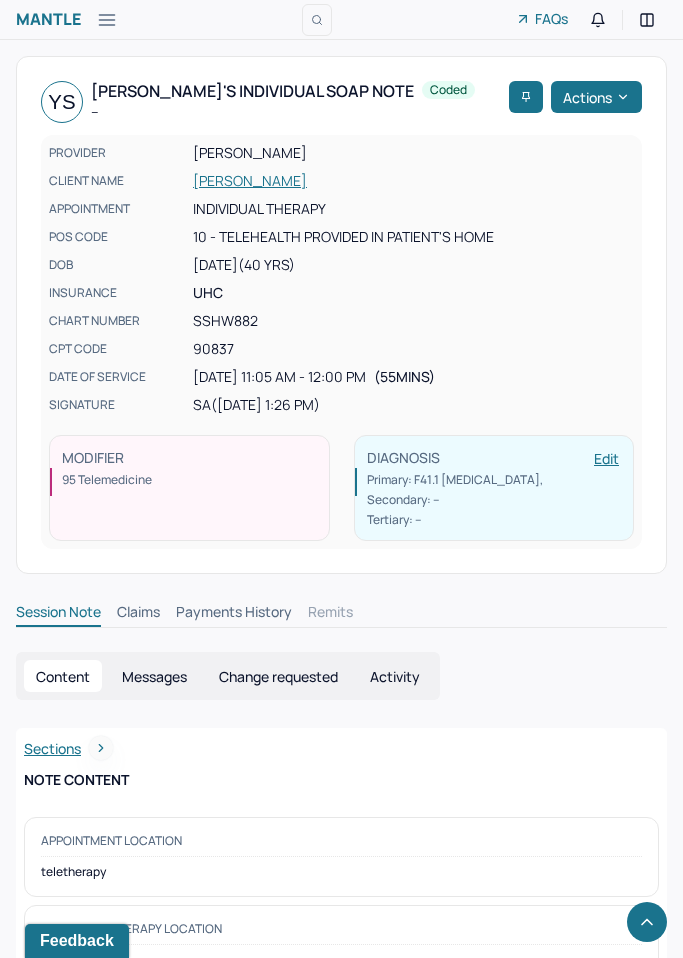 scroll, scrollTop: 2825, scrollLeft: 0, axis: vertical 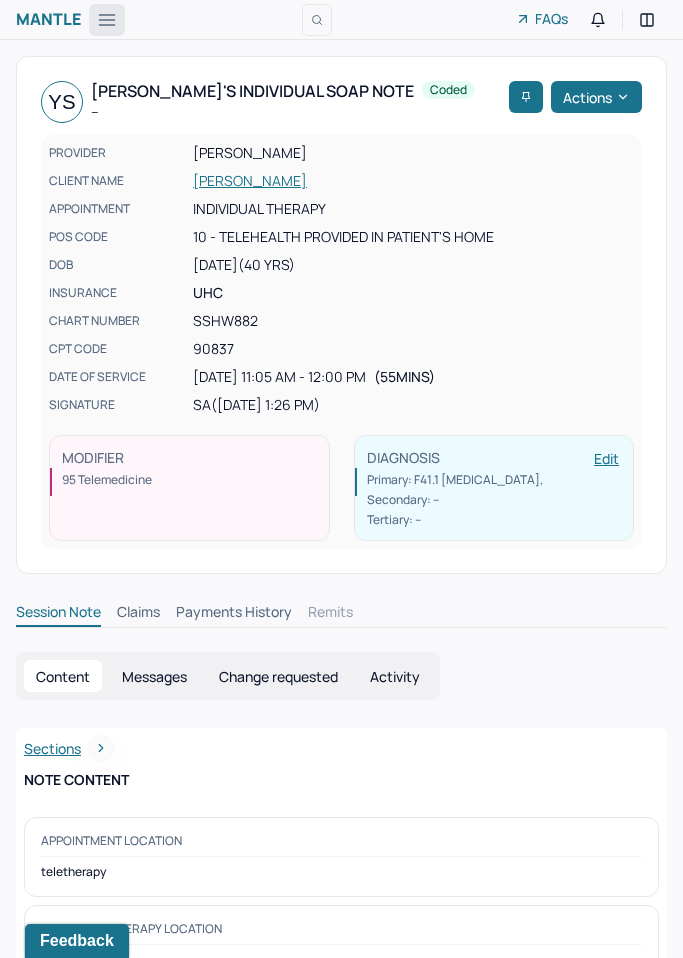 click 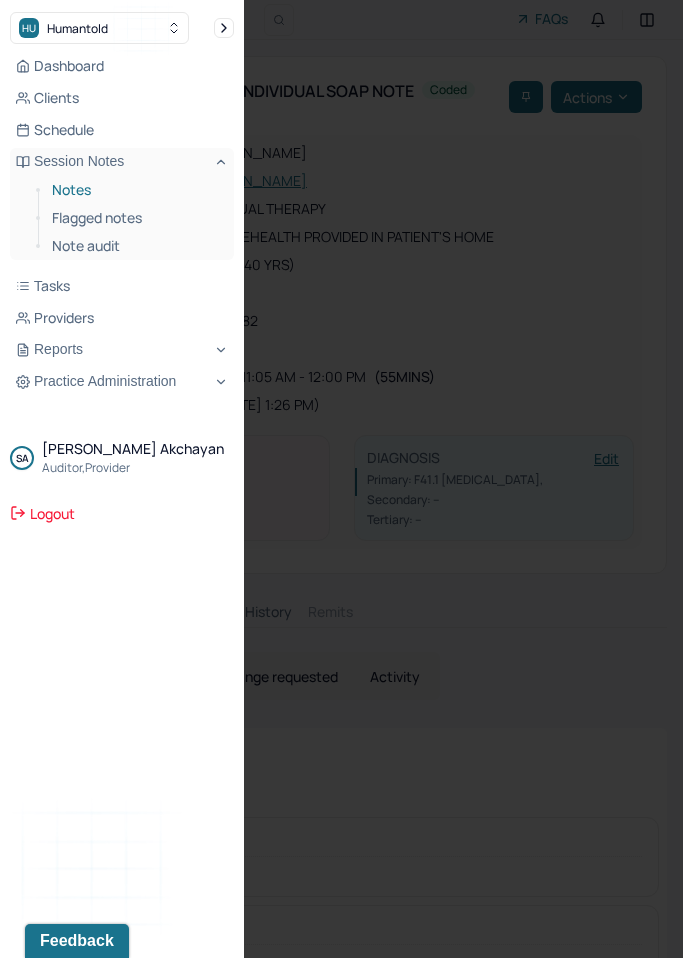 click on "Notes" at bounding box center [135, 190] 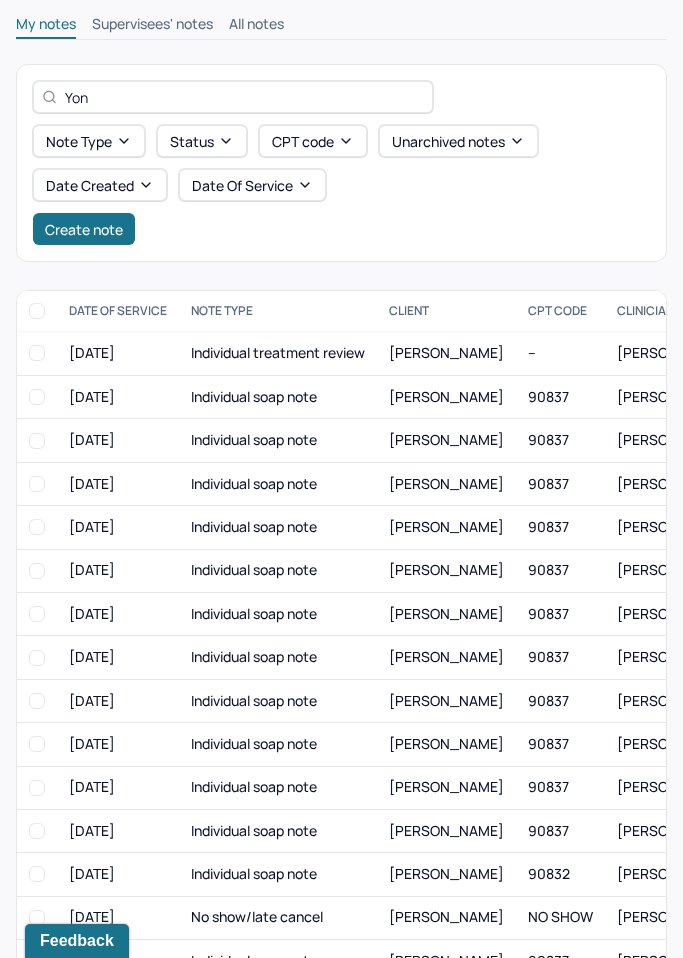 scroll, scrollTop: 0, scrollLeft: 0, axis: both 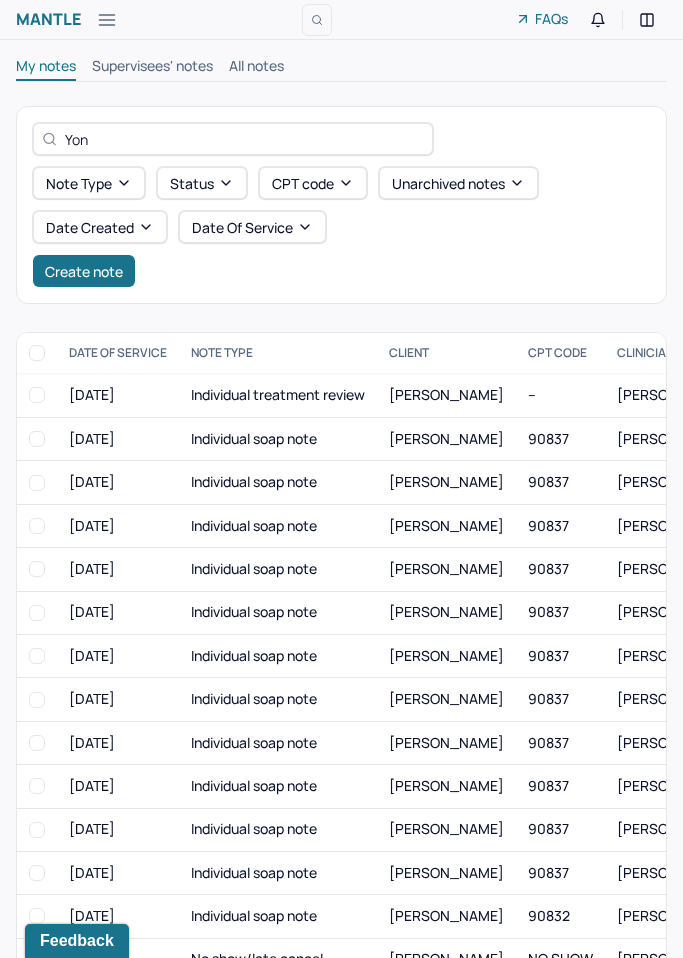 click on "Yon" at bounding box center (244, 139) 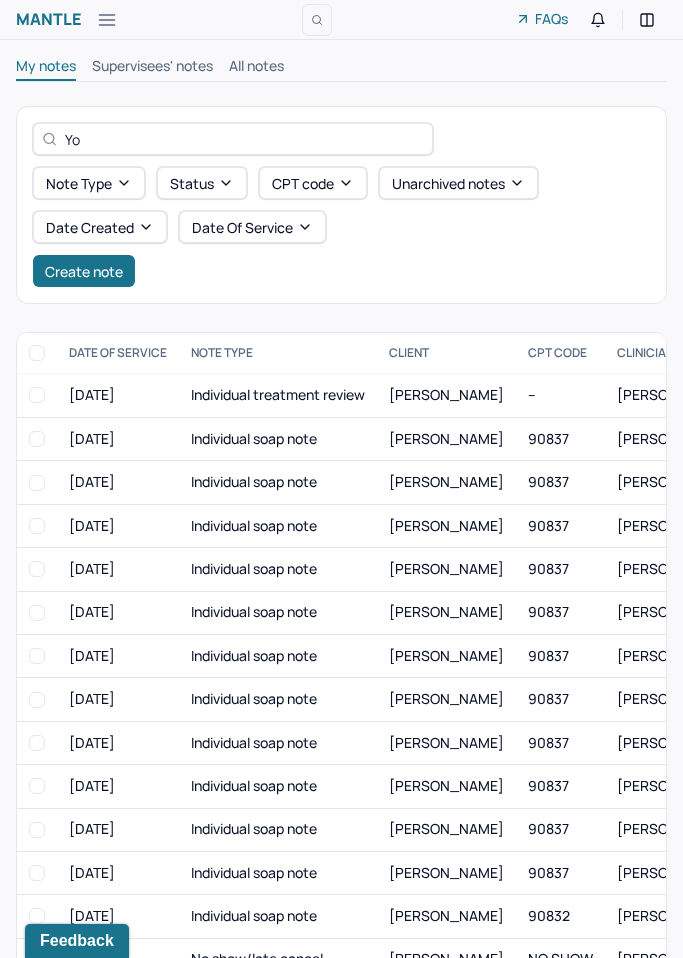 type on "Y" 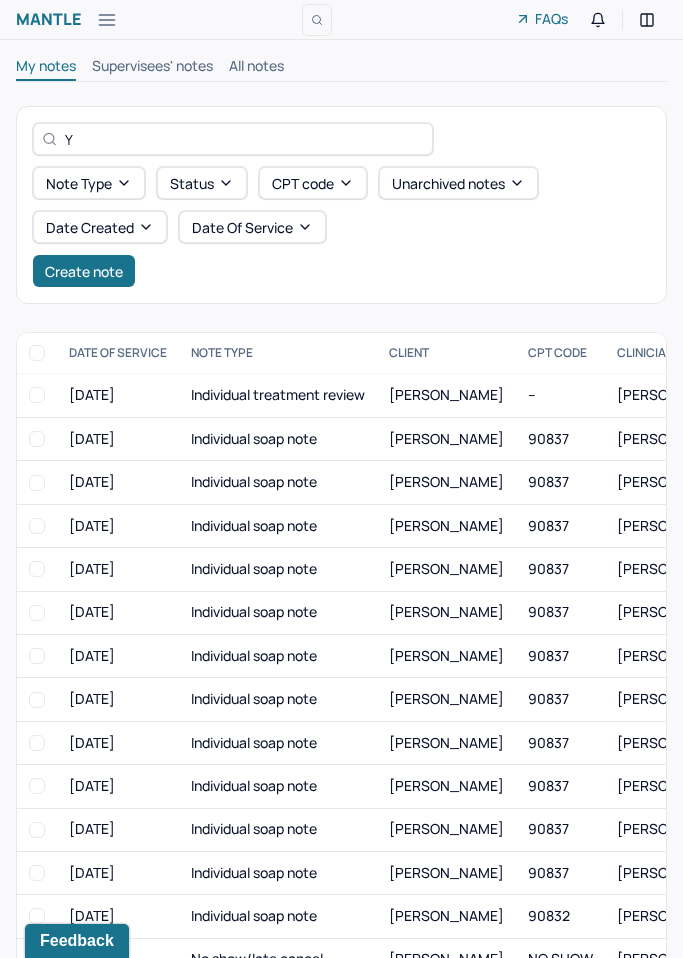 type 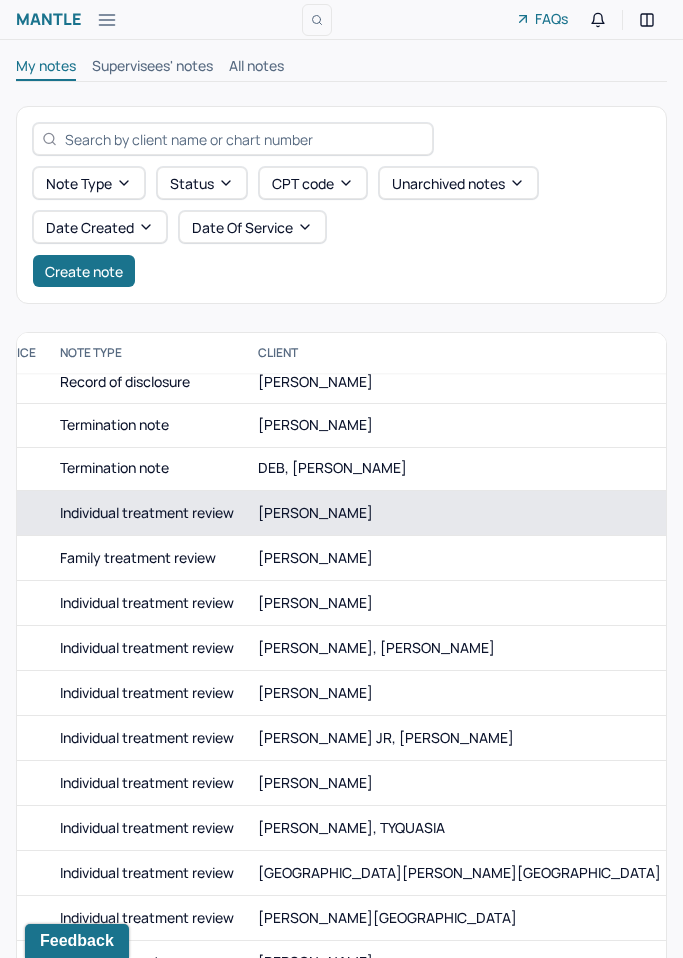 scroll, scrollTop: 317, scrollLeft: 116, axis: both 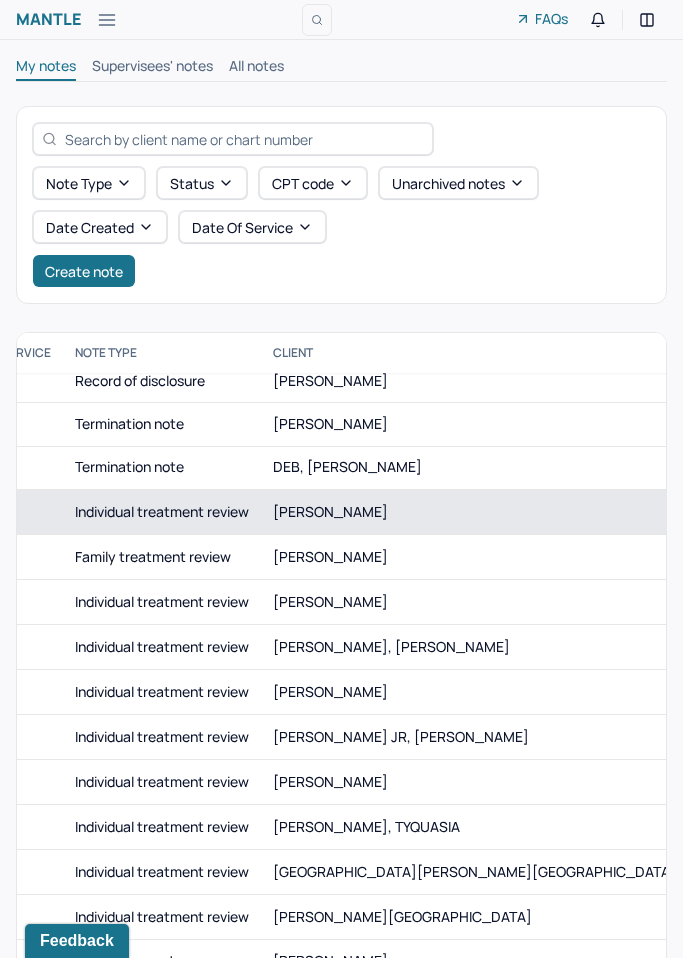 click on "[PERSON_NAME]" at bounding box center [330, 511] 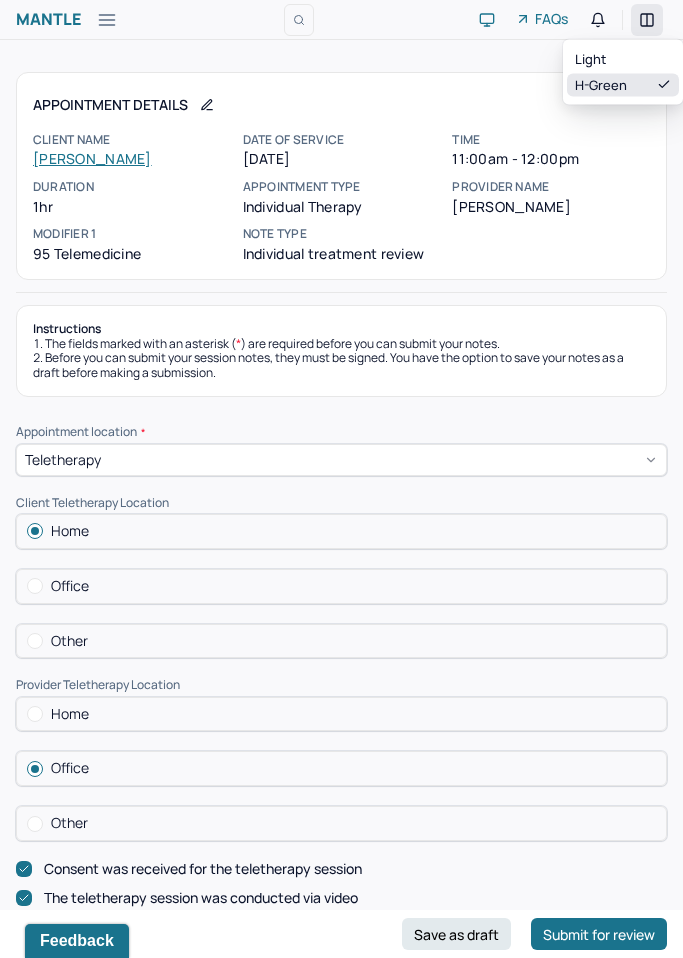 click 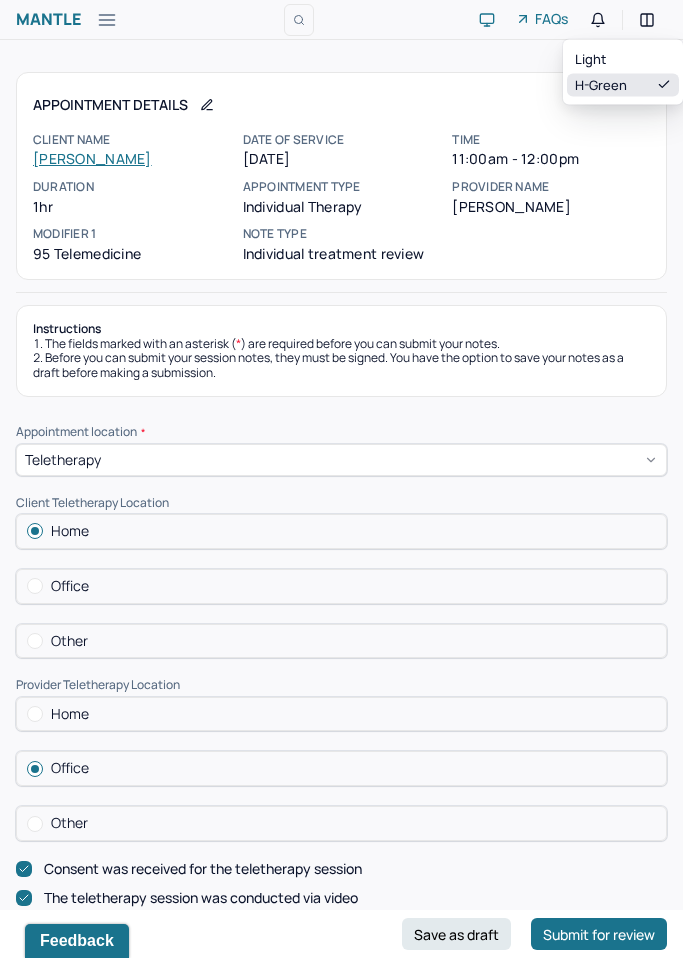 click on "H-green" at bounding box center (623, 85) 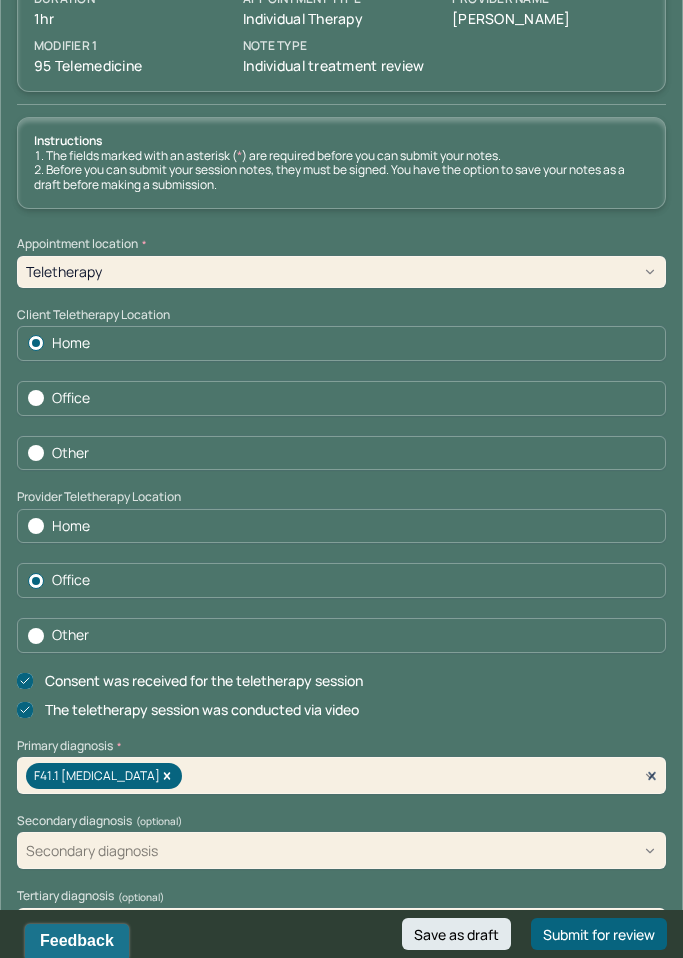 scroll, scrollTop: 0, scrollLeft: 0, axis: both 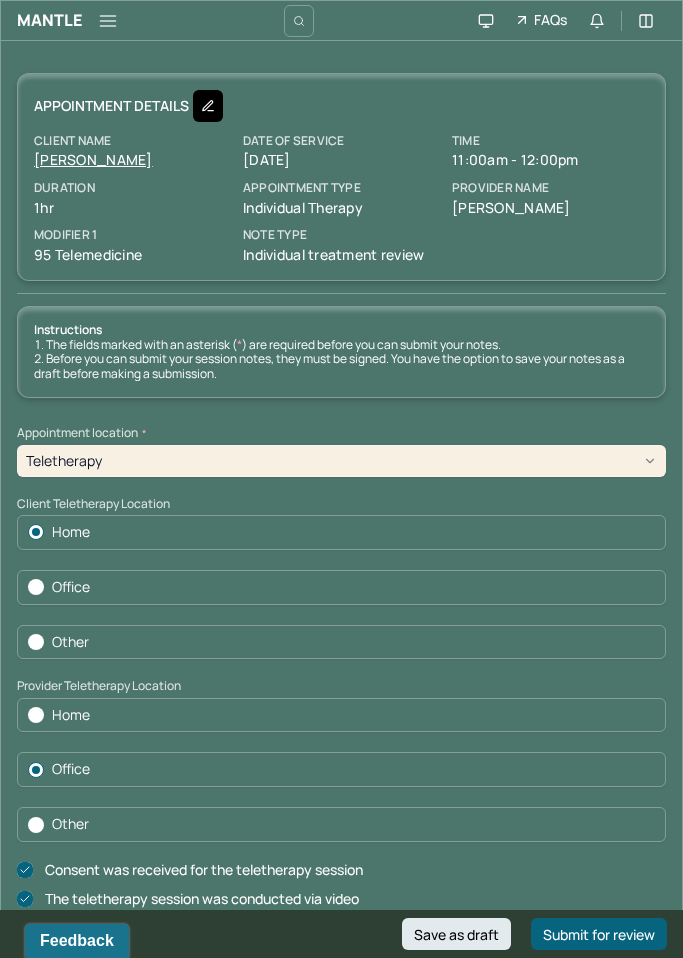 click 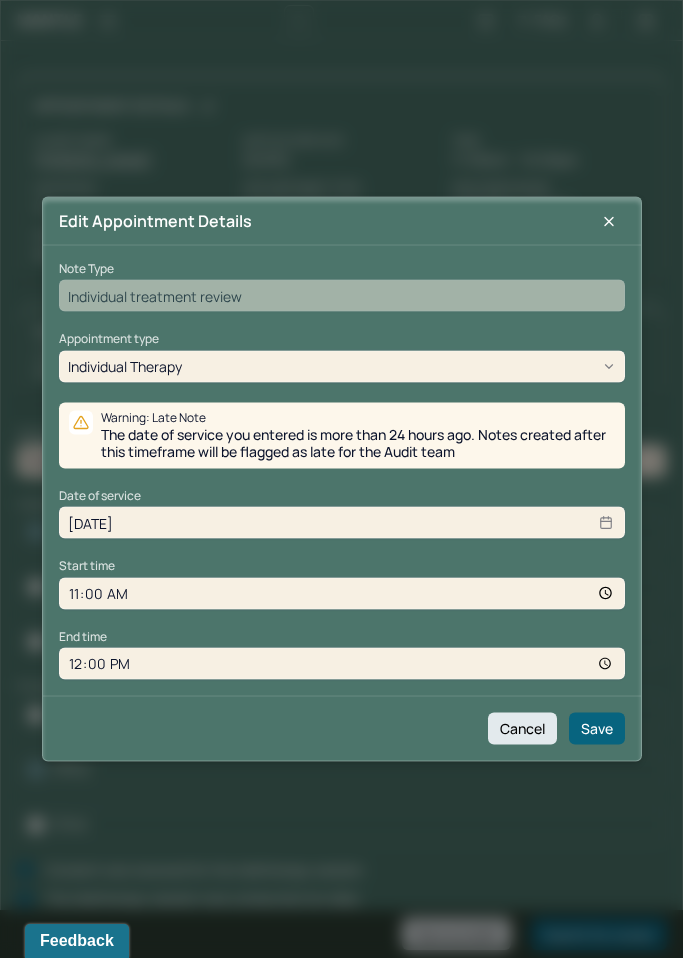 click on "12:00" at bounding box center (342, 663) 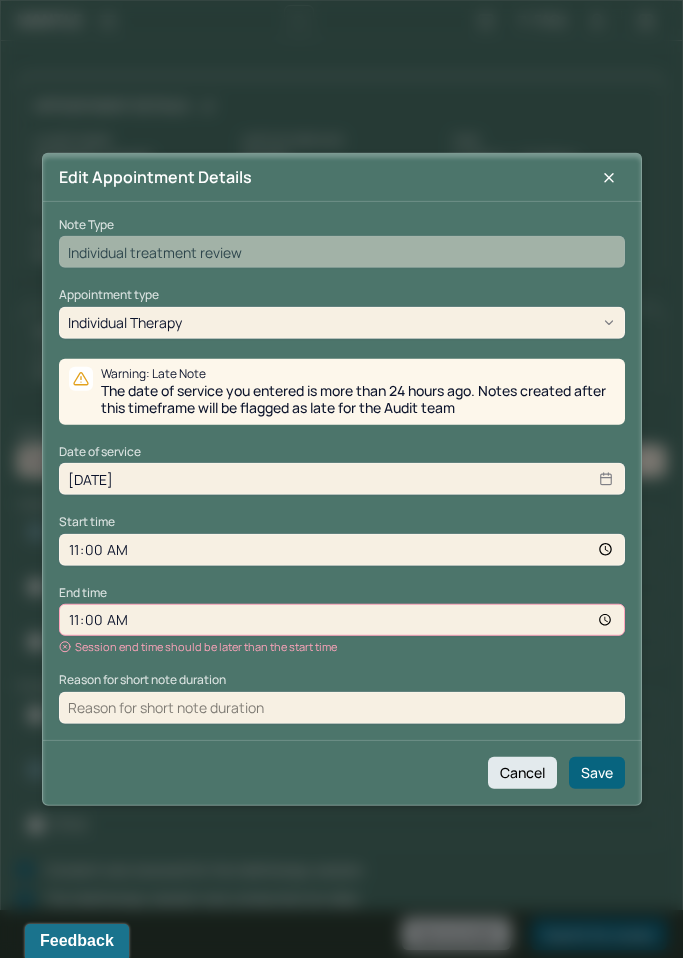type on "11:58" 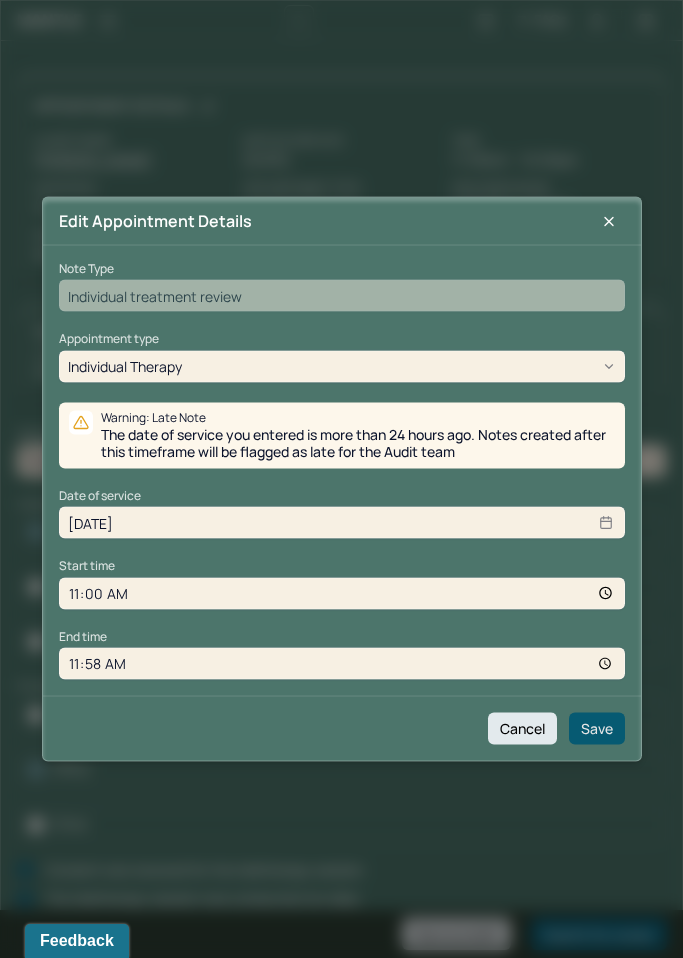 click on "Save" at bounding box center [597, 728] 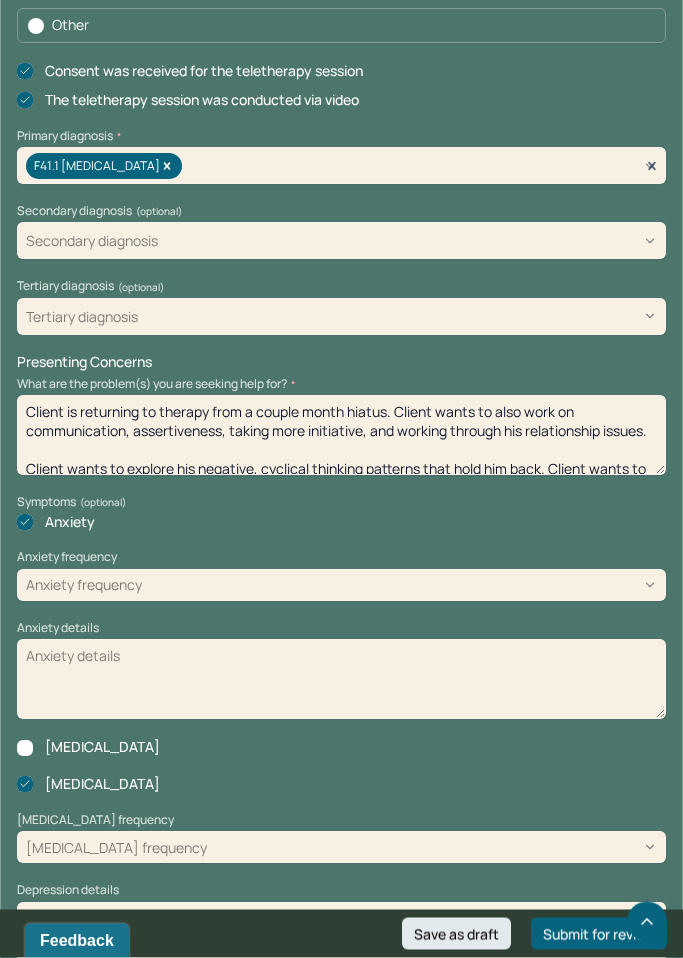 scroll, scrollTop: 804, scrollLeft: 0, axis: vertical 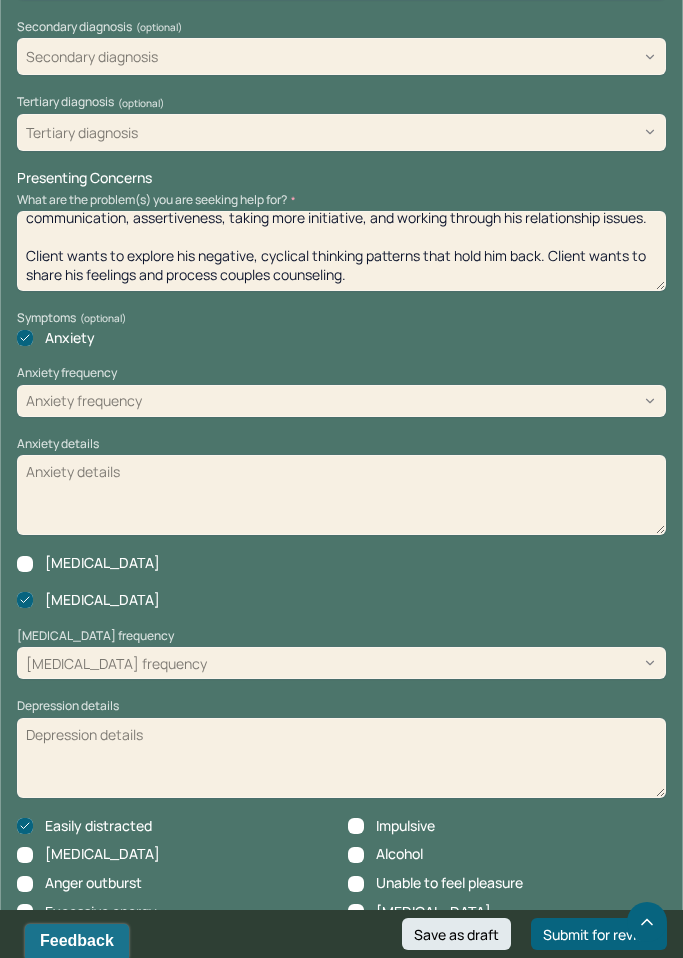 click on "Anxiety frequency" at bounding box center [341, 401] 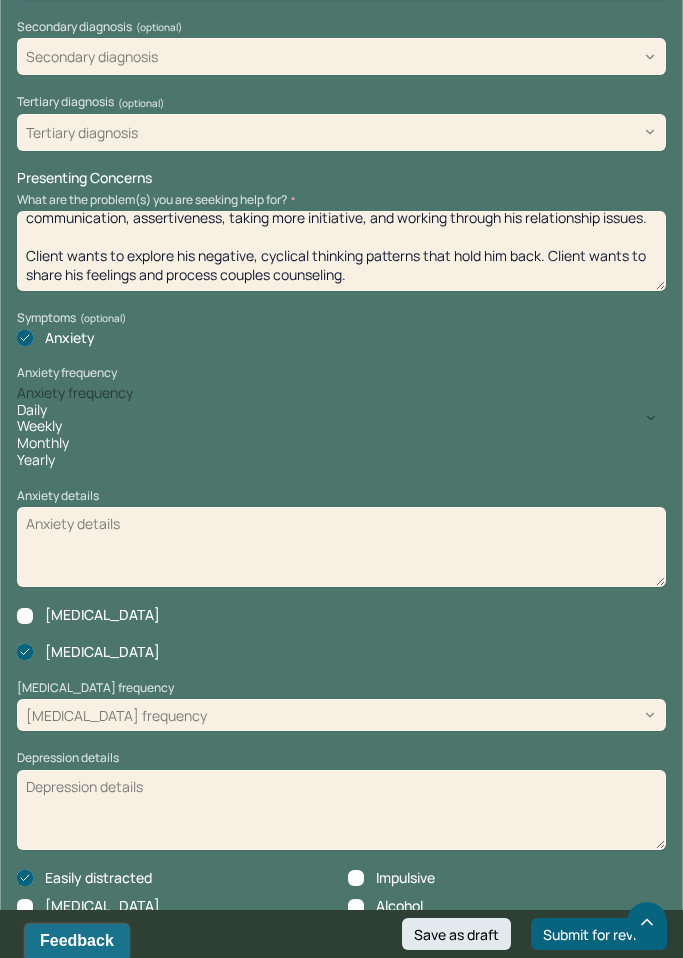 click on "Daily" at bounding box center [341, 410] 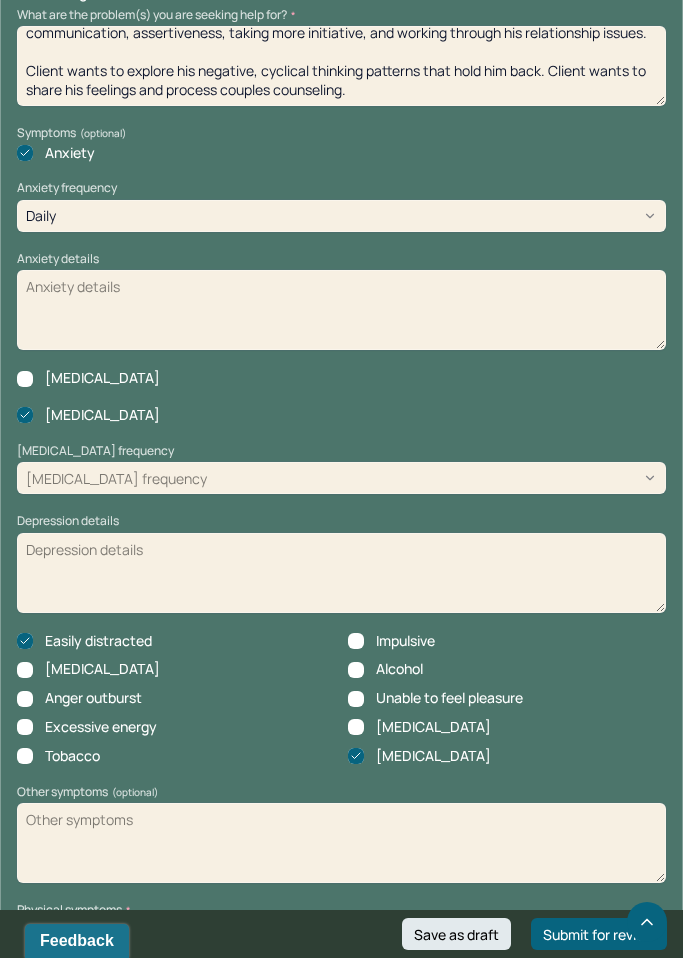 scroll, scrollTop: 1185, scrollLeft: 0, axis: vertical 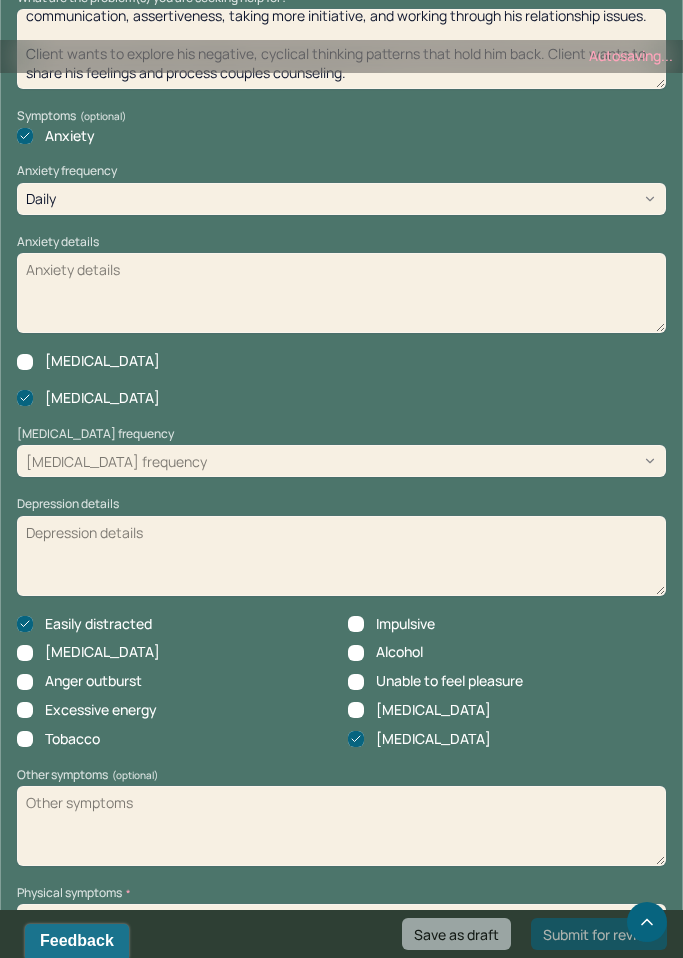 click on "[MEDICAL_DATA] frequency [MEDICAL_DATA] frequency [MEDICAL_DATA] details" at bounding box center (341, 511) 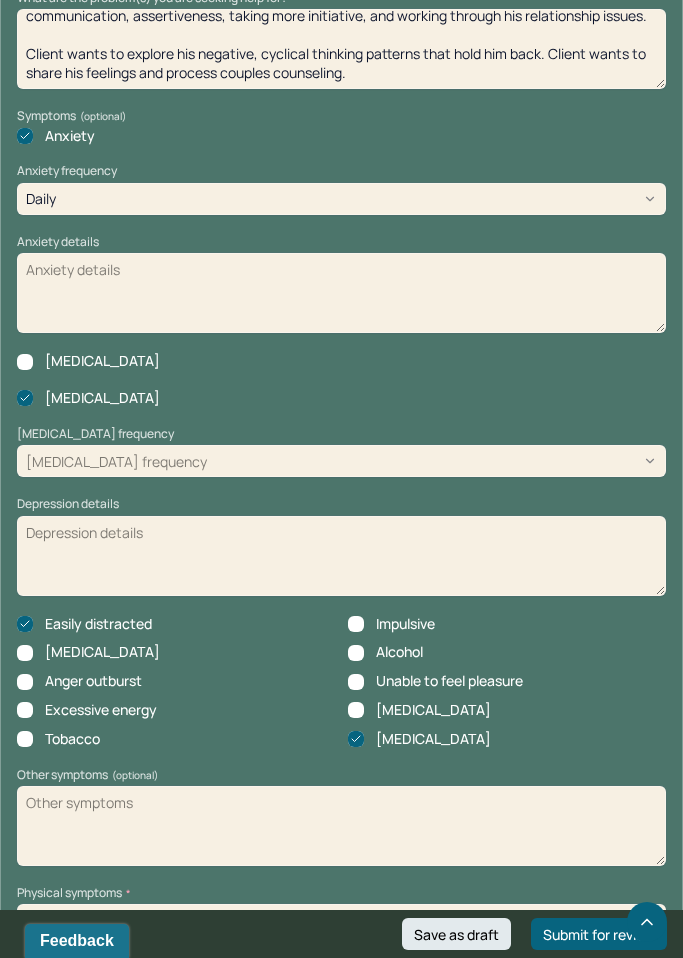 click on "[MEDICAL_DATA] frequency" at bounding box center [341, 461] 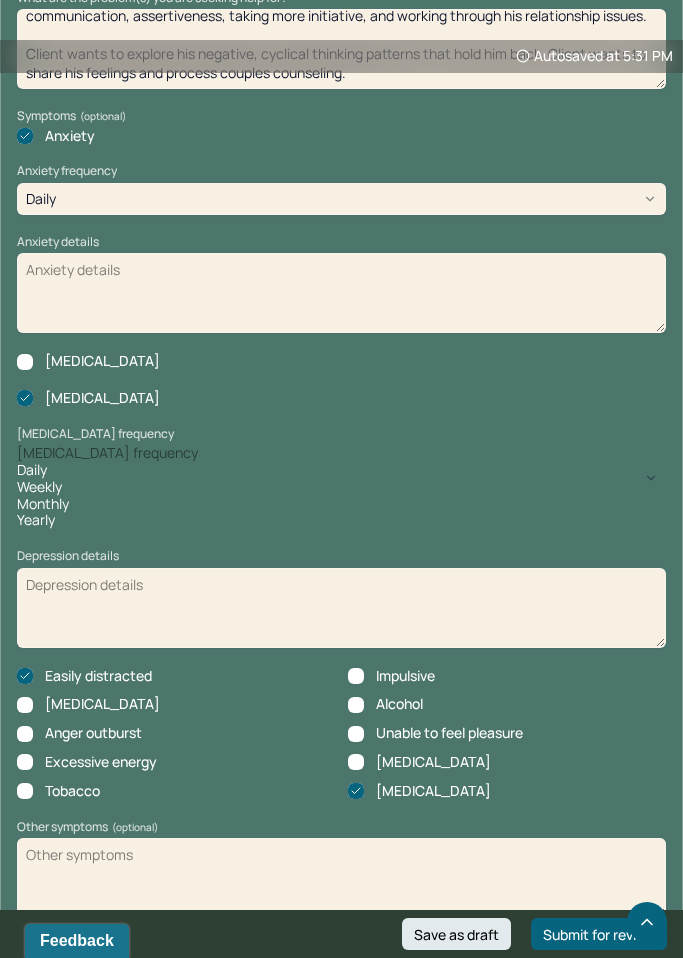 click on "Weekly" at bounding box center [341, 487] 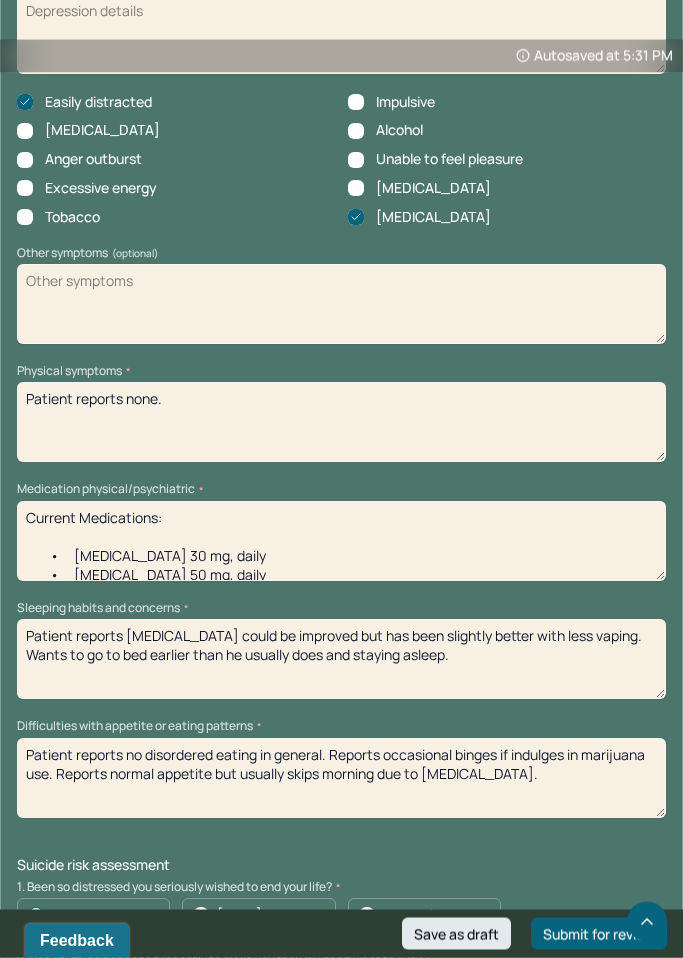 scroll, scrollTop: 1726, scrollLeft: 0, axis: vertical 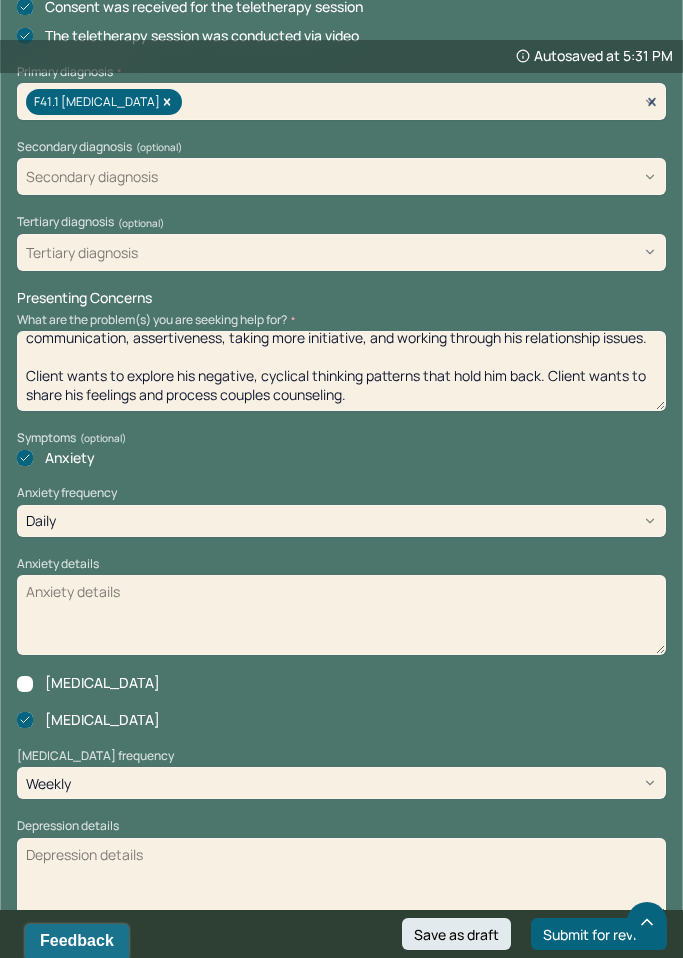 click on "Client is returning to therapy from a couple month hiatus. Client wants to also work on communication, assertiveness, taking more initiative, and working through his relationship issues.
Client wants to explore his negative, cyclical thinking patterns that hold him back. Client wants to share his feelings and process couples counseling." at bounding box center [341, 371] 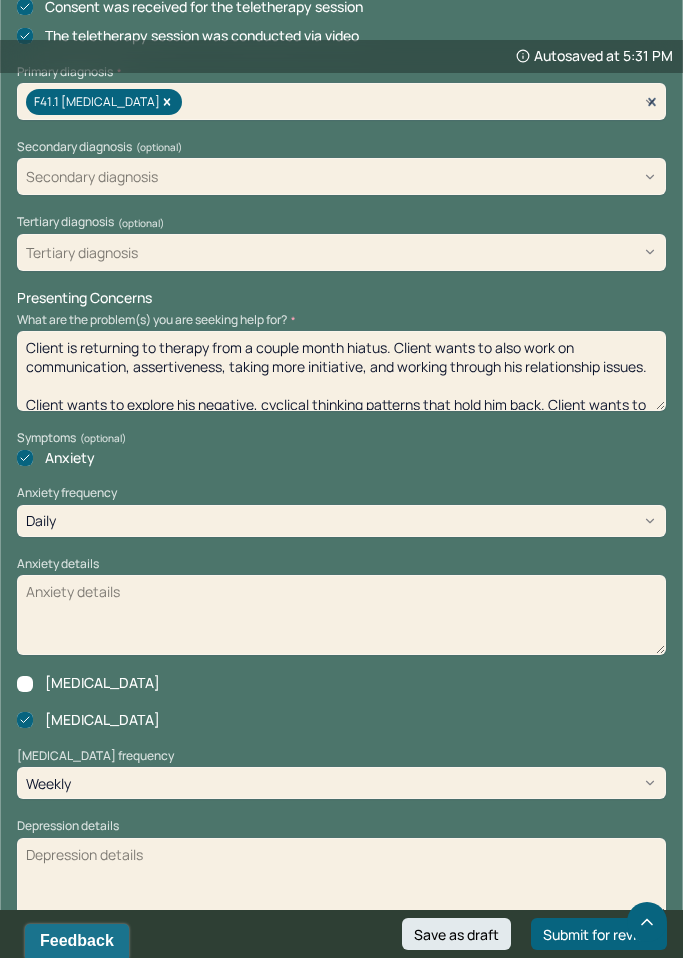 drag, startPoint x: 373, startPoint y: 374, endPoint x: 128, endPoint y: 229, distance: 284.6928 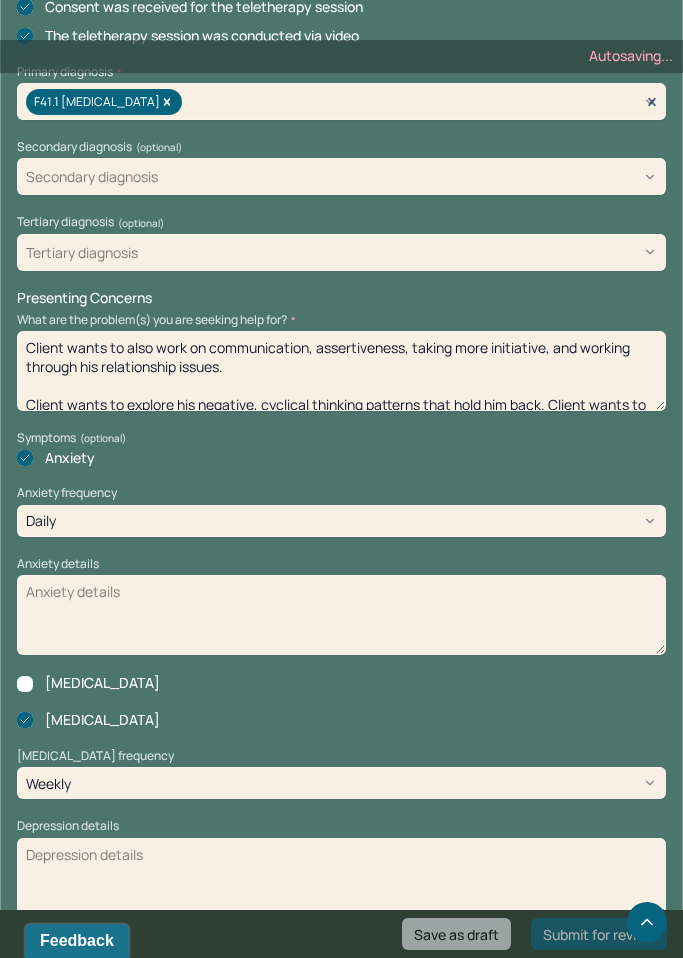 click on "Client is returning to therapy from a couple month hiatus. Client wants to also work on communication, assertiveness, taking more initiative, and working through his relationship issues.
Client wants to explore his negative, cyclical thinking patterns that hold him back. Client wants to share his feelings and process couples counseling." at bounding box center (341, 371) 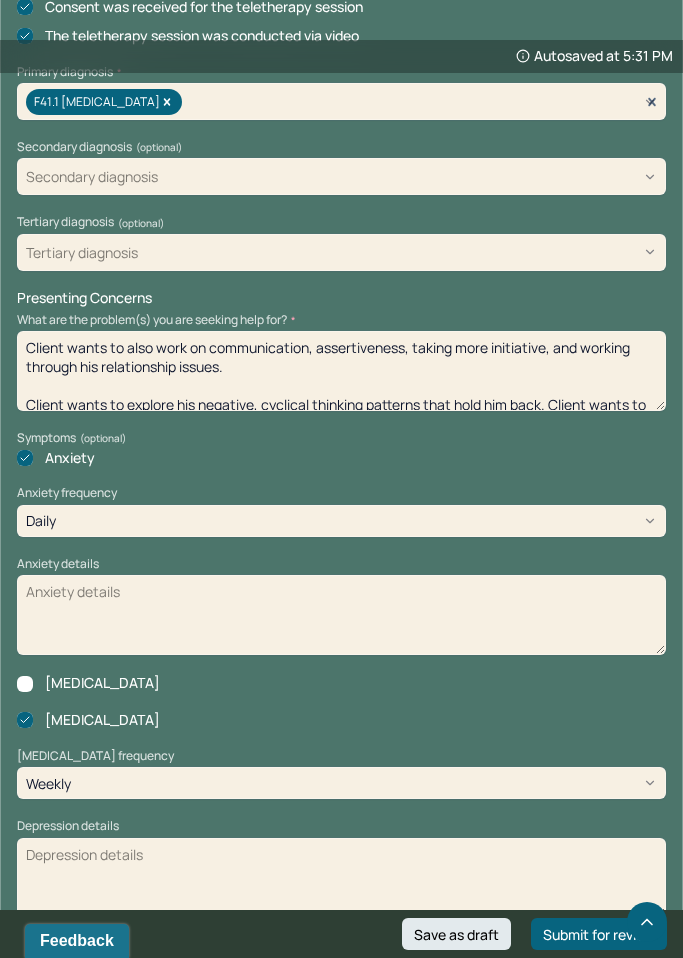 click on "Client is returning to therapy from a couple month hiatus. Client wants to also work on communication, assertiveness, taking more initiative, and working through his relationship issues.
Client wants to explore his negative, cyclical thinking patterns that hold him back. Client wants to share his feelings and process couples counseling." at bounding box center [341, 371] 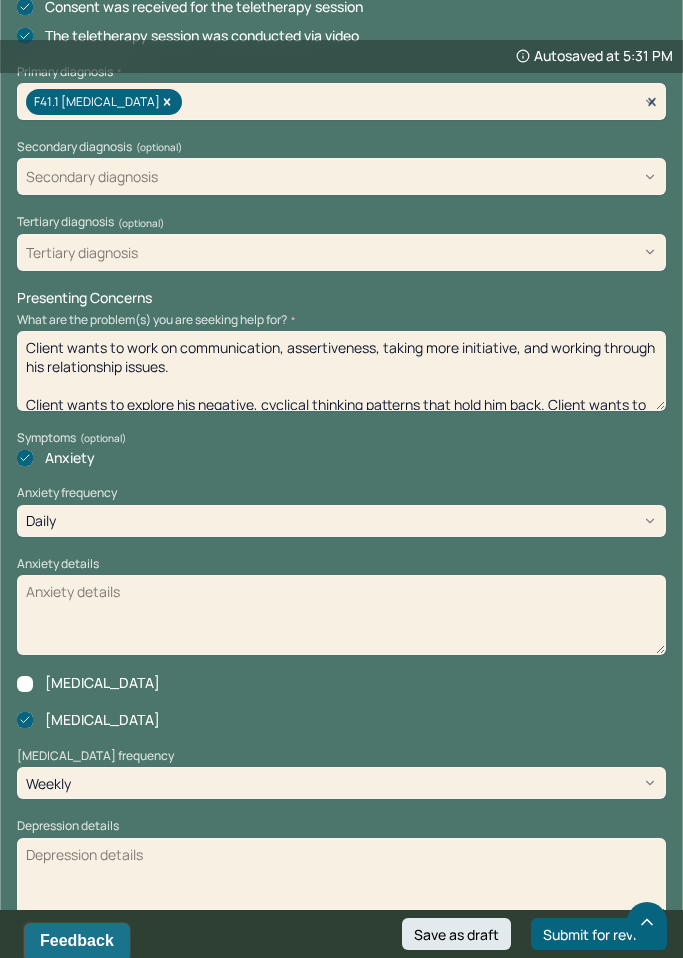 drag, startPoint x: 132, startPoint y: 325, endPoint x: -1, endPoint y: -864, distance: 1196.4155 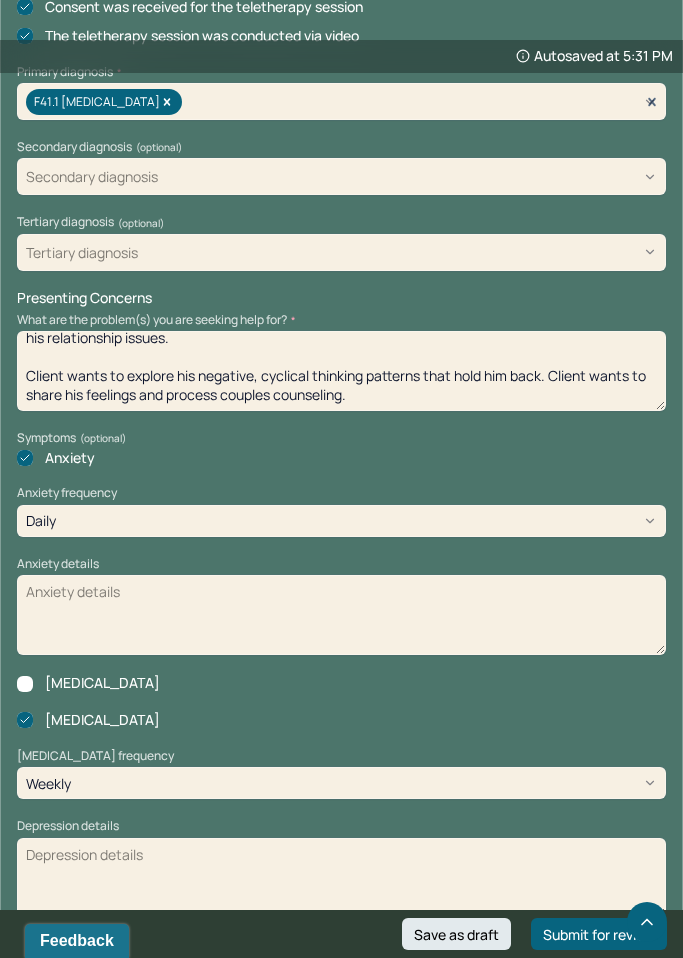 scroll, scrollTop: 33, scrollLeft: 0, axis: vertical 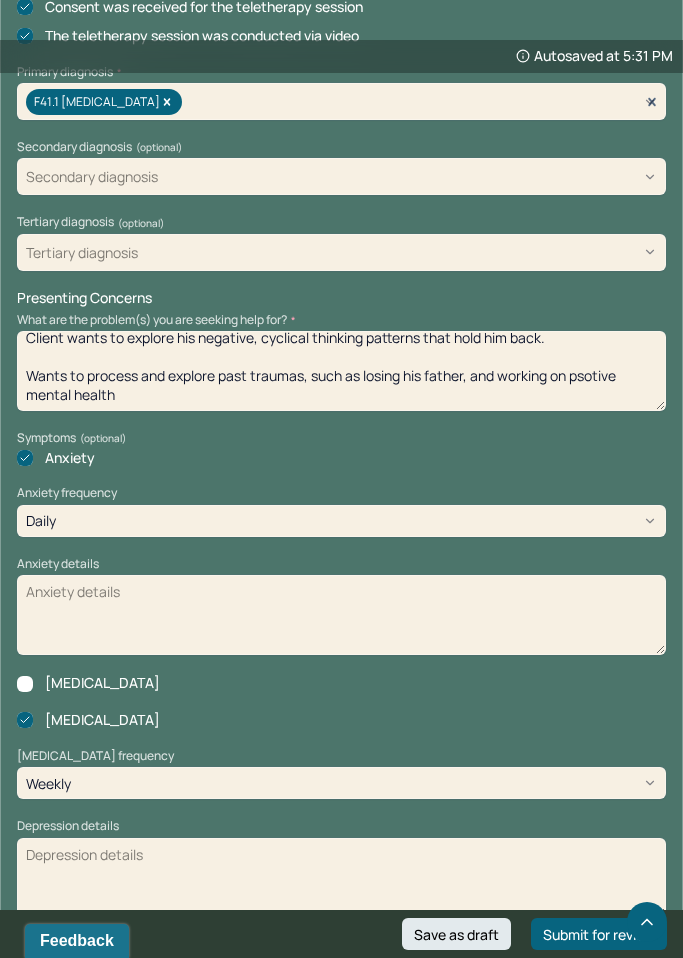 click on "Client wants to work on communication, assertiveness, taking more initiative, and working through his relationship issues.
Client wants to explore his negative, cyclical thinking patterns that hold him back. Client wants to share his feelings and process couples counseling." at bounding box center [341, 371] 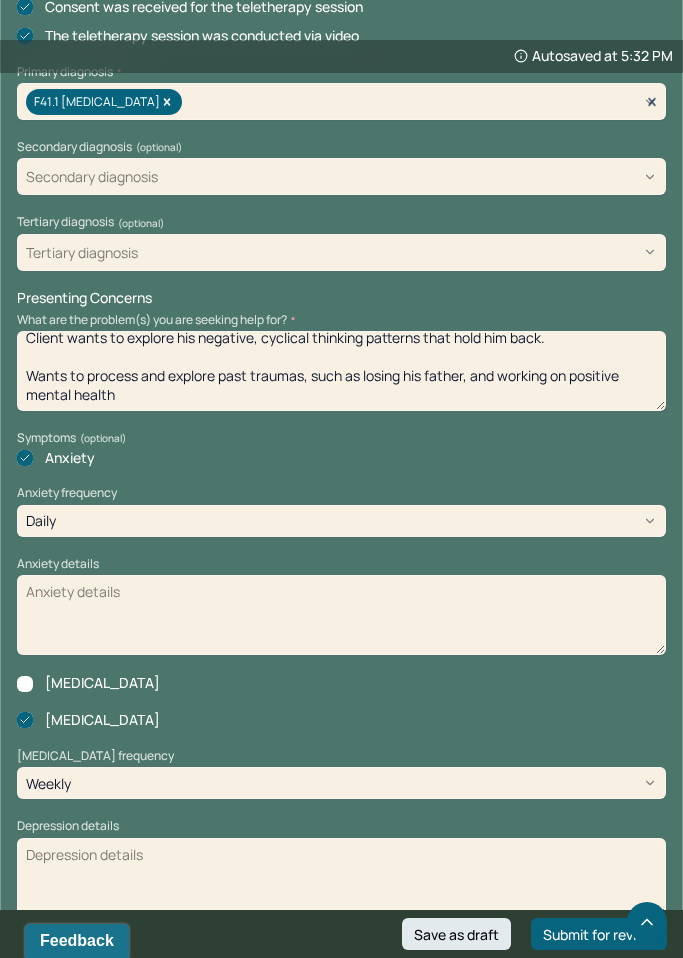 type on "Client wants to work on communication, assertiveness, taking more initiative, and working through his relationship issues.
Client wants to explore his negative, cyclical thinking patterns that hold him back.
Wants to process and explore past traumas, such as losing his father, and working on positive mental health" 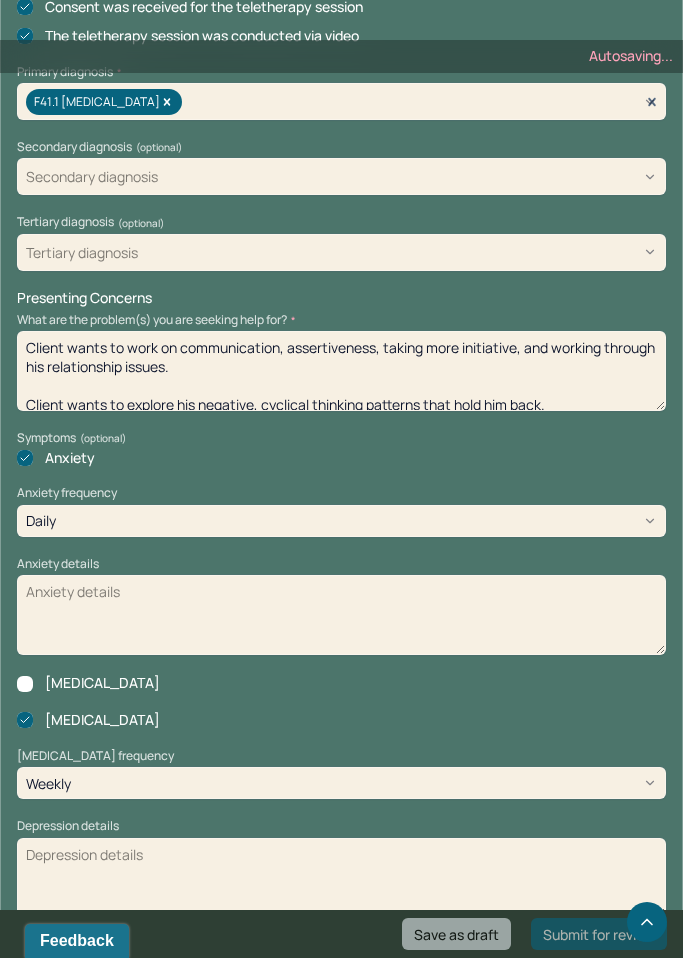 scroll, scrollTop: 0, scrollLeft: 0, axis: both 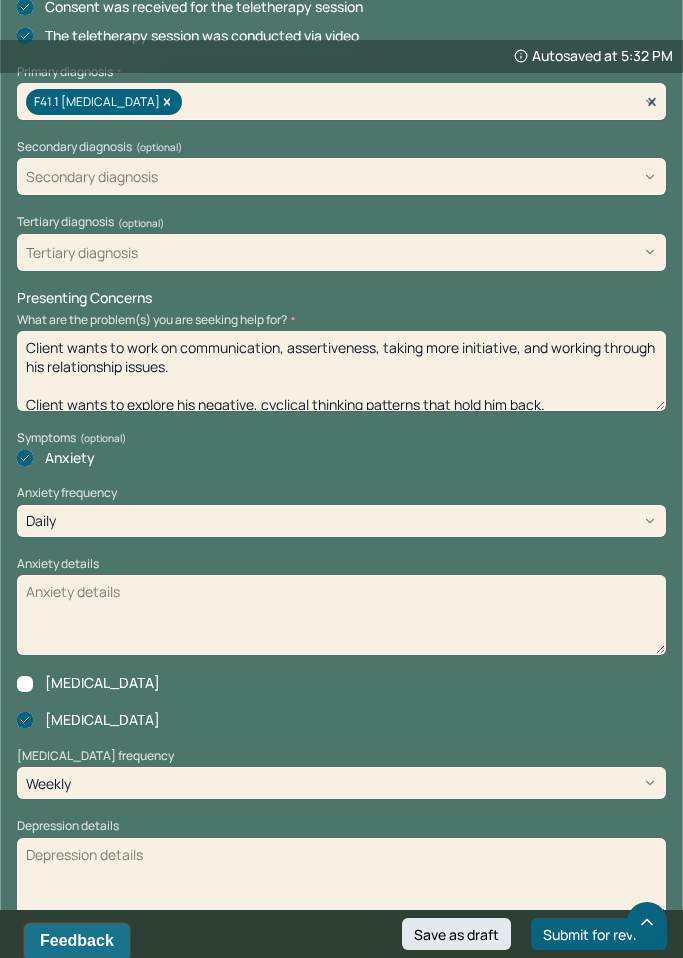 click on "Client wants to work on communication, assertiveness, taking more initiative, and working through his relationship issues.
Client wants to explore his negative, cyclical thinking patterns that hold him back.
Wants to process and explore past traumas, such as losing his father, and working on positive mental health" at bounding box center [341, 371] 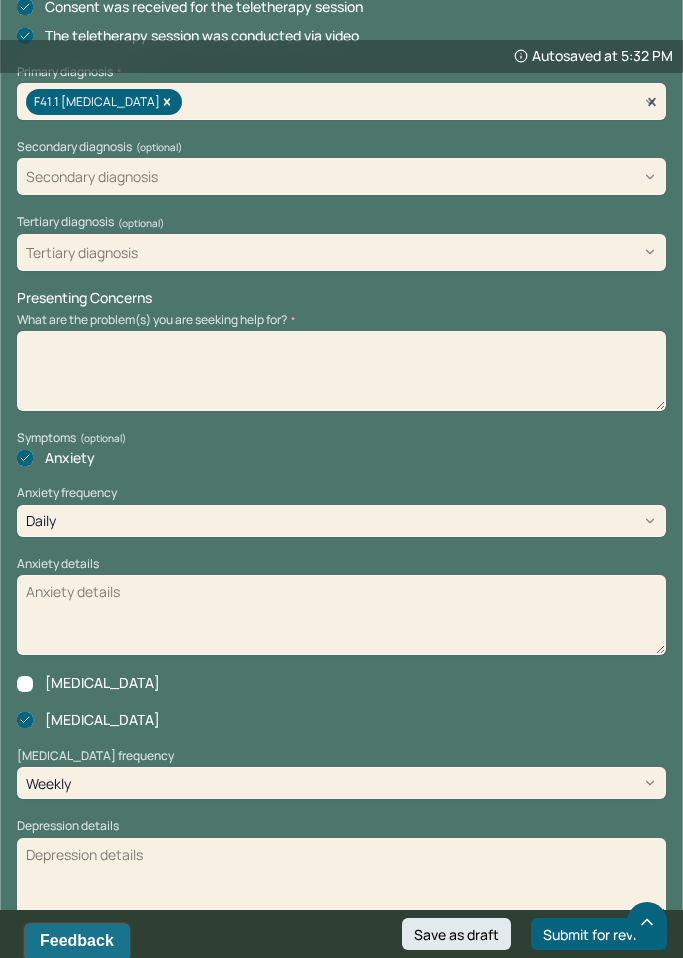 paste on "Patient is seeking therapy to improve communication skills, increase assertiveness, and take greater initiative in personal and relational contexts. Patient also wishes to address ongoing relationship challenges. Additionally, patient wants to explore and interrupt negative, cyclical thought patterns that contribute to emotional distress and [MEDICAL_DATA] behaviors. Processing past traumas—particularly the loss of his father—is a key focus, along with fostering more positive mental health and emotional resilience." 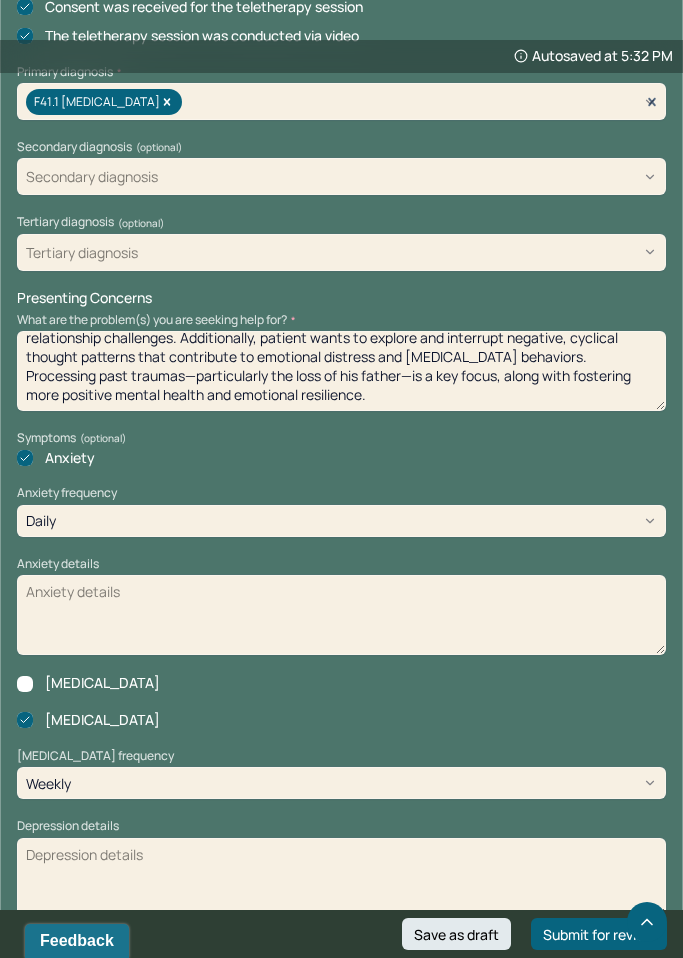 scroll, scrollTop: 53, scrollLeft: 0, axis: vertical 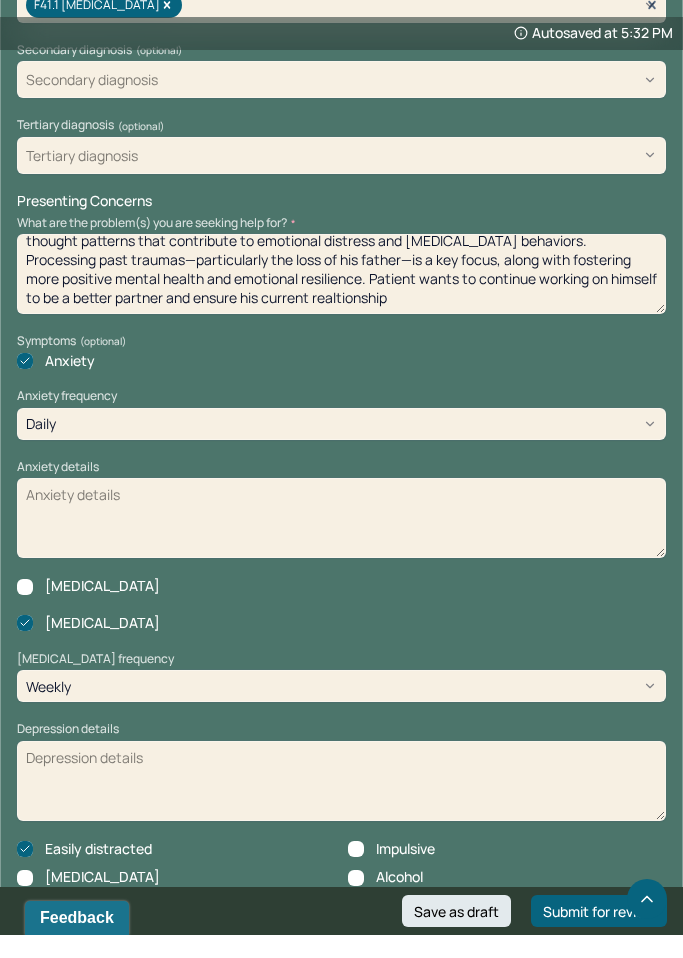 click on "Patient is seeking therapy to improve communication skills, increase assertiveness, and take greater initiative in personal and relational contexts. Patient also wishes to address ongoing relationship challenges. Additionally, patient wants to explore and interrupt negative, cyclical thought patterns that contribute to emotional distress and [MEDICAL_DATA] behaviors. Processing past traumas—particularly the loss of his father—is a key focus, along with fostering more positive mental health and emotional resilience." at bounding box center (341, 297) 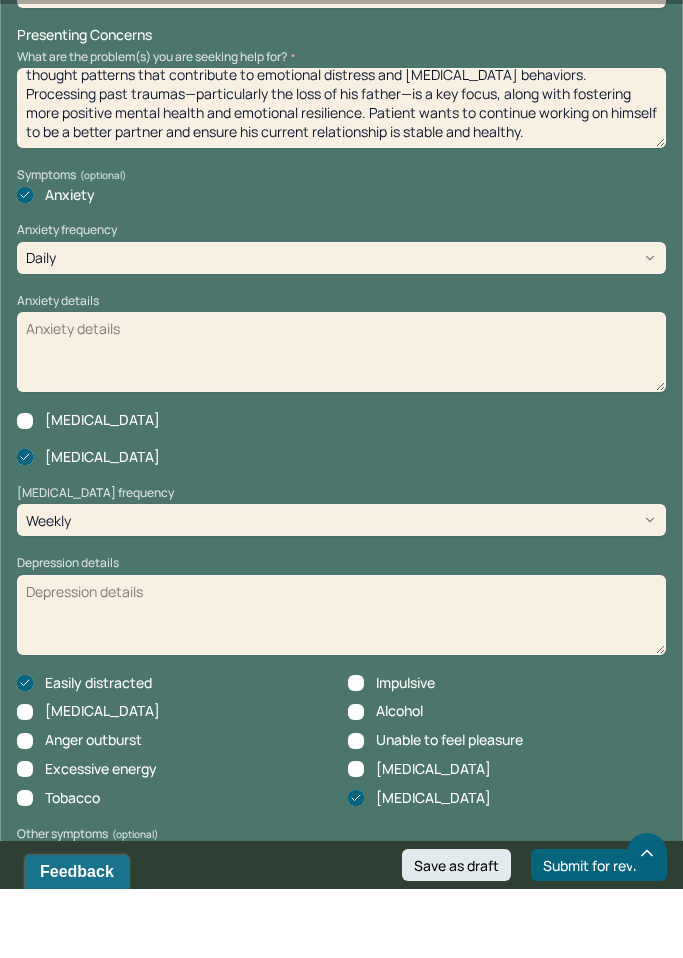 scroll, scrollTop: 1067, scrollLeft: 0, axis: vertical 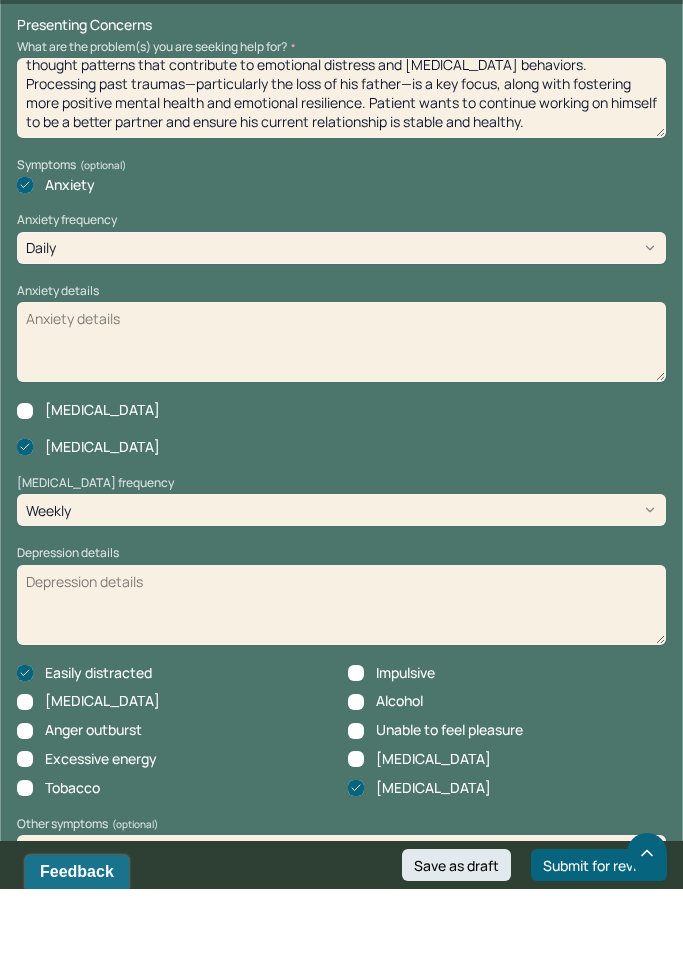 type on "Patient is seeking therapy to improve communication skills, increase assertiveness, and take greater initiative in personal and relational contexts. Patient also wishes to address ongoing relationship challenges. Additionally, patient wants to explore and interrupt negative, cyclical thought patterns that contribute to emotional distress and [MEDICAL_DATA] behaviors. Processing past traumas—particularly the loss of his father—is a key focus, along with fostering more positive mental health and emotional resilience. Patient wants to continue working on himself to be a better partner and ensure his current relationship is stable and healthy." 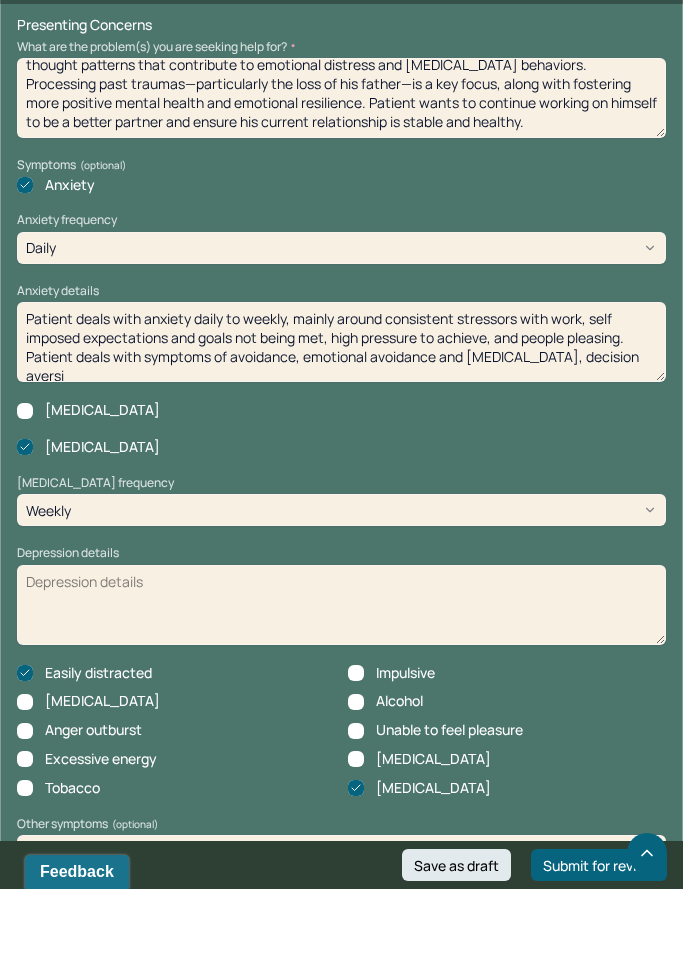 scroll, scrollTop: 7, scrollLeft: 0, axis: vertical 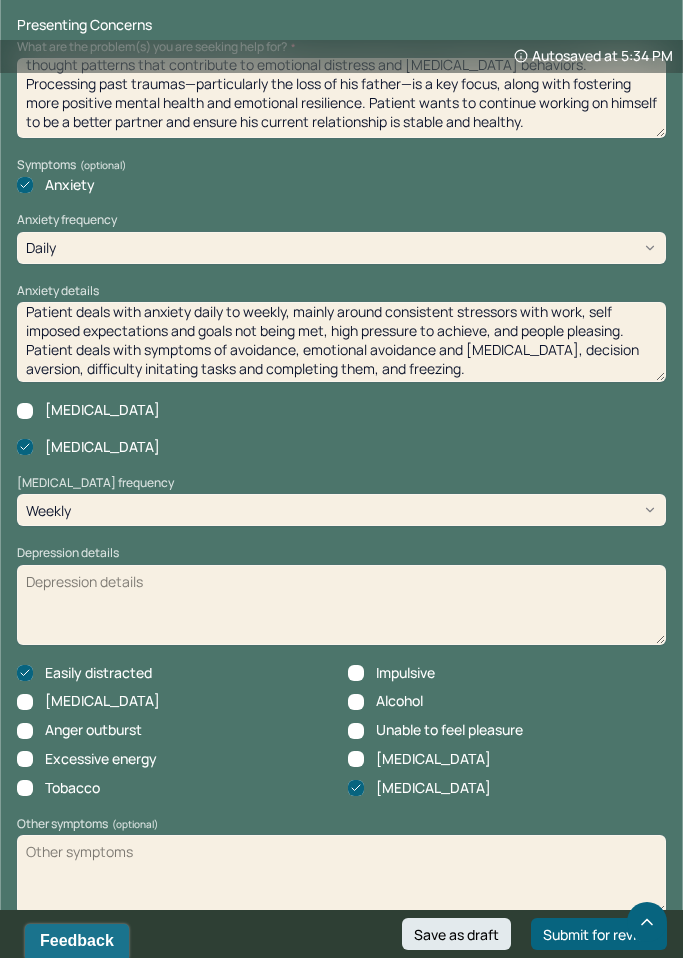 type on "Patient deals with anxiety daily to weekly, mainly around consistent stressors with work, self imposed expectations and goals not being met, high pressure to achieve, and people pleasing. Patient deals with symptoms of avoidance, emotional avoidance and [MEDICAL_DATA], decision aversion, difficulty initating tasks and completing them, and freezing." 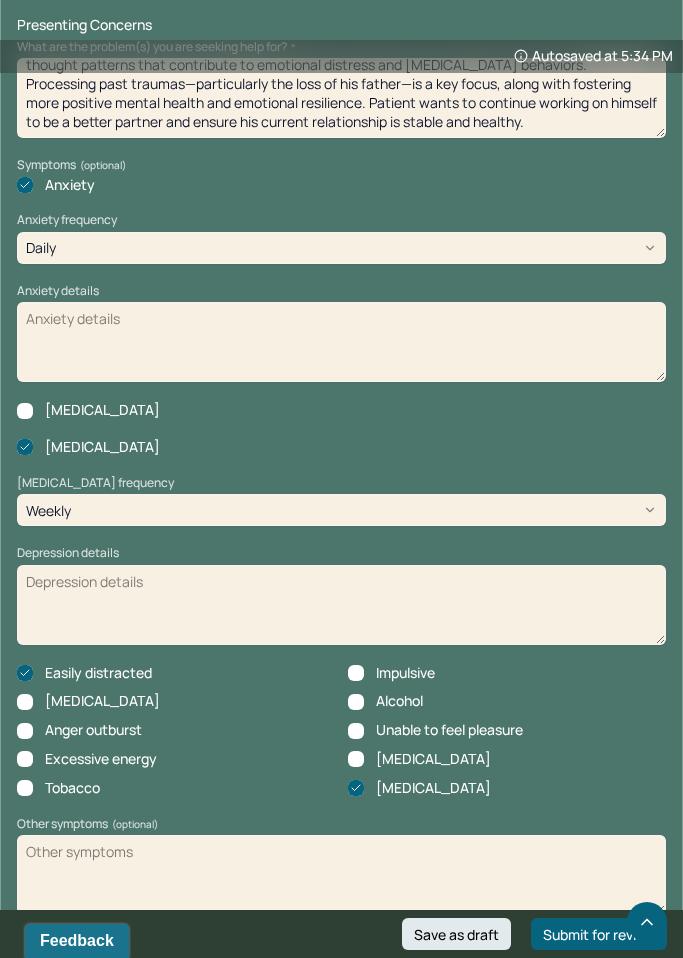 scroll, scrollTop: 0, scrollLeft: 0, axis: both 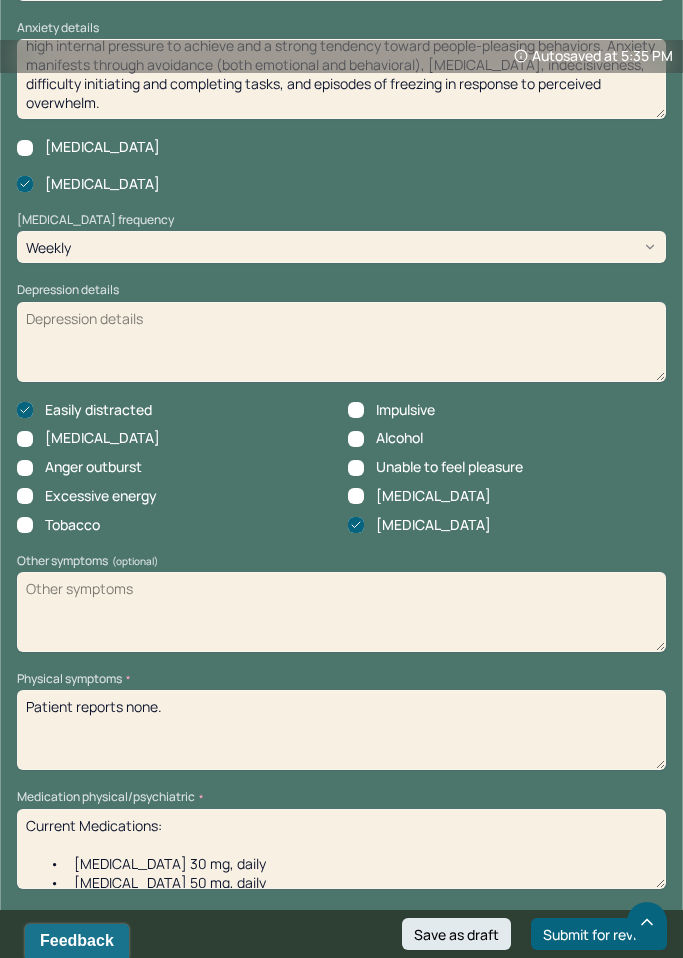 type on "Patient experiences anxiety on a daily to weekly basis, primarily driven by chronic stressors related to work, self-imposed expectations, and perceived failure to meet personal goals. Patient reports high internal pressure to achieve and a strong tendency toward people-pleasing behaviors. Anxiety manifests through avoidance (both emotional and behavioral), [MEDICAL_DATA], indecisiveness, difficulty initiating and completing tasks, and episodes of freezing in response to perceived overwhelm." 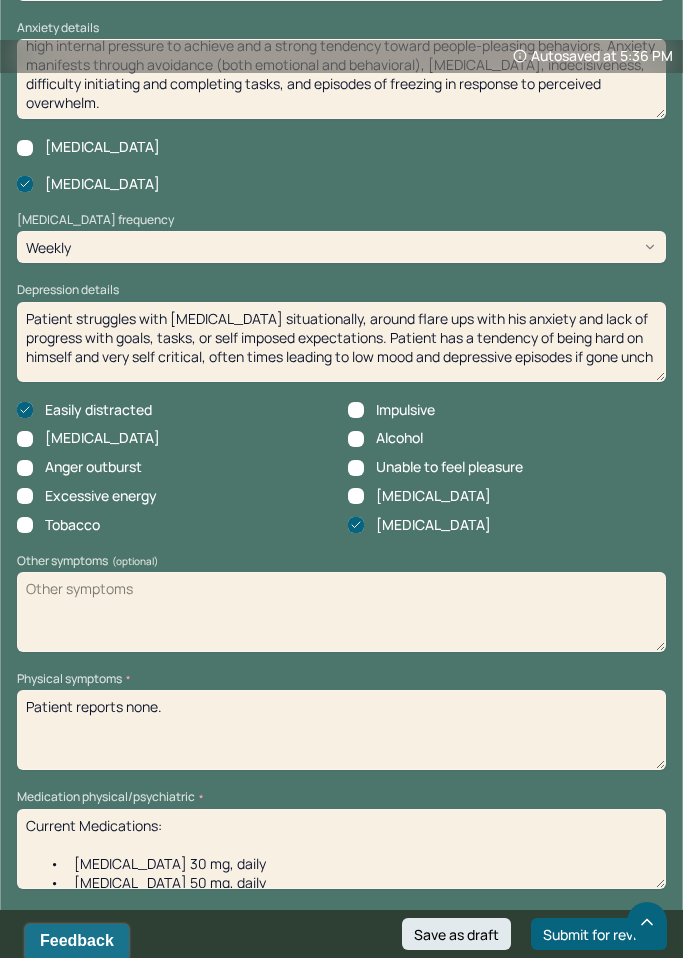 scroll, scrollTop: 7, scrollLeft: 0, axis: vertical 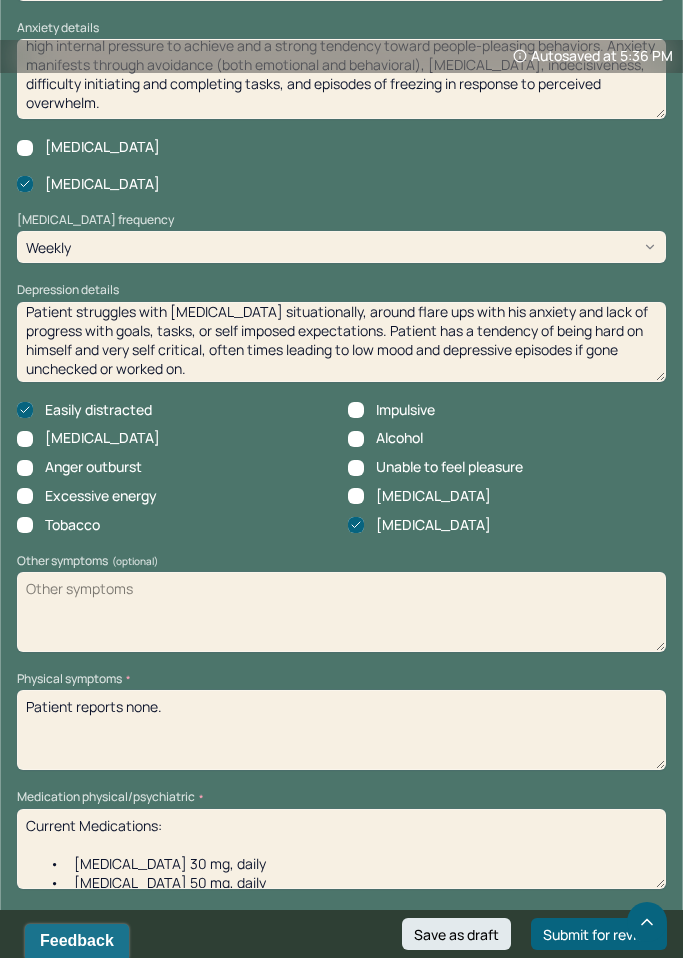 type on "Patient struggles with [MEDICAL_DATA] situationally, around flare ups with his anxiety and lack of progress with goals, tasks, or self imposed expectations. Patient has a tendency of being hard on himself and very self critical, often times leading to low mood and depressive episodes if gone unchecked or worked on." 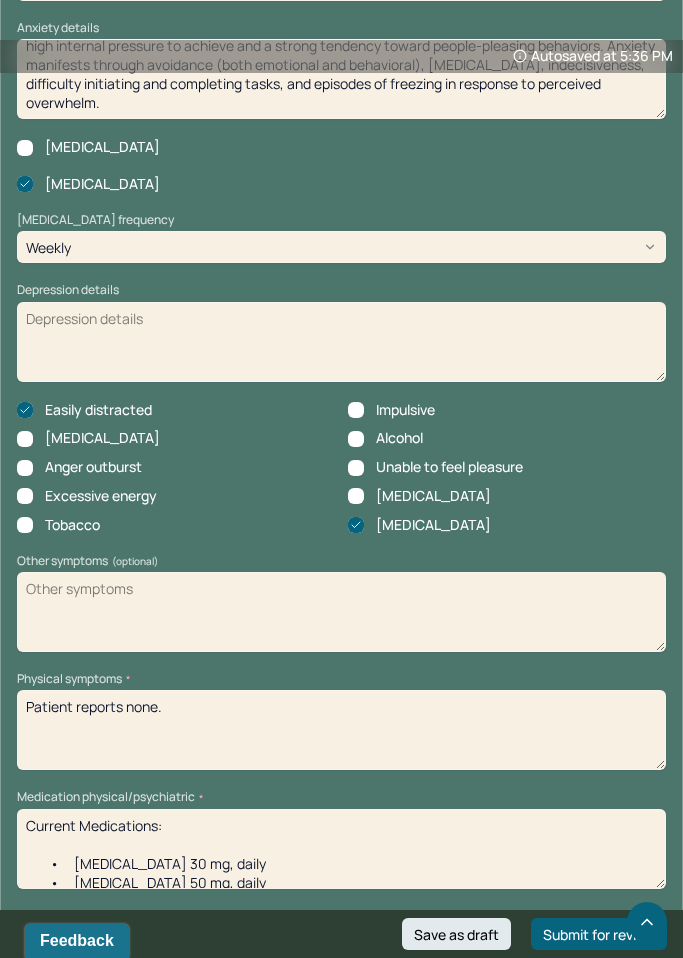 scroll, scrollTop: 0, scrollLeft: 0, axis: both 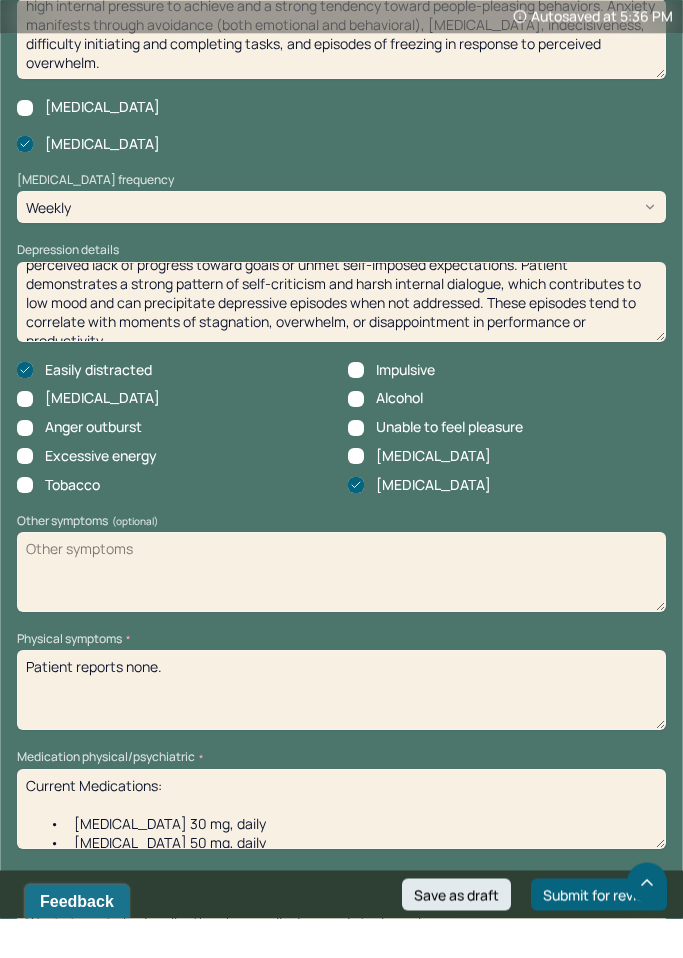 type on "Patient experiences situational [MEDICAL_DATA], often triggered by heightened anxiety and perceived lack of progress toward goals or unmet self-imposed expectations. Patient demonstrates a strong pattern of self-criticism and harsh internal dialogue, which contributes to low mood and can precipitate depressive episodes when not addressed. These episodes tend to correlate with moments of stagnation, overwhelm, or disappointment in performance or productivity." 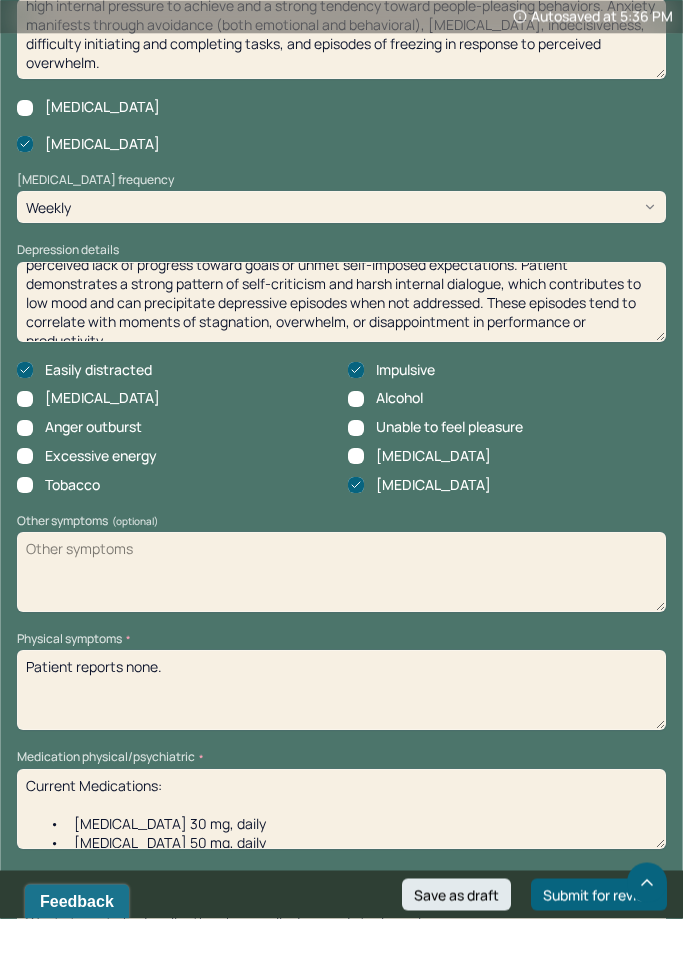 scroll, scrollTop: 1439, scrollLeft: 0, axis: vertical 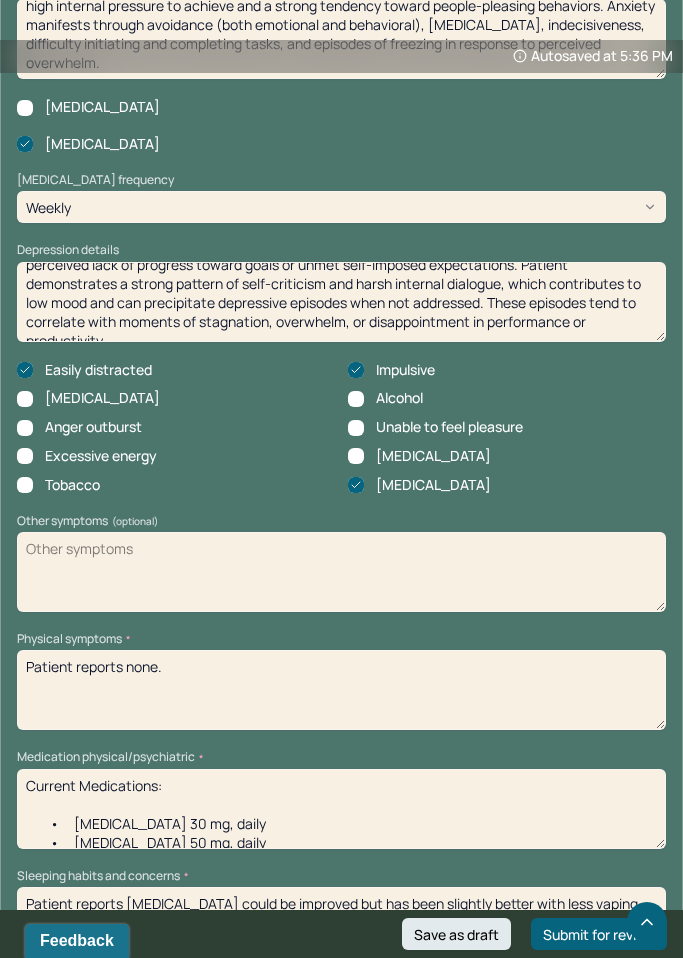 click on "Alcohol" at bounding box center (356, 399) 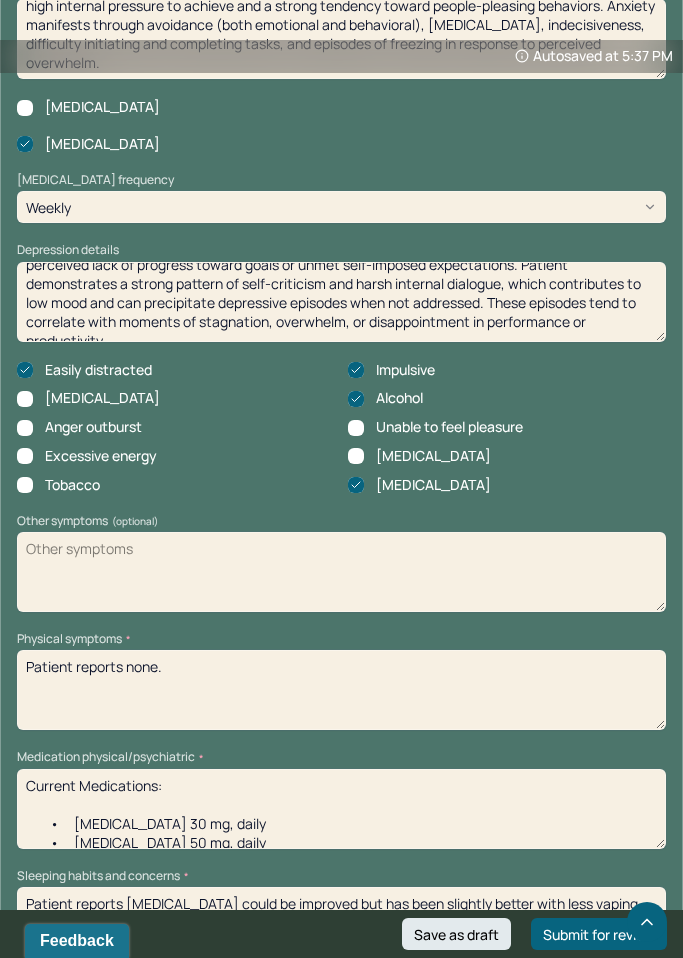click on "[MEDICAL_DATA]" at bounding box center [356, 456] 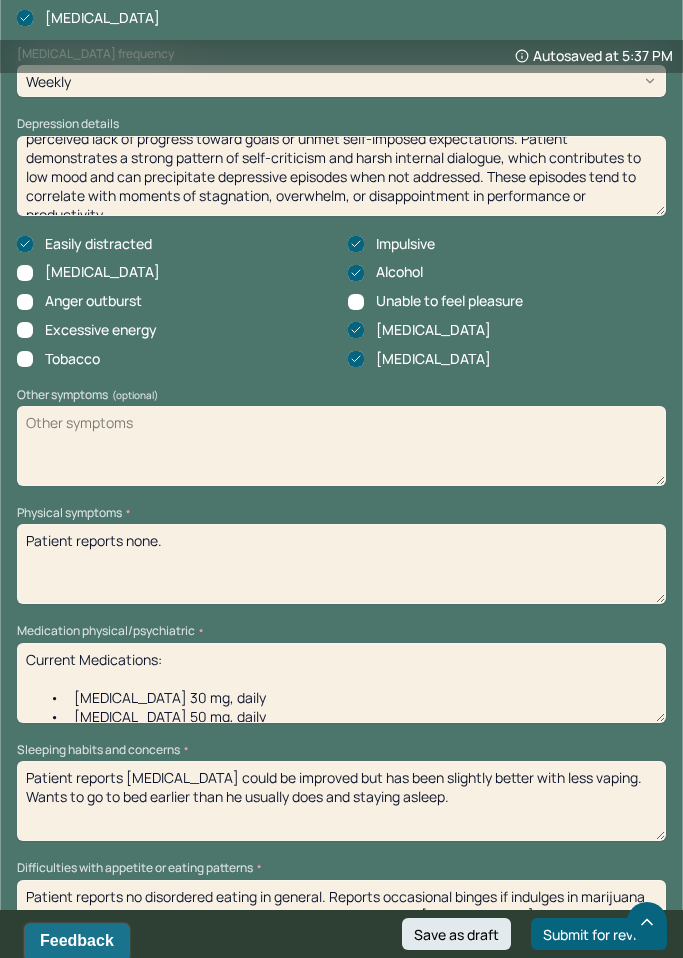 click on "Other symptoms (optional)" at bounding box center (341, 446) 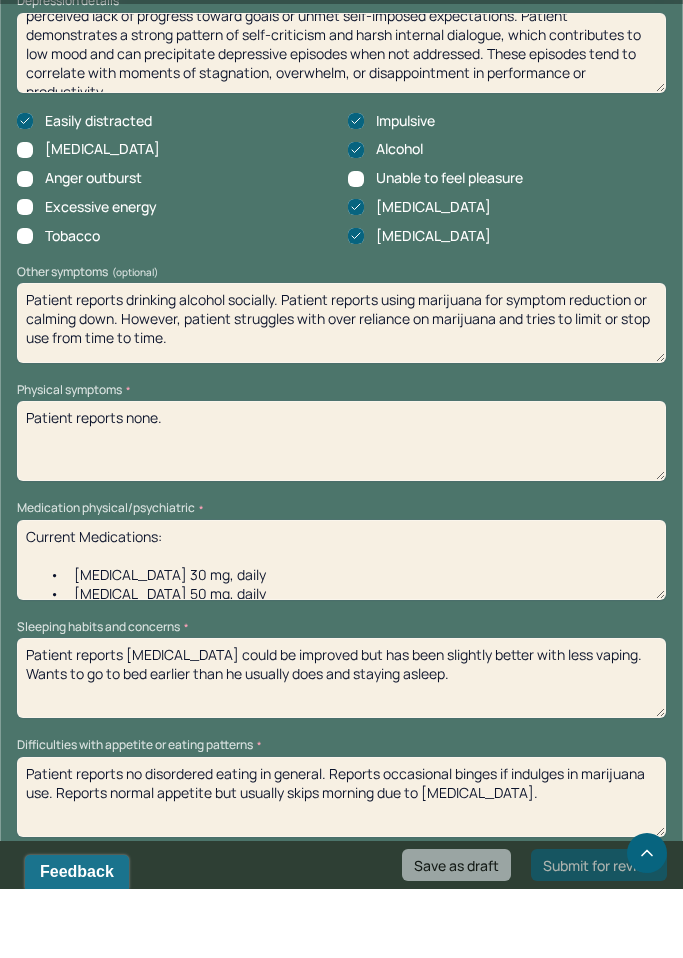 scroll, scrollTop: 1624, scrollLeft: 0, axis: vertical 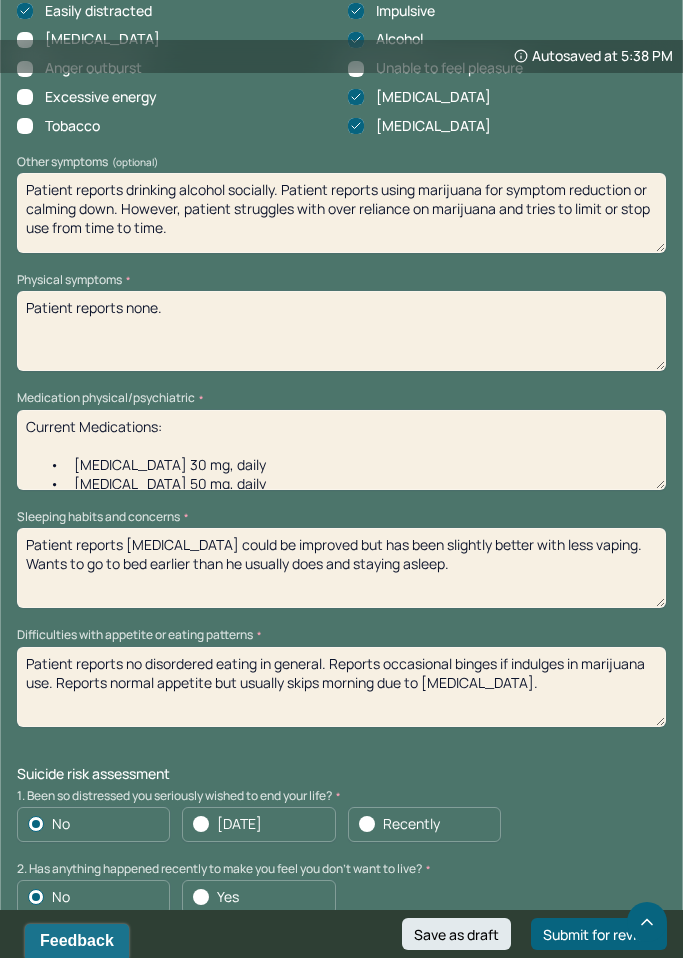 type on "Patient reports drinking alcohol socially. Patient reports using marijuana for symptom reduction or calming down. However, patient struggles with over reliance on marijuana and tries to limit or stop use from time to time." 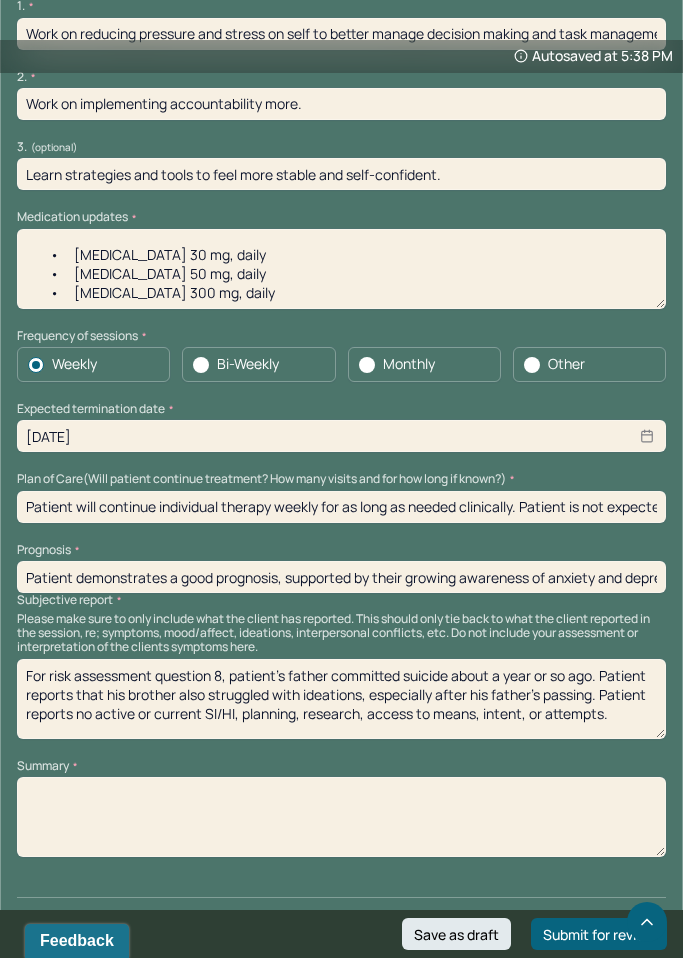 scroll, scrollTop: 4737, scrollLeft: 0, axis: vertical 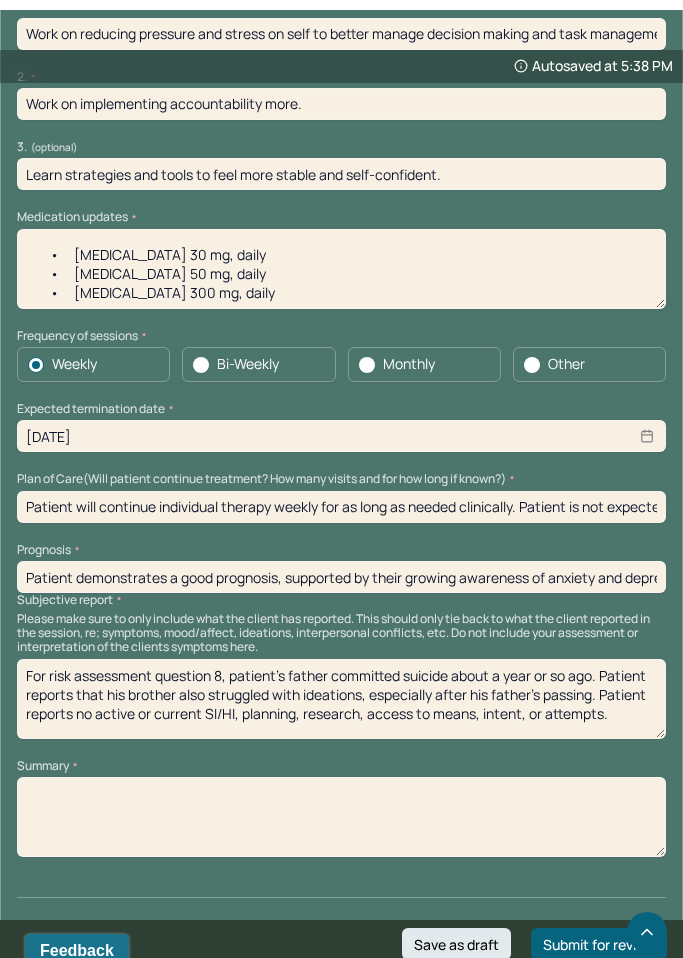 click at bounding box center (341, 807) 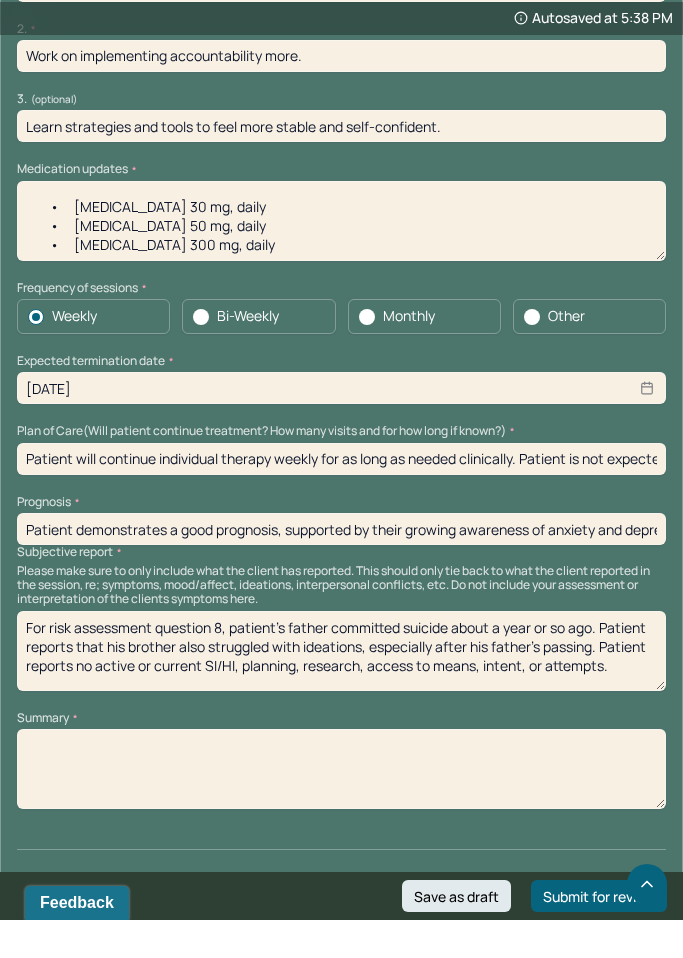 paste on "Now write summary (therapist clinical lens and overview for treatment review)" 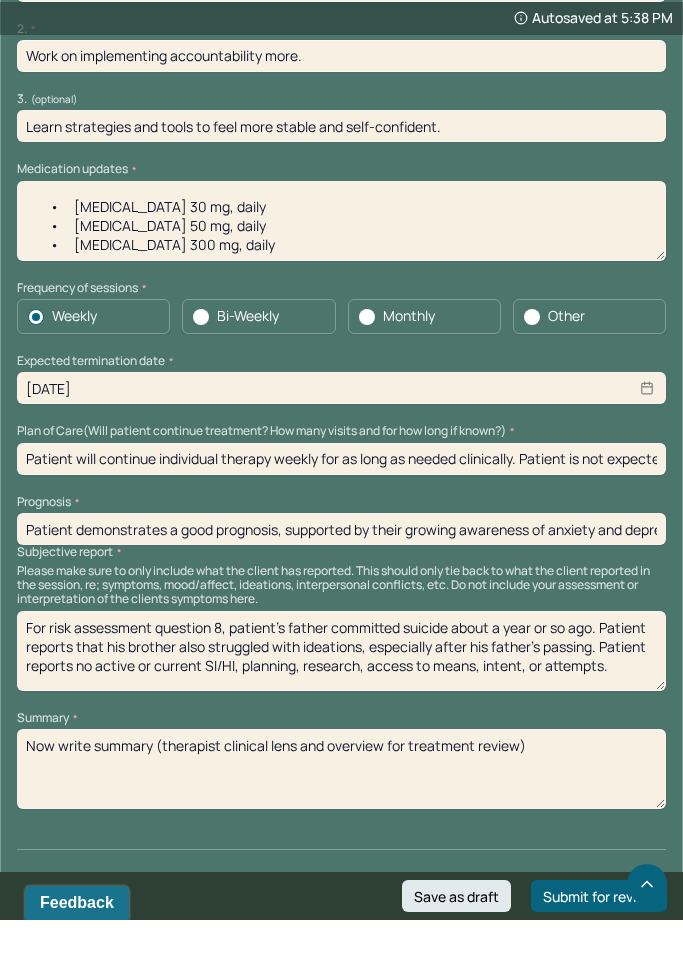 scroll, scrollTop: 4706, scrollLeft: 0, axis: vertical 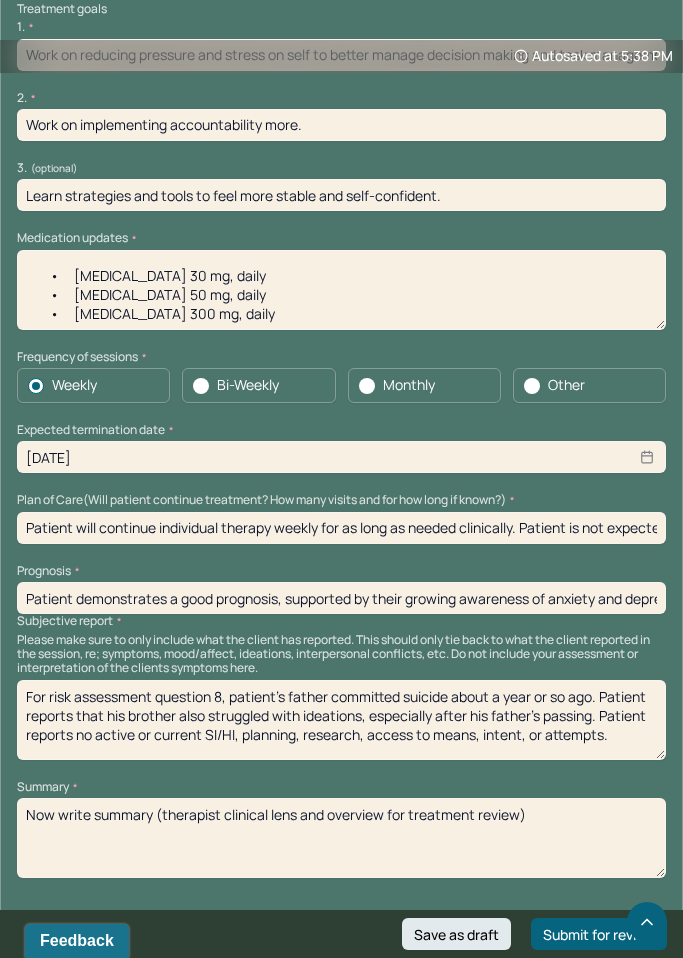 type on "Now write summary (therapist clinical lens and overview for treatment review)" 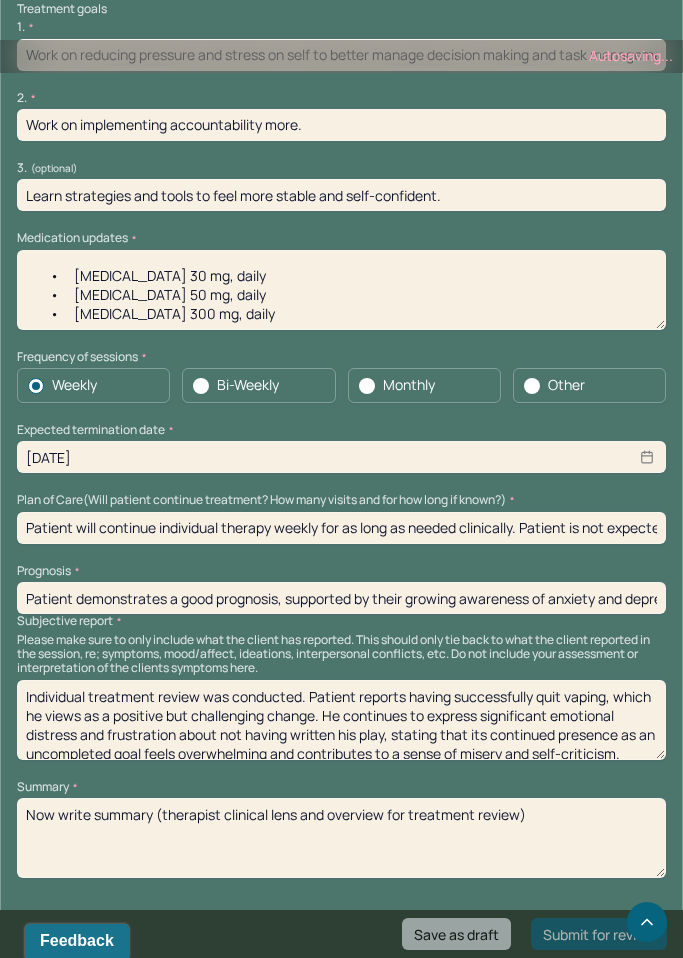 scroll, scrollTop: 0, scrollLeft: 0, axis: both 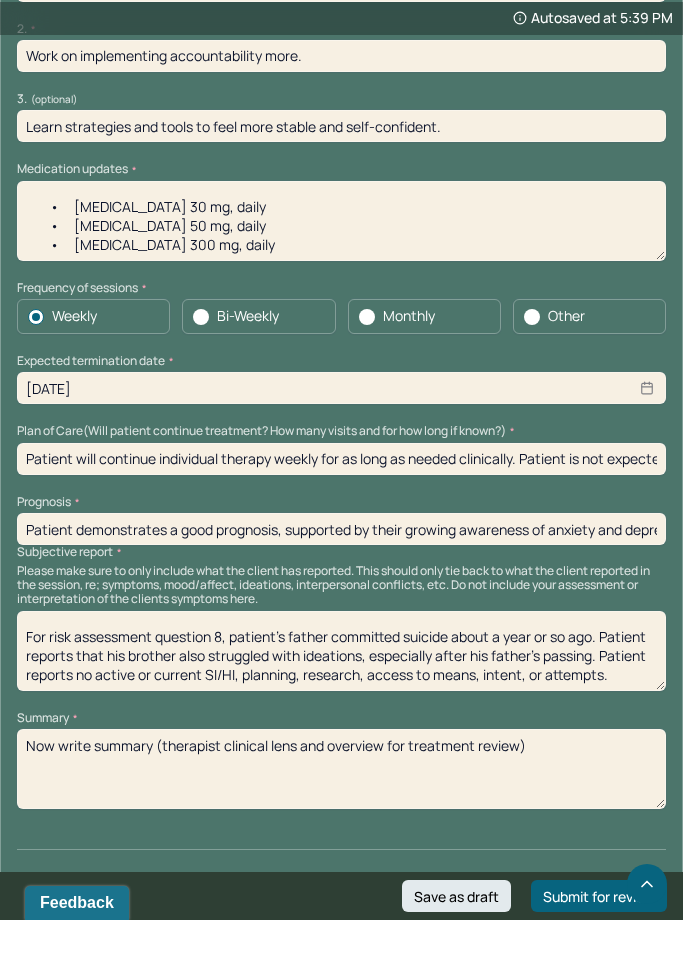 type on "Individual treatment review was conducted. Patient reports having successfully quit vaping, which he views as a positive but challenging change. He continues to express significant emotional distress and frustration about not having written his play, stating that its continued presence as an uncompleted goal feels overwhelming and contributes to a sense of misery and self-criticism. Patient is seeking support in moving toward the next actionable phase of this creative project and reducing the emotional weight it holds over him.
For risk assessment question 8, patient’s father committed suicide about a year or so ago. Patient reports that his brother also struggled with ideations, especially after his father’s passing. Patient reports no active or current SI/HI, planning, research, access to means, intent, or attempts." 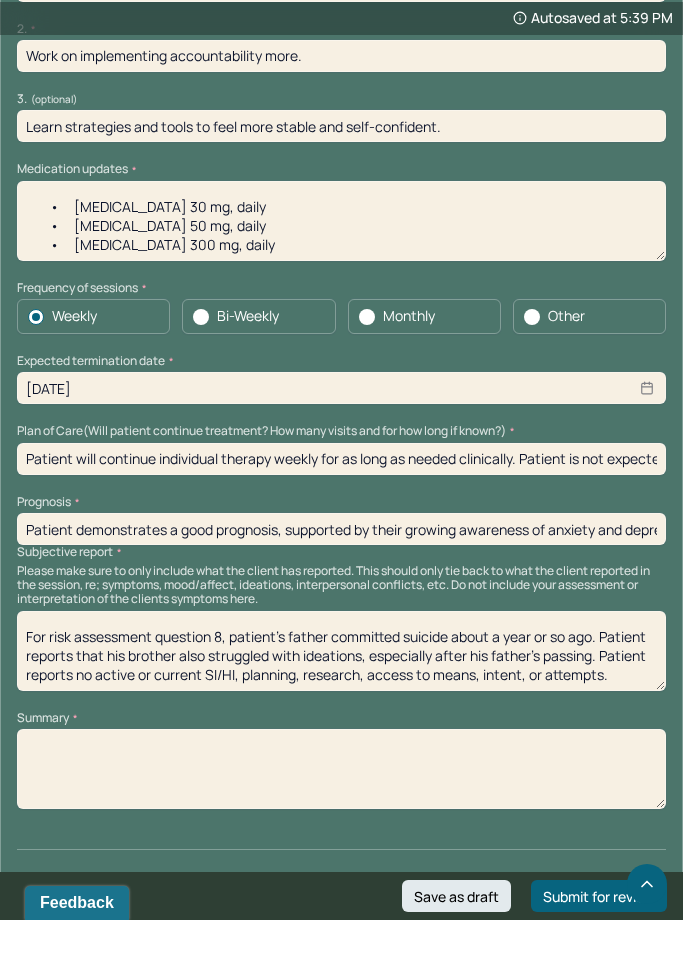 scroll, scrollTop: 4706, scrollLeft: 0, axis: vertical 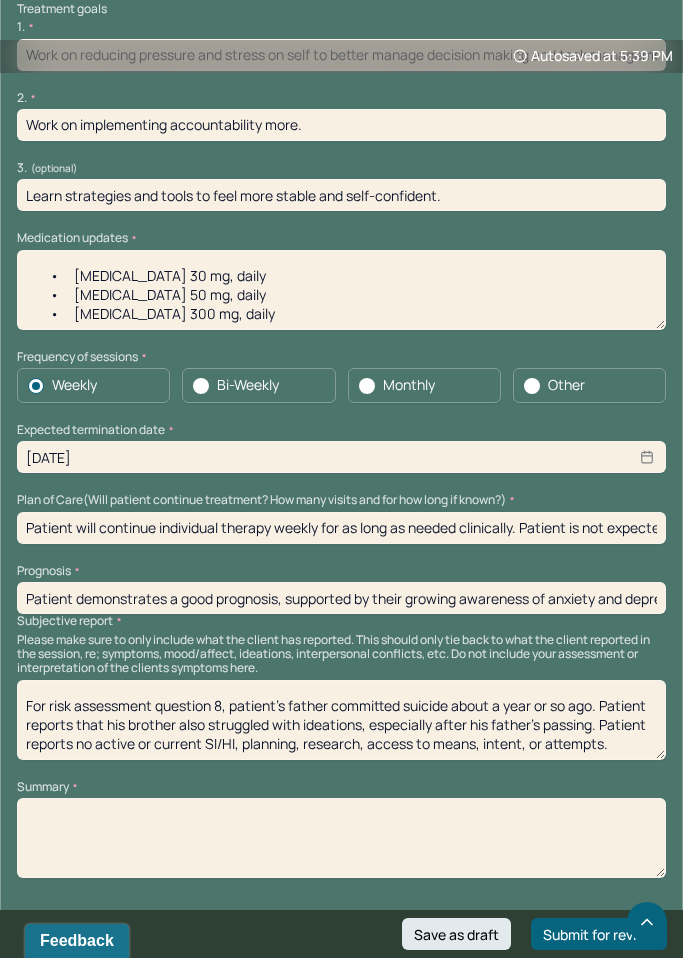 click at bounding box center (341, 838) 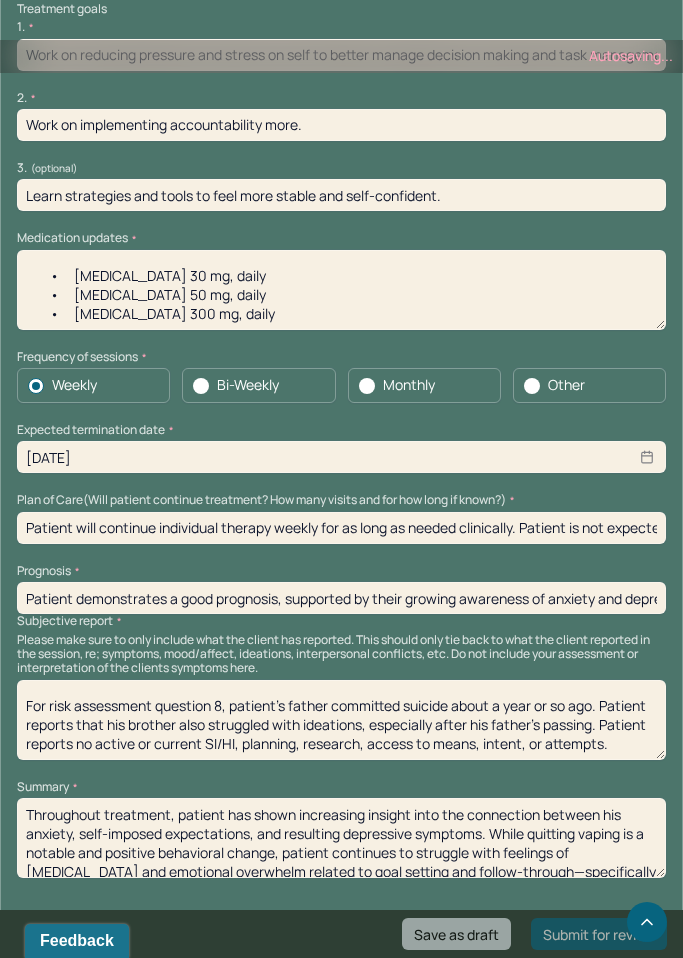 scroll, scrollTop: 0, scrollLeft: 0, axis: both 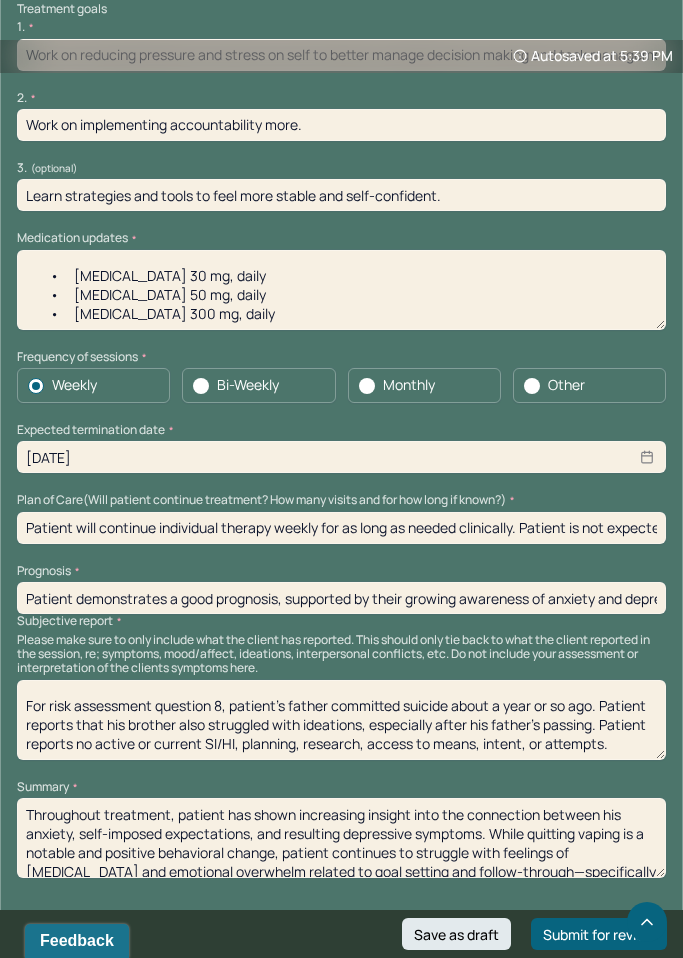 click on "Throughout treatment, patient has shown increasing insight into the connection between his anxiety, self-imposed expectations, and resulting depressive symptoms. While quitting vaping is a notable and positive behavioral change, patient continues to struggle with feelings of [MEDICAL_DATA] and emotional overwhelm related to goal setting and follow-through—specifically around his creative work. His difficulty initiating and completing tasks continues to reinforce his internal narrative of inadequacy and contributes to a cycle of avoidance and self-criticism. Therapeutic work has centered on building emotional regulation strategies, addressing cognitive distortions, and developing concrete, manageable steps toward larger goals. Focus moving forward will include breaking down avoidance patterns, increasing behavioral activation, and reinforcing self-compassion practices to reduce mood-related setbacks." at bounding box center (341, 838) 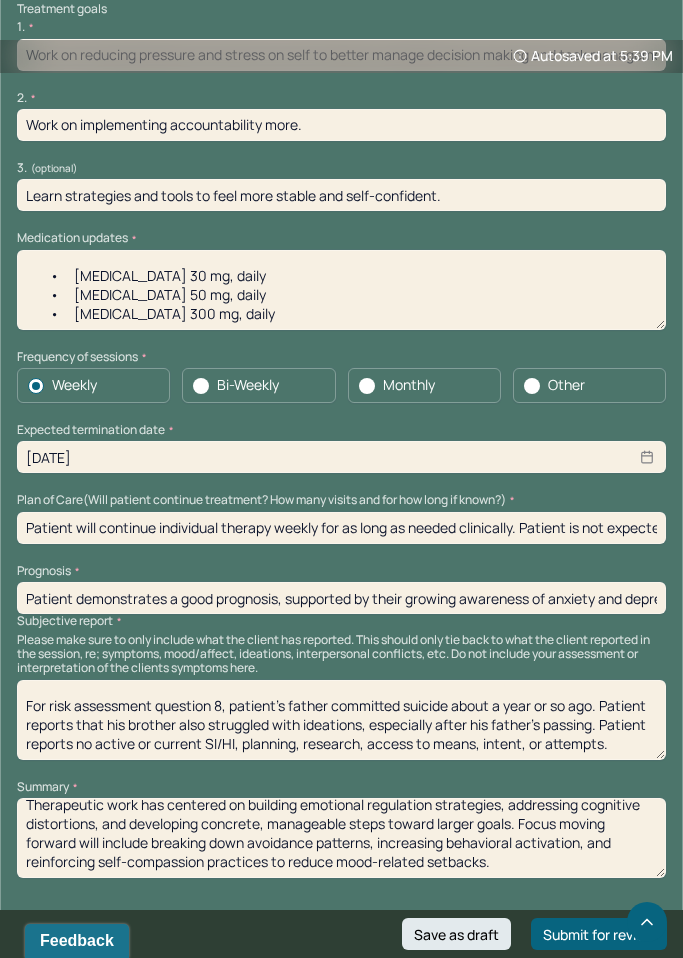 scroll, scrollTop: 133, scrollLeft: 0, axis: vertical 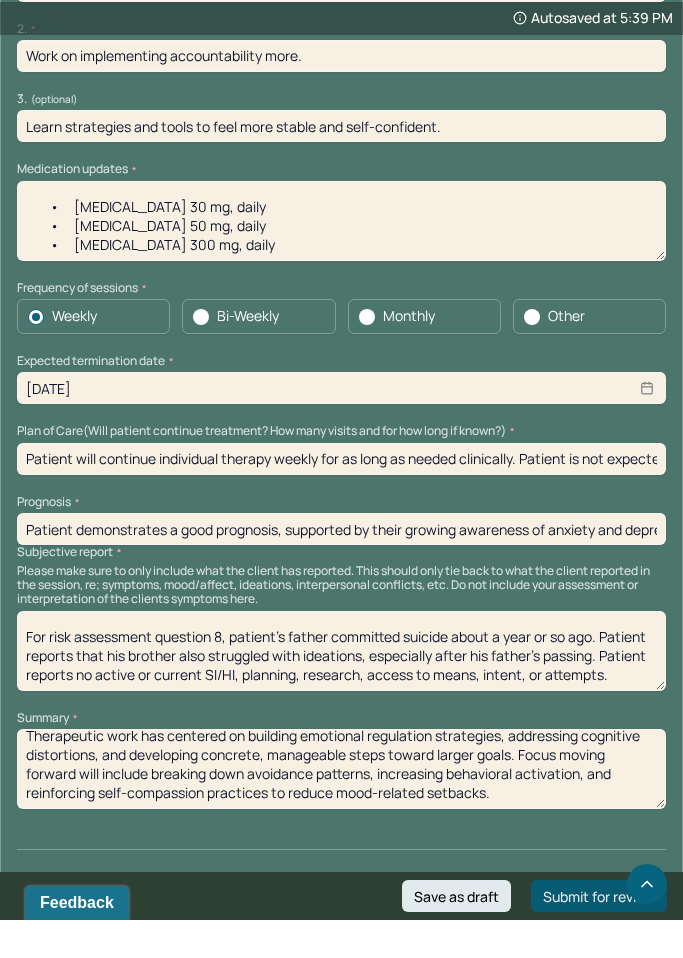 type on "Throughout treatment, patient has shown increasing insight into the connection between his anxiety, self-imposed expectations, and resulting depressive symptoms. While quitting vaping is a notable and positive behavioral change, patient continues to struggle with feelings of [MEDICAL_DATA] and emotional overwhelm related to goal setting and follow-through—specifically around his creative work. His difficulty initiating and completing tasks continues to reinforce his internal narrative of inadequacy and contributes to a cycle of avoidance and self-criticism. Therapeutic work has centered on building emotional regulation strategies, addressing cognitive distortions, and developing concrete, manageable steps toward larger goals. Focus moving forward will include breaking down avoidance patterns, increasing behavioral activation, and reinforcing self-compassion practices to reduce mood-related setbacks." 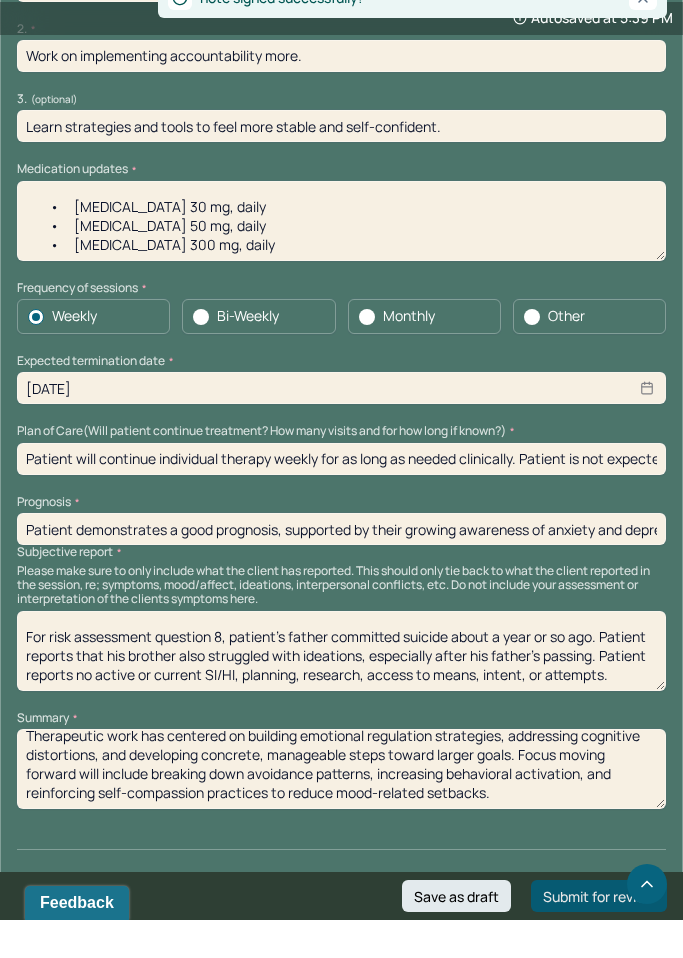 scroll, scrollTop: 4706, scrollLeft: 0, axis: vertical 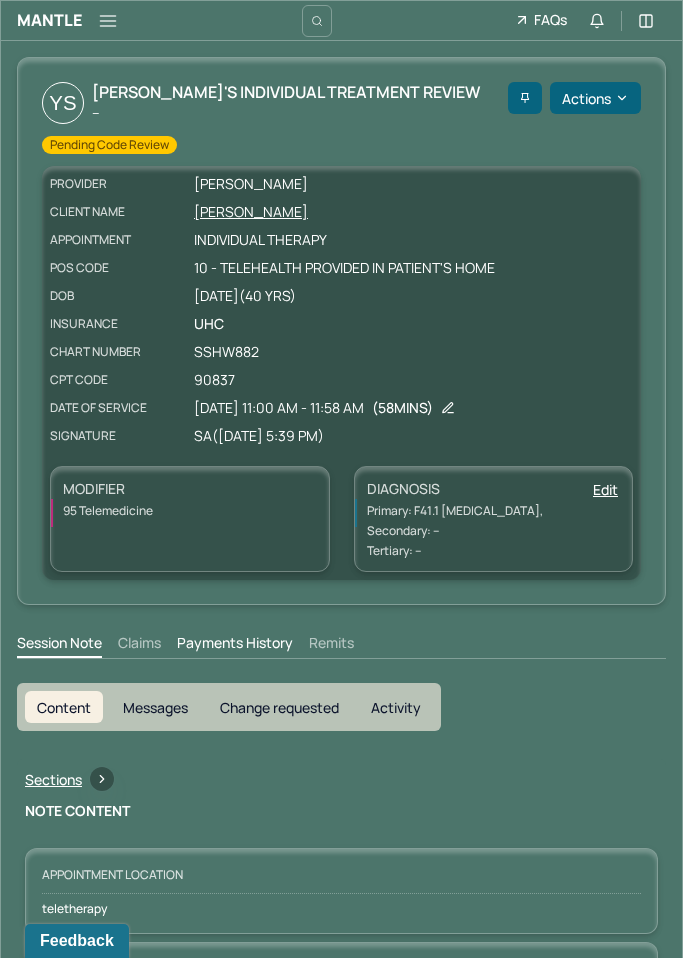 click on "Messages" at bounding box center (155, 707) 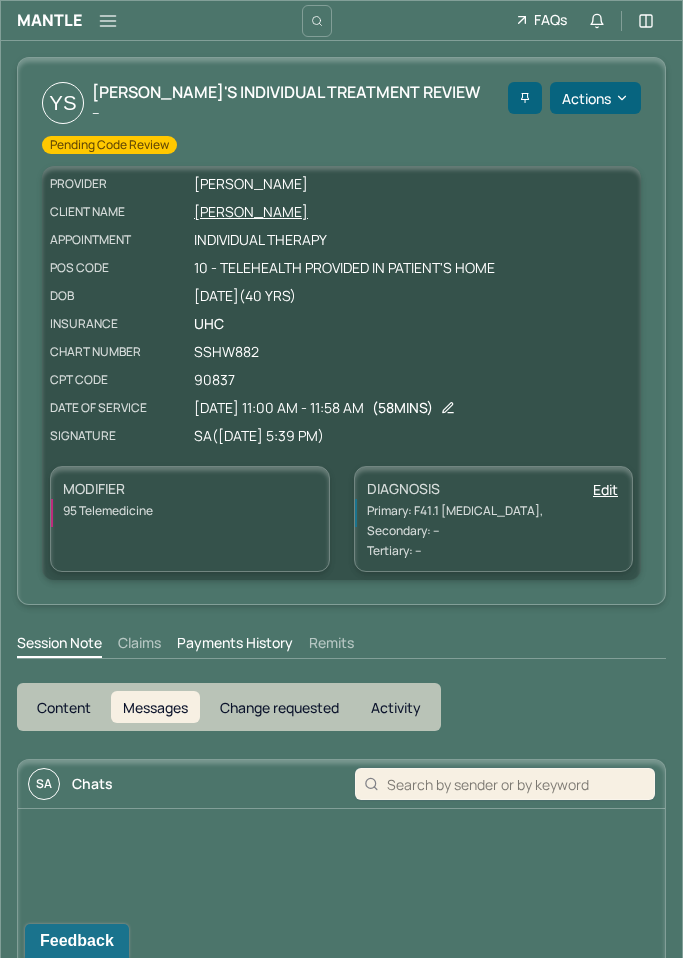 click on "Change requested" at bounding box center (279, 707) 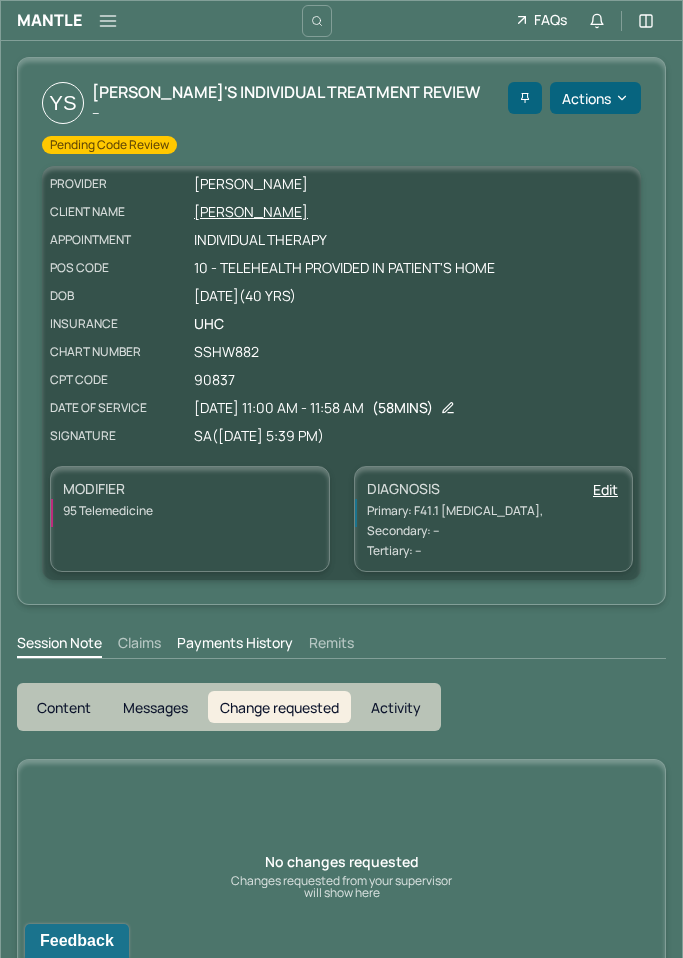 click on "Activity" at bounding box center (396, 707) 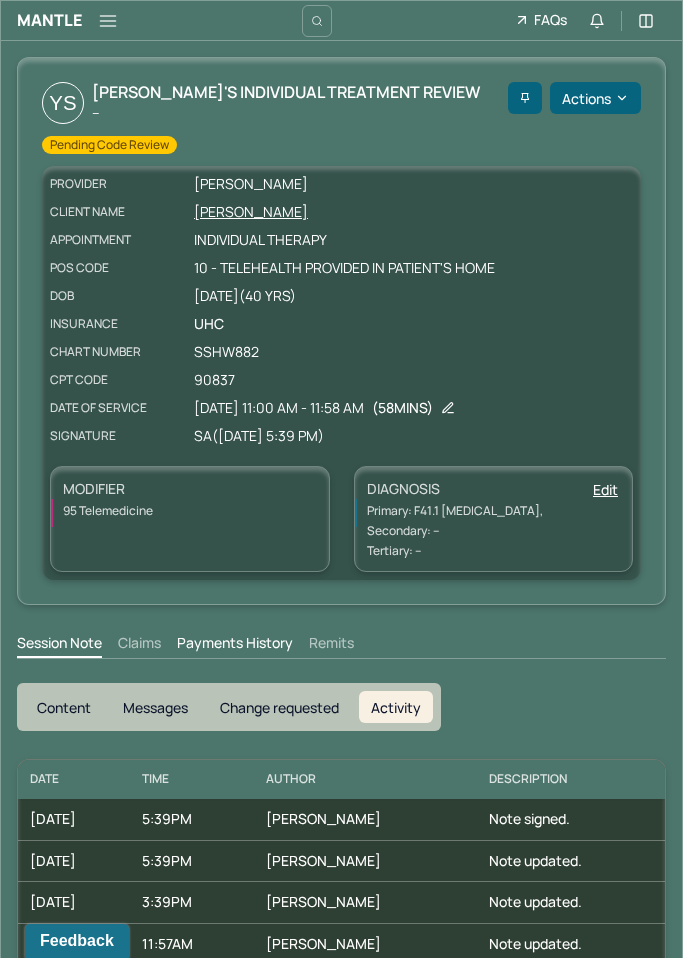click on "Content" at bounding box center [64, 707] 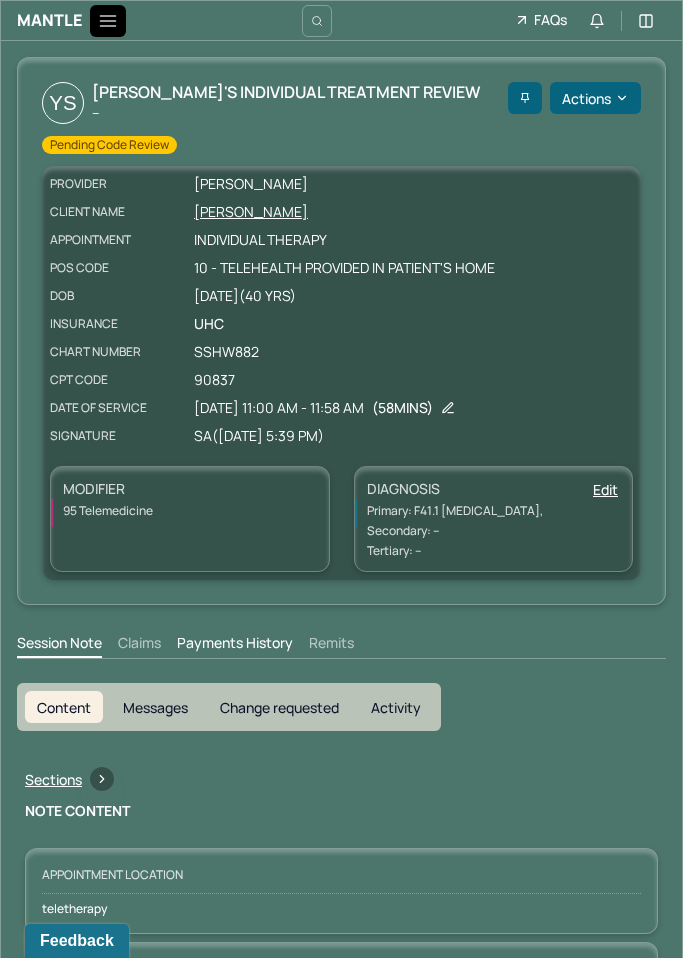 click at bounding box center [108, 21] 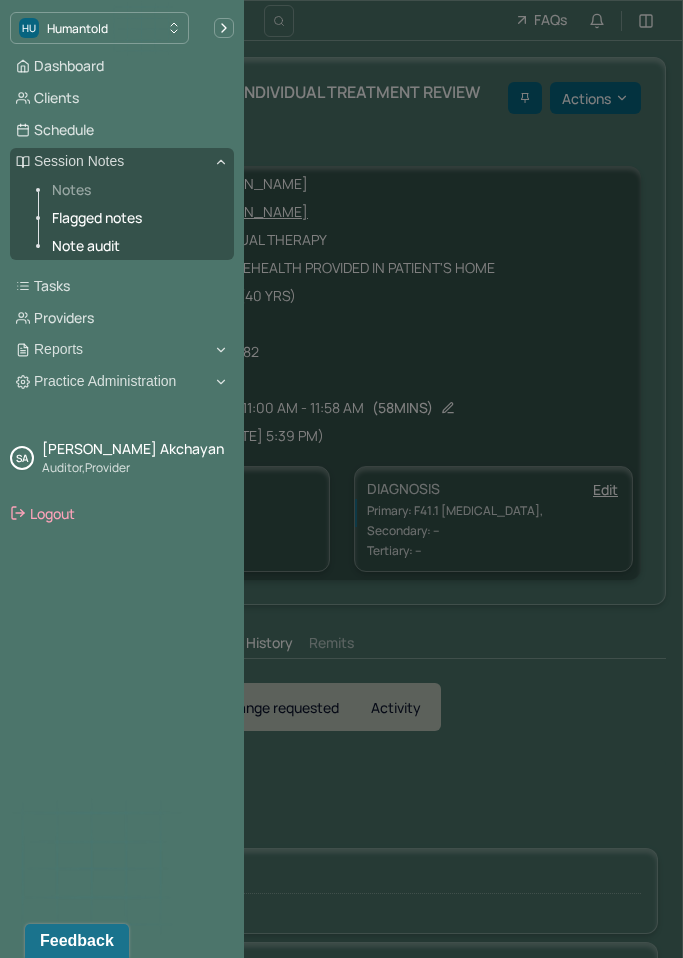 click on "Notes" at bounding box center [135, 190] 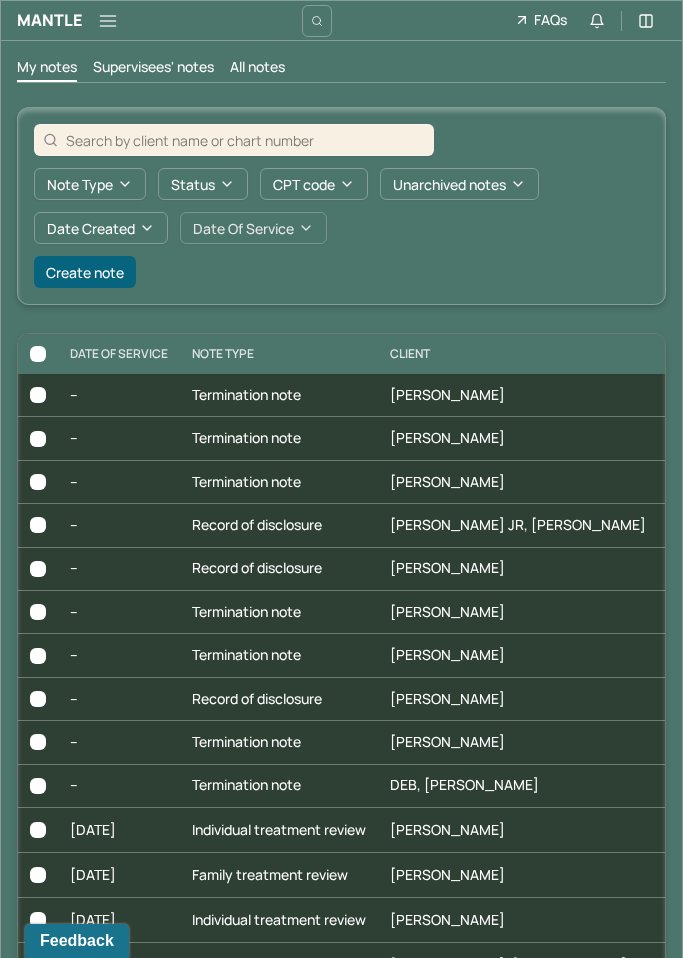 scroll, scrollTop: 0, scrollLeft: 0, axis: both 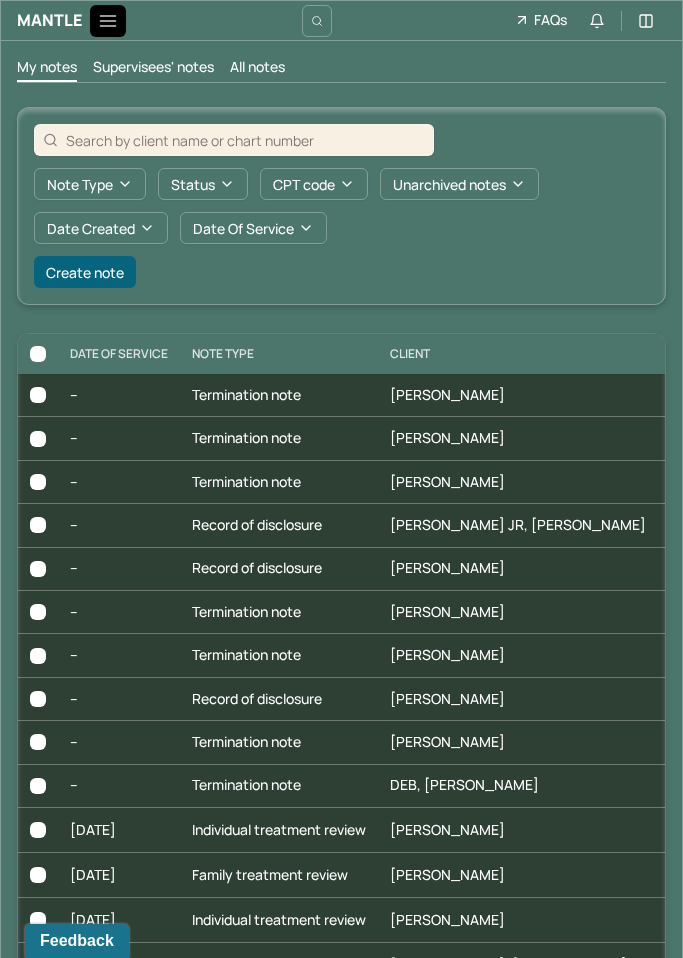 click at bounding box center (108, 21) 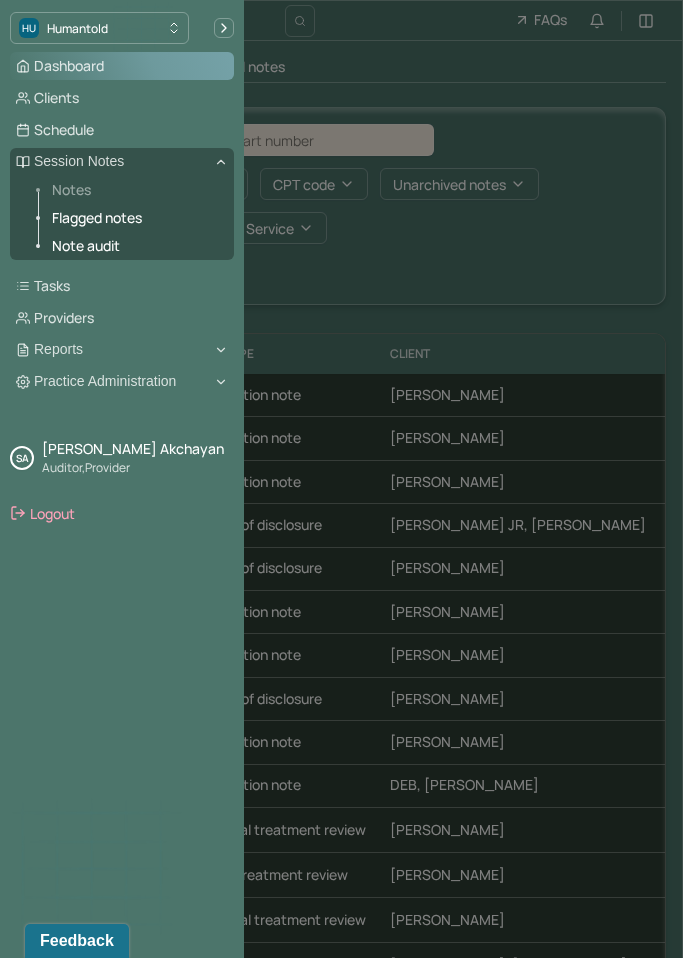 click on "Dashboard" at bounding box center [122, 66] 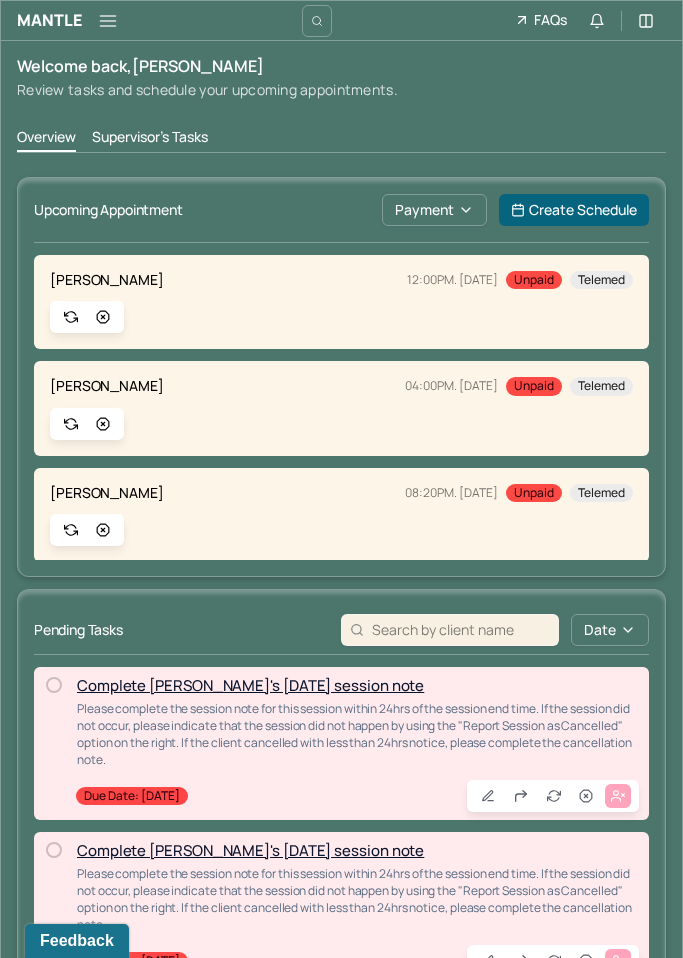 scroll, scrollTop: 0, scrollLeft: 0, axis: both 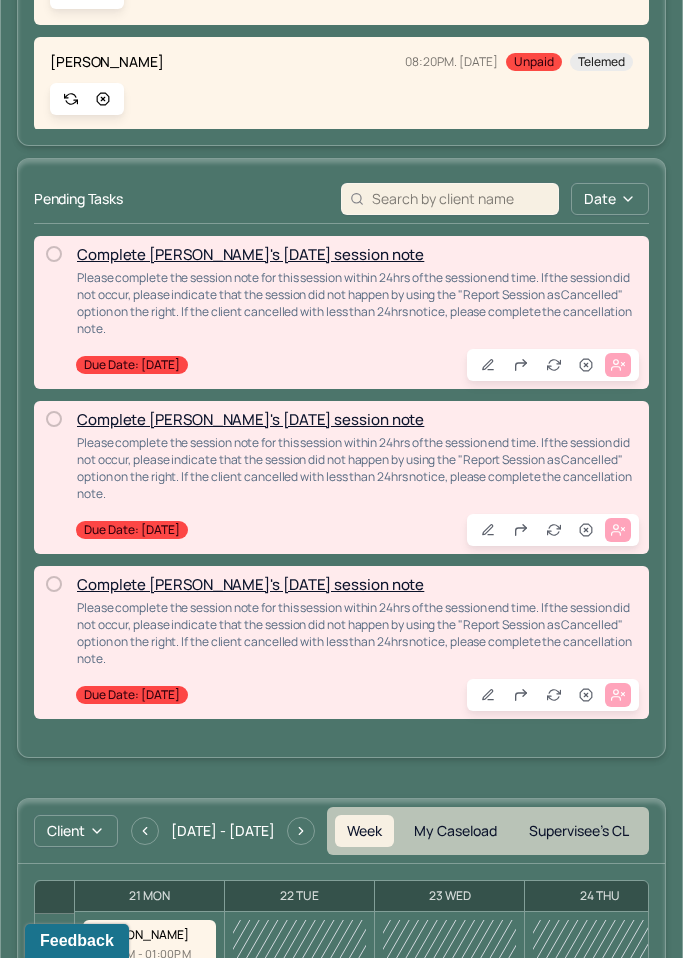 click on "Complete [PERSON_NAME]'s [DATE] session note" at bounding box center (250, 584) 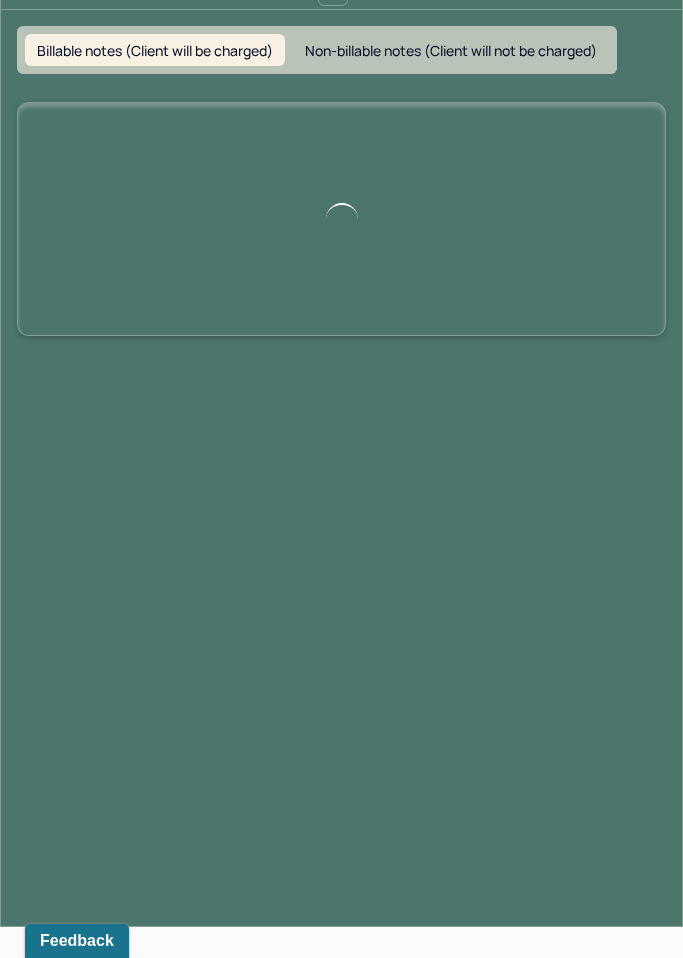 scroll, scrollTop: 0, scrollLeft: 0, axis: both 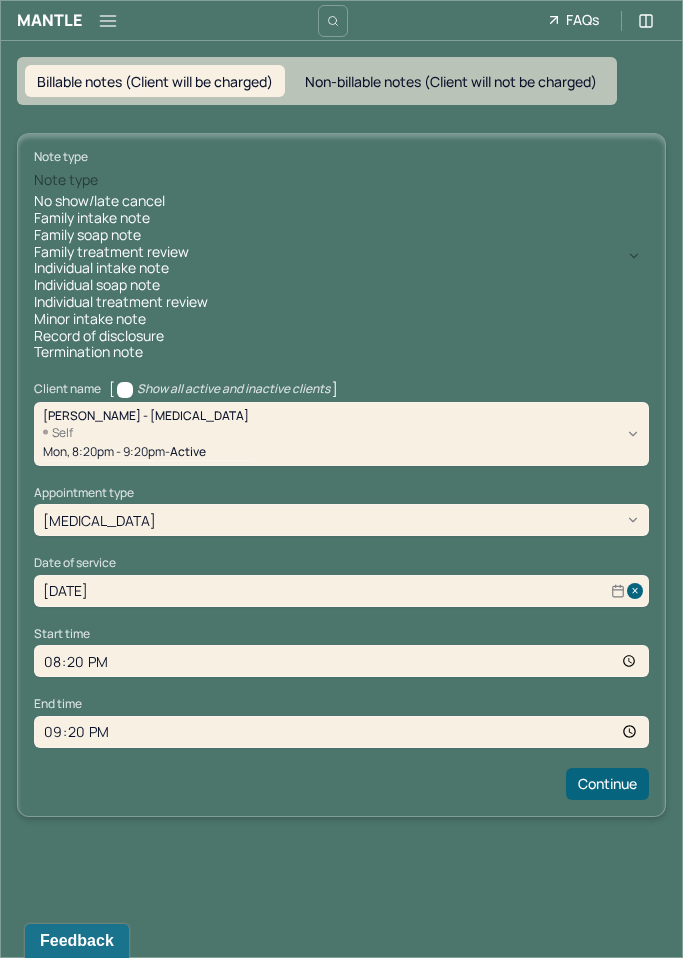 click at bounding box center [375, 180] 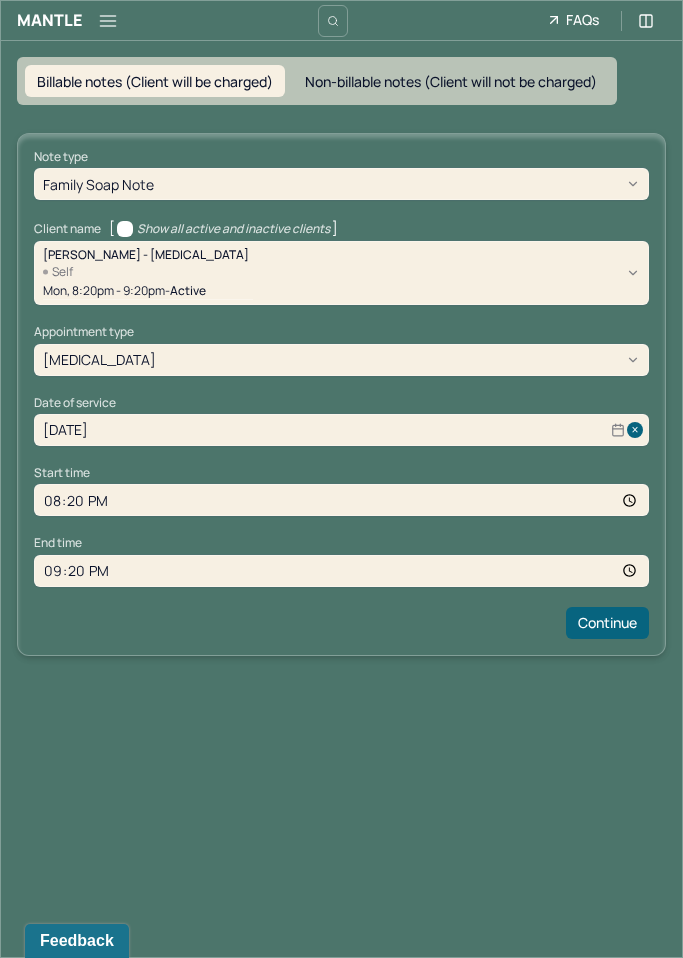 click on "20:20" at bounding box center (341, 500) 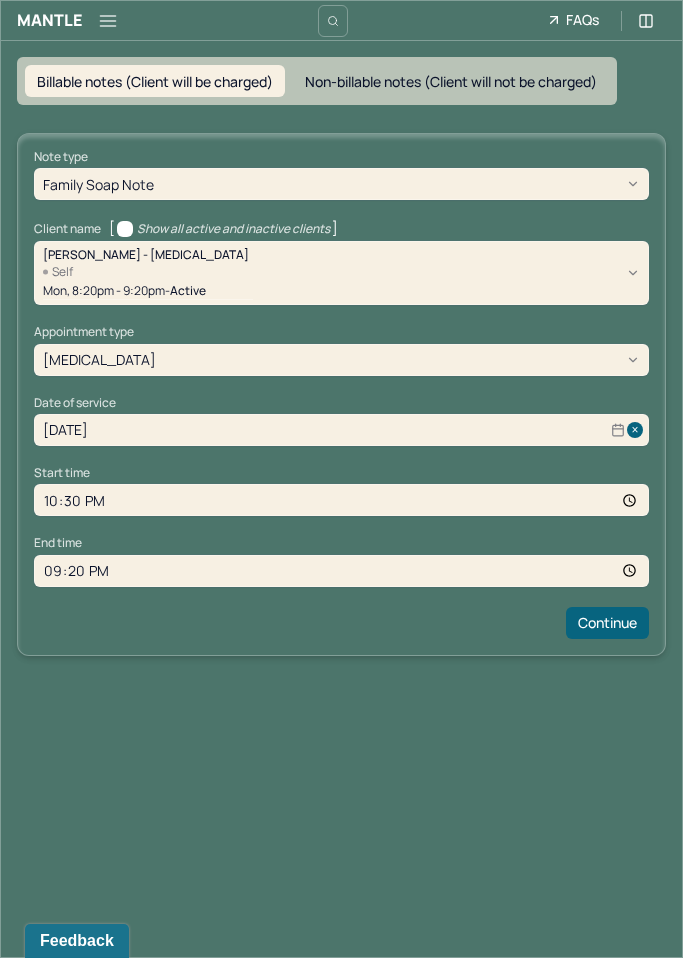 type on "10:30" 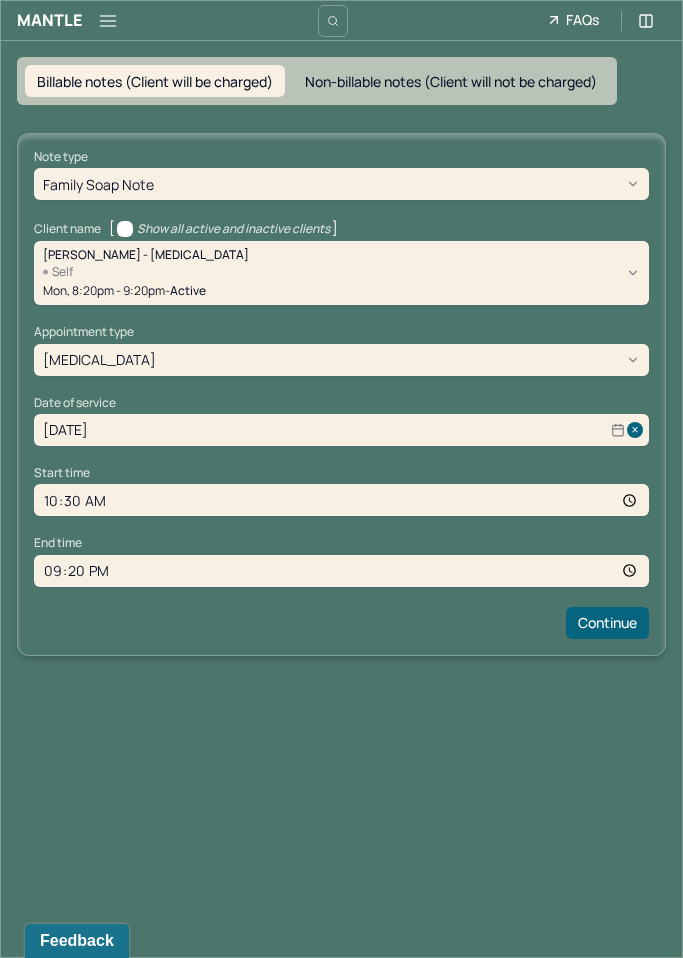 click on "21:20" at bounding box center [341, 571] 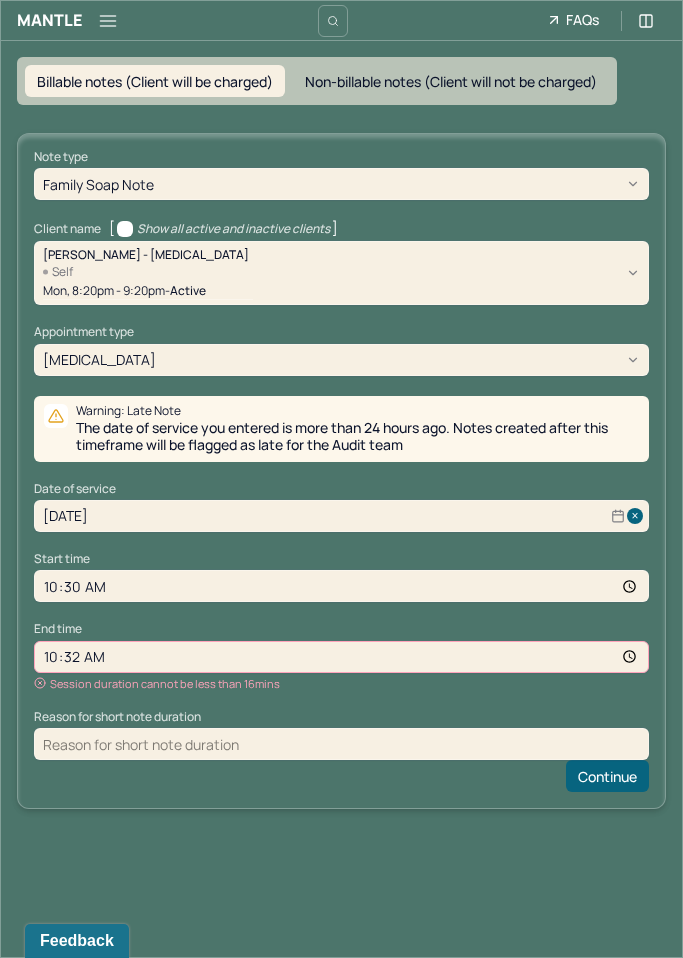 click on "10:32" at bounding box center [341, 657] 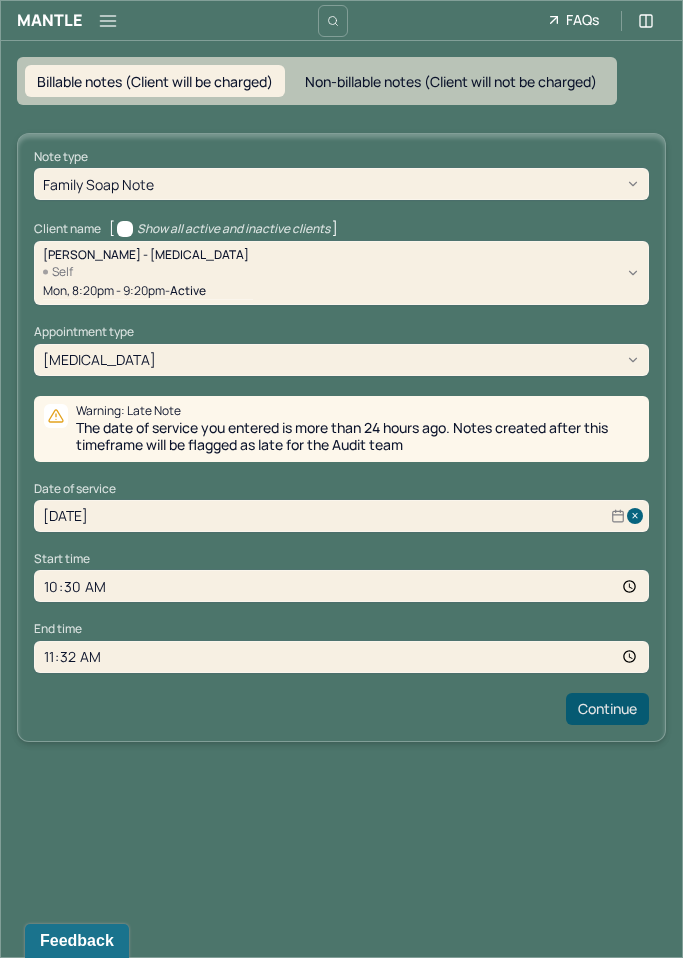 click on "Continue" at bounding box center [607, 709] 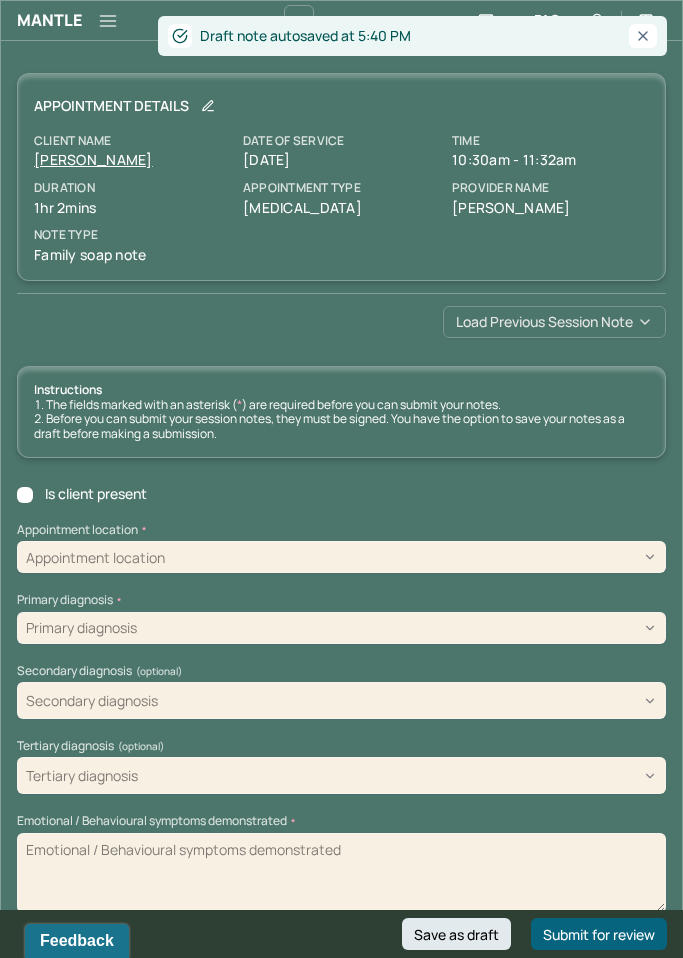 click on "Load previous session note" at bounding box center (554, 322) 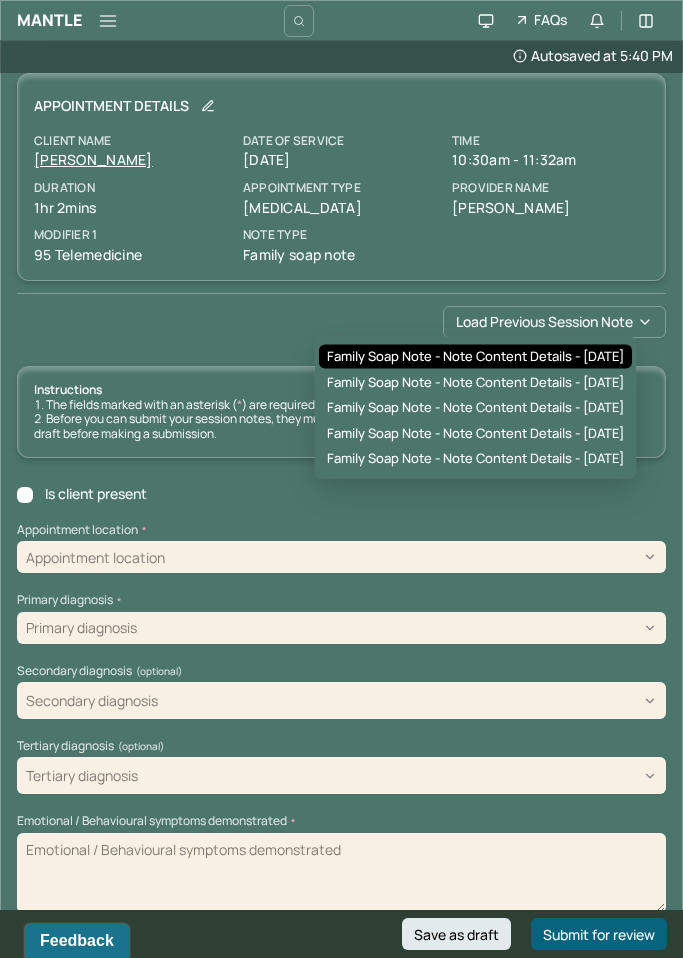 click on "Family soap note   - Note content Details -   [DATE]" at bounding box center (475, 357) 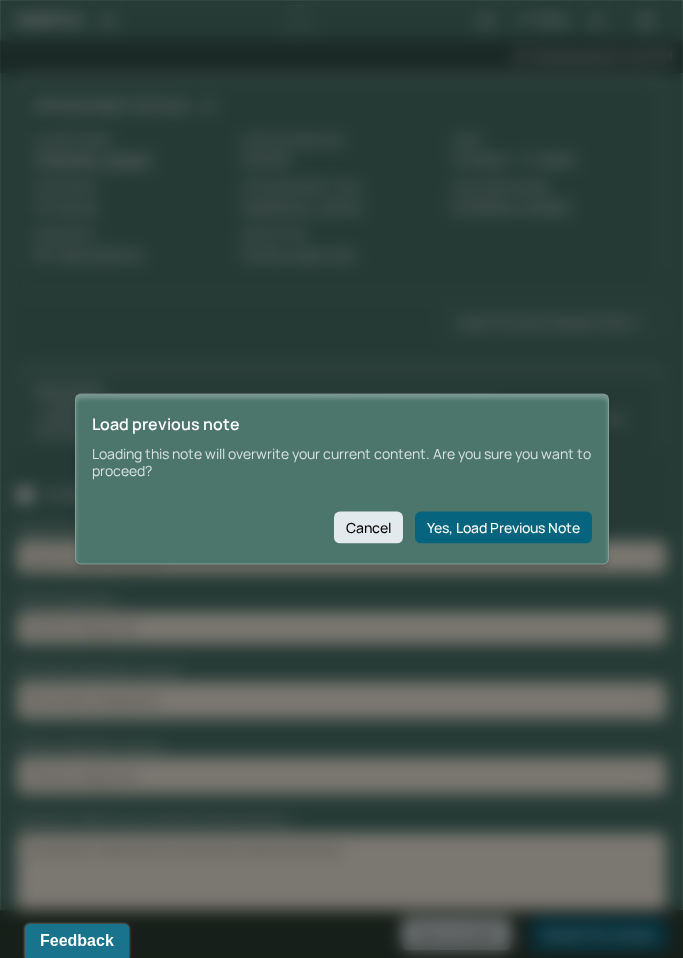 click on "Yes, Load Previous Note" at bounding box center (503, 527) 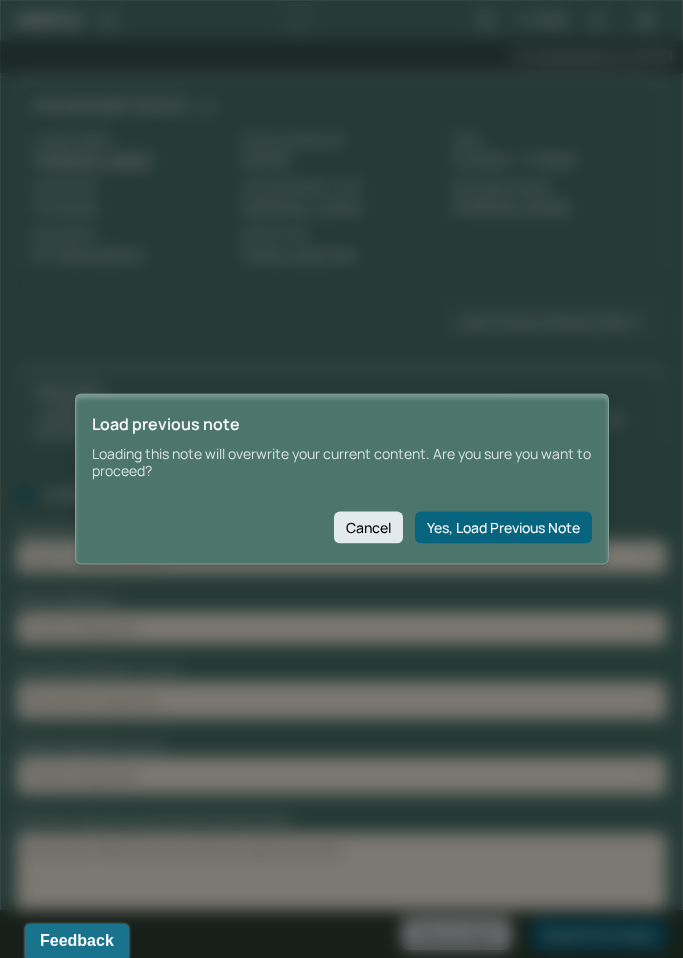 checkbox on "true" 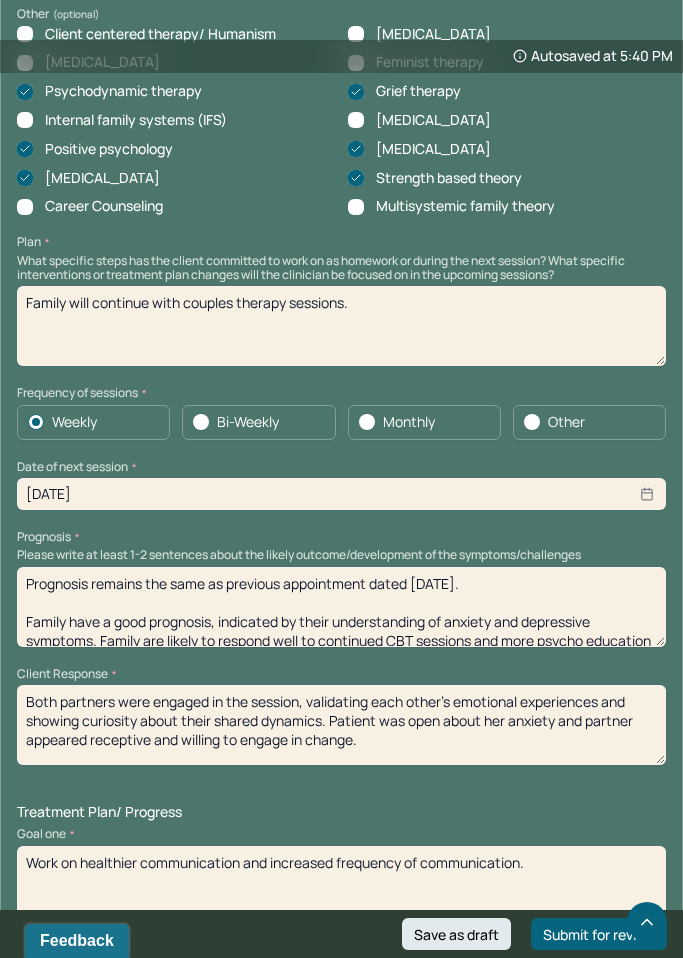scroll, scrollTop: 2383, scrollLeft: 0, axis: vertical 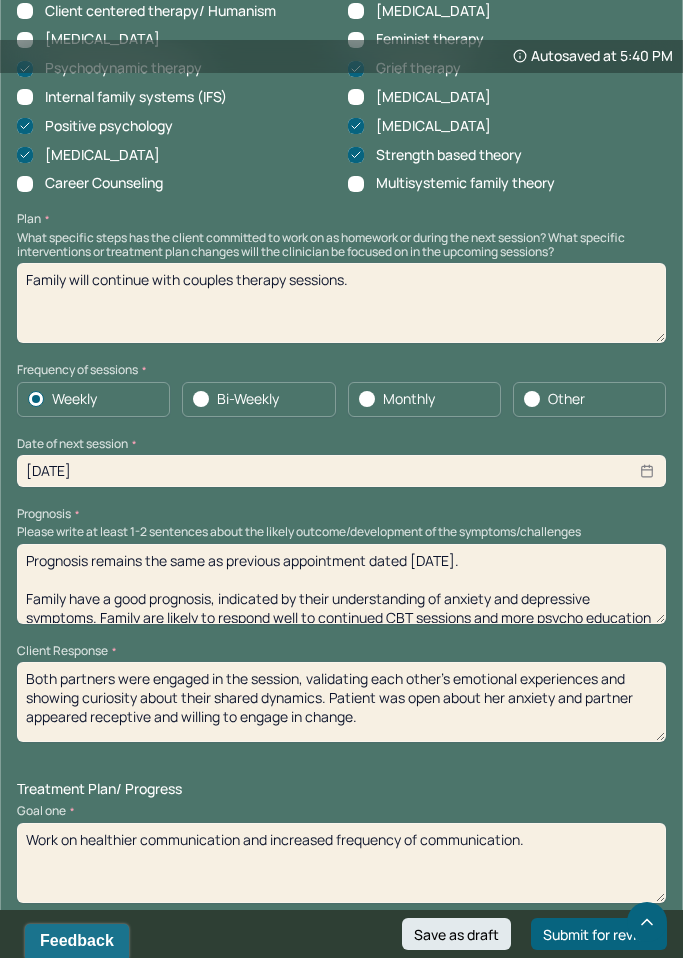 click on "Prognosis remains the same as previous appointment dated [DATE].
Family have a good prognosis, indicated by their understanding of anxiety and depressive symptoms. Family are likely to respond well to continued CBT sessions and more psycho education on anxiety and [MEDICAL_DATA] to better understand triggers and symptom management." at bounding box center (341, 584) 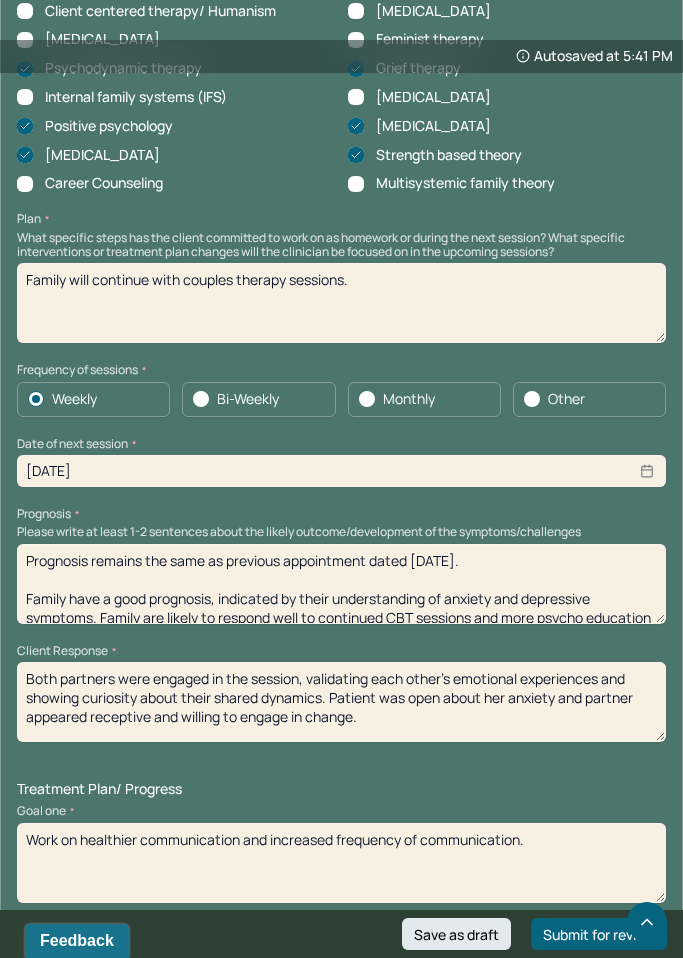 type on "Prognosis remains the same as previous appointment dated [DATE].
Family have a good prognosis, indicated by their understanding of anxiety and depressive symptoms. Family are likely to respond well to continued CBT sessions and more psycho education on anxiety and [MEDICAL_DATA] to better understand triggers and symptom management." 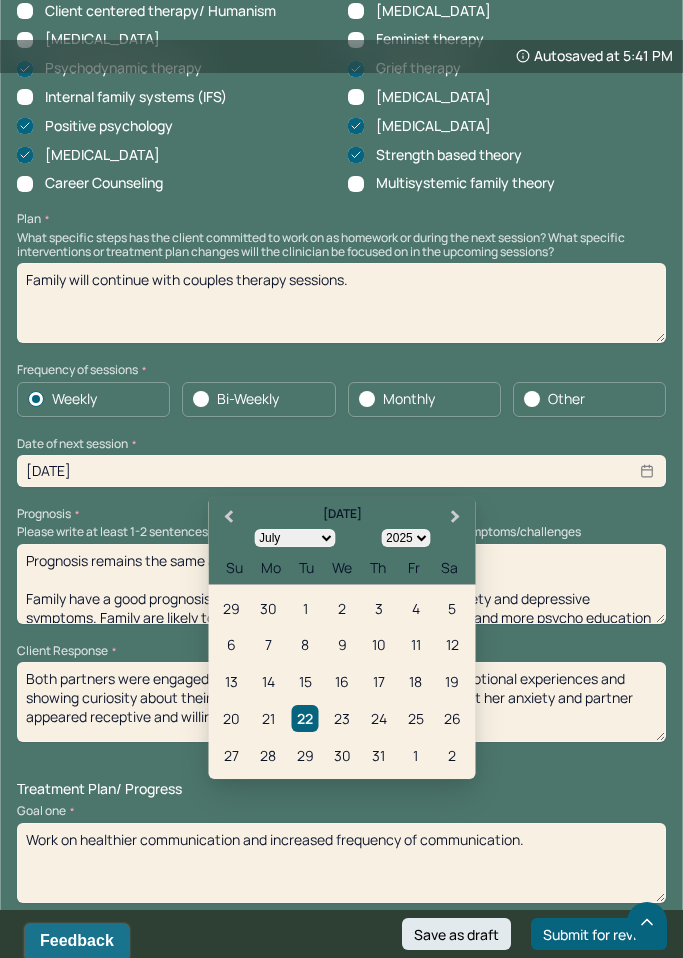 click on "28" at bounding box center [268, 755] 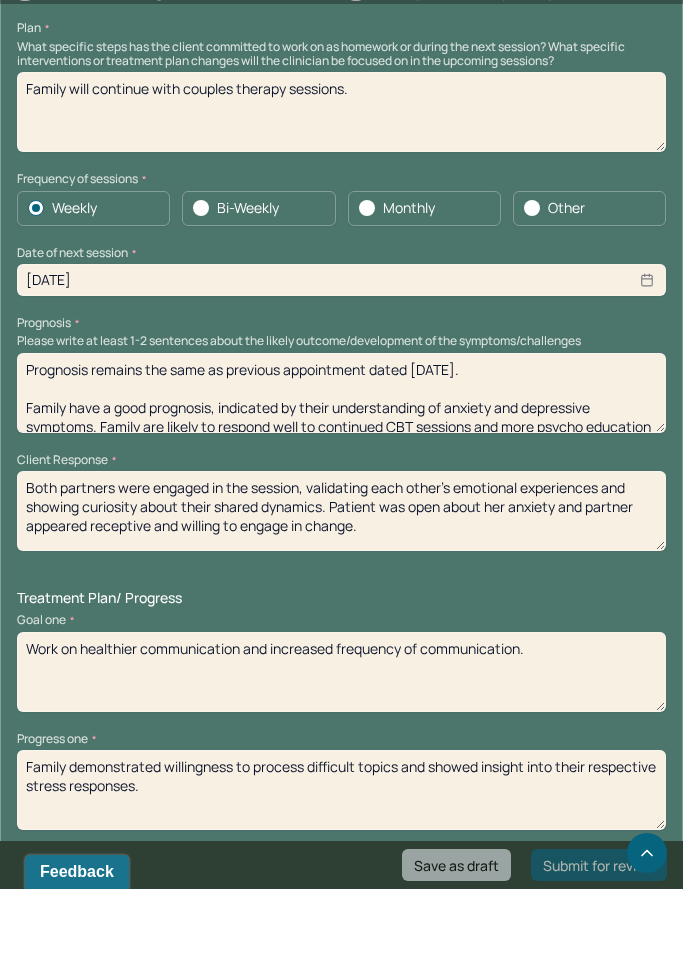scroll, scrollTop: 2544, scrollLeft: 0, axis: vertical 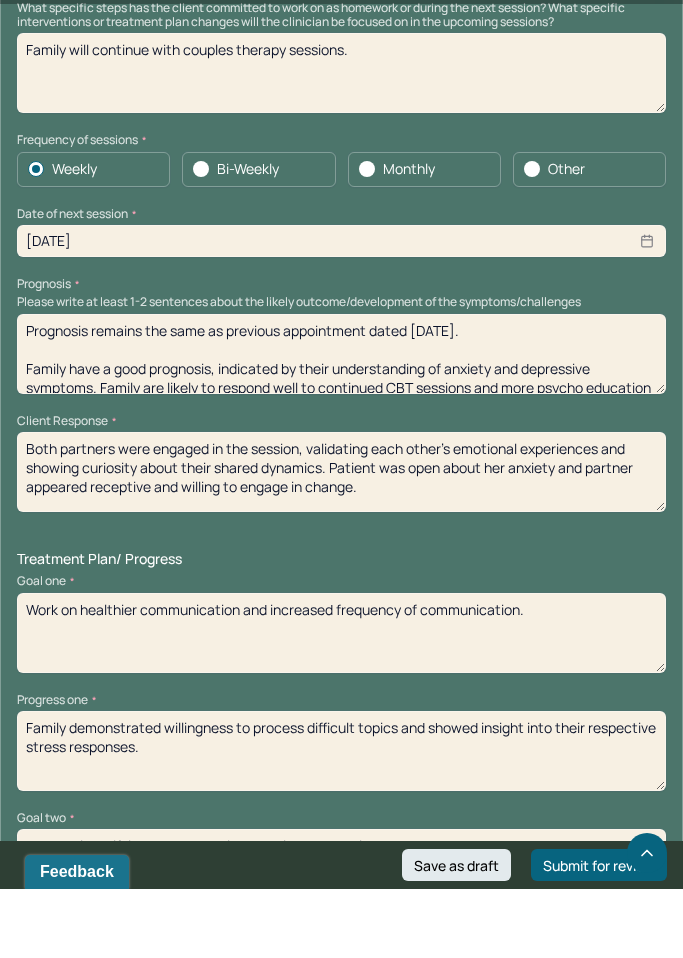 click on "Both partners were engaged in the session, validating each other’s emotional experiences and showing curiosity about their shared dynamics. Patient was open about her anxiety and partner appeared receptive and willing to engage in change." at bounding box center (341, 541) 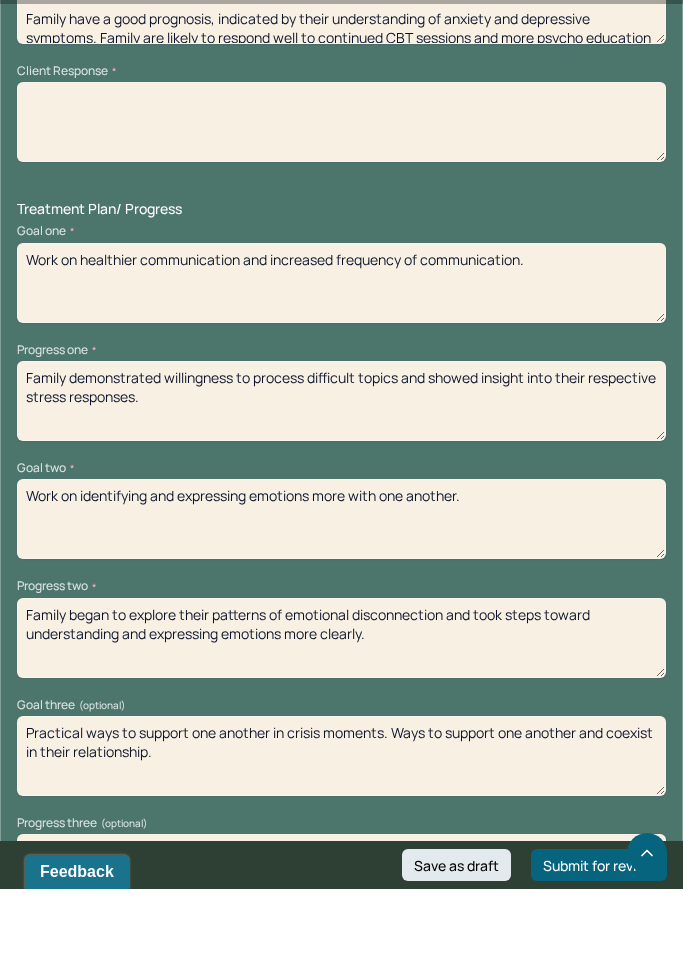 scroll, scrollTop: 2896, scrollLeft: 0, axis: vertical 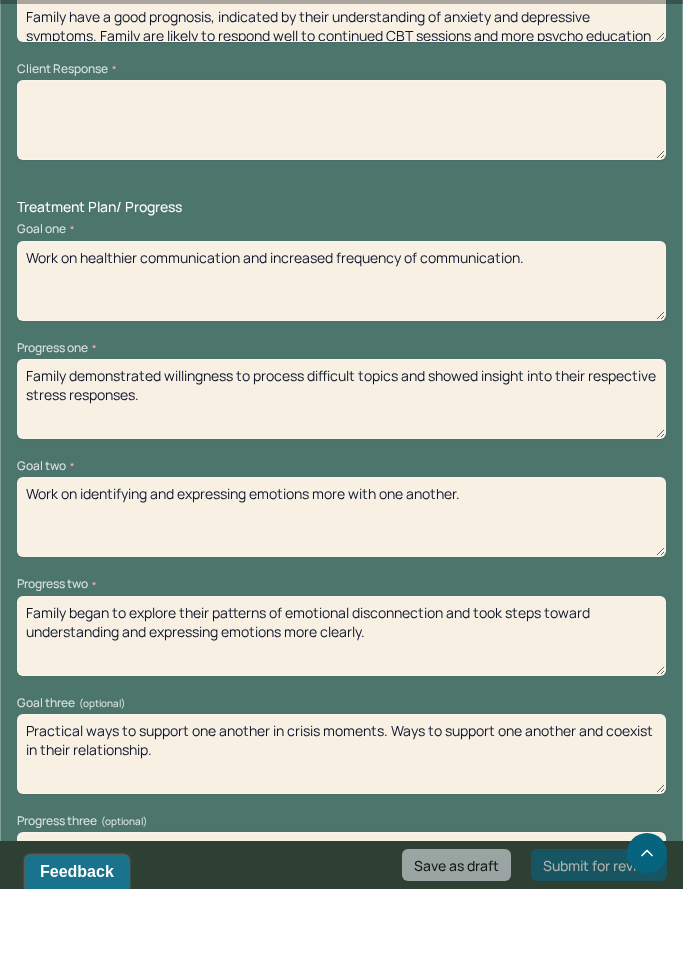 type 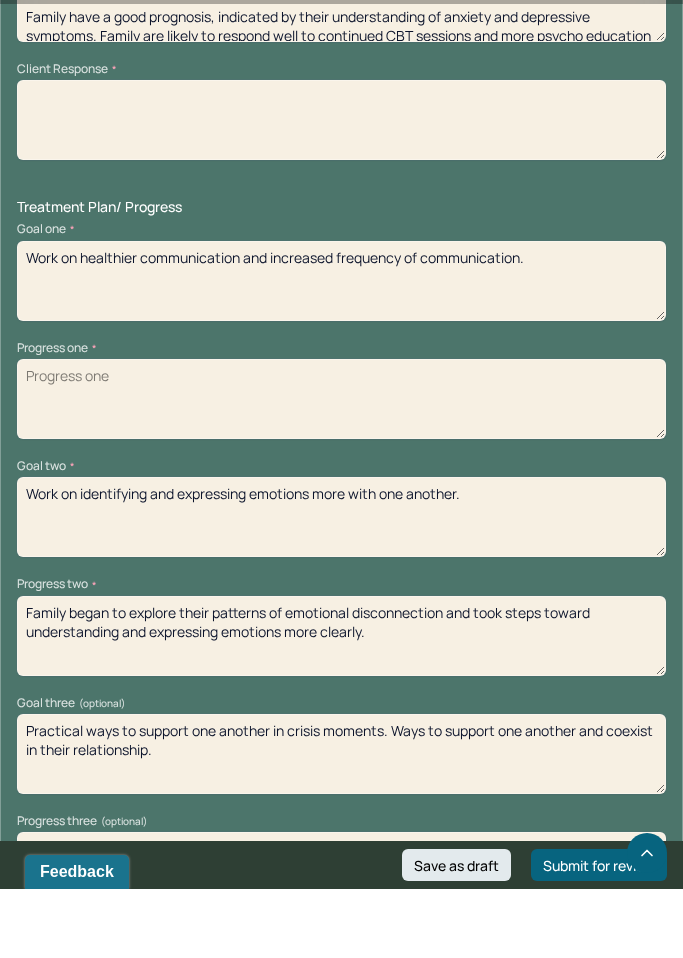 type 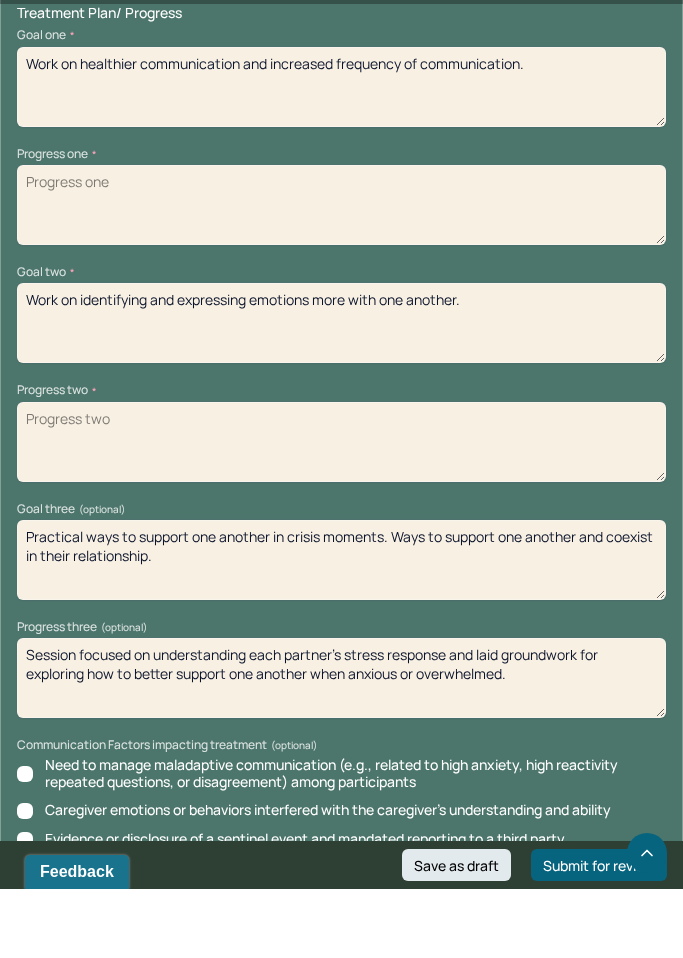 scroll, scrollTop: 3111, scrollLeft: 0, axis: vertical 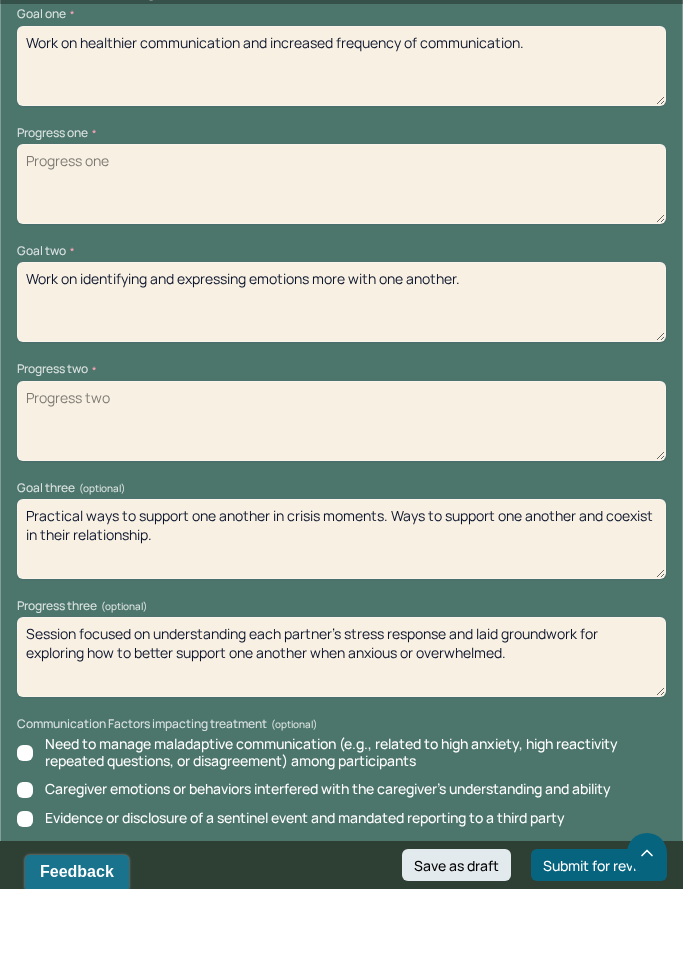type 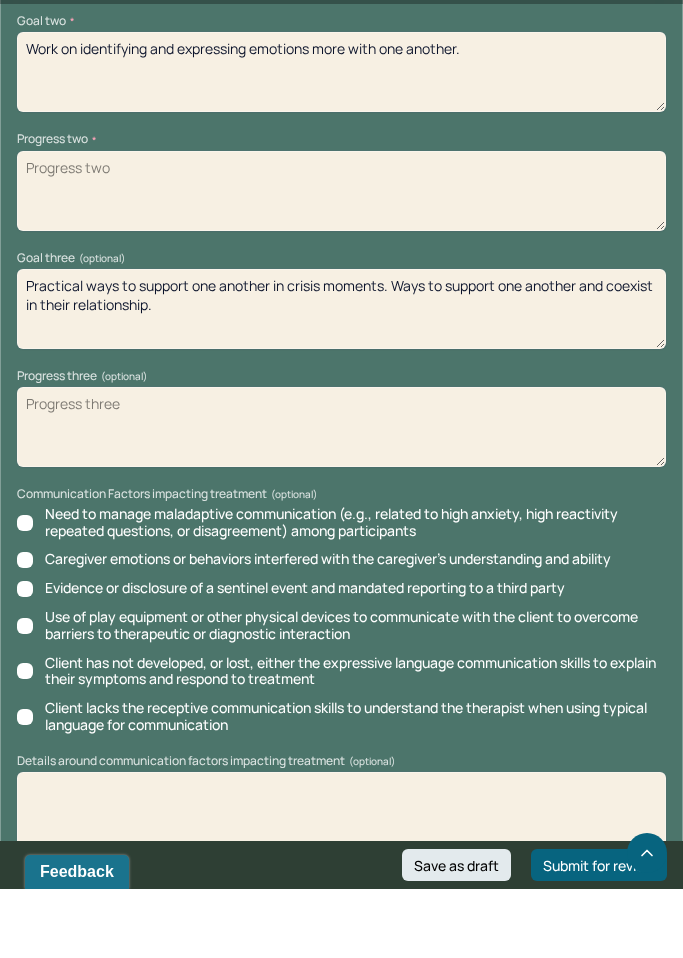 scroll, scrollTop: 3461, scrollLeft: 0, axis: vertical 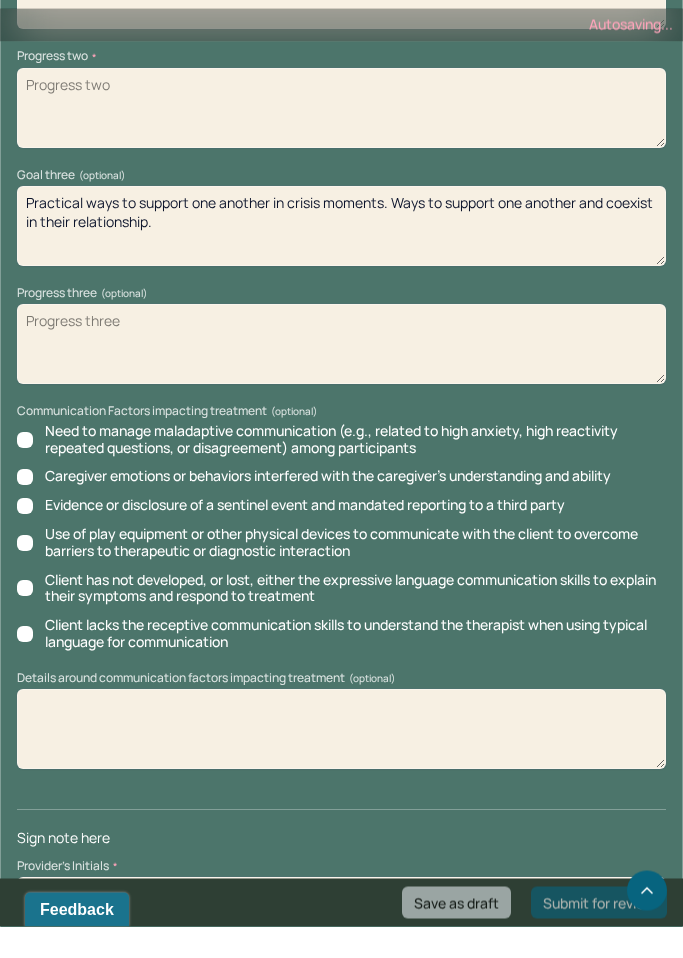 type 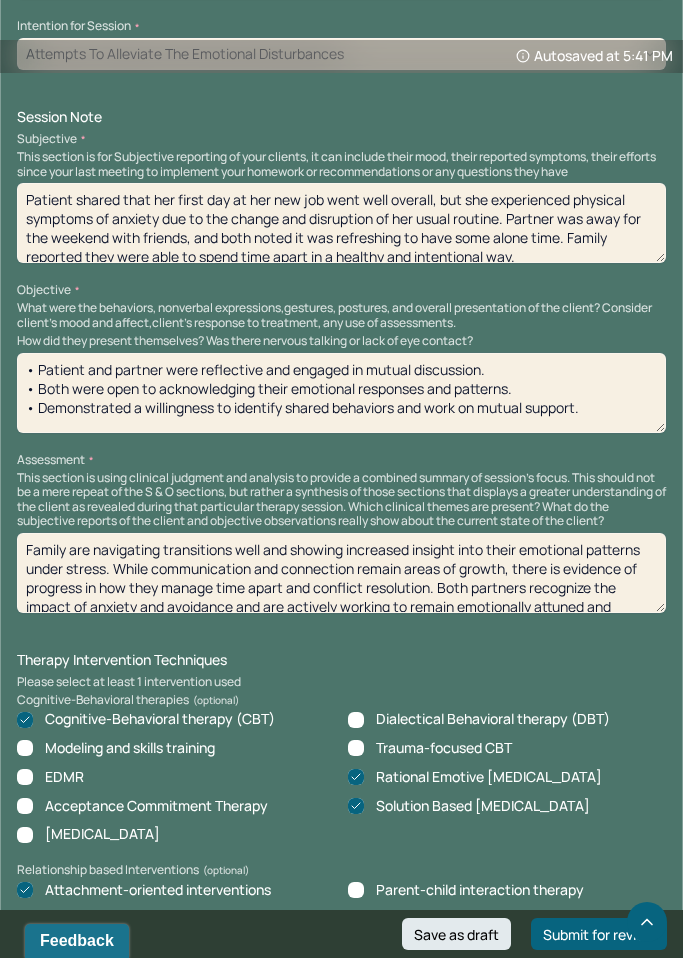 scroll, scrollTop: 1350, scrollLeft: 0, axis: vertical 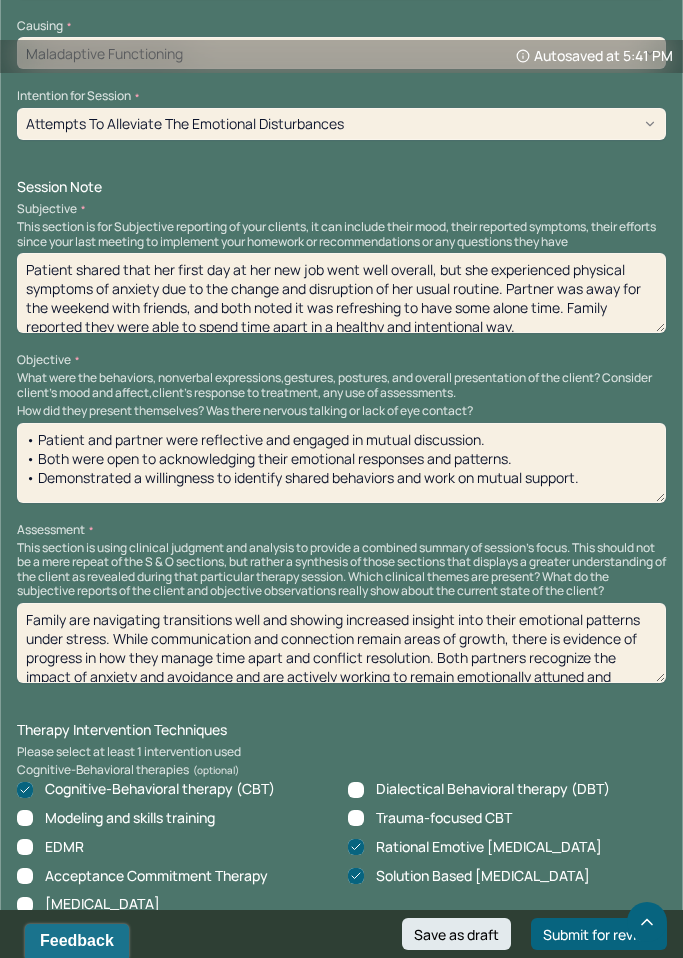 type on "SA" 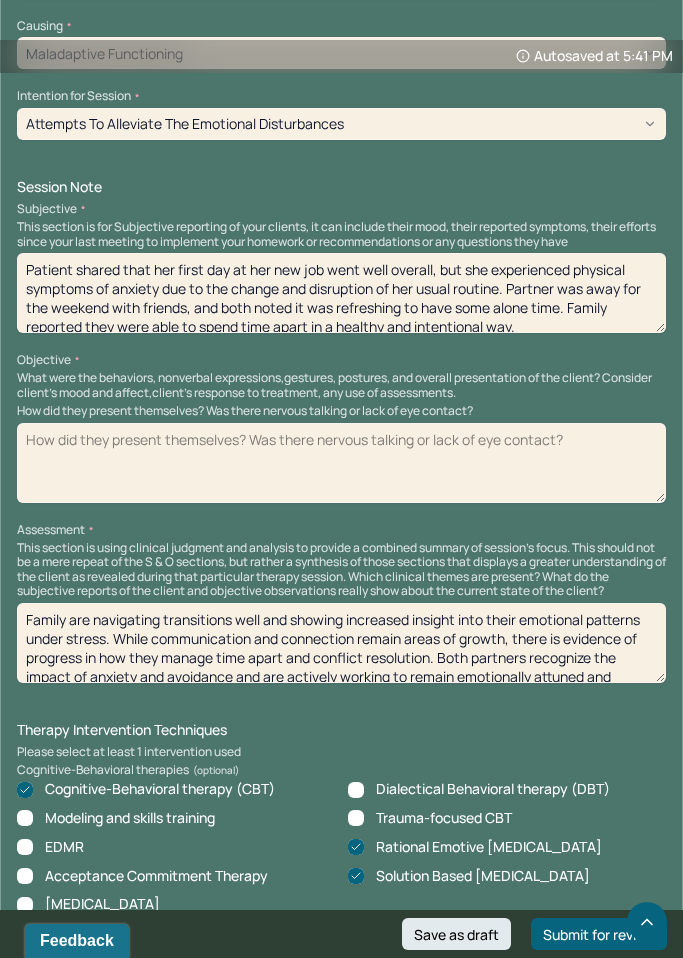 type 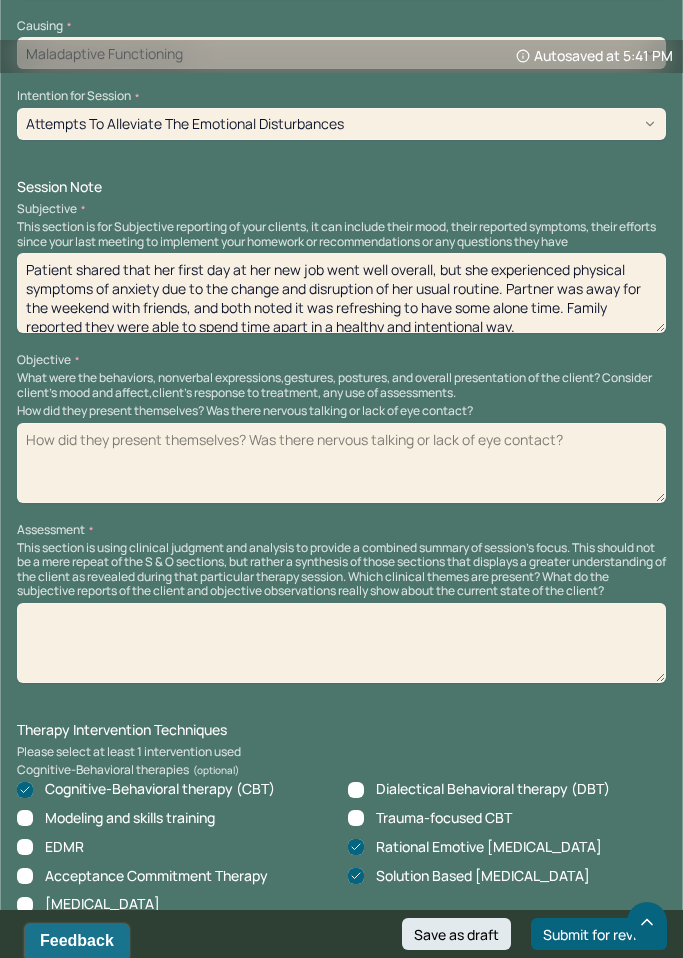 type 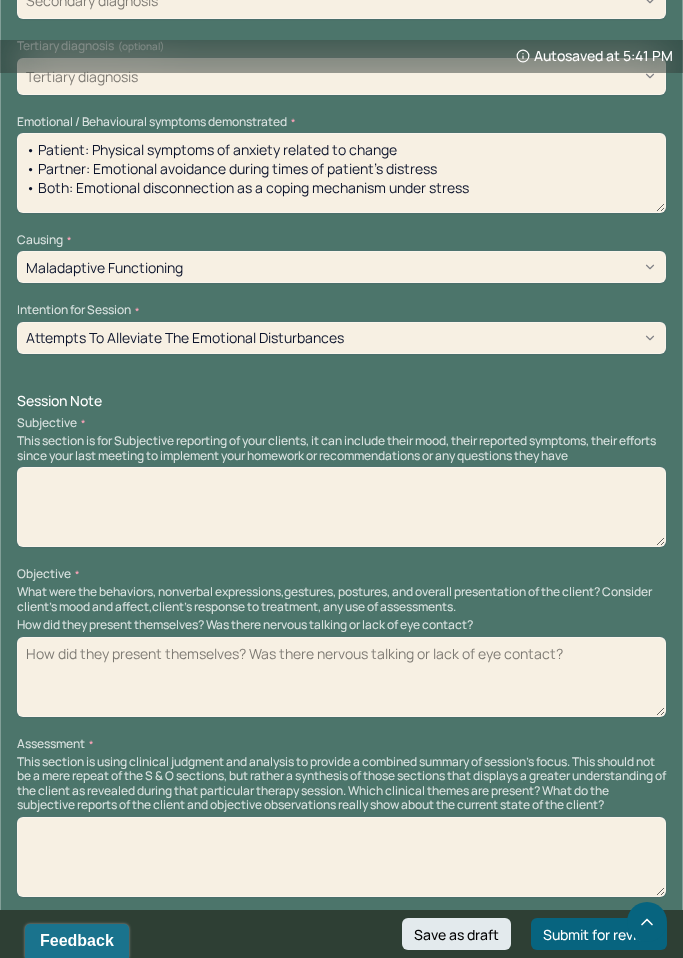 scroll, scrollTop: 1062, scrollLeft: 0, axis: vertical 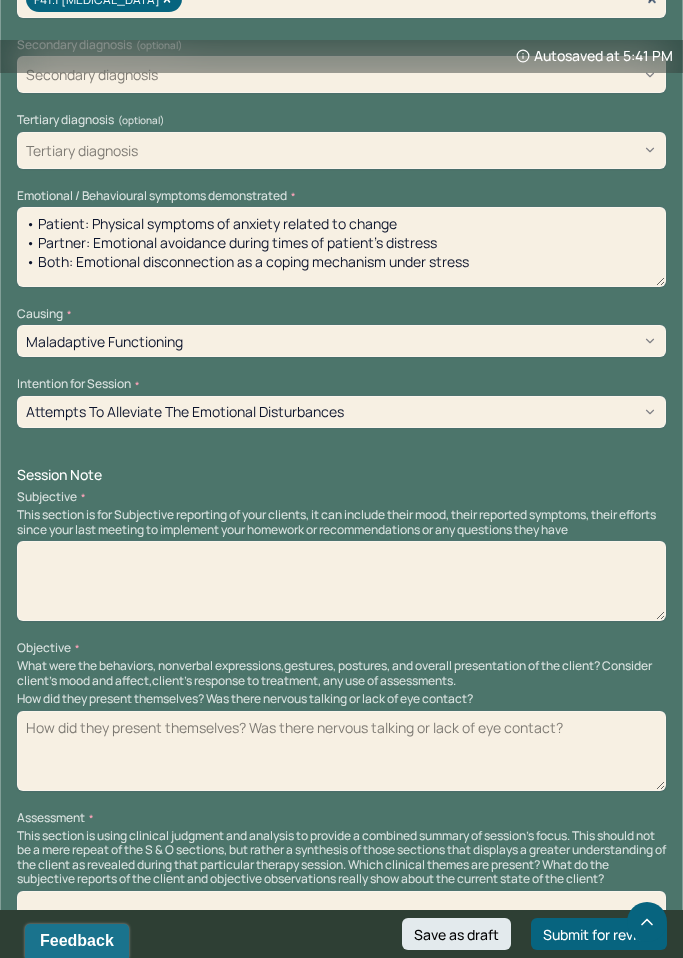type 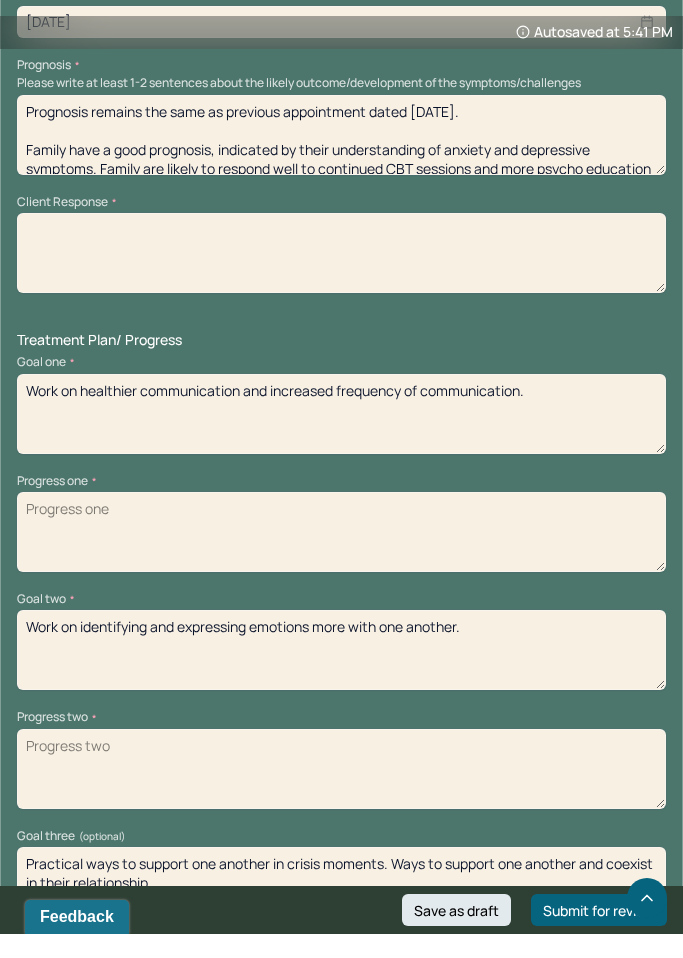 scroll, scrollTop: 2842, scrollLeft: 0, axis: vertical 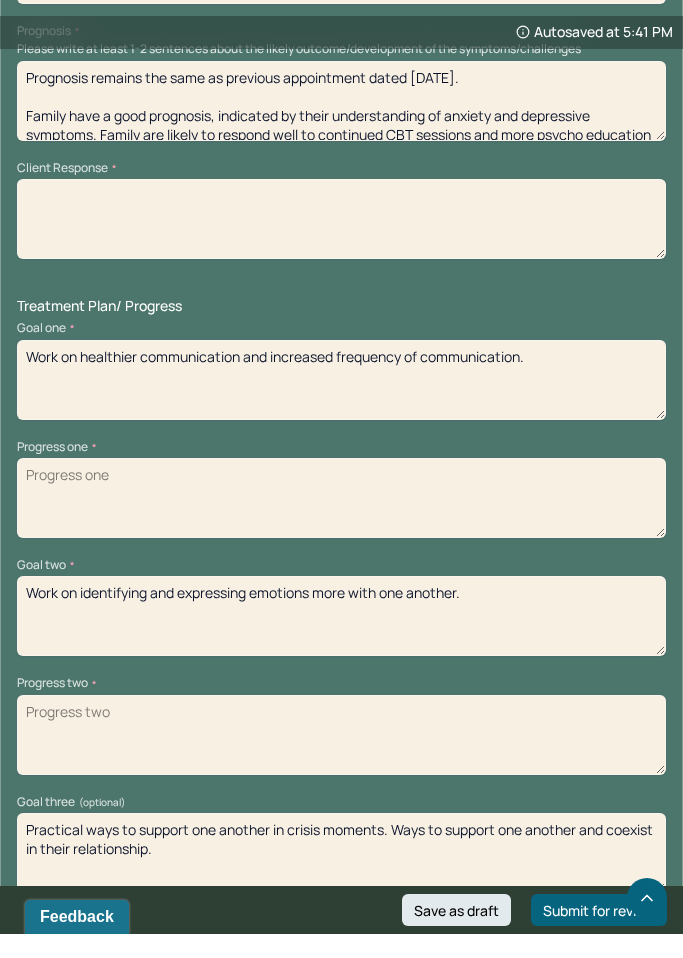 type 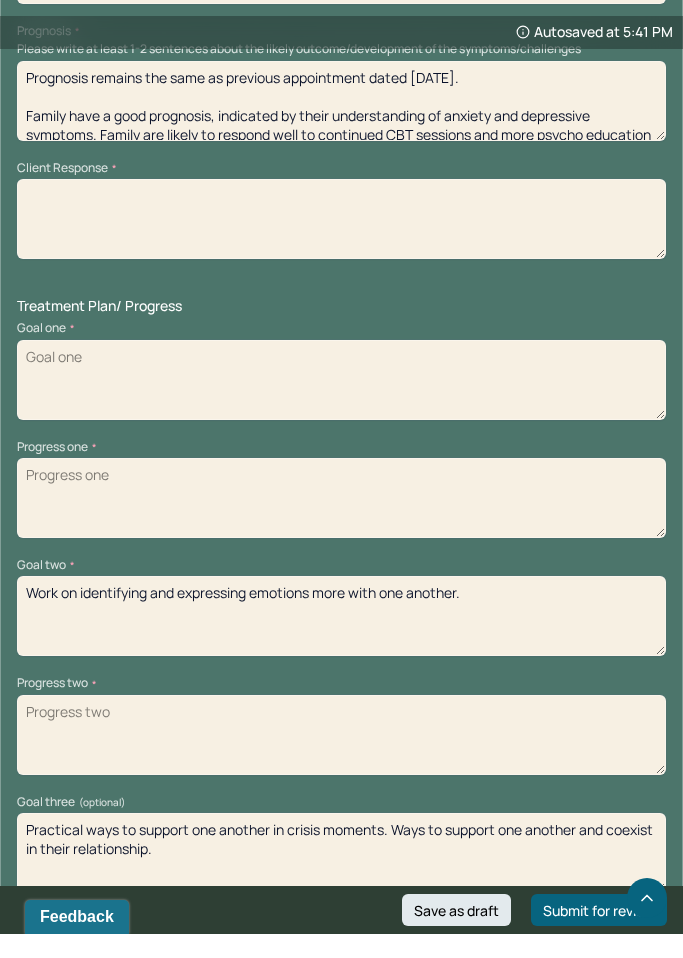 paste on "Support the family in preparing for deeper relational commitment and navigating future relationship decisions." 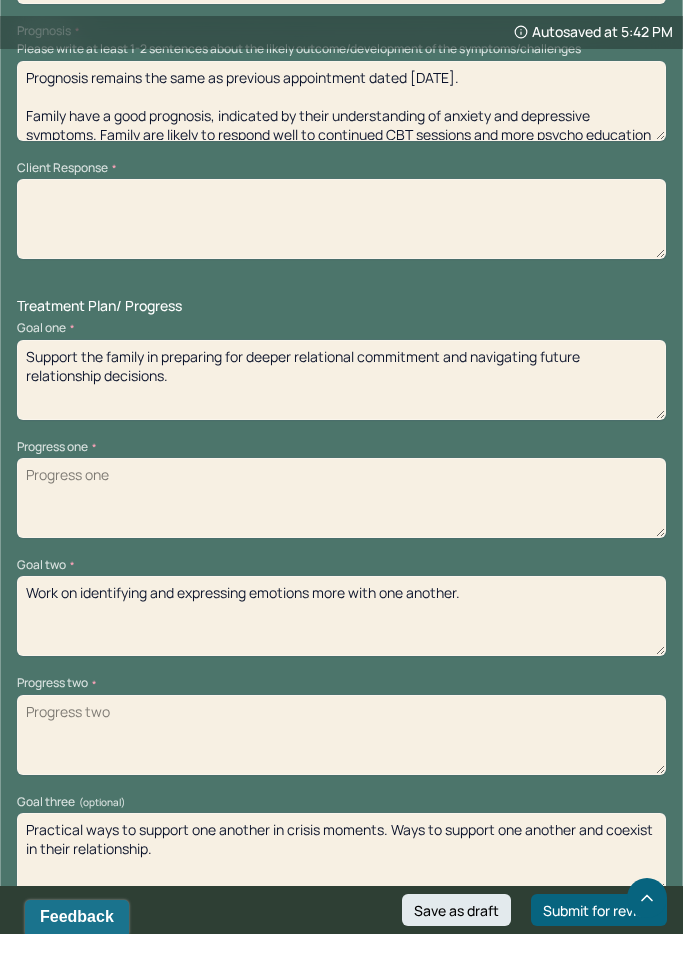 type on "Support the family in preparing for deeper relational commitment and navigating future relationship decisions." 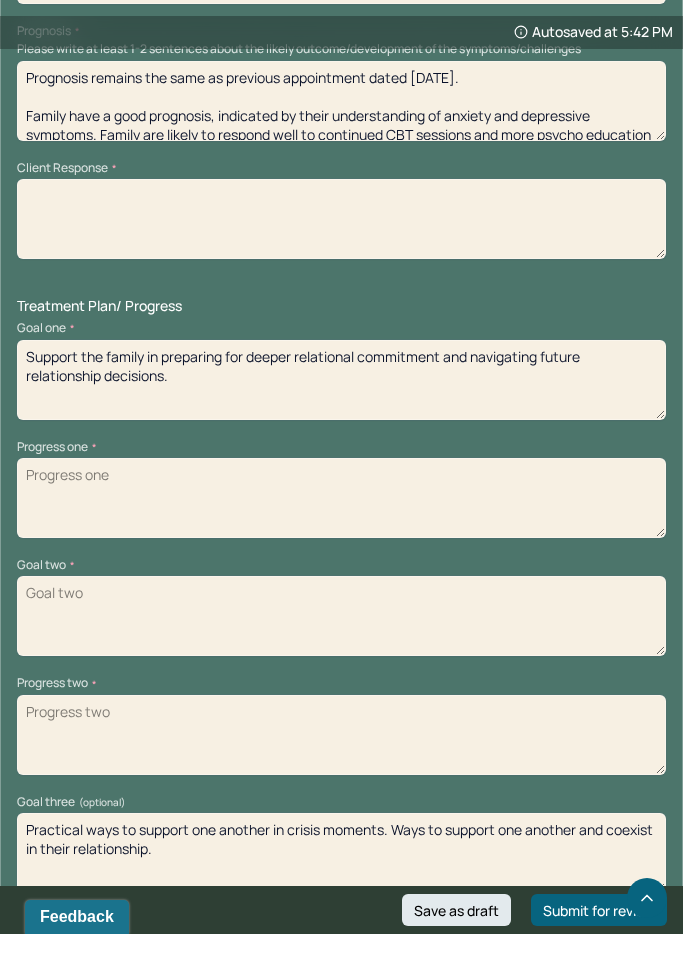 paste on "Facilitate open discussion around intimacy and collaboratively identify approaches to strengthen connection and closeness." 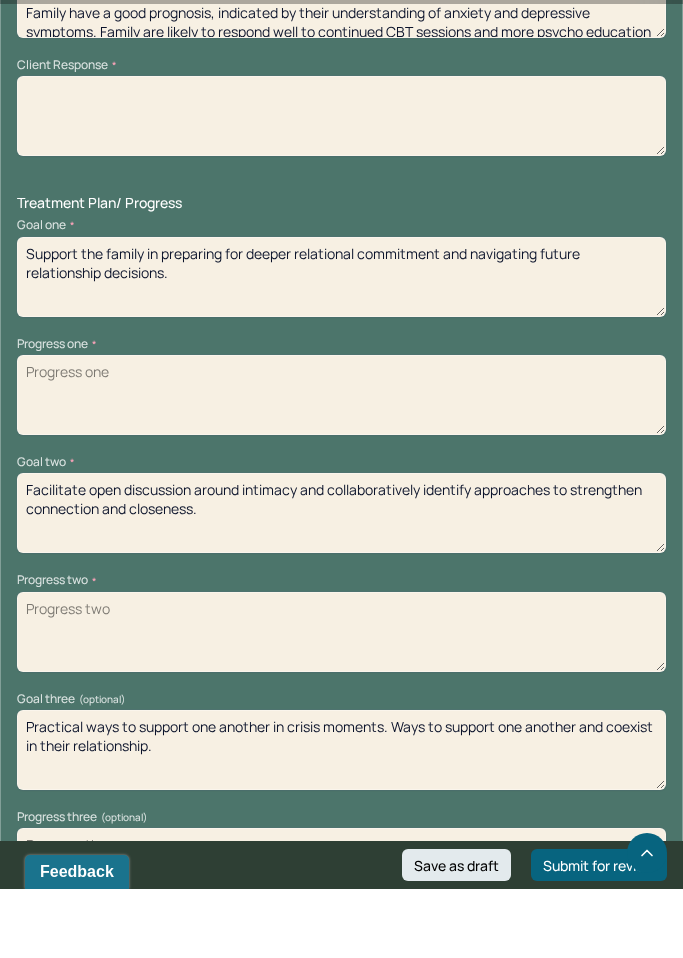 scroll, scrollTop: 2945, scrollLeft: 0, axis: vertical 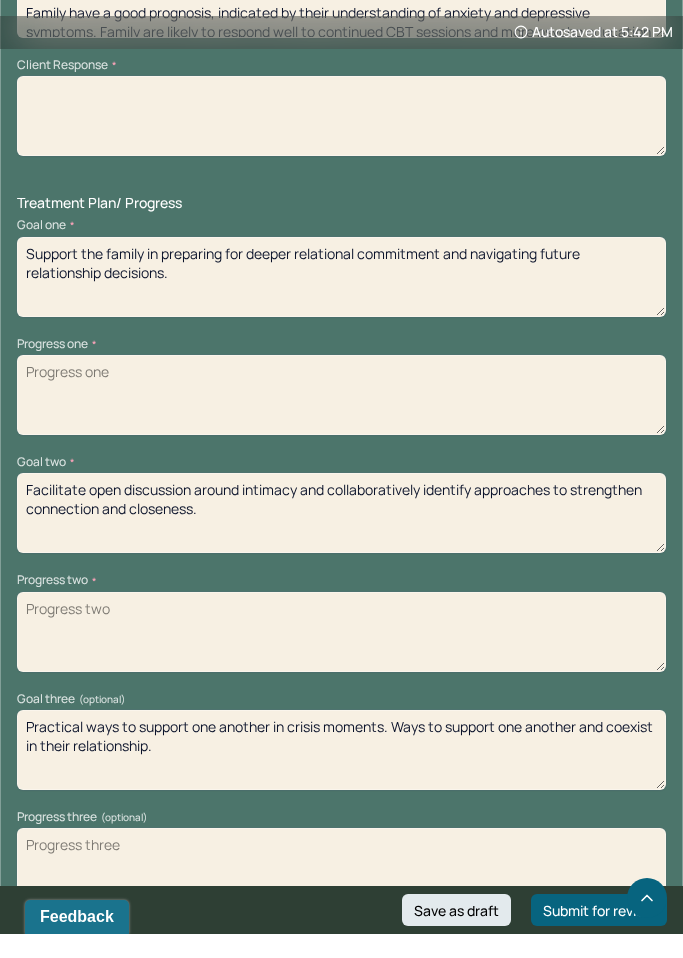 type on "Facilitate open discussion around intimacy and collaboratively identify approaches to strengthen connection and closeness." 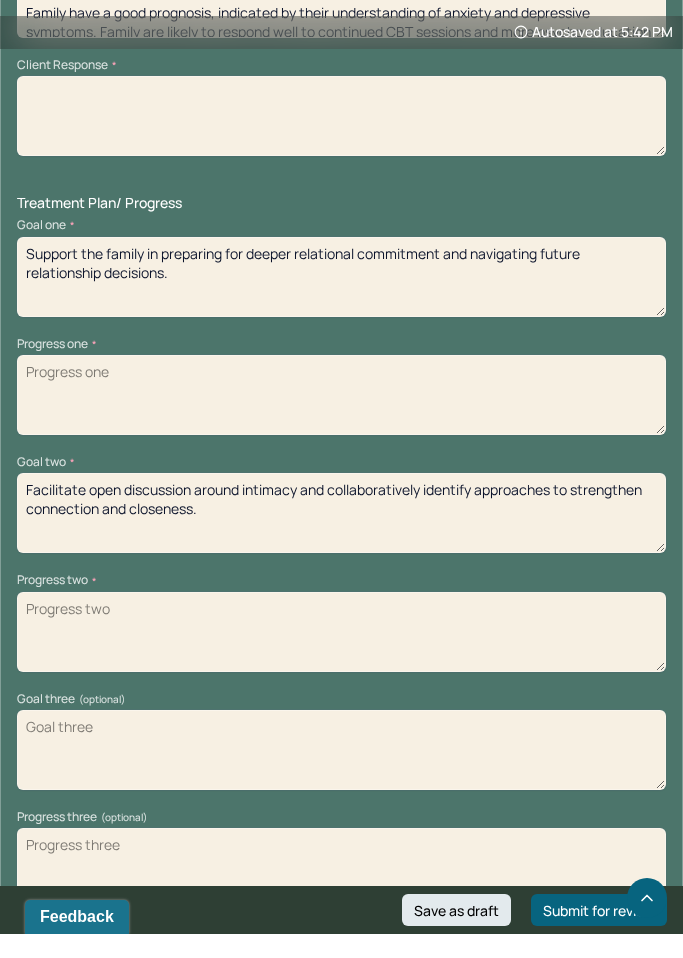 paste on "Practical ways to support one another in crisis moments. Ways to support one another and coexist in their relationship." 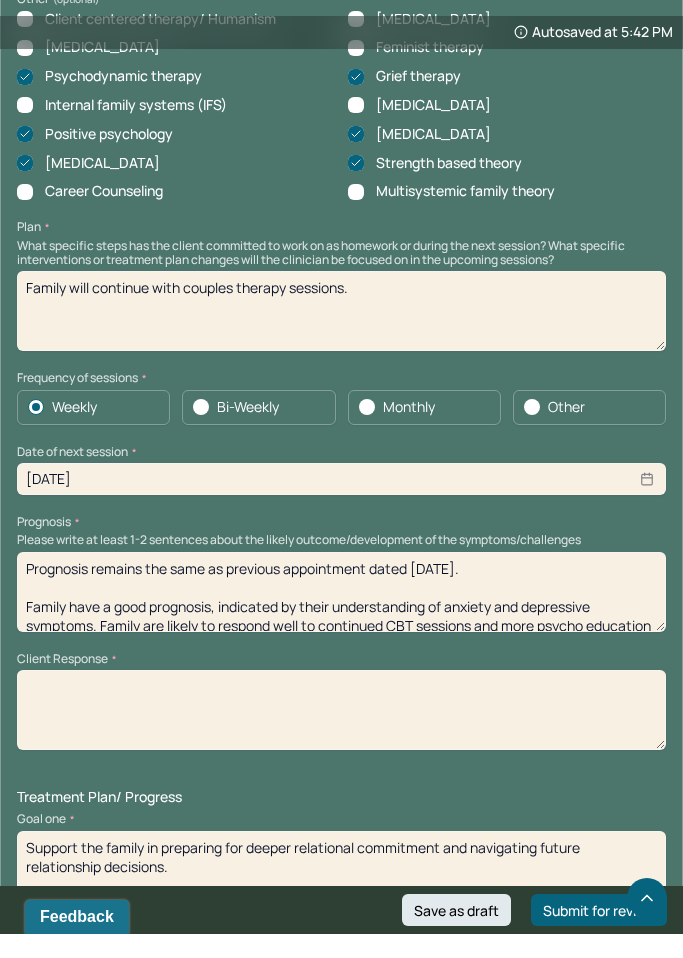 scroll, scrollTop: 2352, scrollLeft: 0, axis: vertical 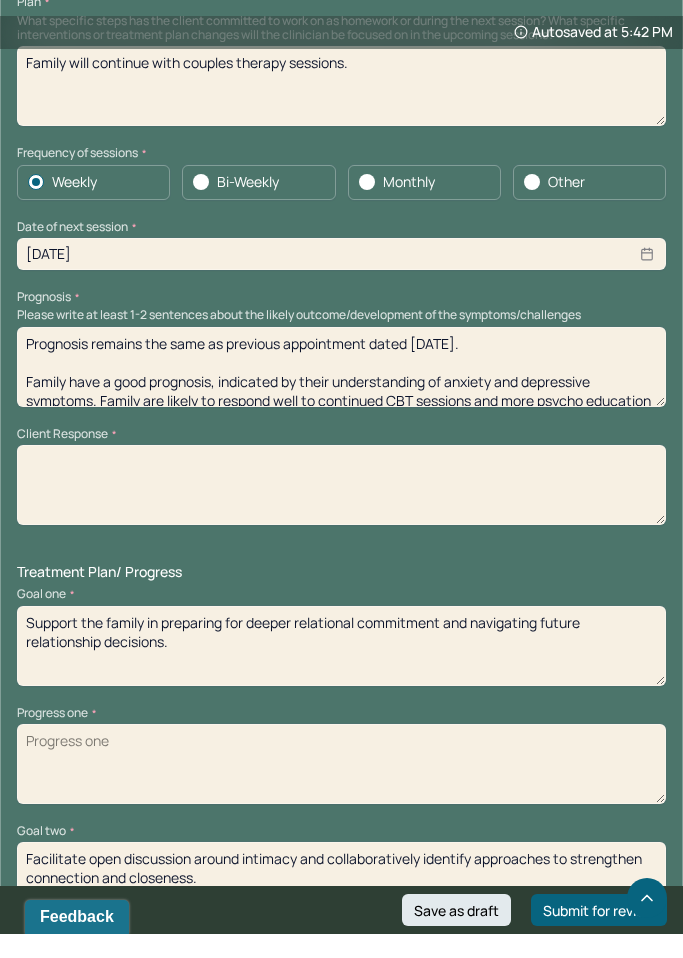 type on "Practical ways to support one another in crisis moments. Ways to support one another and coexist in their relationship." 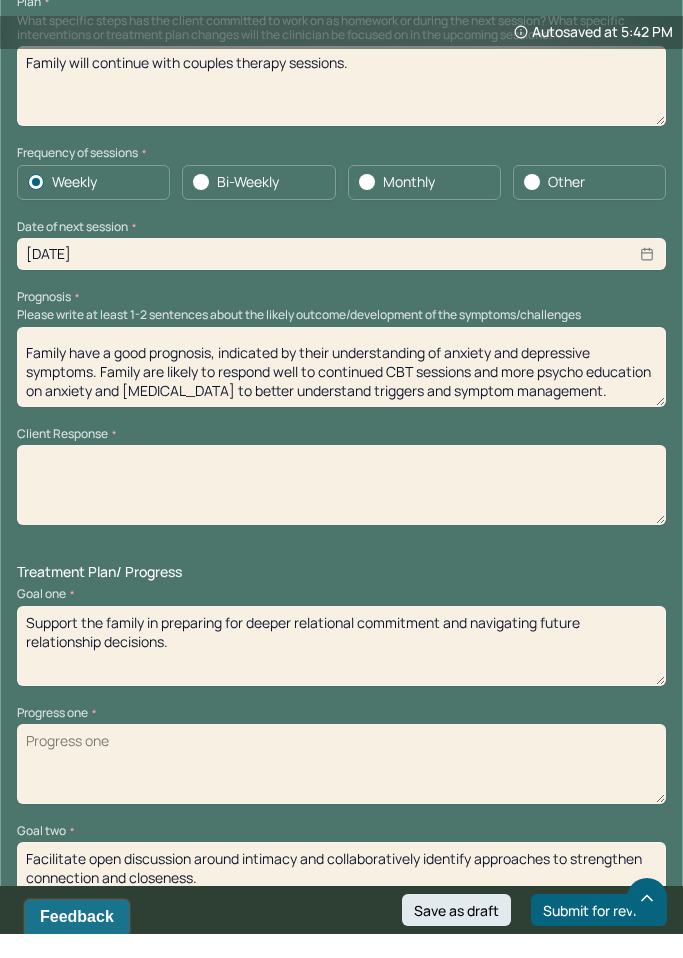 drag, startPoint x: 26, startPoint y: 348, endPoint x: 387, endPoint y: 590, distance: 434.609 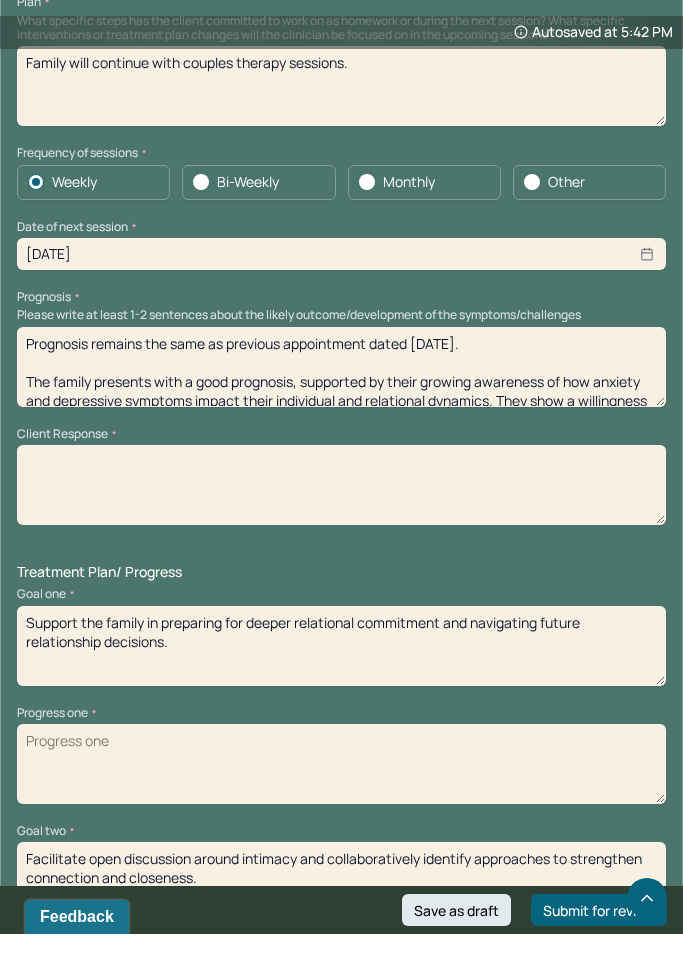 scroll, scrollTop: 0, scrollLeft: 0, axis: both 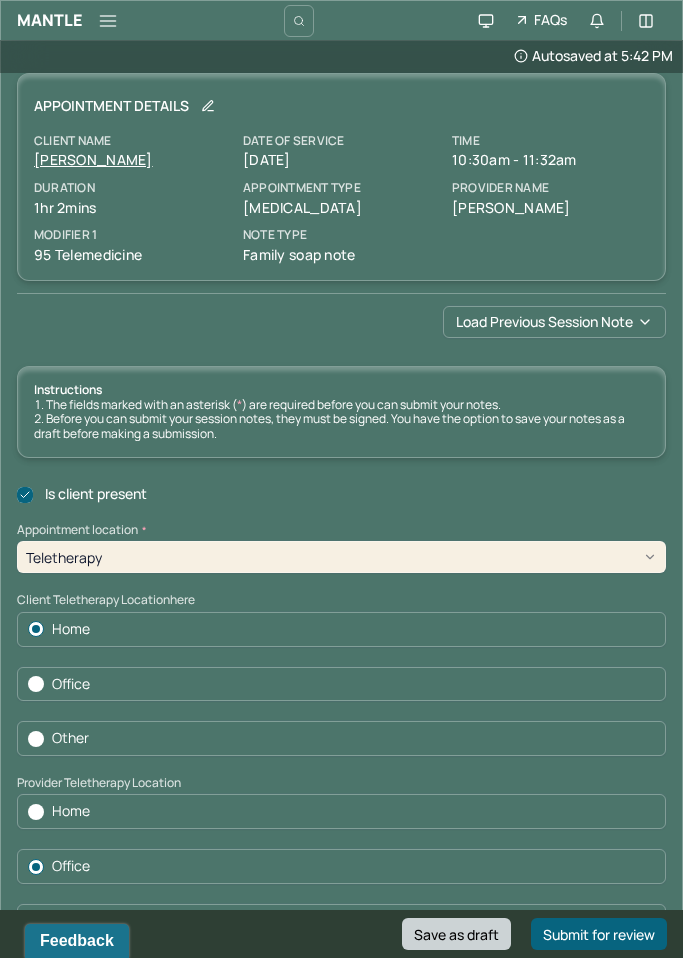 type on "Prognosis remains the same as previous appointment dated [DATE].
The family presents with a good prognosis, supported by their growing awareness of how anxiety and depressive symptoms impact their individual and relational dynamics. They show a willingness to engage in therapeutic work and are likely to benefit from ongoing CBT and [MEDICAL_DATA] focused on identifying emotional triggers, improving communication, and developing effective coping strategies. With continued commitment, they are well-positioned to make meaningful progress in symptom management and relationship functioning." 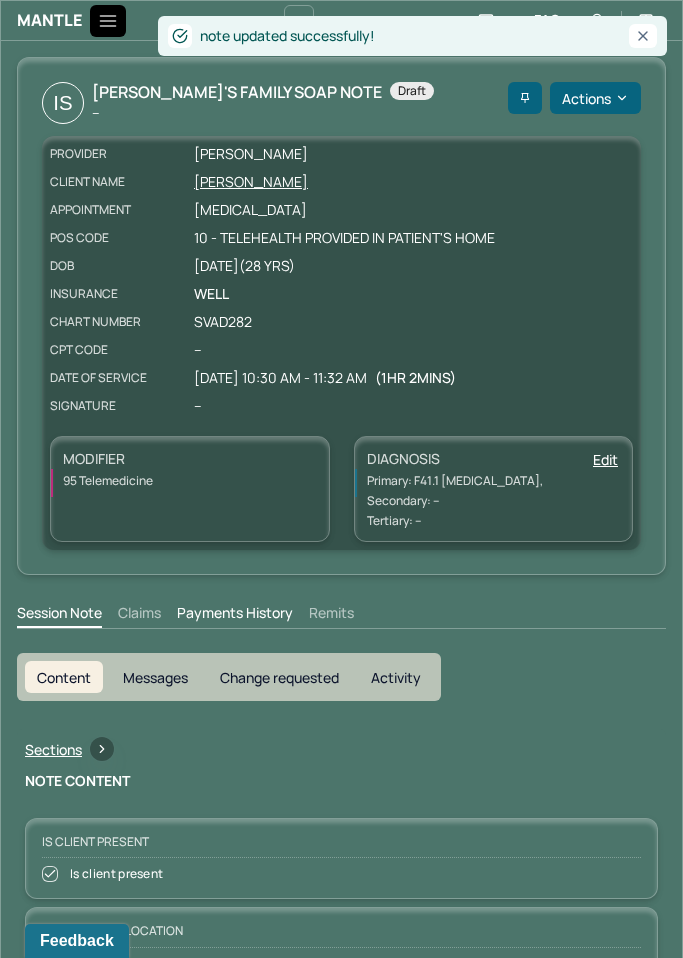 click 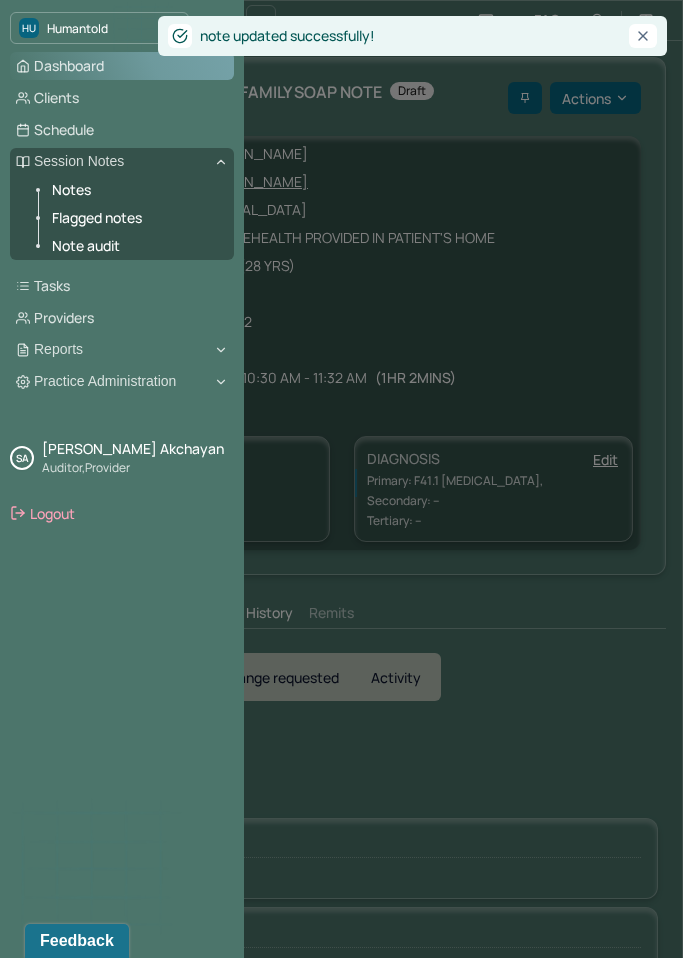 click on "Dashboard" at bounding box center [122, 66] 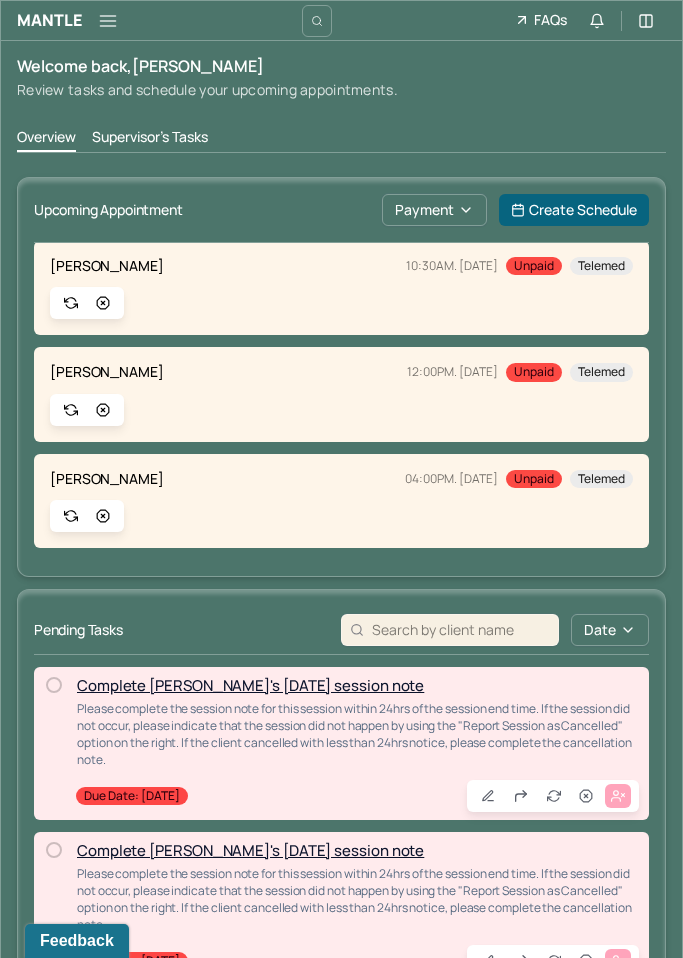 scroll, scrollTop: 12, scrollLeft: 0, axis: vertical 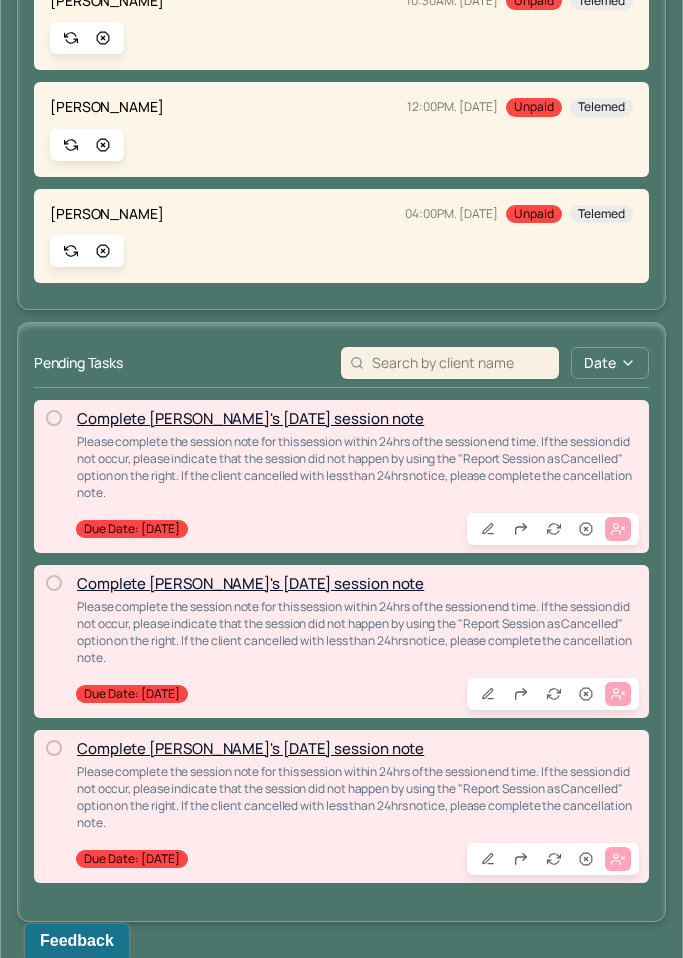 click on "Complete [PERSON_NAME]'s [DATE] session note" at bounding box center [250, 418] 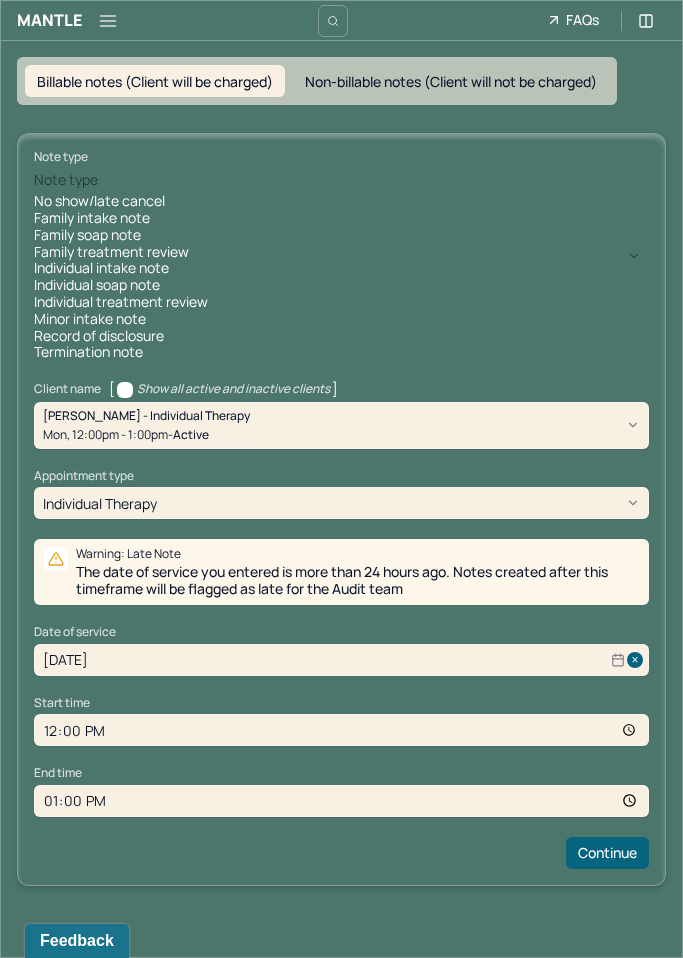 click on "Note type" at bounding box center (341, 180) 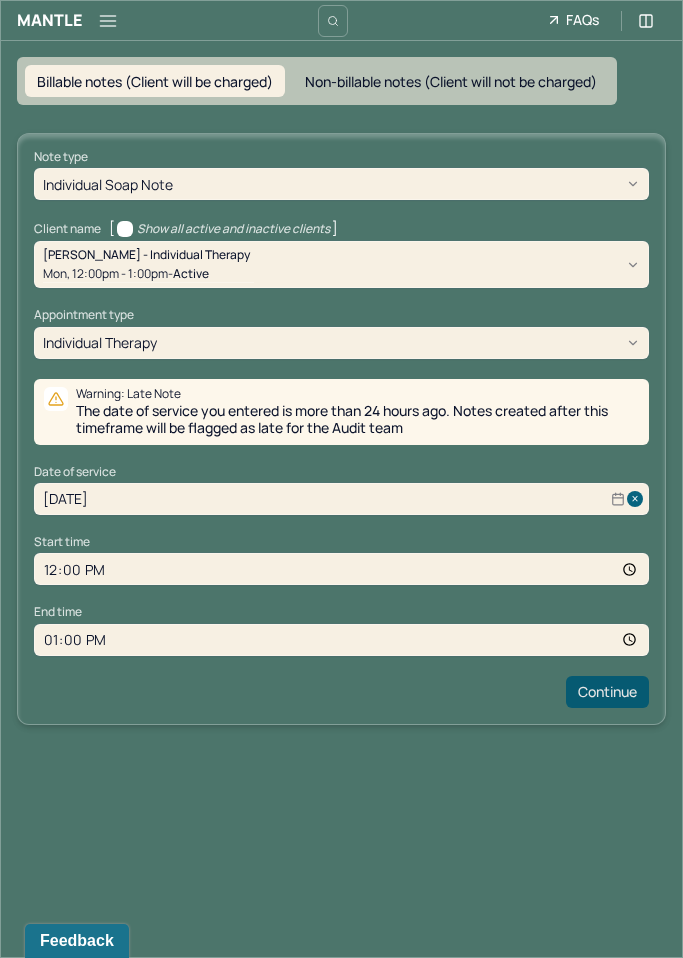 click on "Continue" at bounding box center [607, 692] 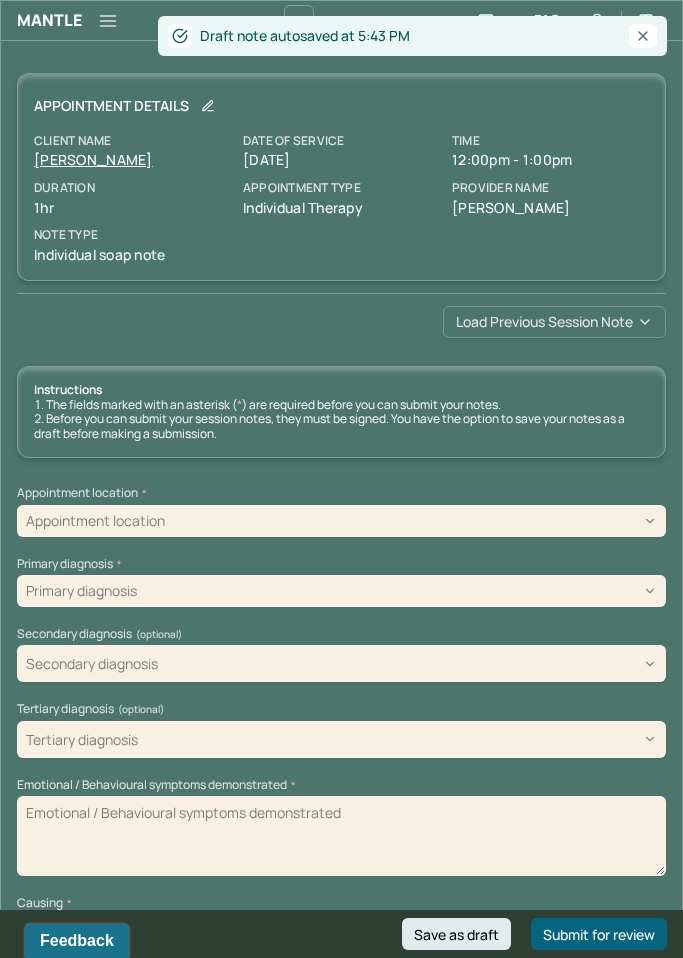 click on "Load previous session note" at bounding box center (554, 322) 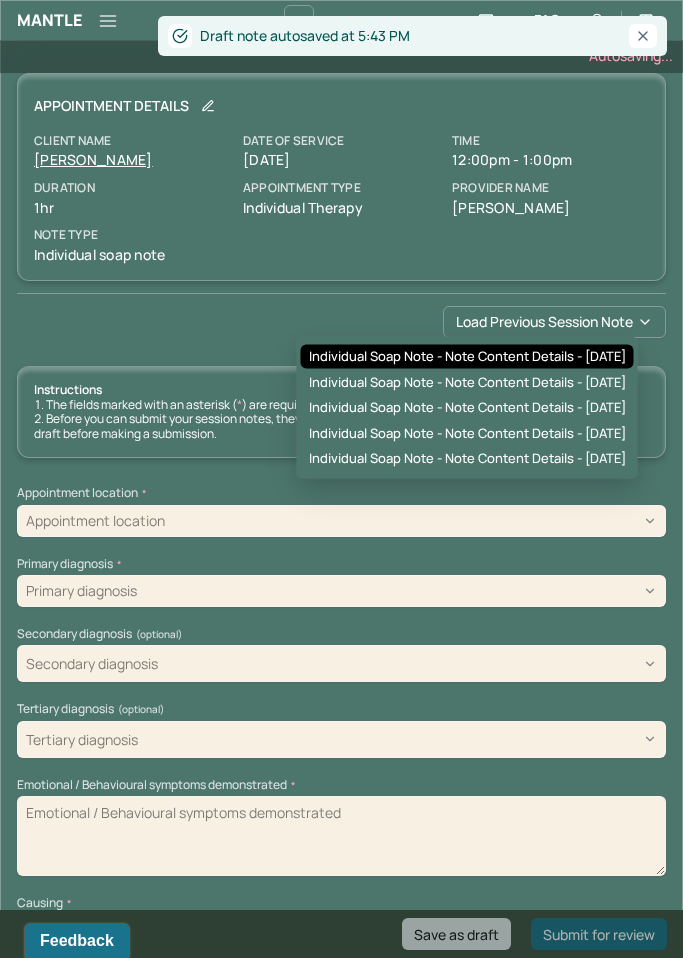 click on "Individual soap note   - Note content Details -   [DATE]" at bounding box center [467, 357] 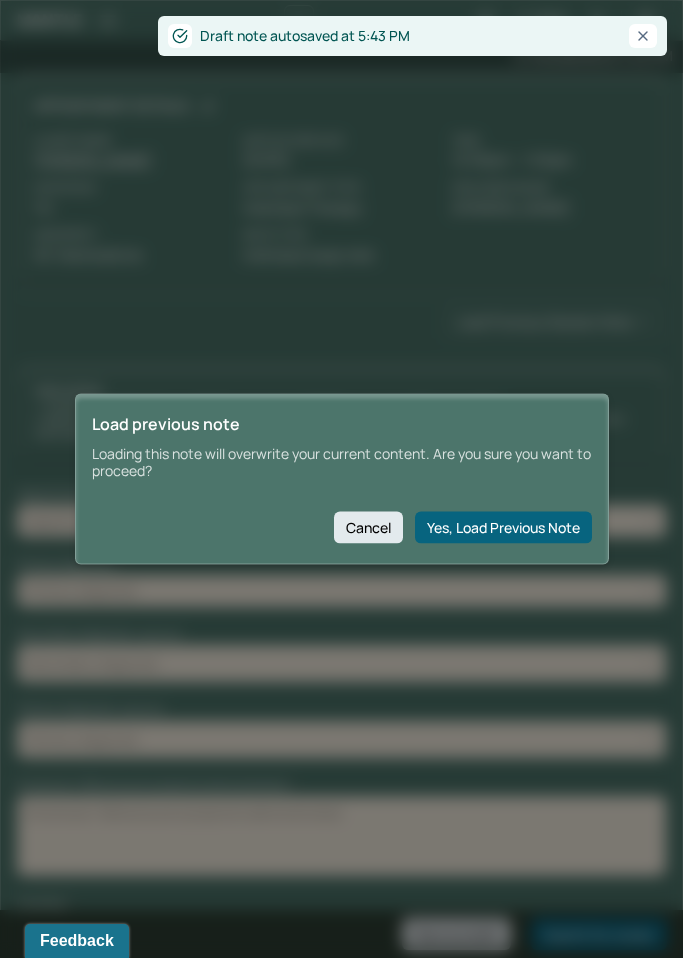 click on "Yes, Load Previous Note" at bounding box center [503, 527] 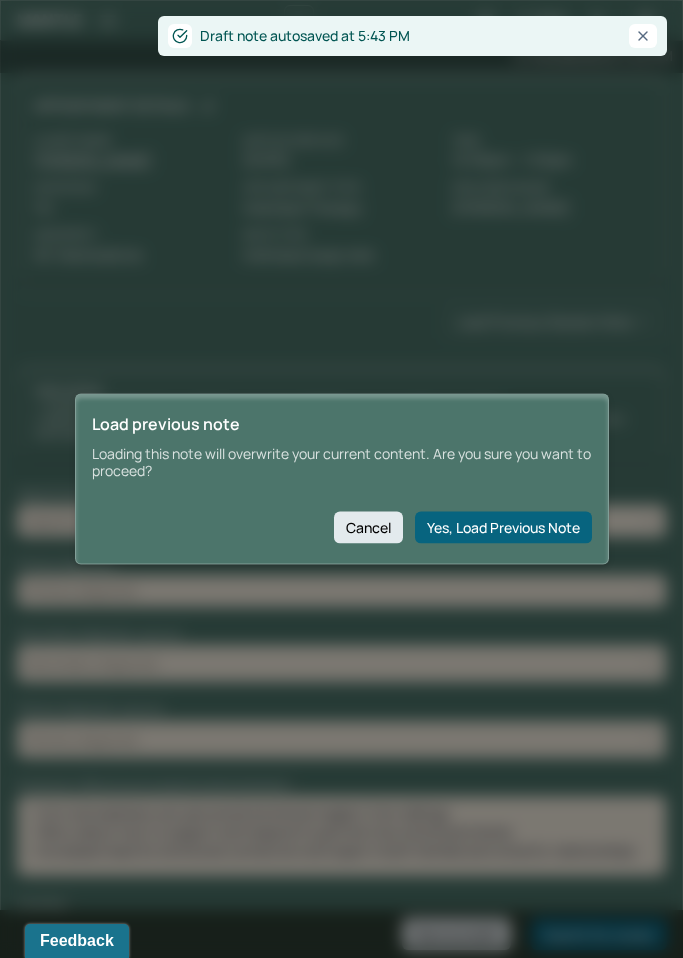 type on "Patient expressed feeling upset and hurt that her siblings did not reach out to her partner after the passing of their pet. This lack of acknowledgment has left her feeling unsupported and emotionally dismissed by her family. Patient is also reflecting on how to best support her partner when her partner’s emotions are low again in the future." 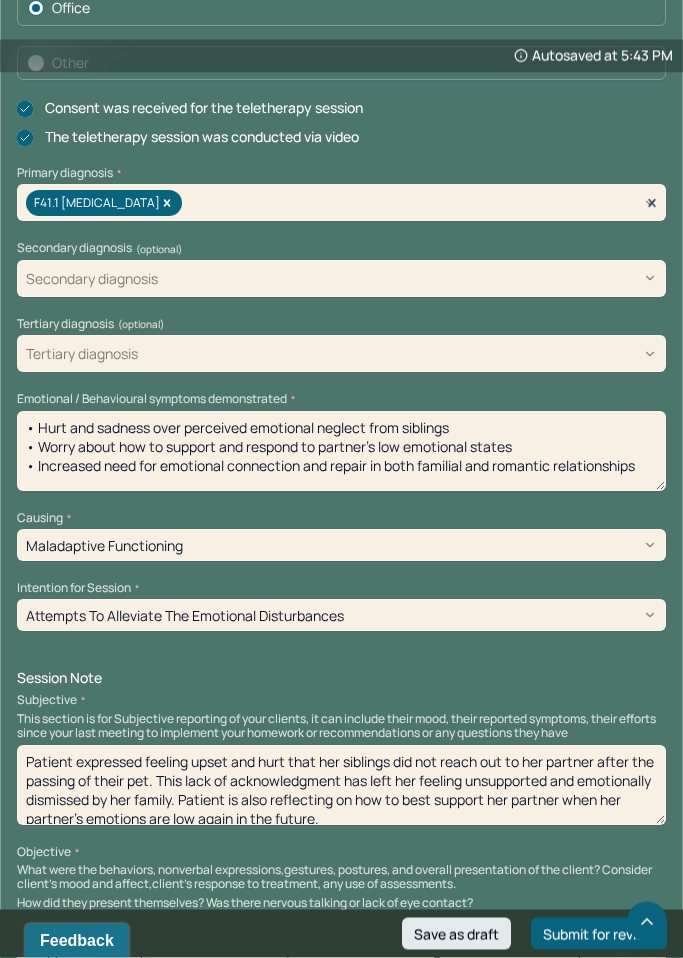 scroll, scrollTop: 893, scrollLeft: 0, axis: vertical 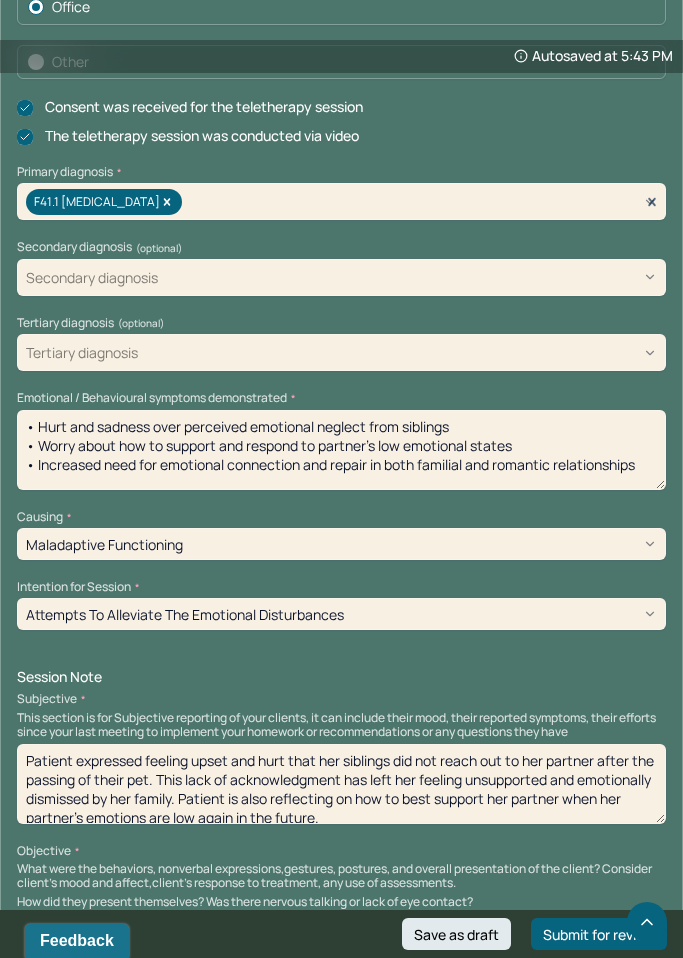 click on "• Hurt and sadness over perceived emotional neglect from siblings
• Worry about how to support and respond to partner’s low emotional states
• Increased need for emotional connection and repair in both familial and romantic relationships" at bounding box center (341, 450) 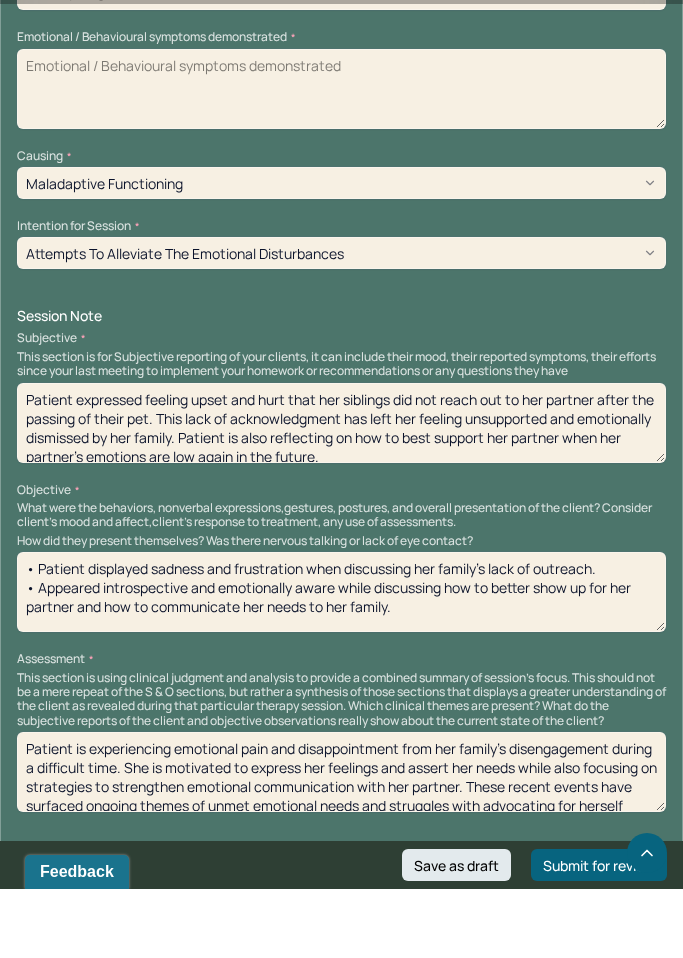 scroll, scrollTop: 1196, scrollLeft: 0, axis: vertical 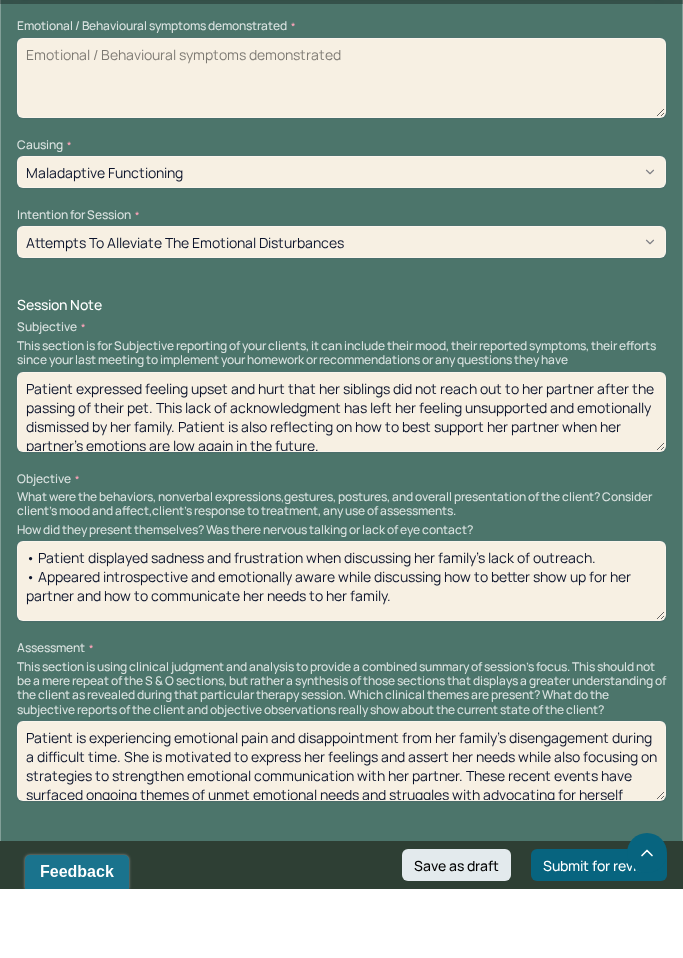 type 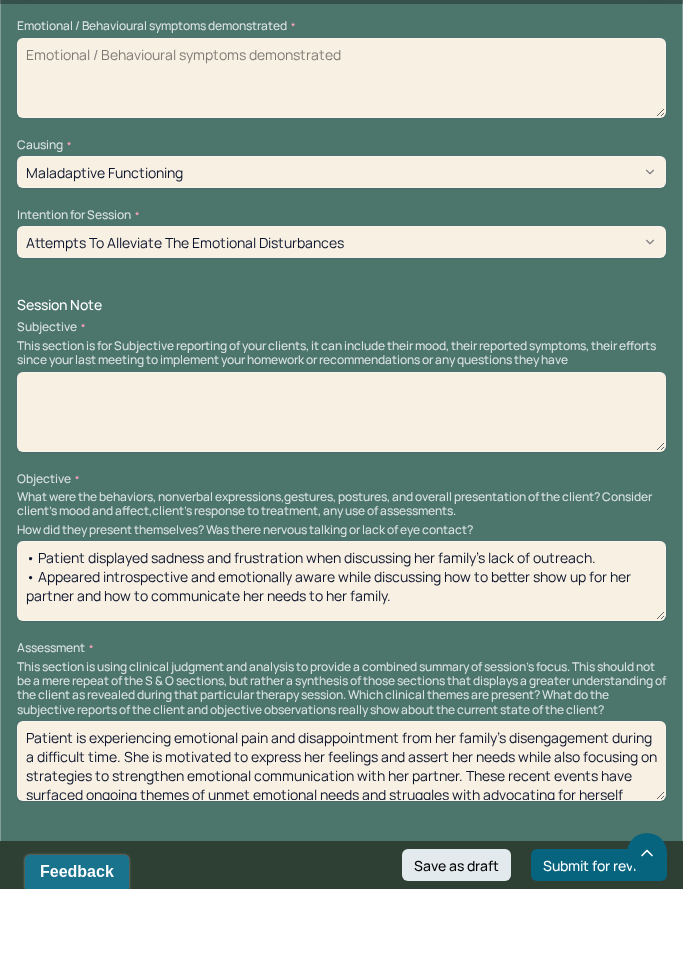 type 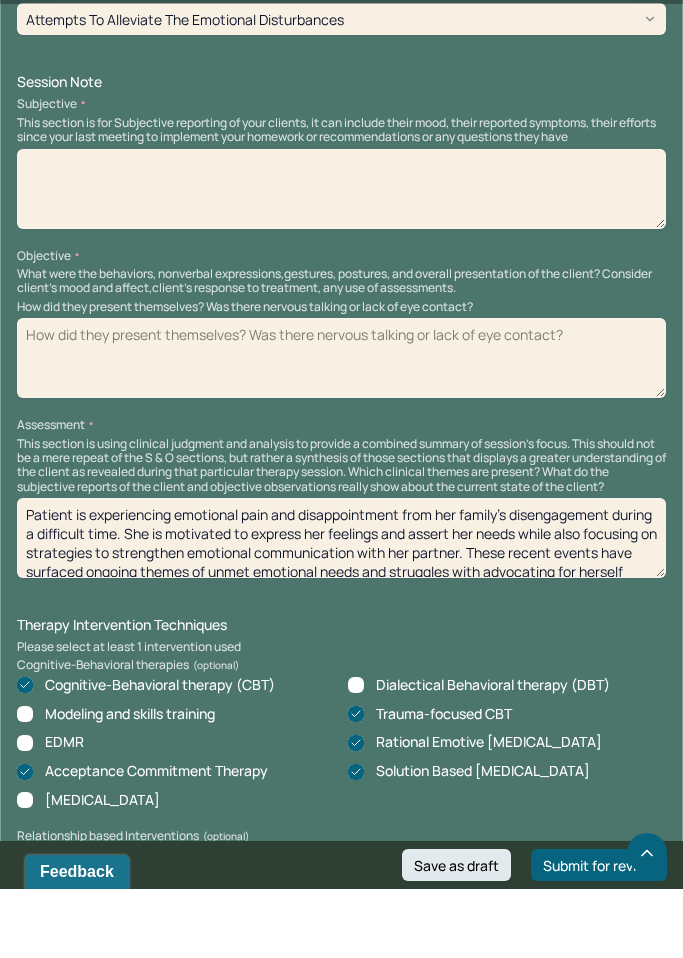 type 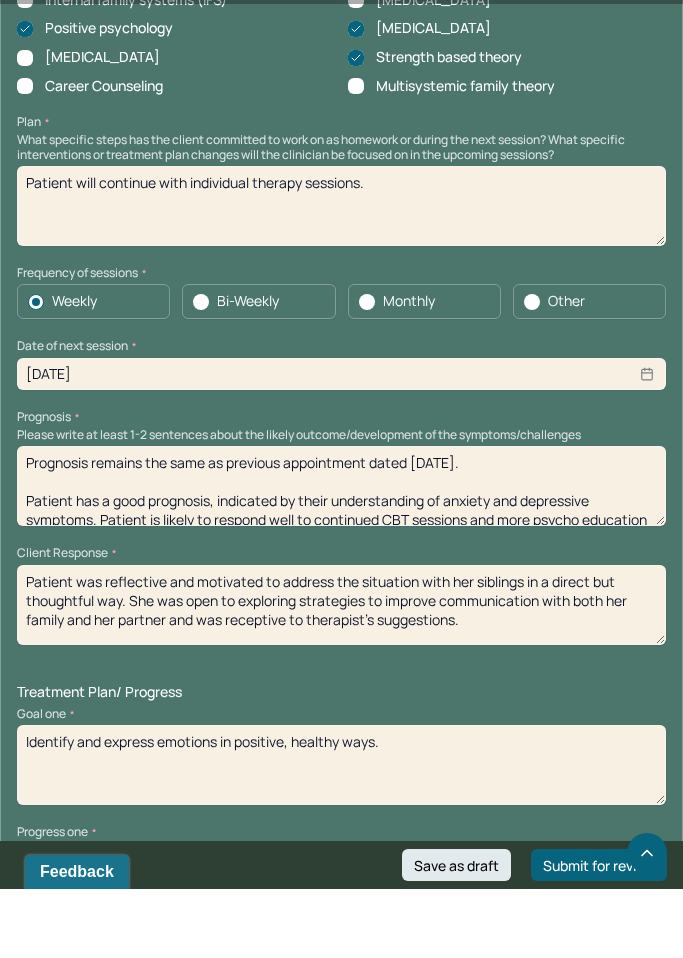 scroll, scrollTop: 2468, scrollLeft: 0, axis: vertical 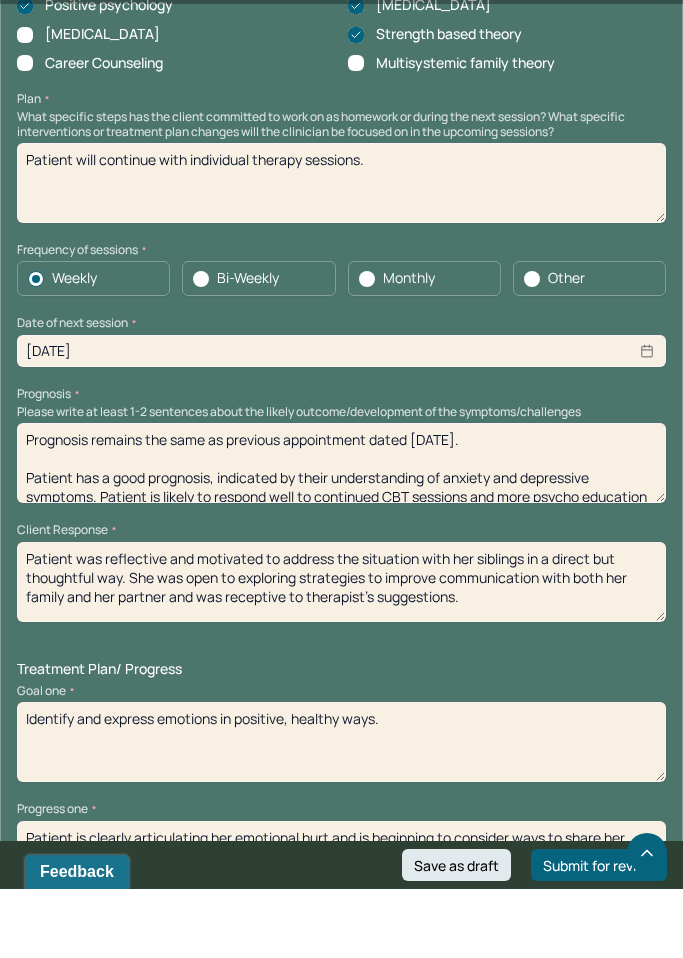 type 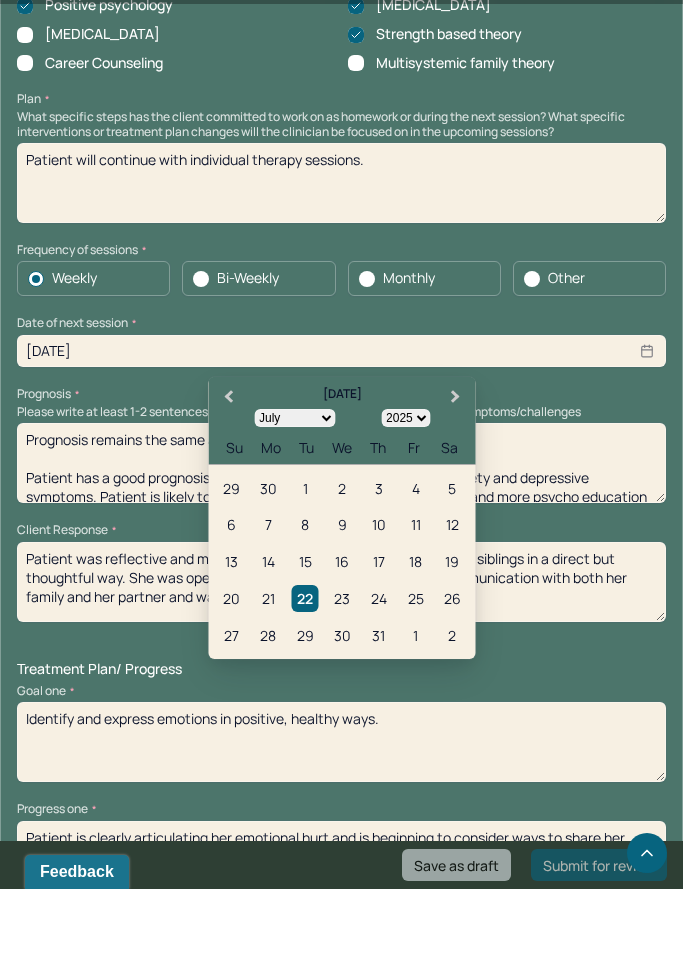 click on "[DATE]" at bounding box center (341, 420) 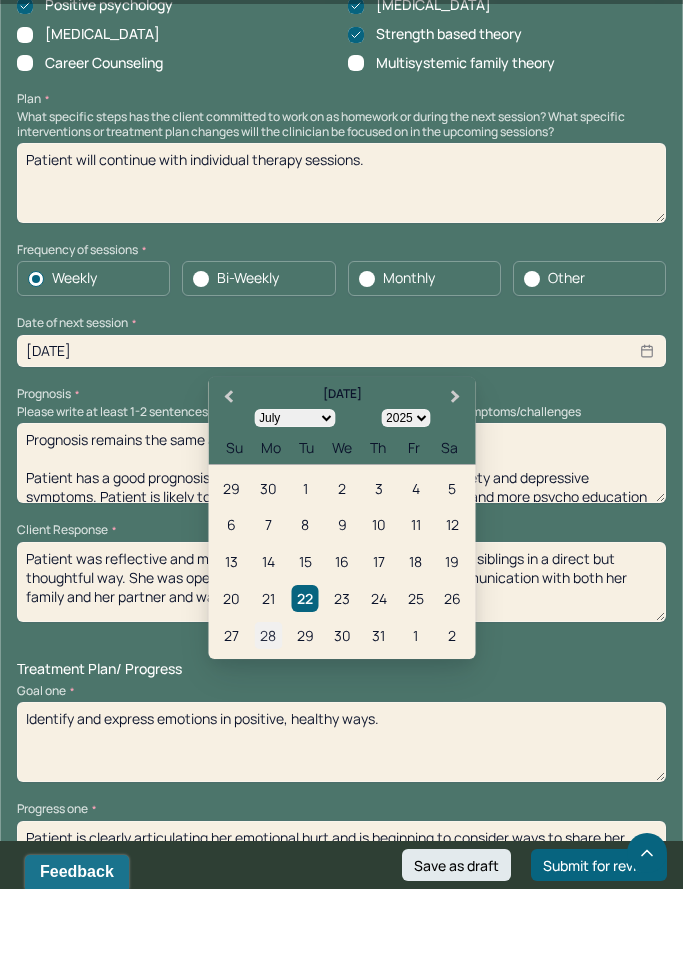 click on "28" at bounding box center (268, 703) 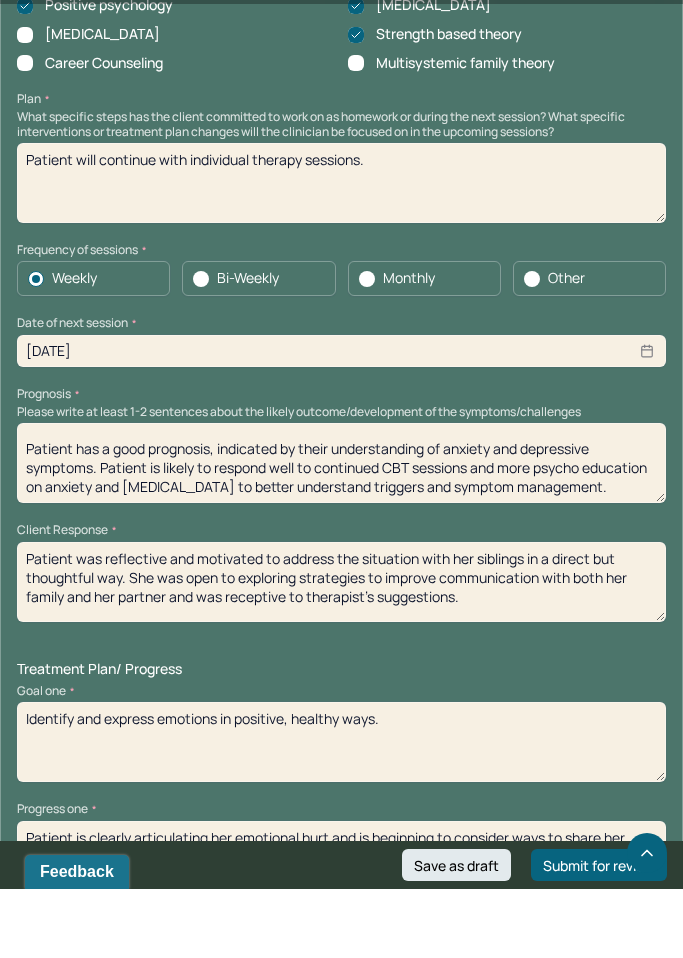 click on "Patient was reflective and motivated to address the situation with her siblings in a direct but thoughtful way. She was open to exploring strategies to improve communication with both her family and her partner and was receptive to therapist’s suggestions." at bounding box center (341, 651) 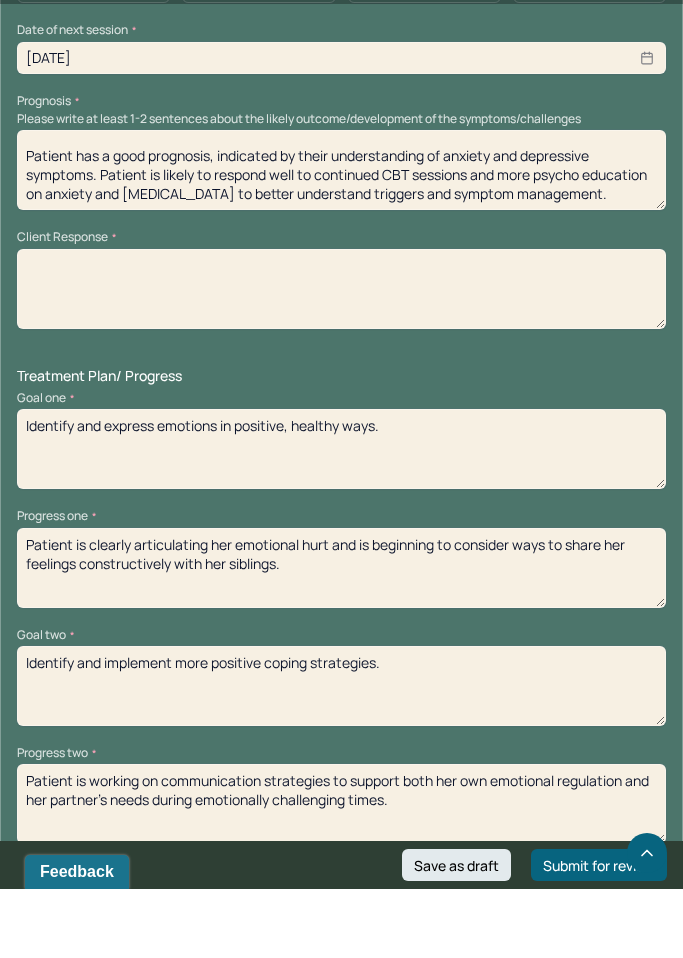 scroll, scrollTop: 2851, scrollLeft: 0, axis: vertical 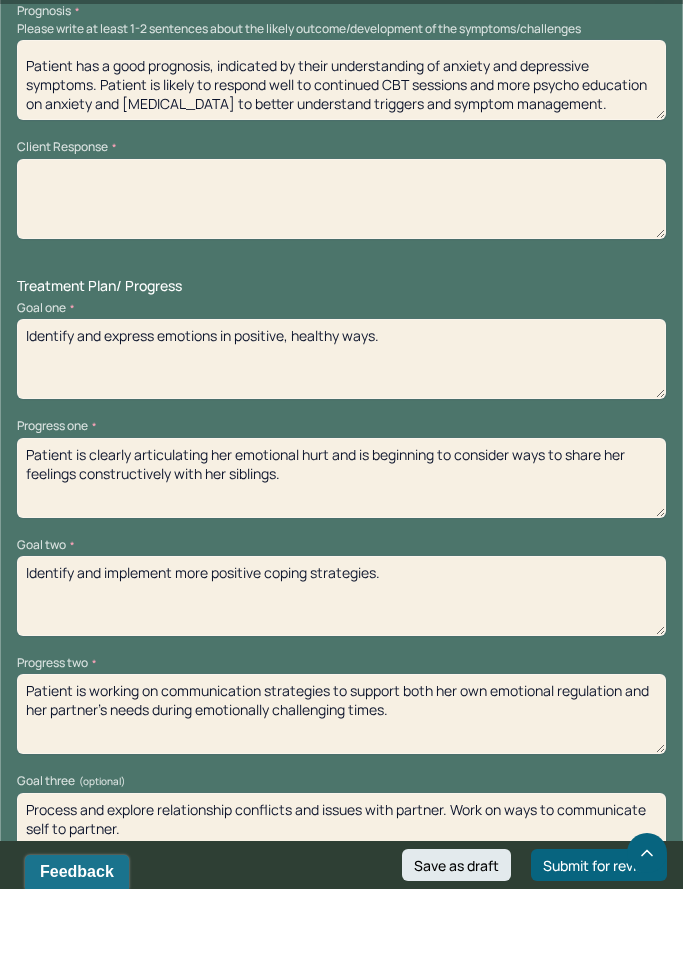 type 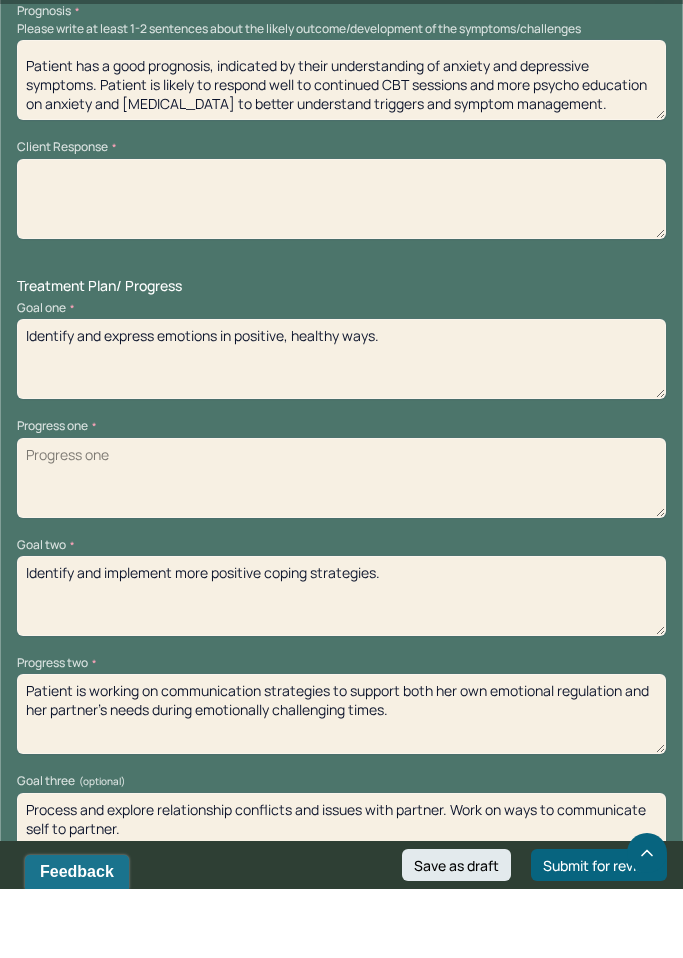 type 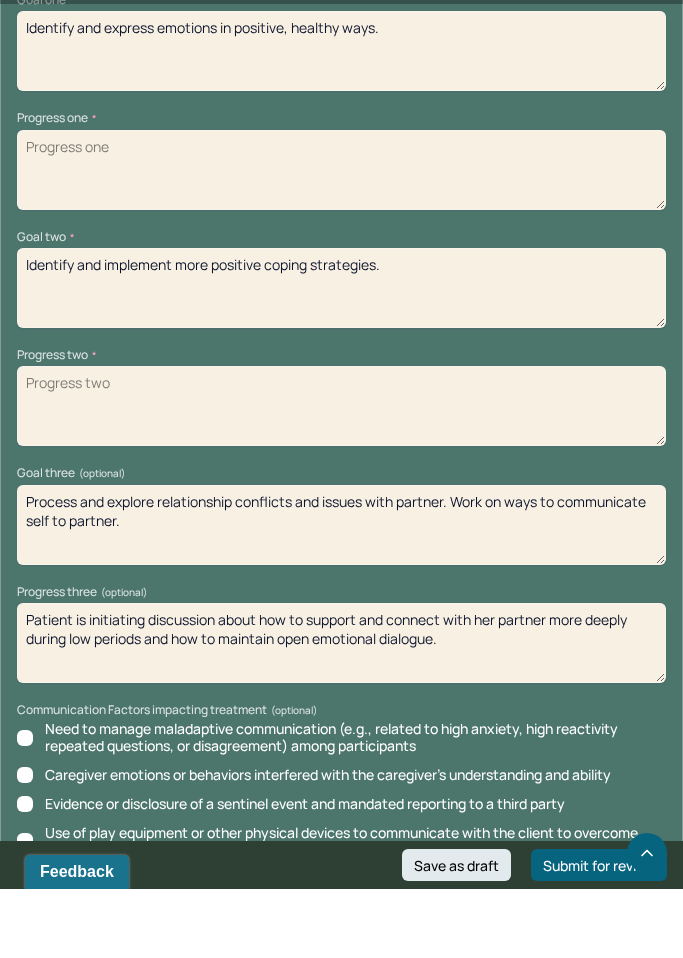 scroll, scrollTop: 3200, scrollLeft: 0, axis: vertical 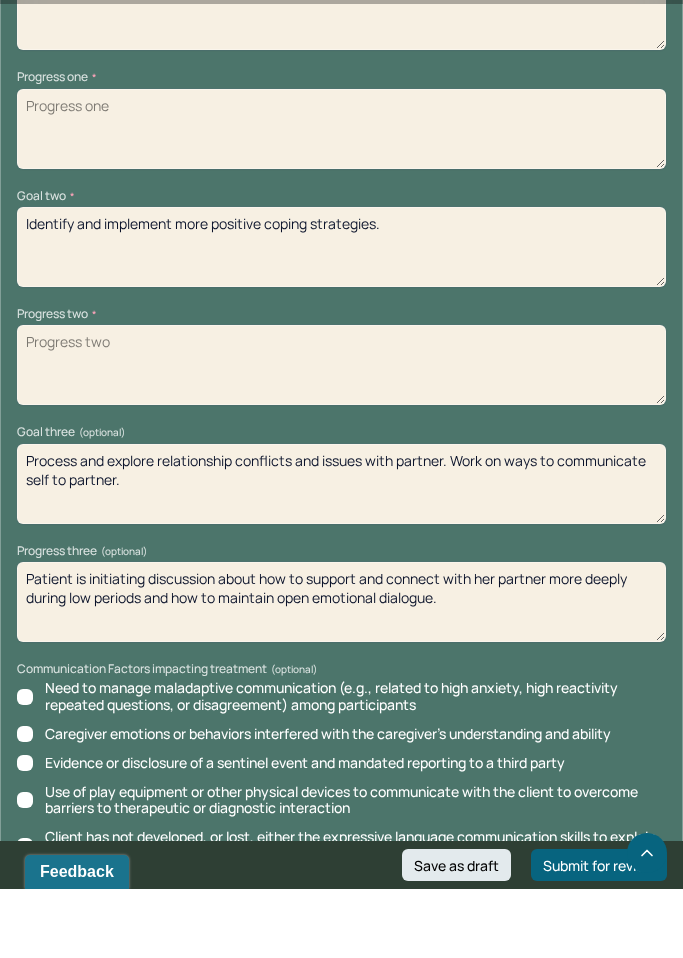 type 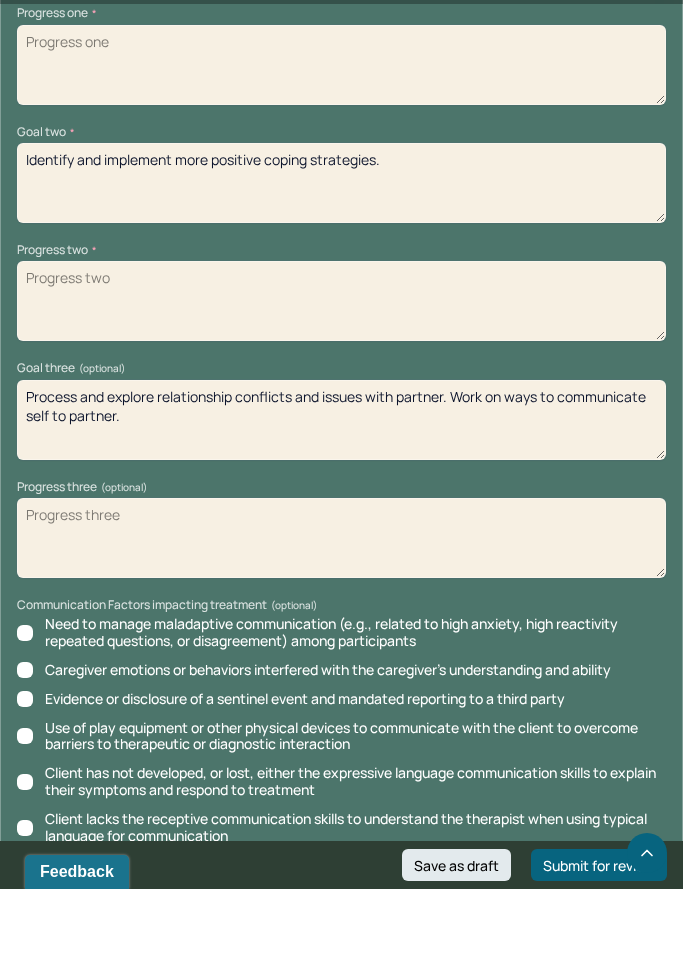 scroll, scrollTop: 3495, scrollLeft: 0, axis: vertical 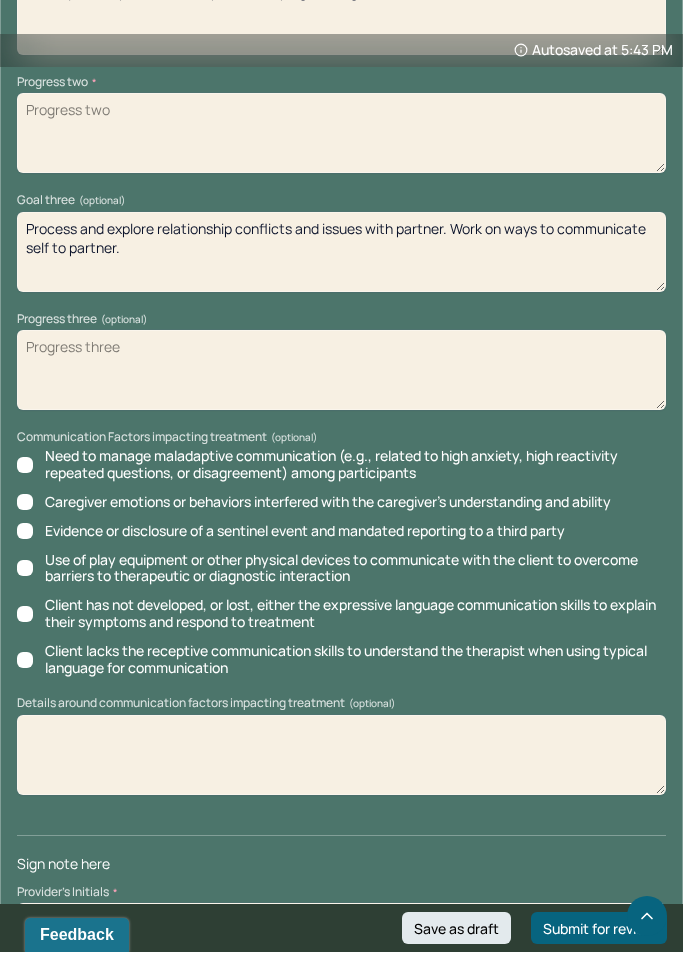 type 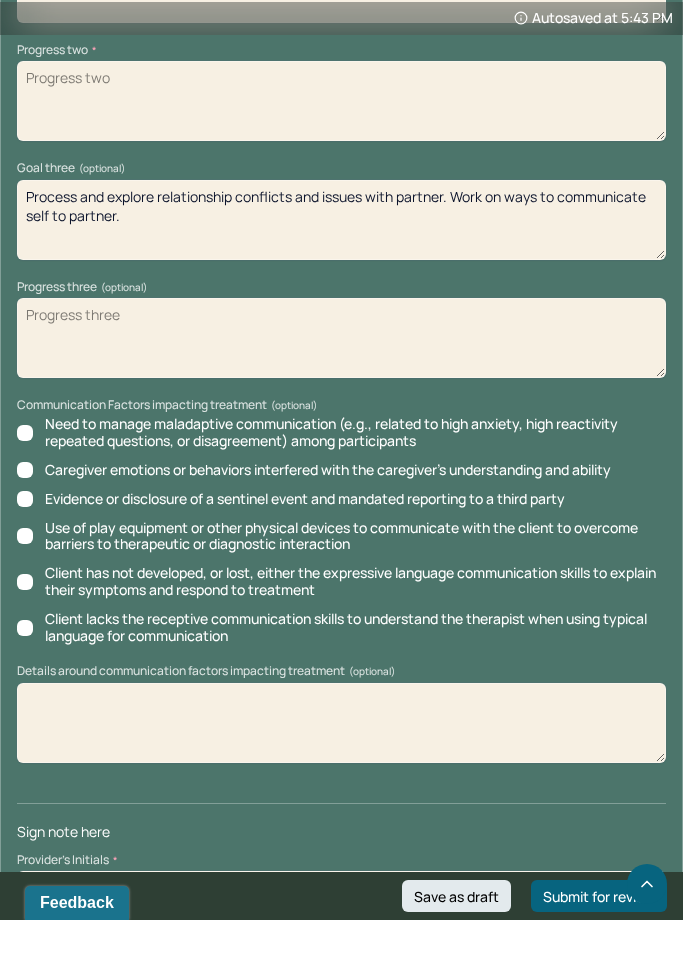 click at bounding box center (341, 925) 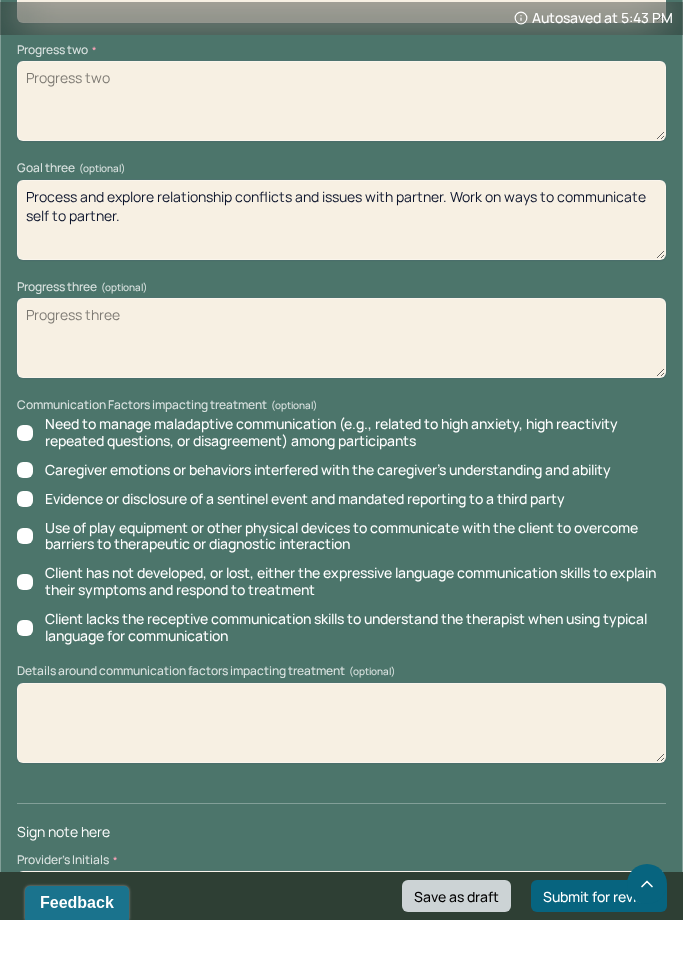 type on "SA" 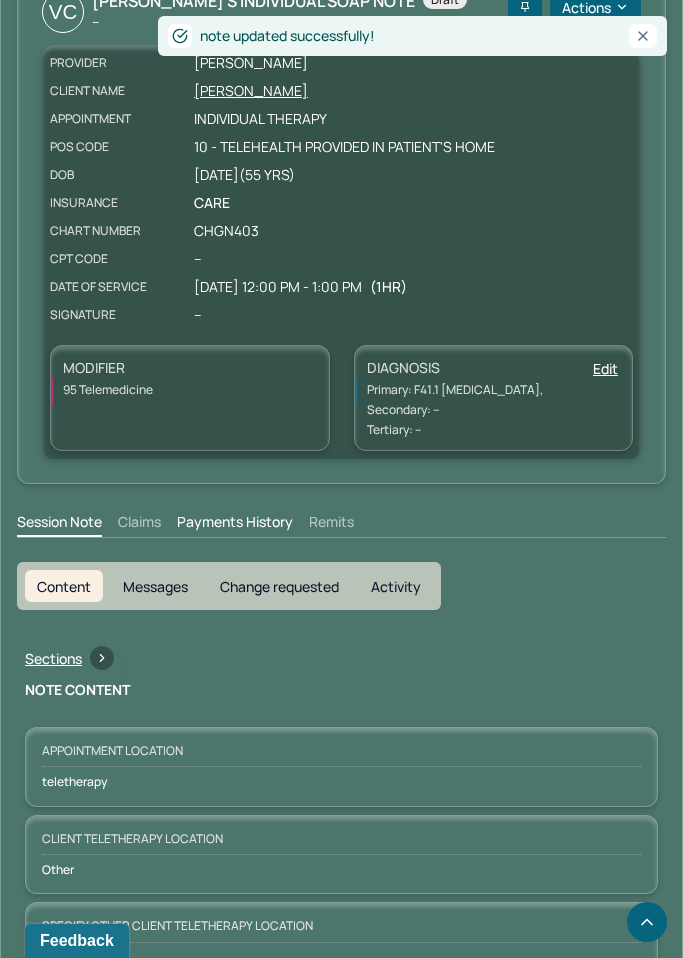 scroll, scrollTop: 0, scrollLeft: 0, axis: both 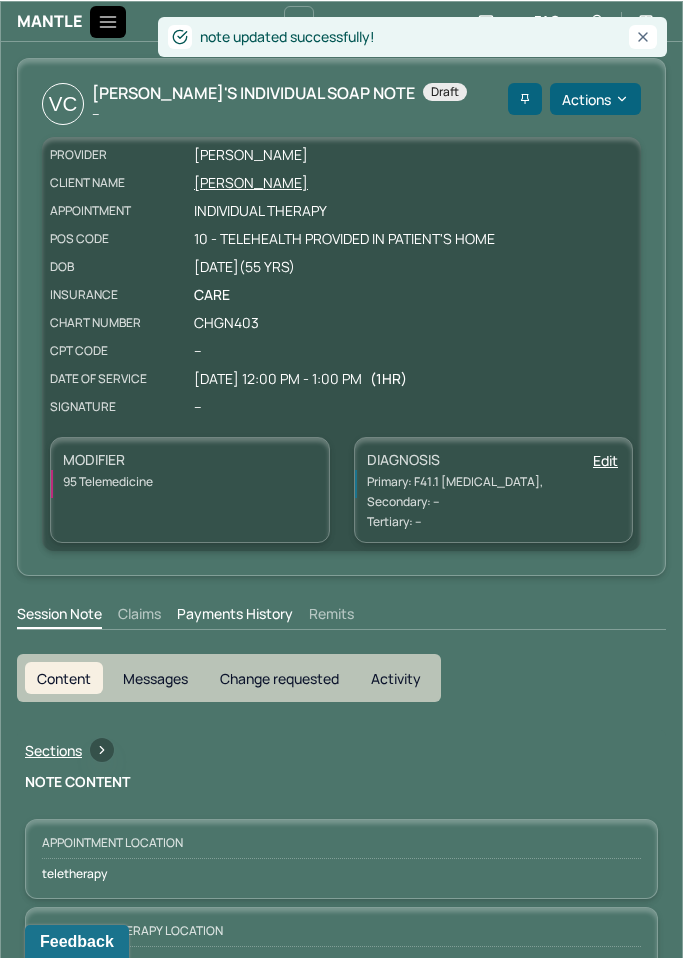 click 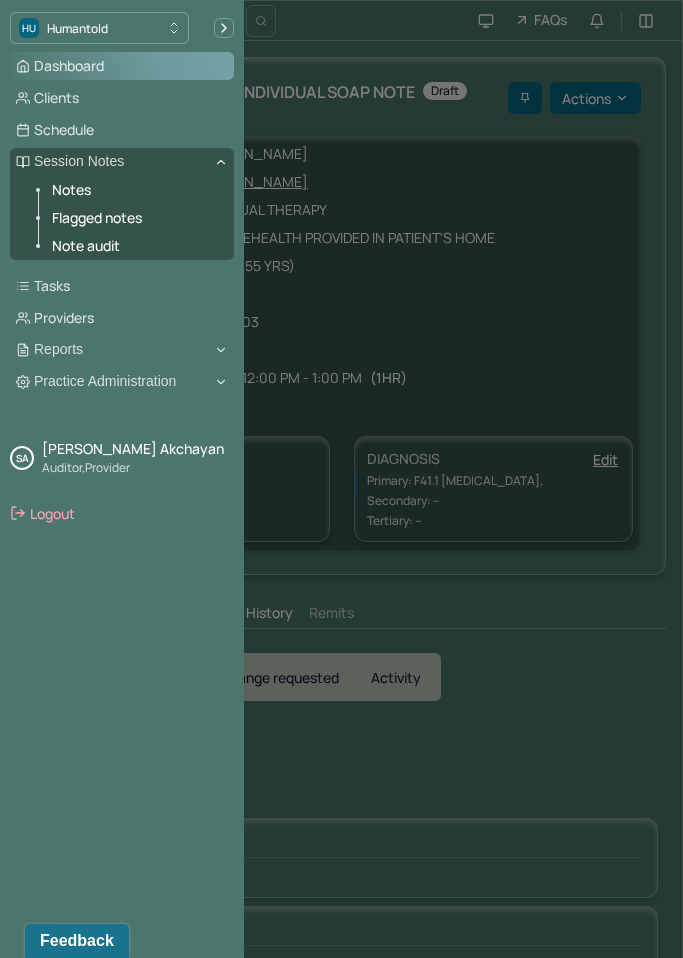 click on "Dashboard" at bounding box center (122, 66) 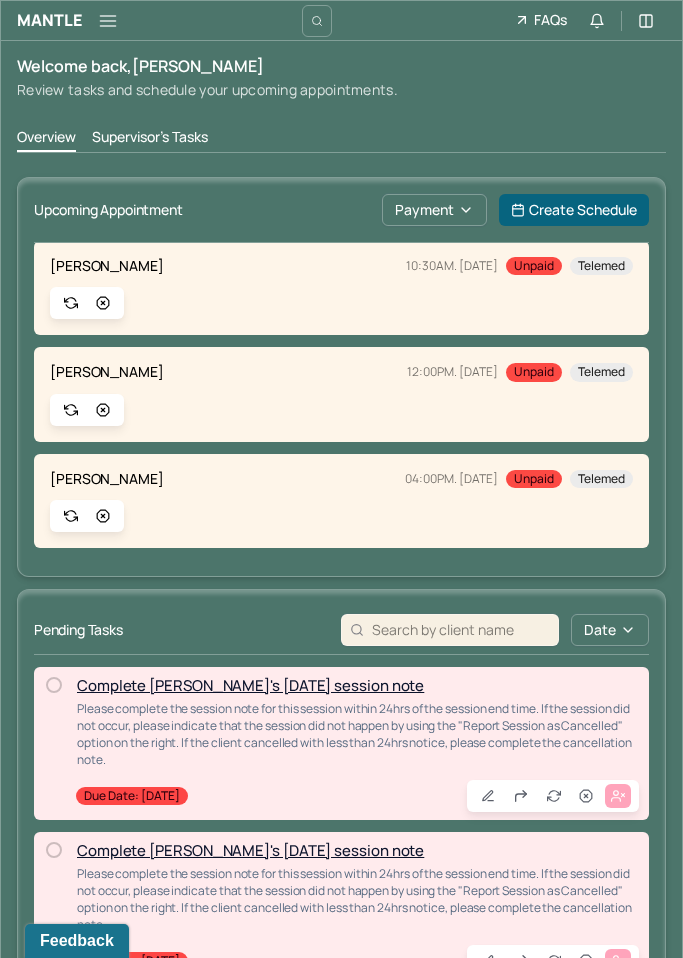 scroll, scrollTop: 12, scrollLeft: 0, axis: vertical 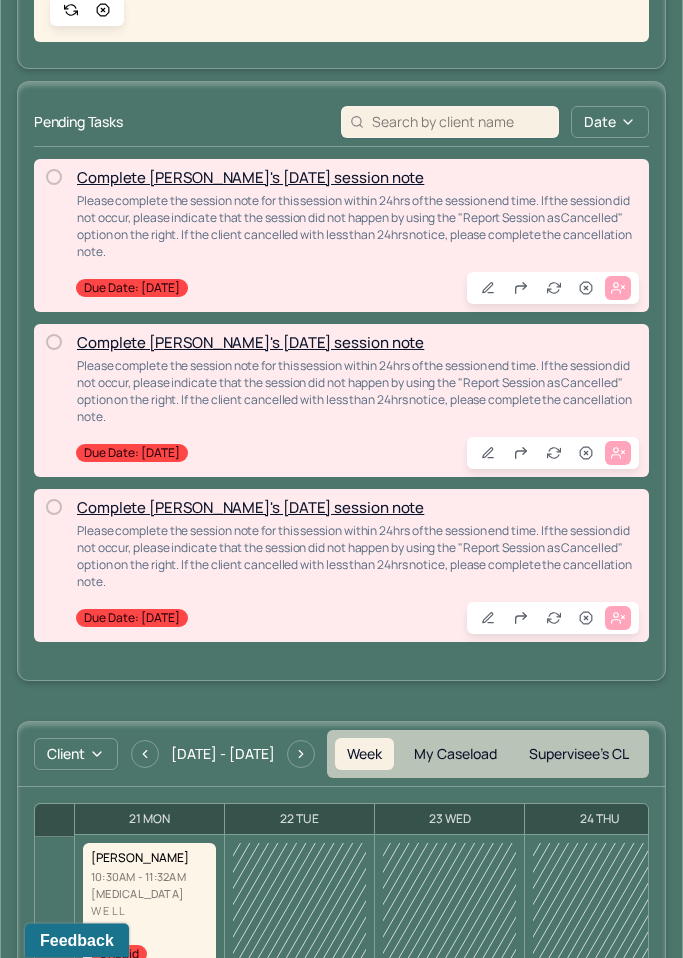 drag, startPoint x: 237, startPoint y: 341, endPoint x: 237, endPoint y: 849, distance: 508 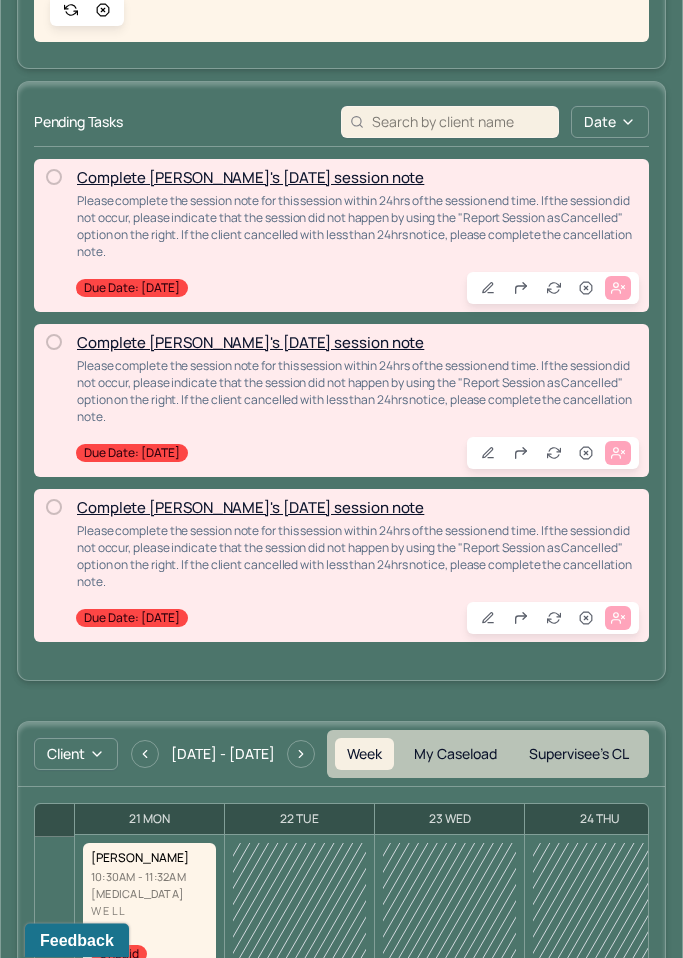 click on "Complete [PERSON_NAME]'s [DATE] session note" at bounding box center (250, 343) 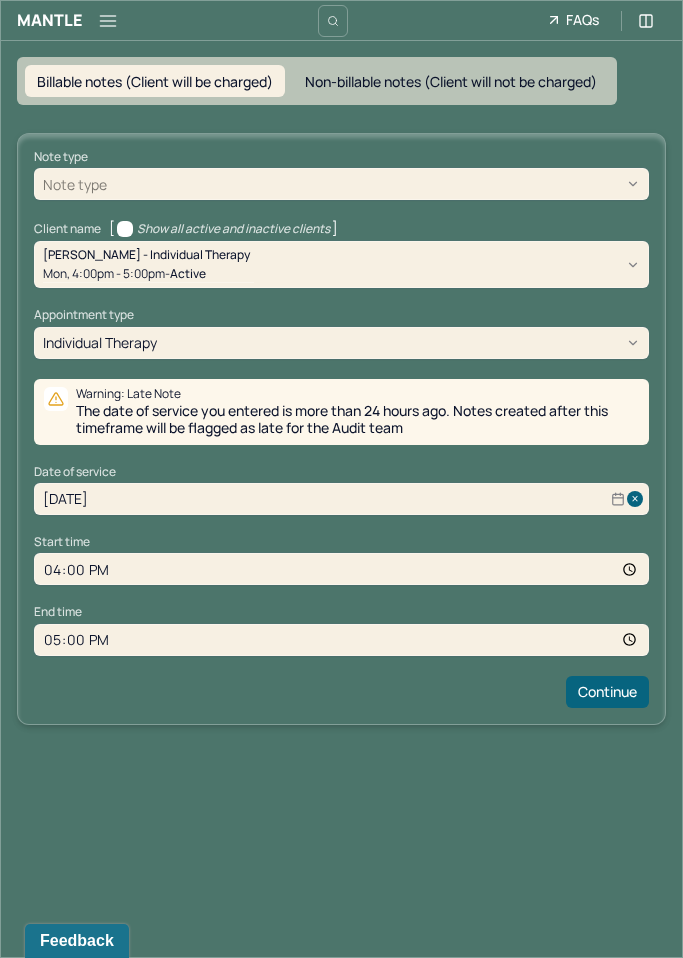 click at bounding box center (375, 184) 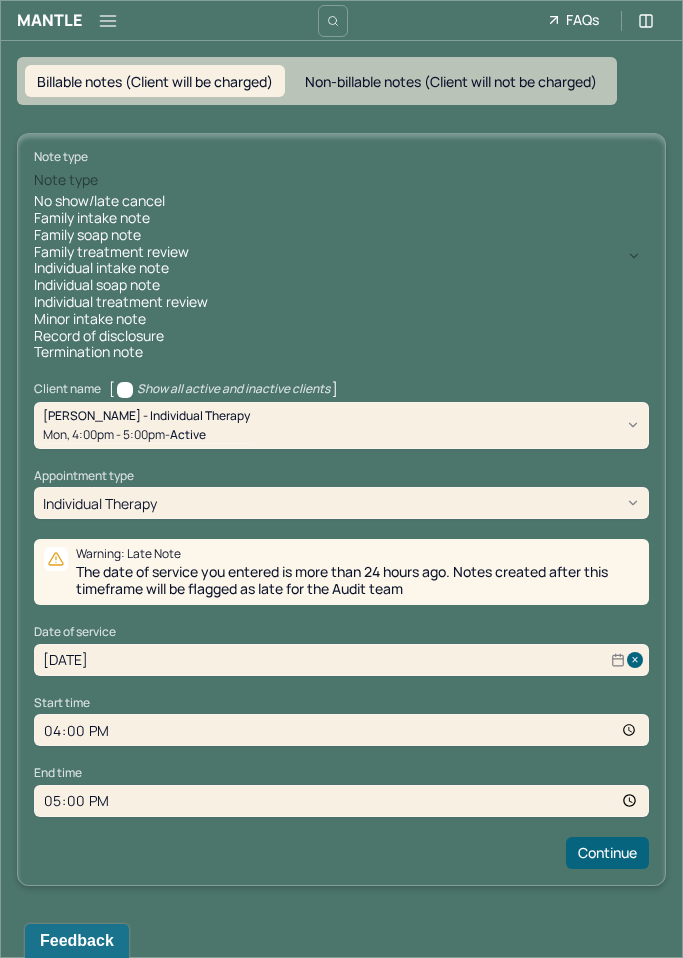 click on "Individual soap note" at bounding box center (341, 285) 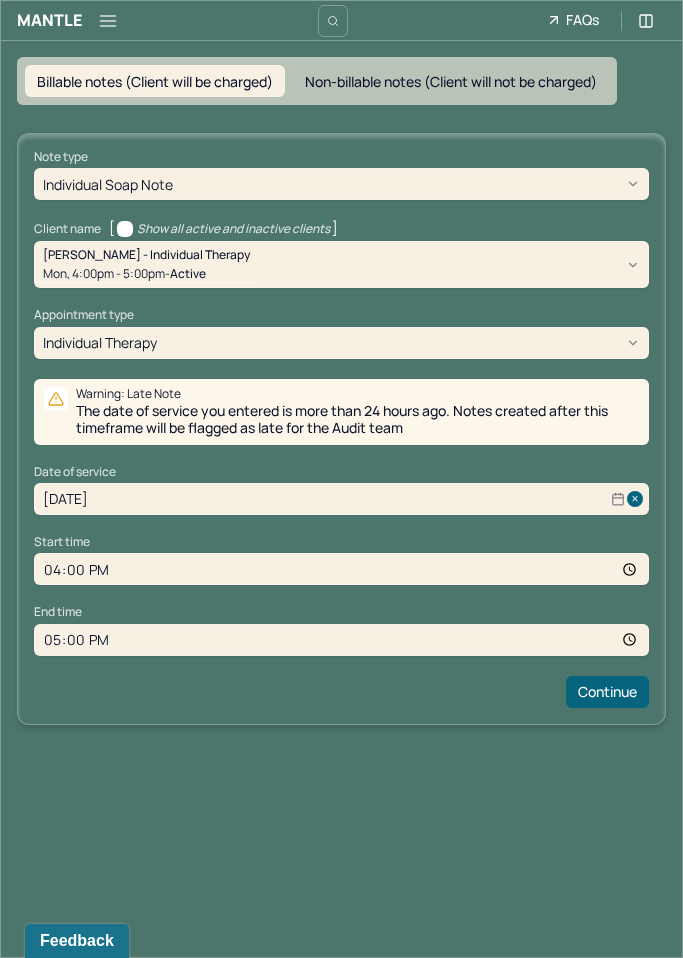 click on "17:00" at bounding box center [341, 640] 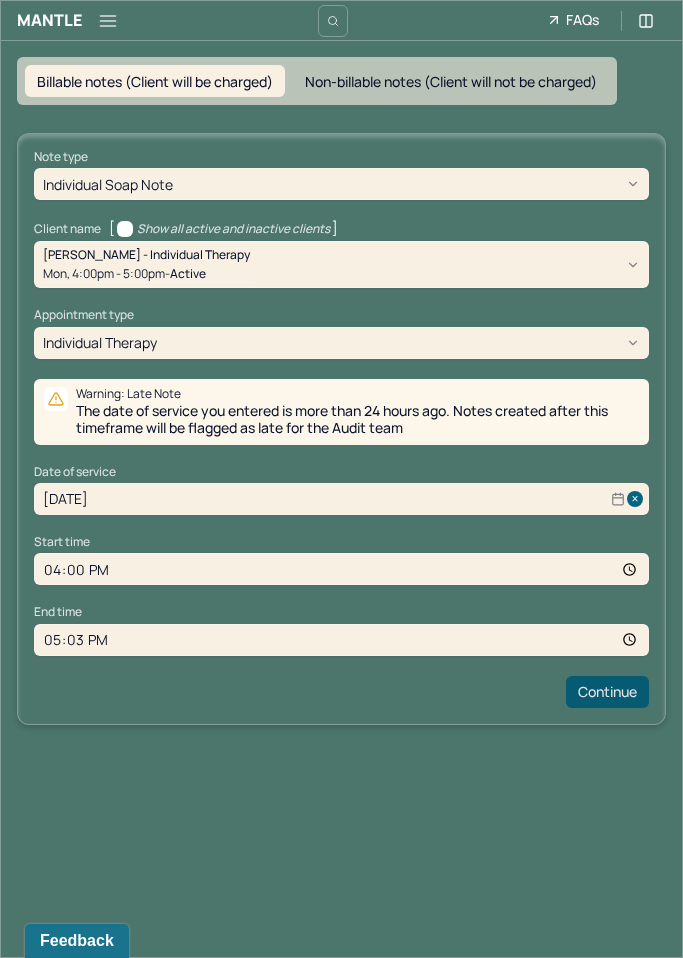 click on "Continue" at bounding box center (607, 692) 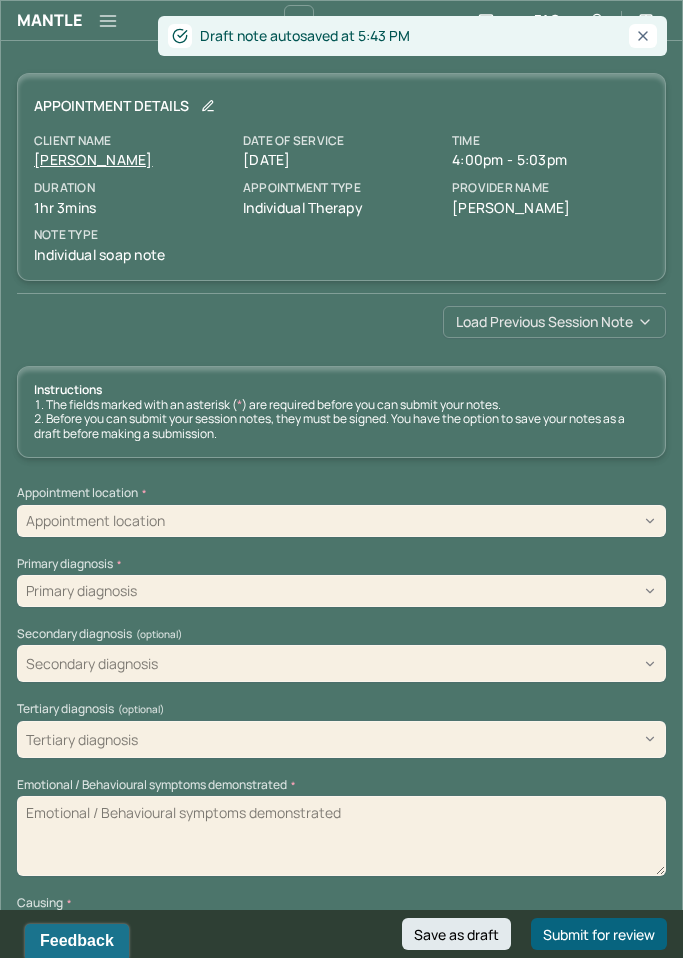 click on "Load previous session note" at bounding box center [554, 322] 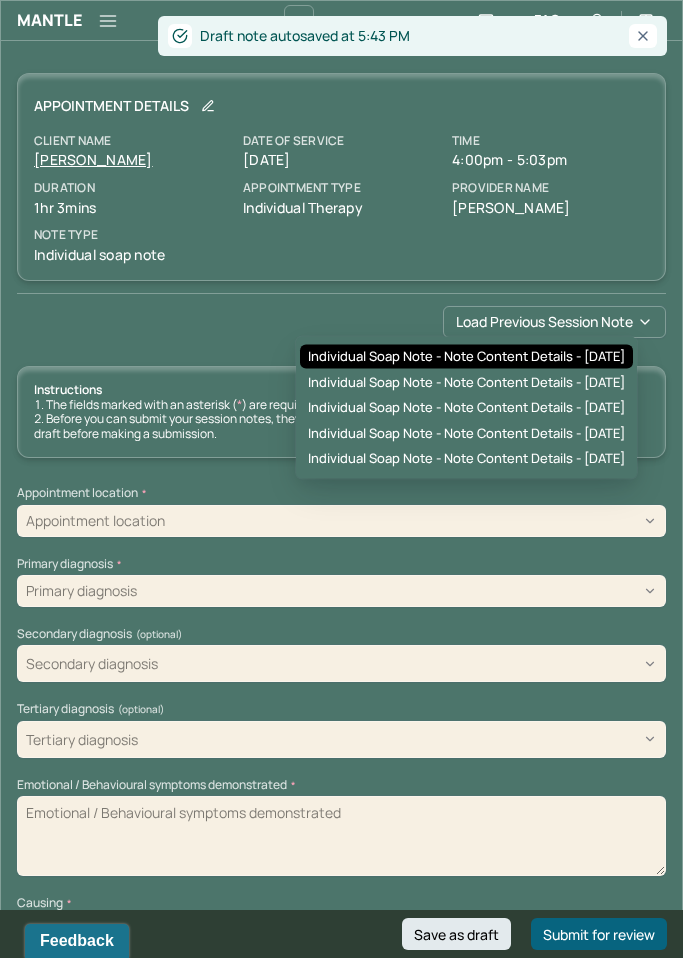 click on "Individual soap note   - Note content Details -   [DATE]" at bounding box center [466, 357] 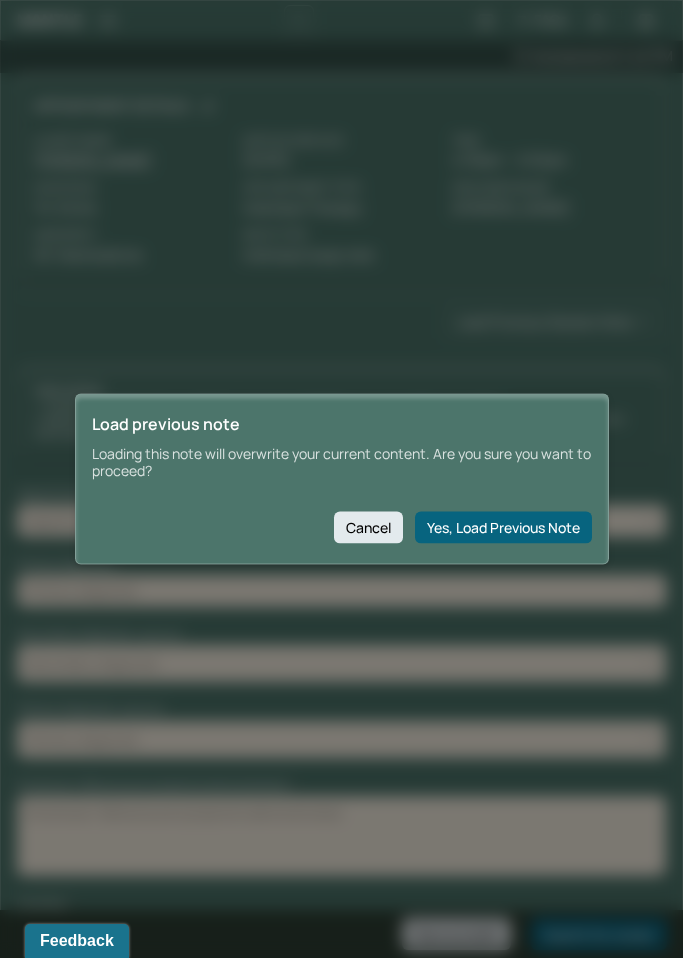 click on "Yes, Load Previous Note" at bounding box center [503, 527] 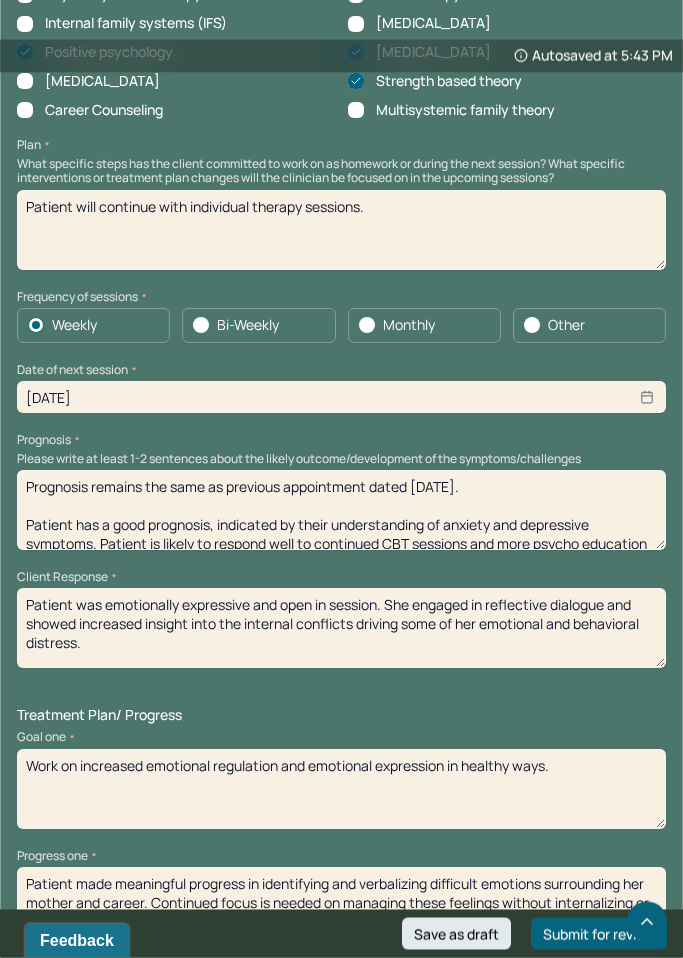 scroll, scrollTop: 2581, scrollLeft: 0, axis: vertical 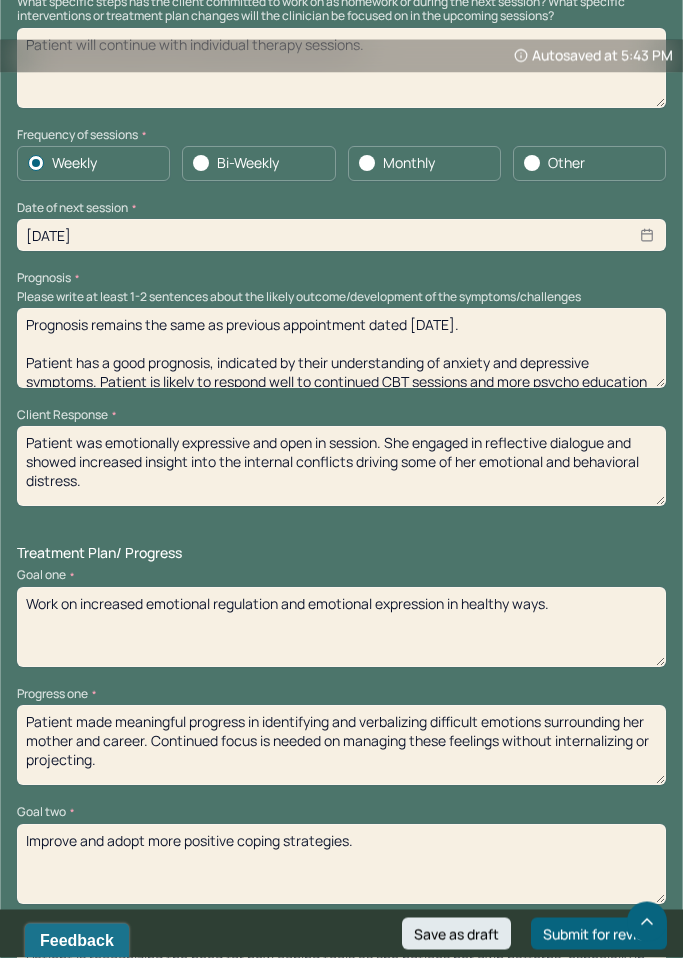 click on "Prognosis remains the same as previous appointment dated [DATE].
Patient has a good prognosis, indicated by their understanding of anxiety and depressive symptoms. Patient is likely to respond well to continued CBT sessions and more psycho education on anxiety and [MEDICAL_DATA] to better understand triggers and symptom management." at bounding box center [341, 349] 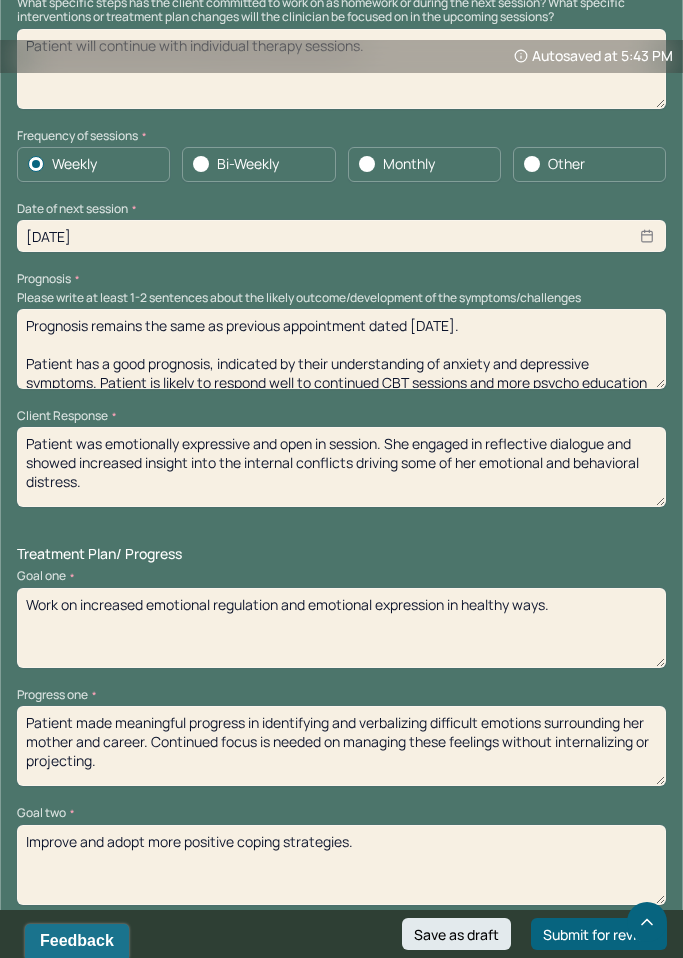 type on "Prognosis remains the same as previous appointment dated [DATE].
Patient has a good prognosis, indicated by their understanding of anxiety and depressive symptoms. Patient is likely to respond well to continued CBT sessions and more psycho education on anxiety and [MEDICAL_DATA] to better understand triggers and symptom management." 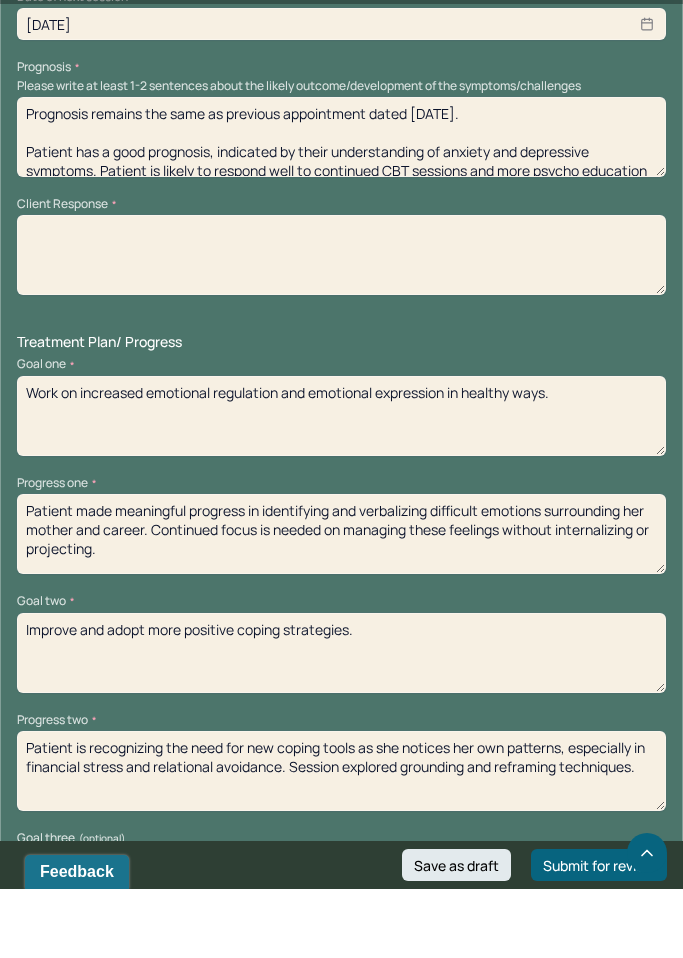 scroll, scrollTop: 2724, scrollLeft: 0, axis: vertical 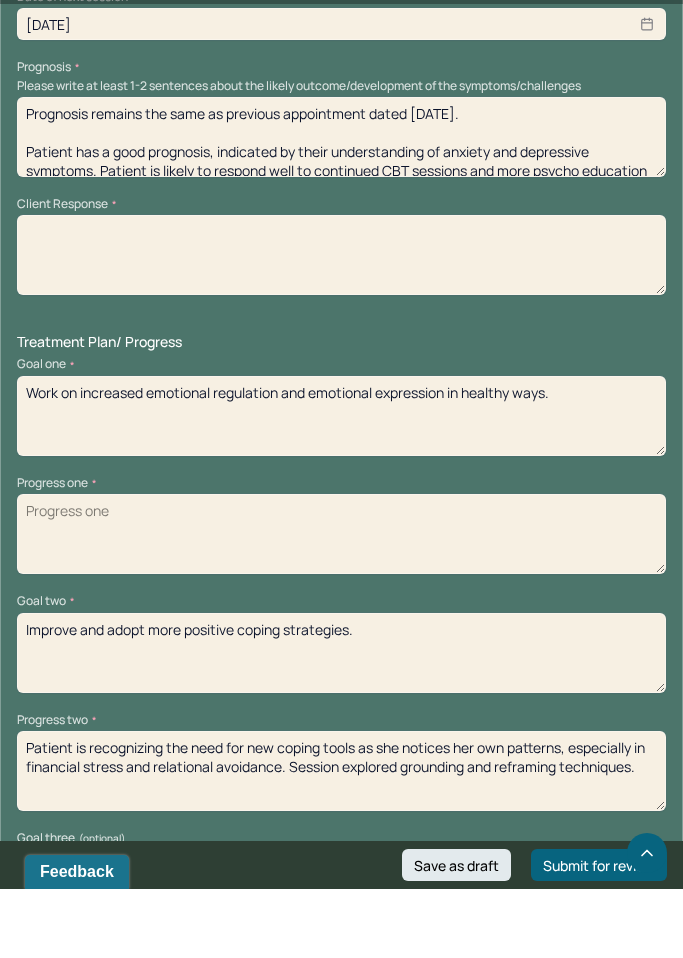 type 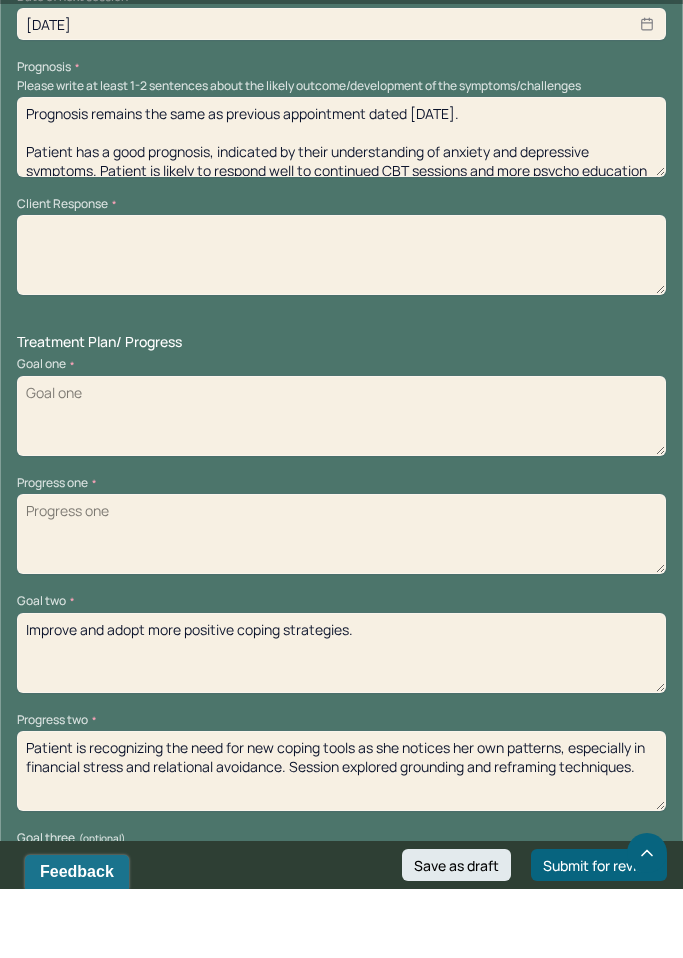 type 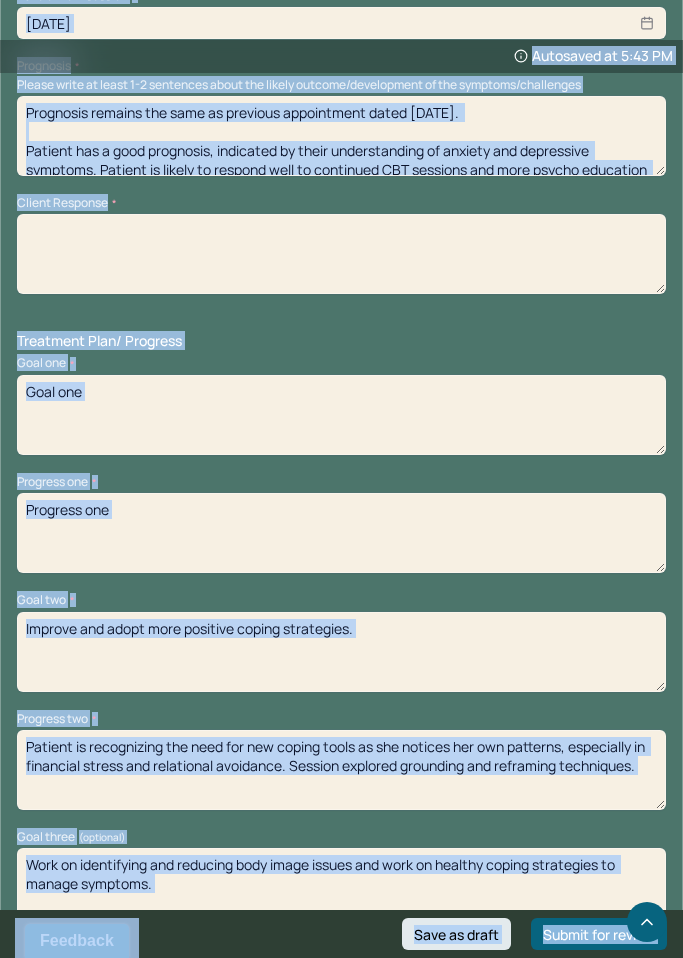 click on "Improve and adopt more positive coping strategies." at bounding box center (341, 652) 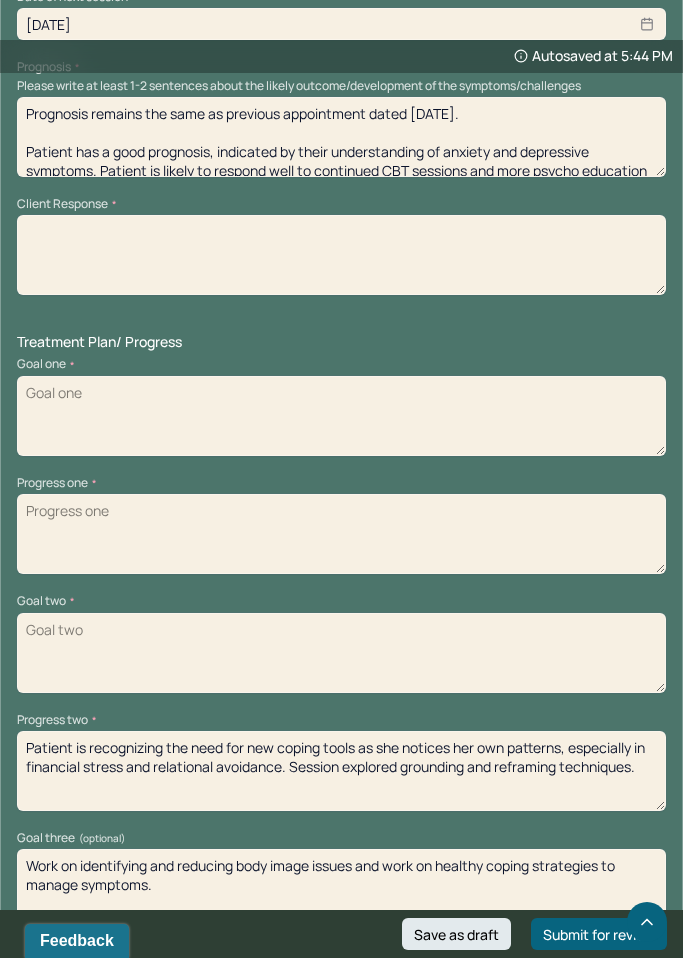 type 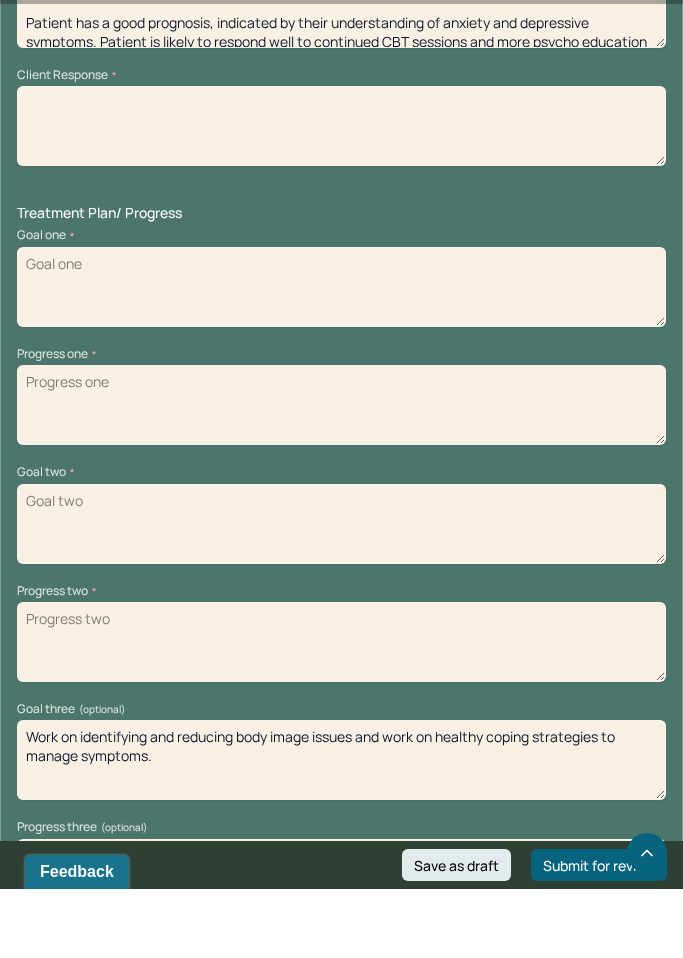 scroll, scrollTop: 2915, scrollLeft: 0, axis: vertical 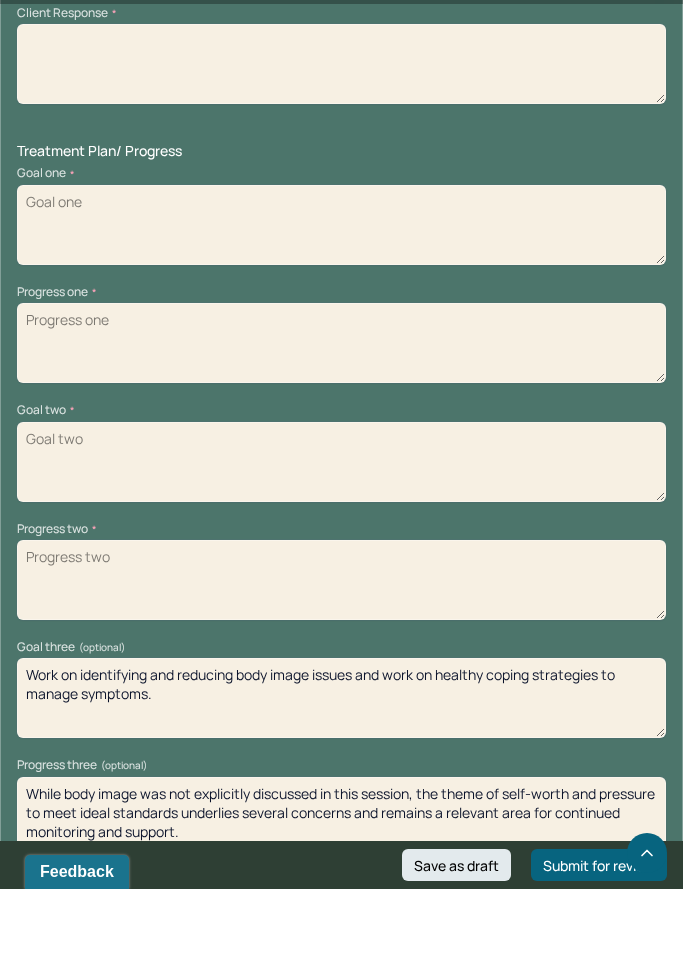 type 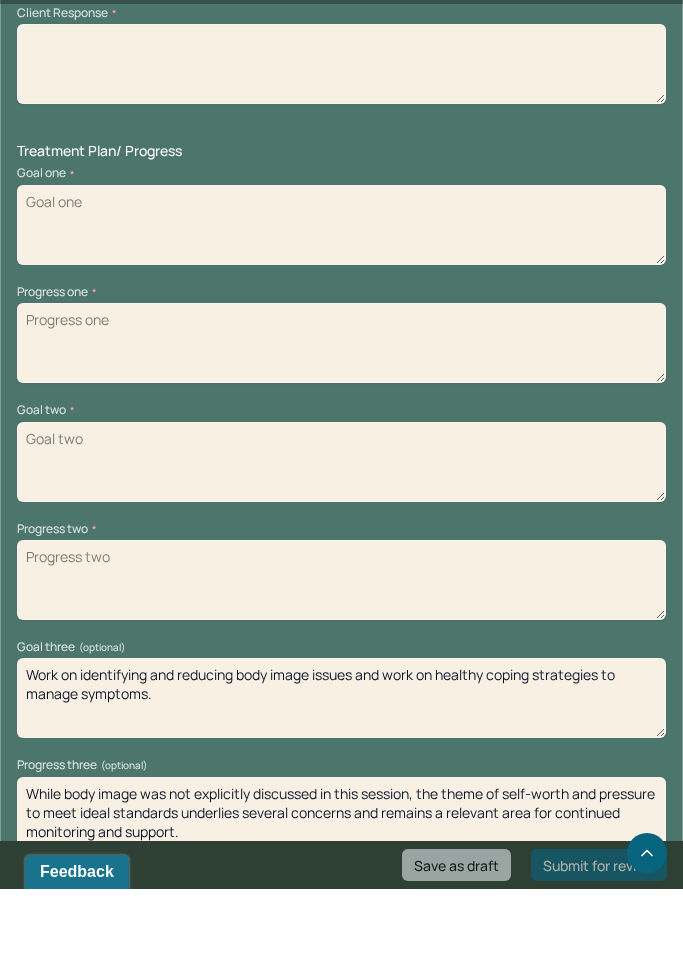 click on "Work on identifying and reducing body image issues and work on healthy coping strategies to manage symptoms." at bounding box center [341, 767] 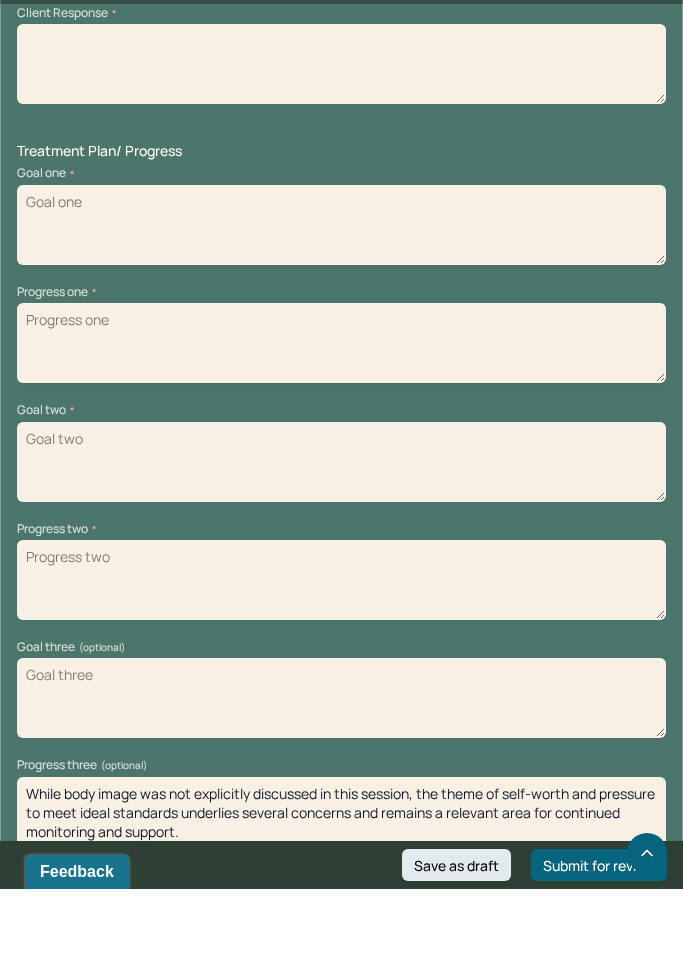 type 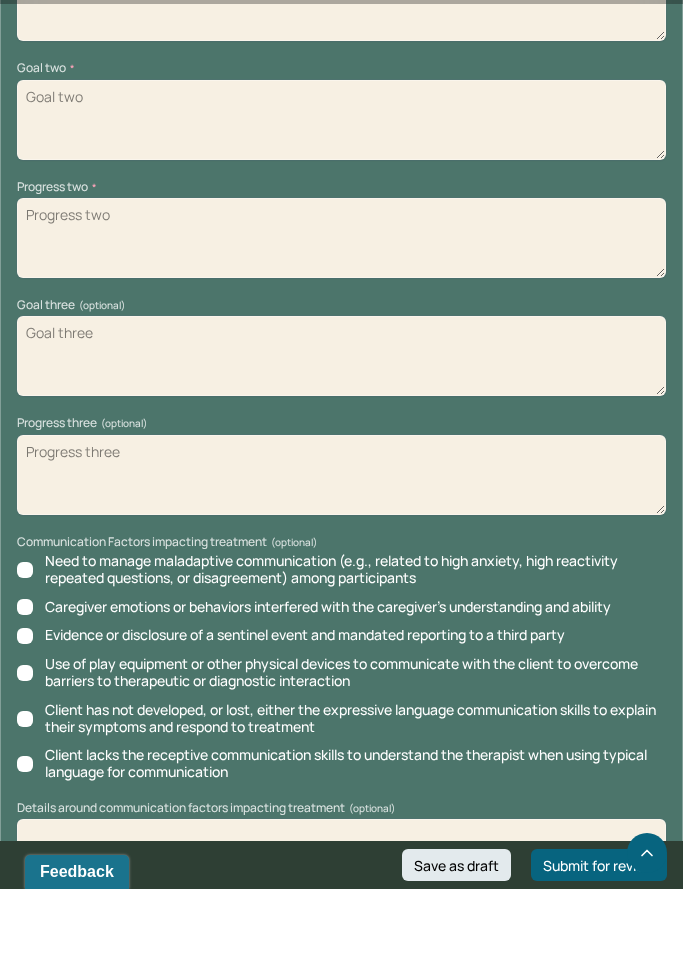 scroll, scrollTop: 3425, scrollLeft: 0, axis: vertical 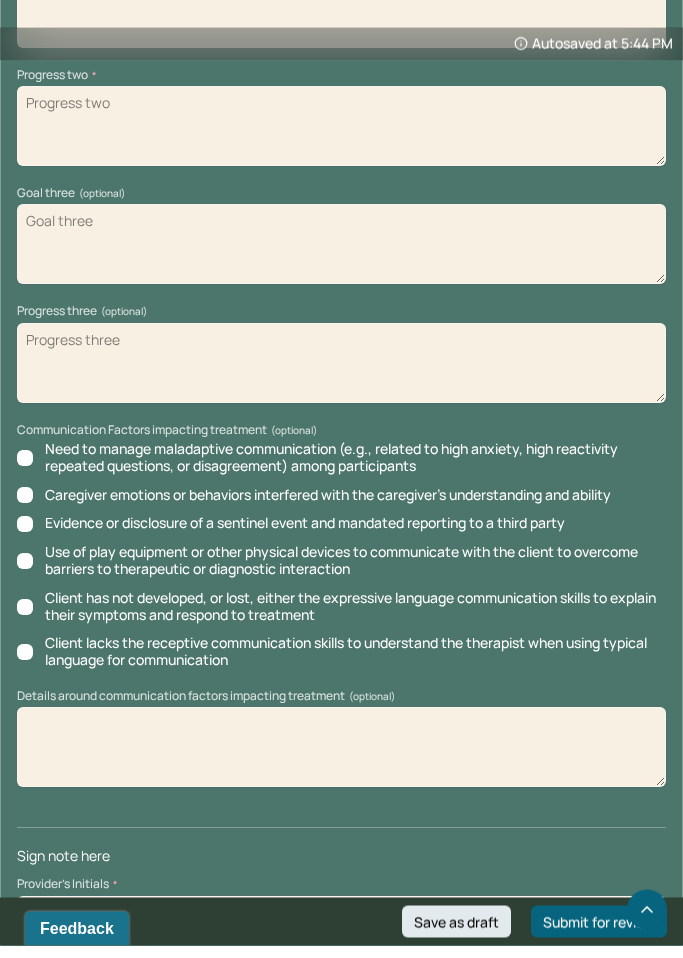 type 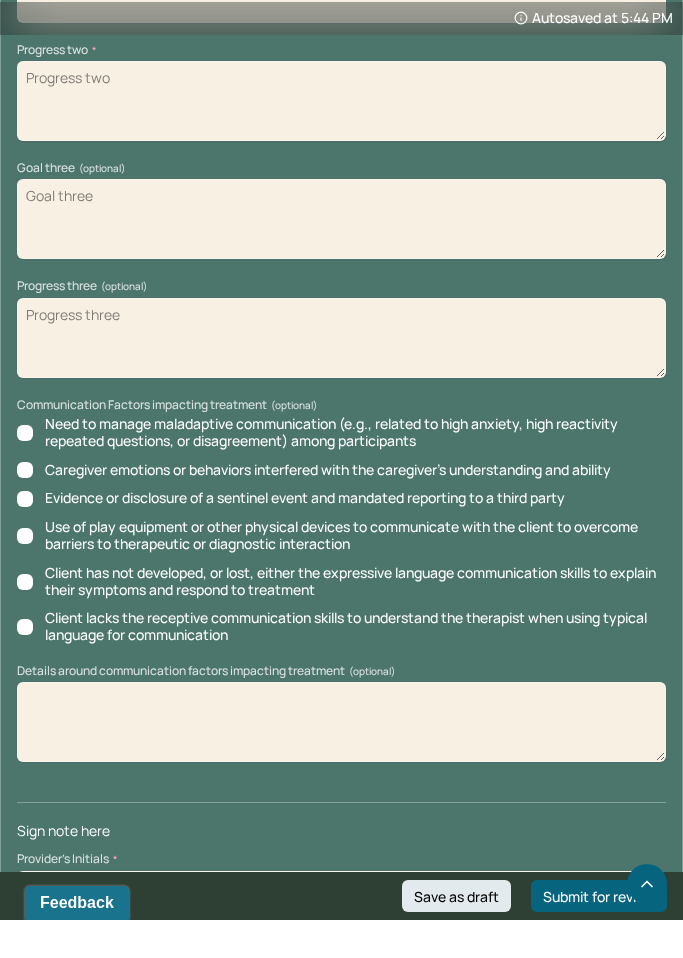click at bounding box center (341, 925) 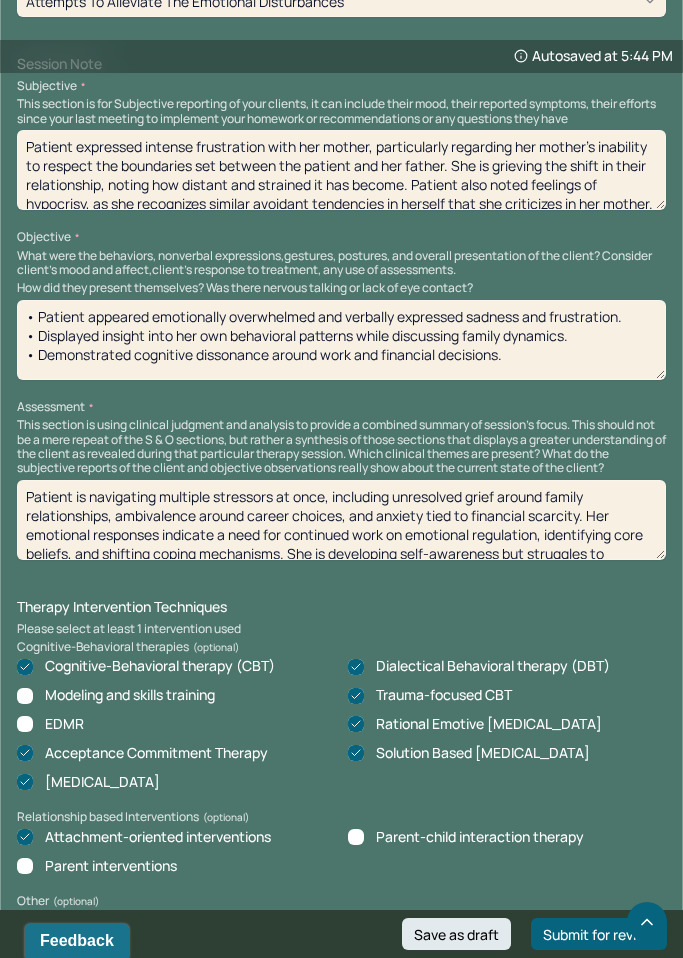 scroll, scrollTop: 1373, scrollLeft: 0, axis: vertical 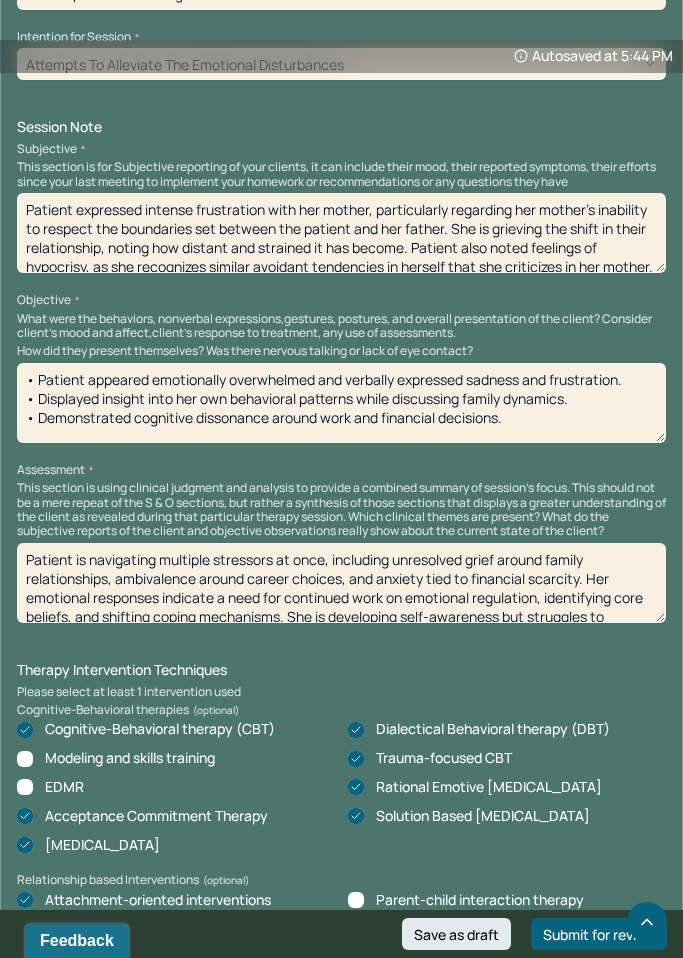 type on "SA" 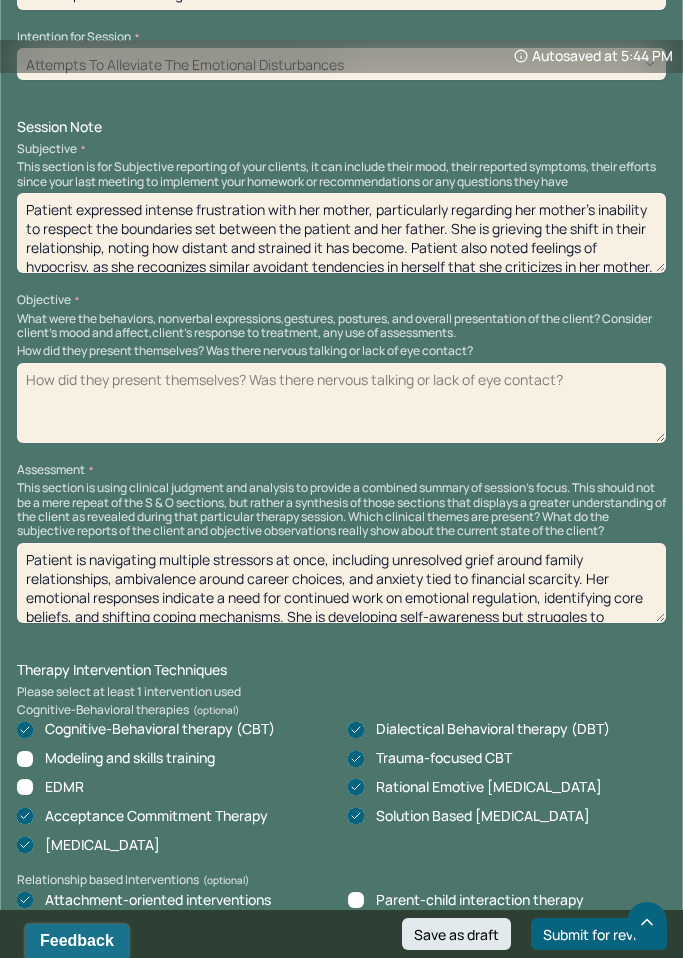 type 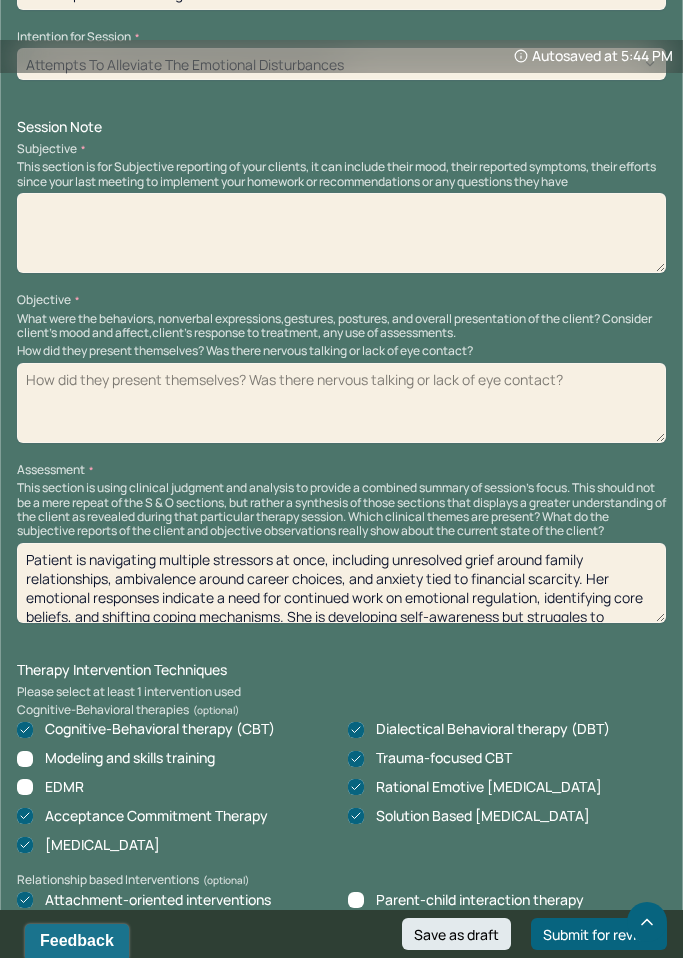 type 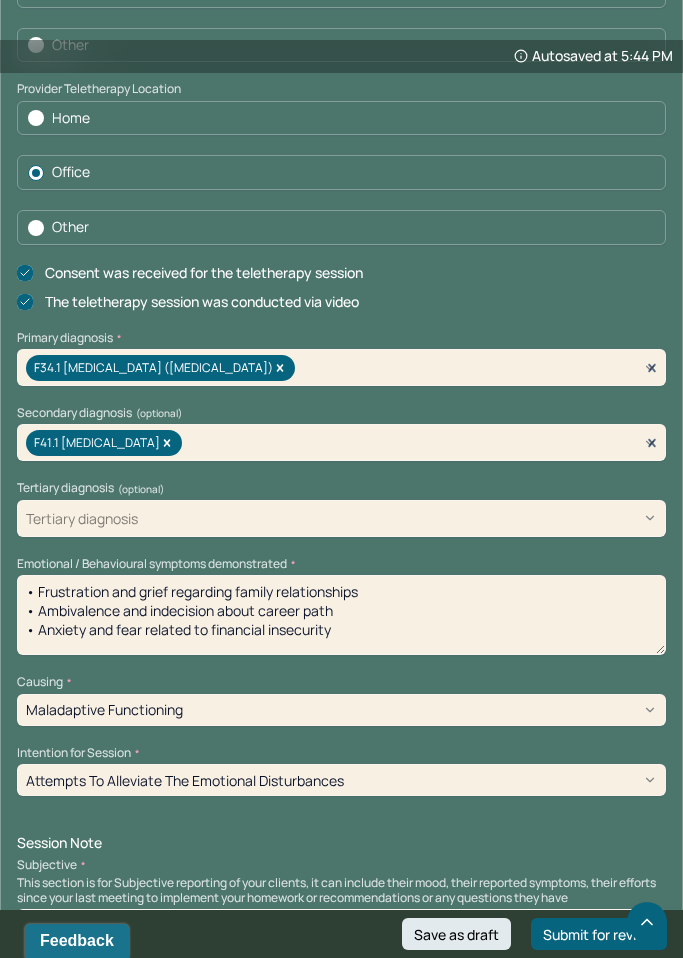 scroll, scrollTop: 656, scrollLeft: 0, axis: vertical 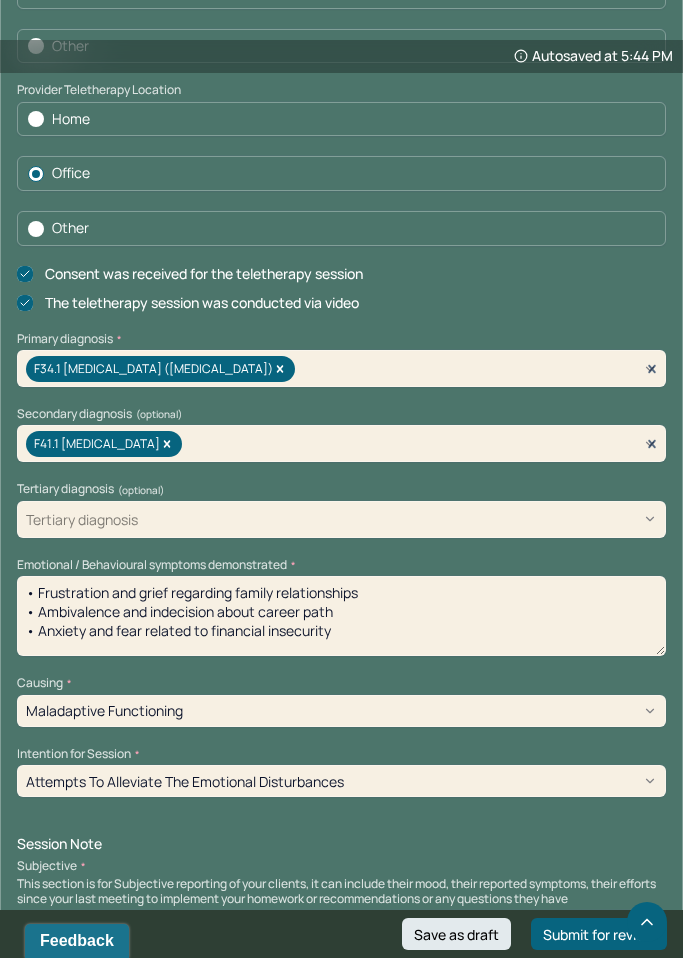 type 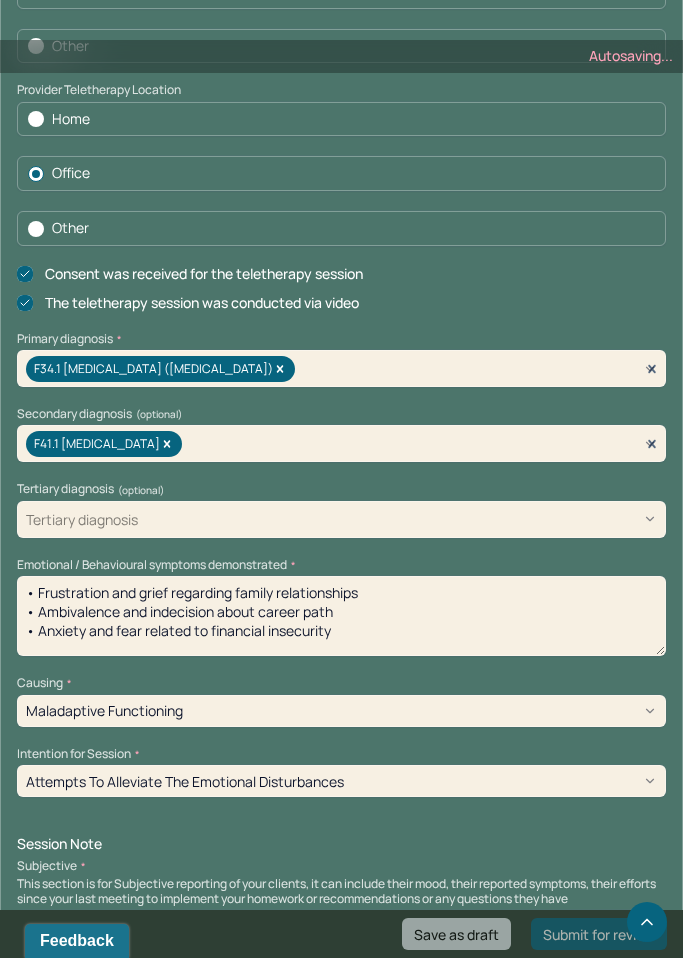 click on "• Frustration and grief regarding family relationships
• Ambivalence and indecision about career path
• Anxiety and fear related to financial insecurity" at bounding box center (341, 616) 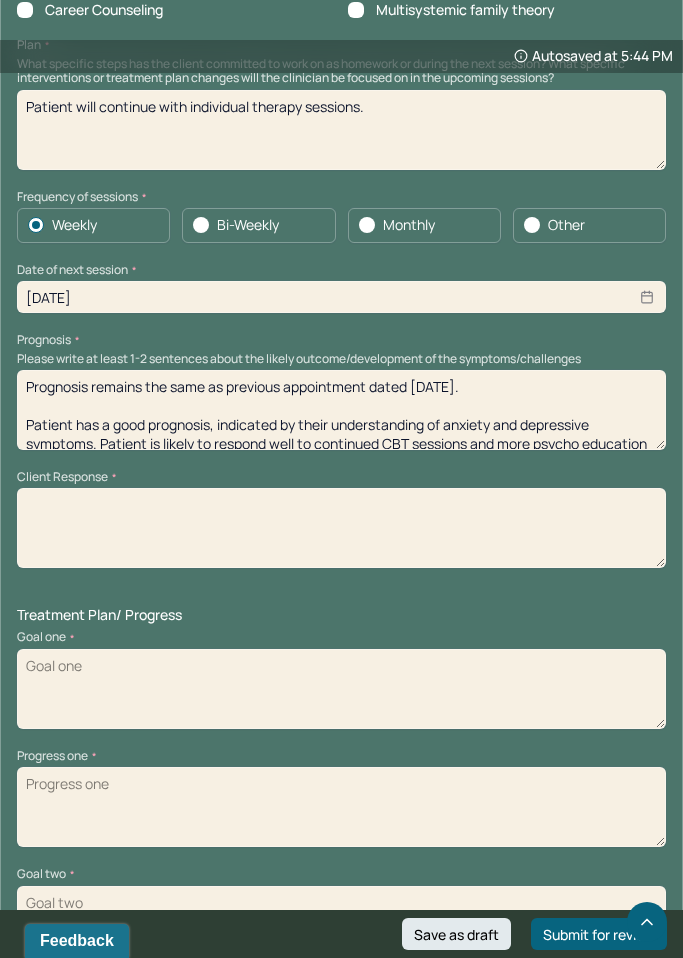 scroll, scrollTop: 2515, scrollLeft: 0, axis: vertical 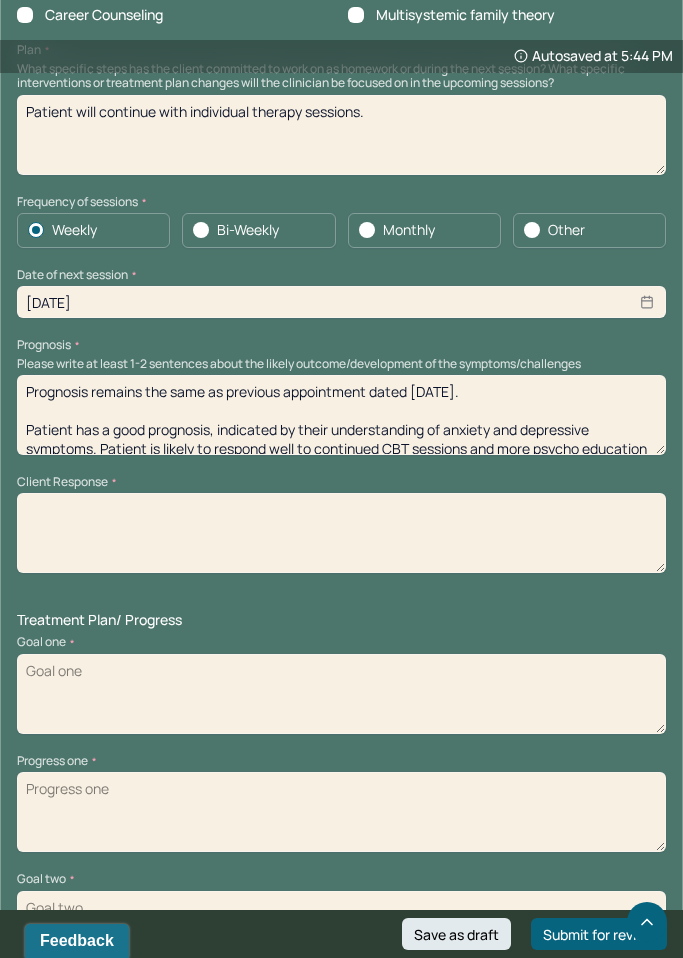 type 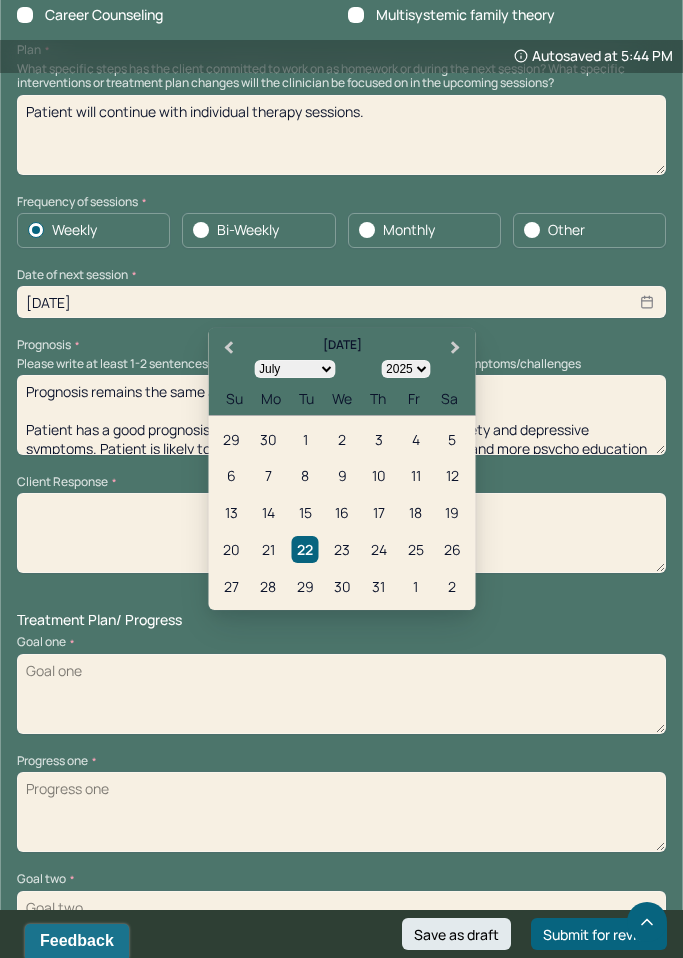 click on "[DATE]" at bounding box center [341, 302] 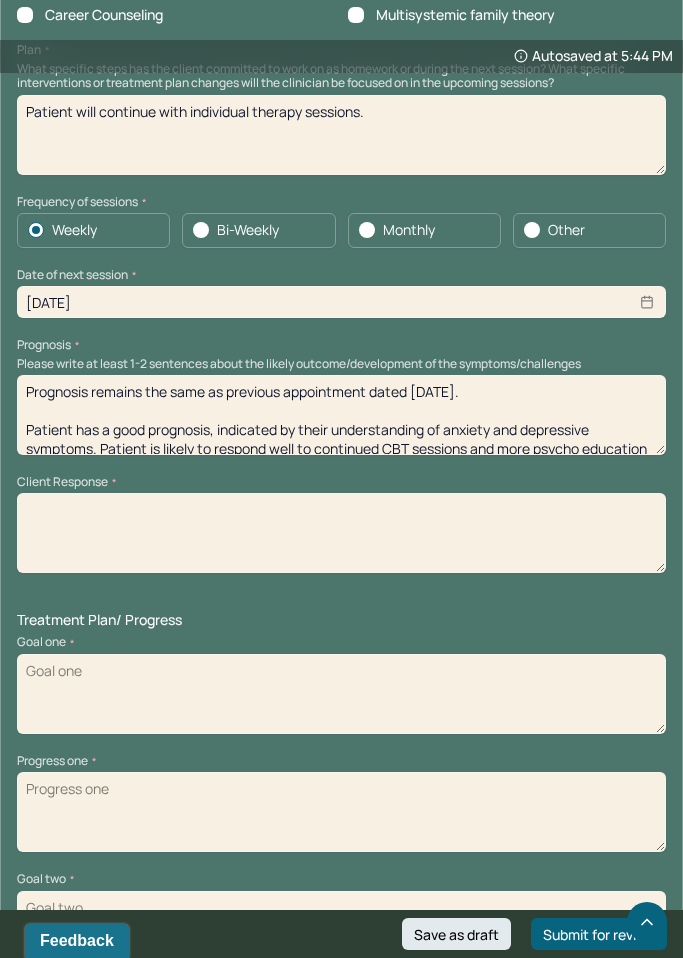 click on "Prognosis remains the same as previous appointment dated [DATE].
Patient has a good prognosis, indicated by their understanding of anxiety and depressive symptoms. Patient is likely to respond well to continued CBT sessions and more psycho education on anxiety and [MEDICAL_DATA] to better understand triggers and symptom management." at bounding box center (341, 415) 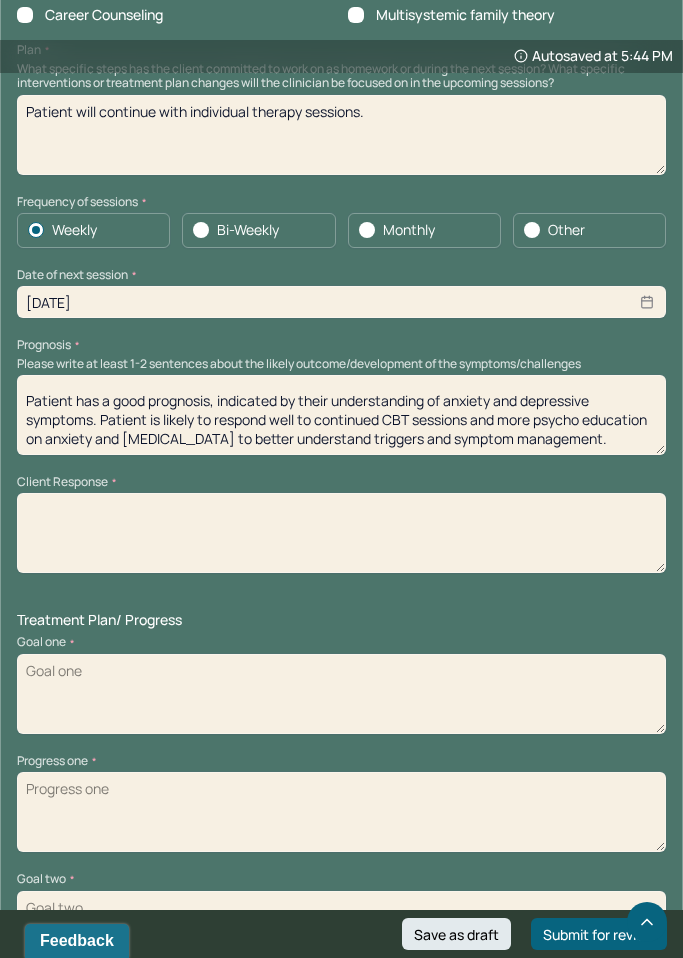 drag, startPoint x: 25, startPoint y: 401, endPoint x: 289, endPoint y: 778, distance: 460.2445 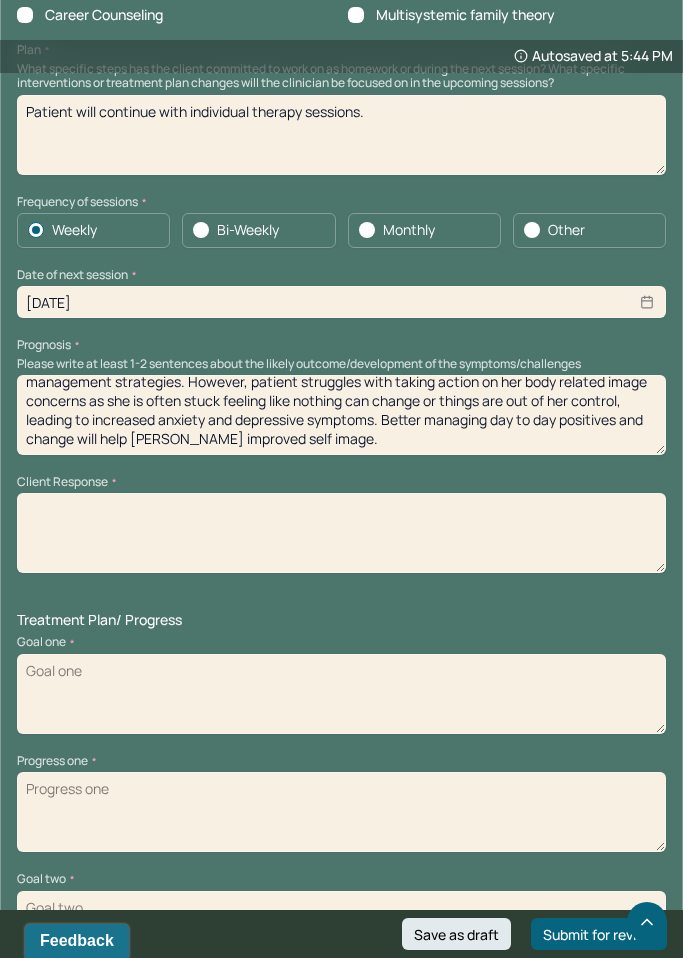 scroll, scrollTop: 113, scrollLeft: 0, axis: vertical 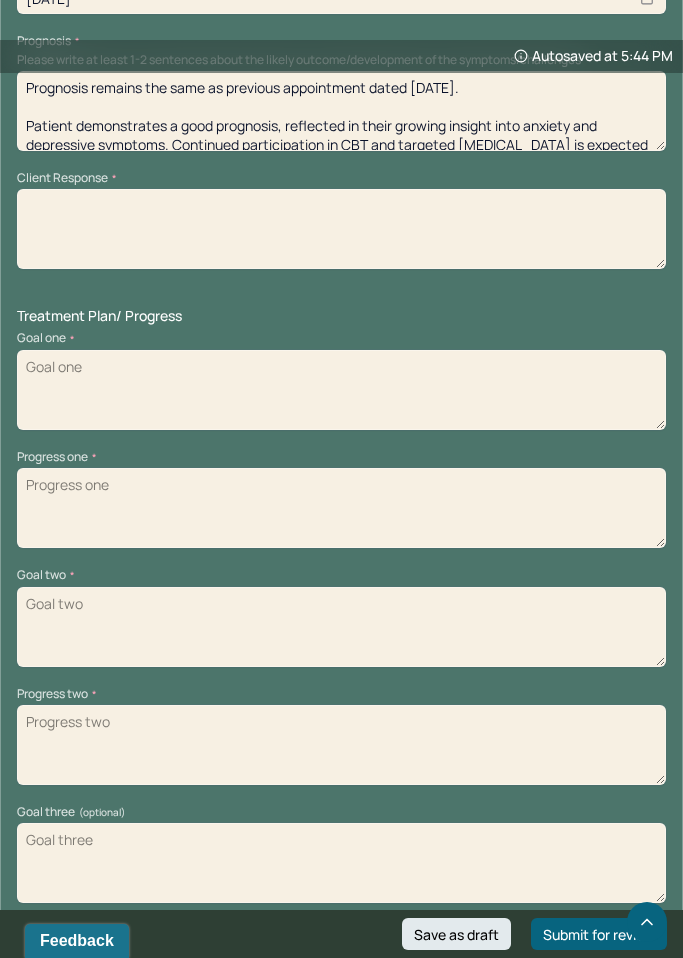 type on "Prognosis remains the same as previous appointment dated [DATE].
Patient demonstrates a good prognosis, reflected in their growing insight into anxiety and depressive symptoms. Continued participation in CBT and targeted [MEDICAL_DATA] is expected to enhance the patient’s ability to identify symptom triggers and develop effective coping and management strategies. However, patient struggles with taking action on her body related image concerns as she is often stuck feeling like nothing can change or things are out of her control, leading to increased anxiety and depressive symptoms. Better managing day to day positives and change will help [PERSON_NAME] improved self image." 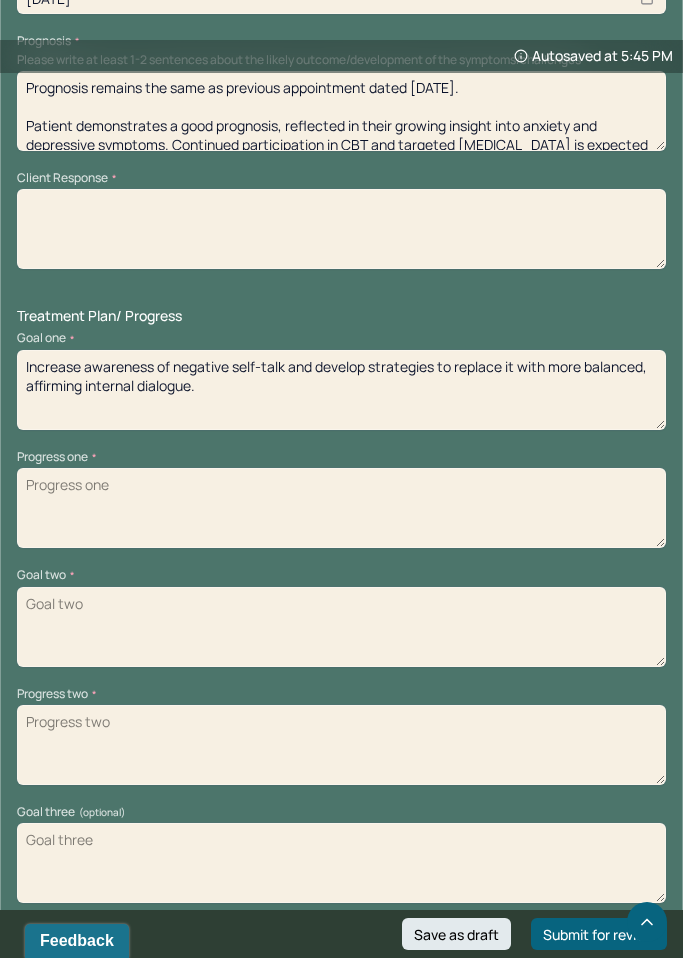 type on "Increase awareness of negative self-talk and develop strategies to replace it with more balanced, affirming internal dialogue." 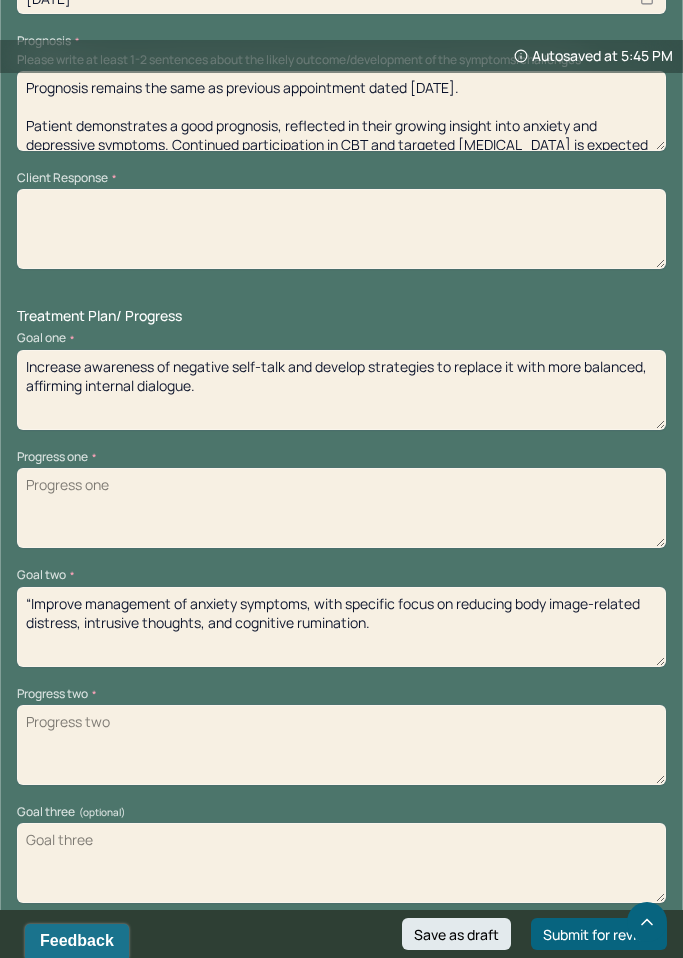 click on "“Improve management of anxiety symptoms, with specific focus on reducing body image-related distress, intrusive thoughts, and cognitive rumination." at bounding box center (341, 627) 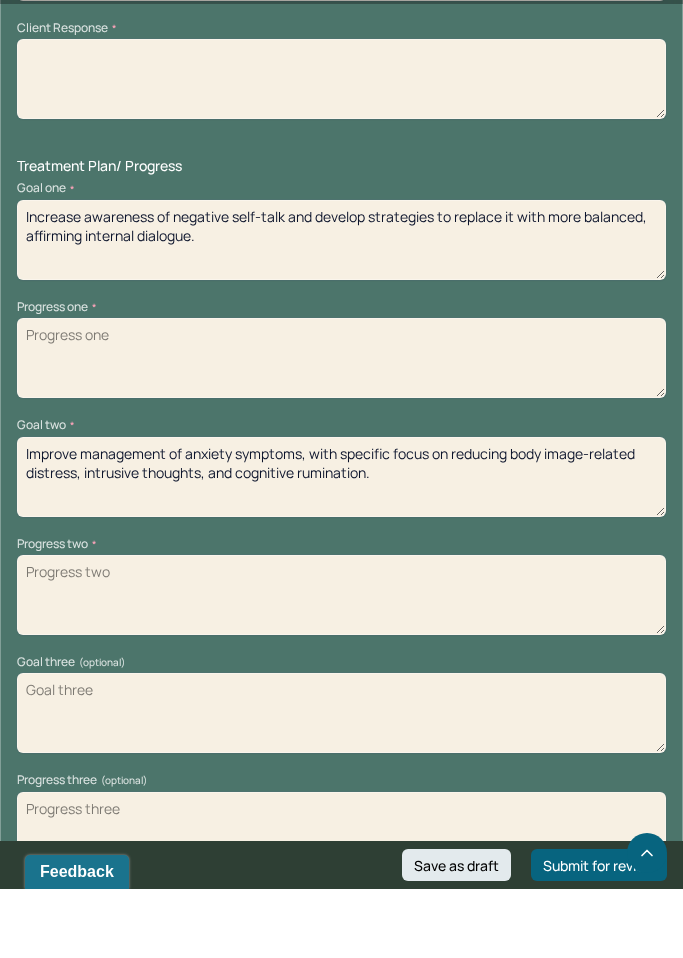 scroll, scrollTop: 2945, scrollLeft: 0, axis: vertical 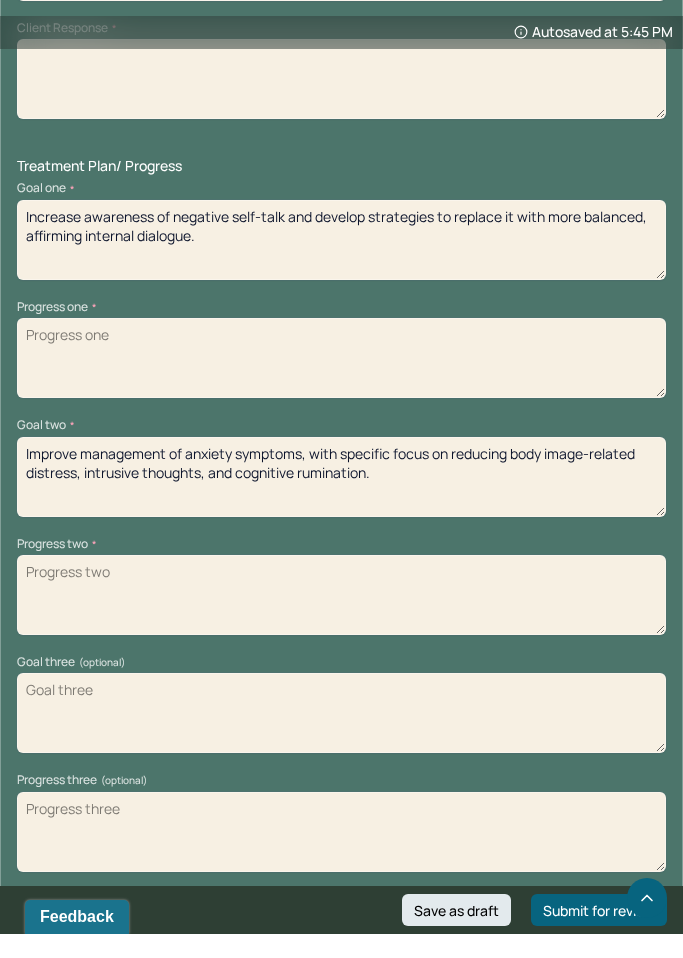 type on "Improve management of anxiety symptoms, with specific focus on reducing body image-related distress, intrusive thoughts, and cognitive rumination." 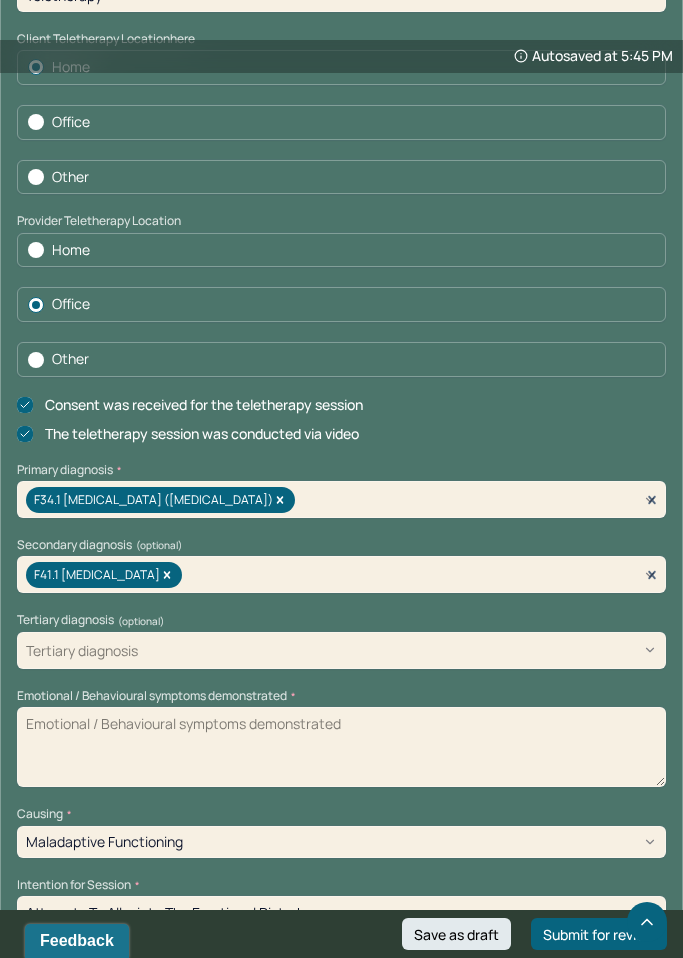 scroll, scrollTop: 422, scrollLeft: 0, axis: vertical 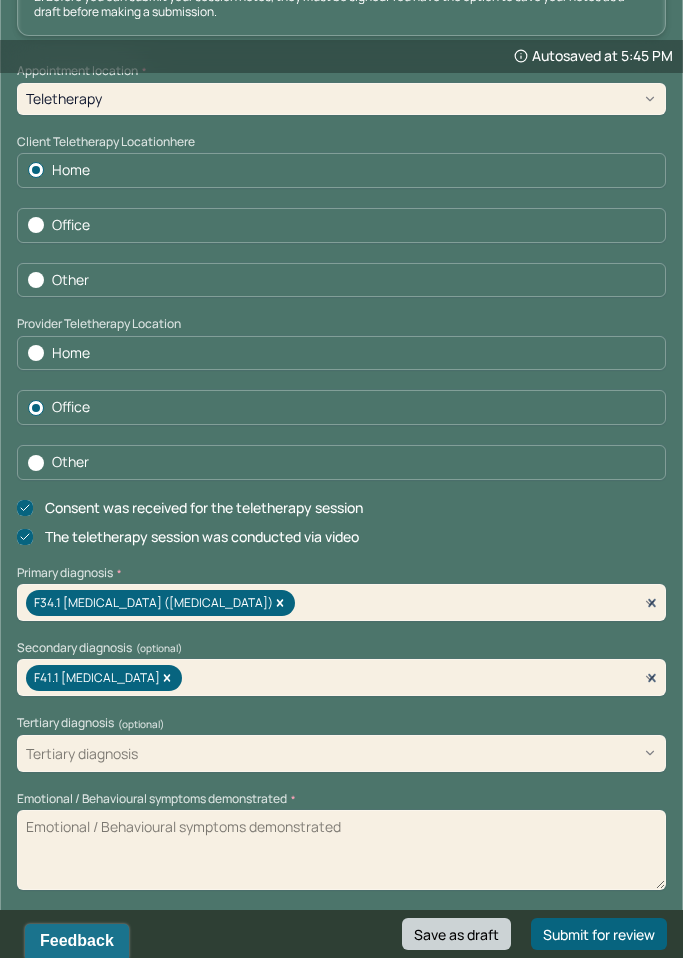type on "Explore the impact of past and current family trauma to support emotional processing and healing." 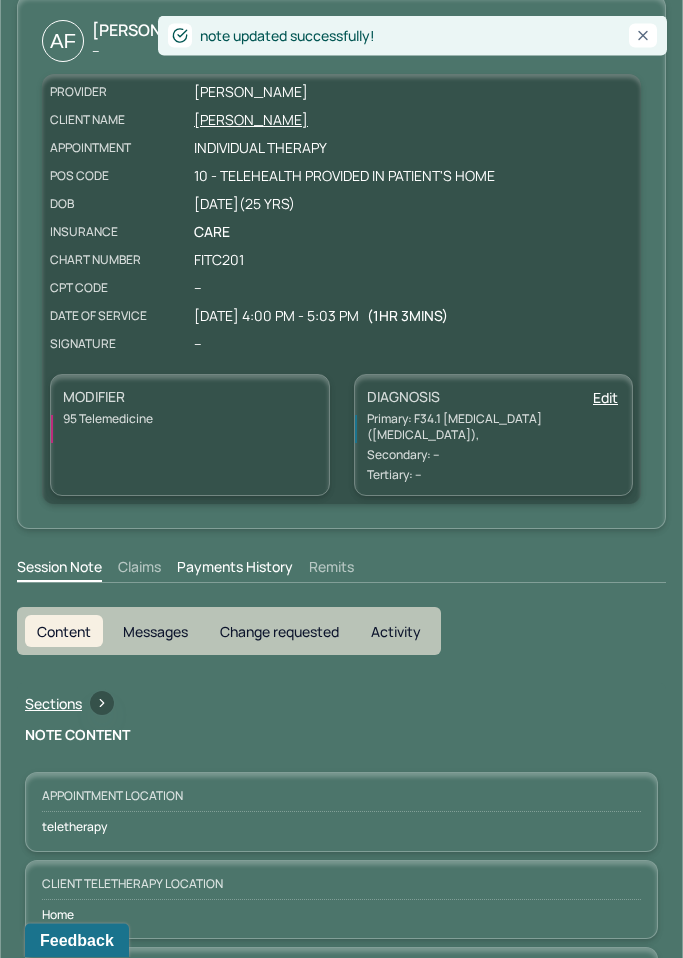 scroll, scrollTop: 0, scrollLeft: 0, axis: both 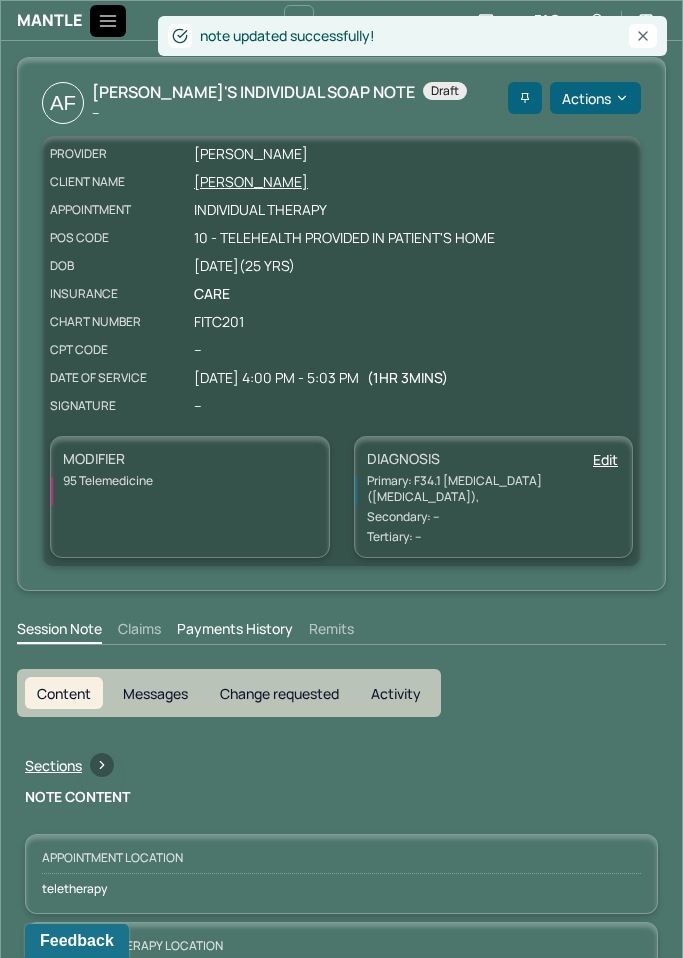 click at bounding box center [108, 21] 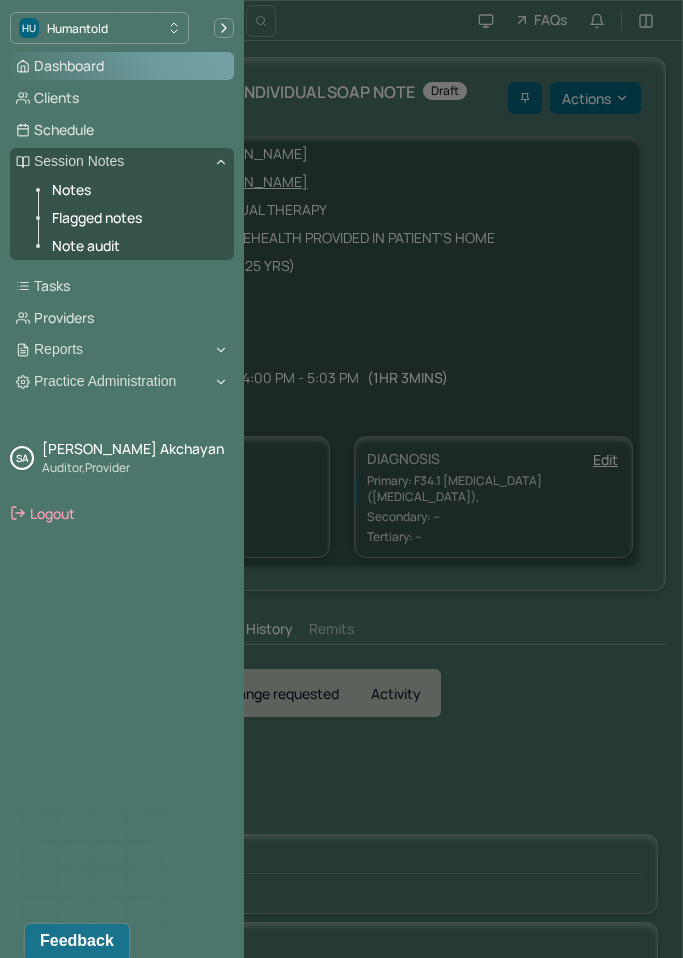 click on "Dashboard" at bounding box center [122, 66] 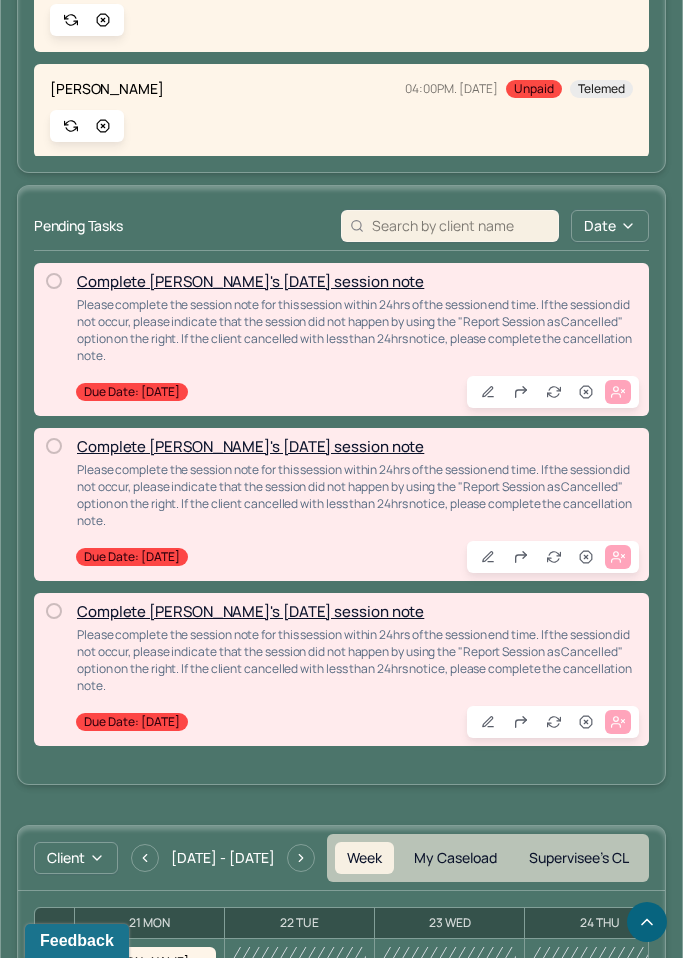 scroll, scrollTop: 0, scrollLeft: 0, axis: both 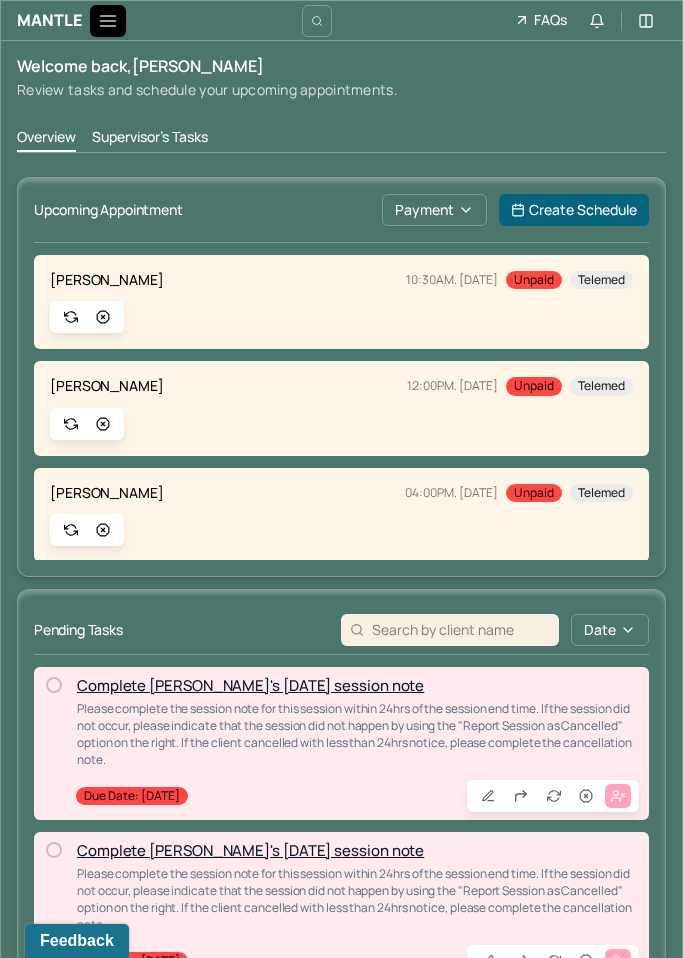 click 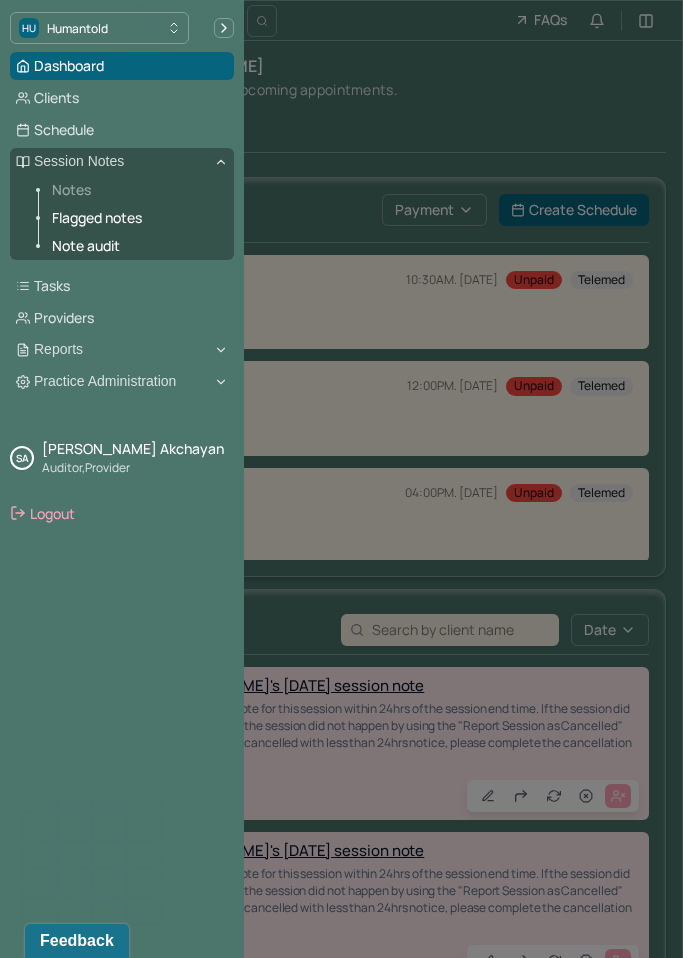click on "Notes" at bounding box center (135, 190) 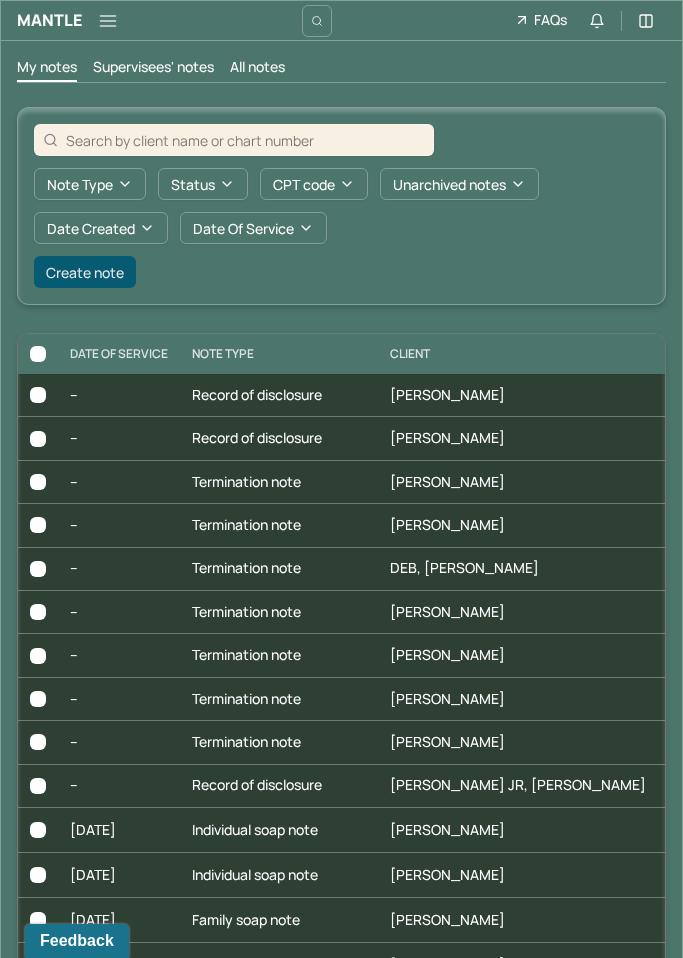 click on "Create note" at bounding box center [85, 272] 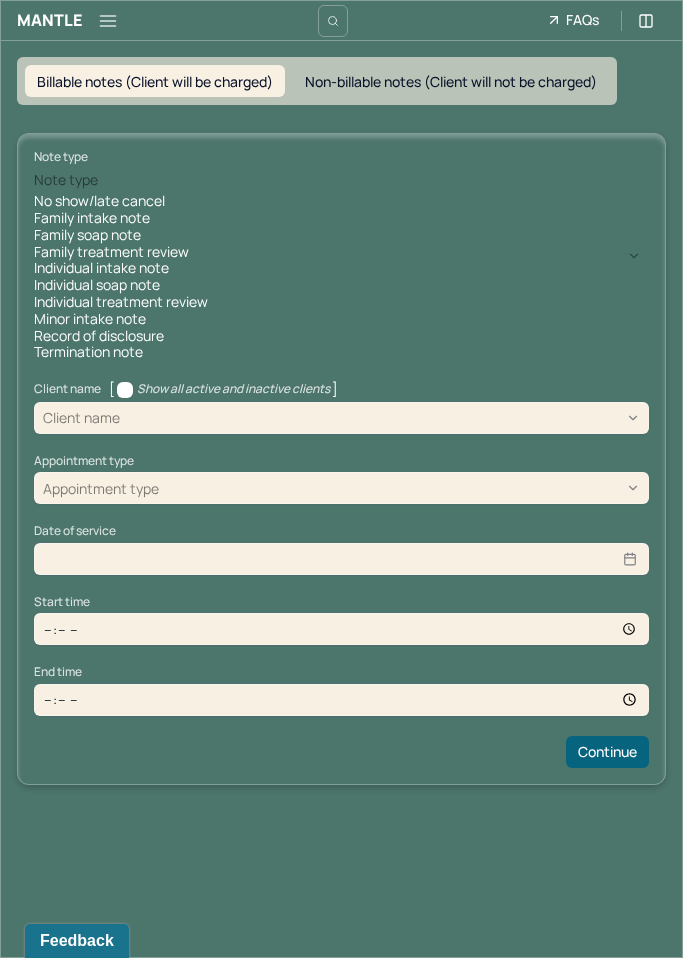 click at bounding box center (375, 180) 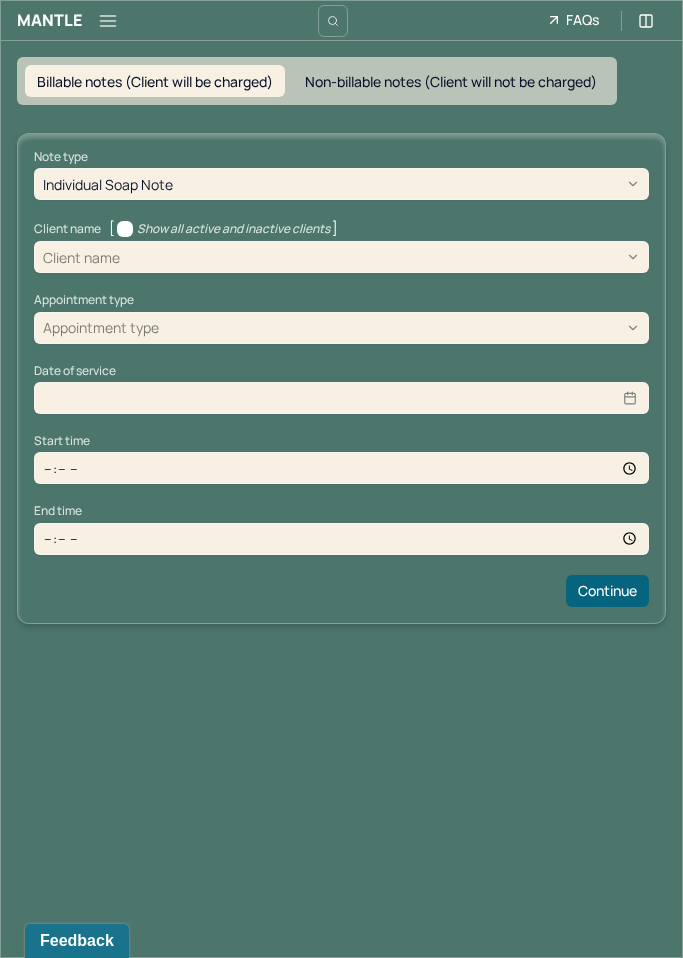 click on "Client name" at bounding box center [341, 257] 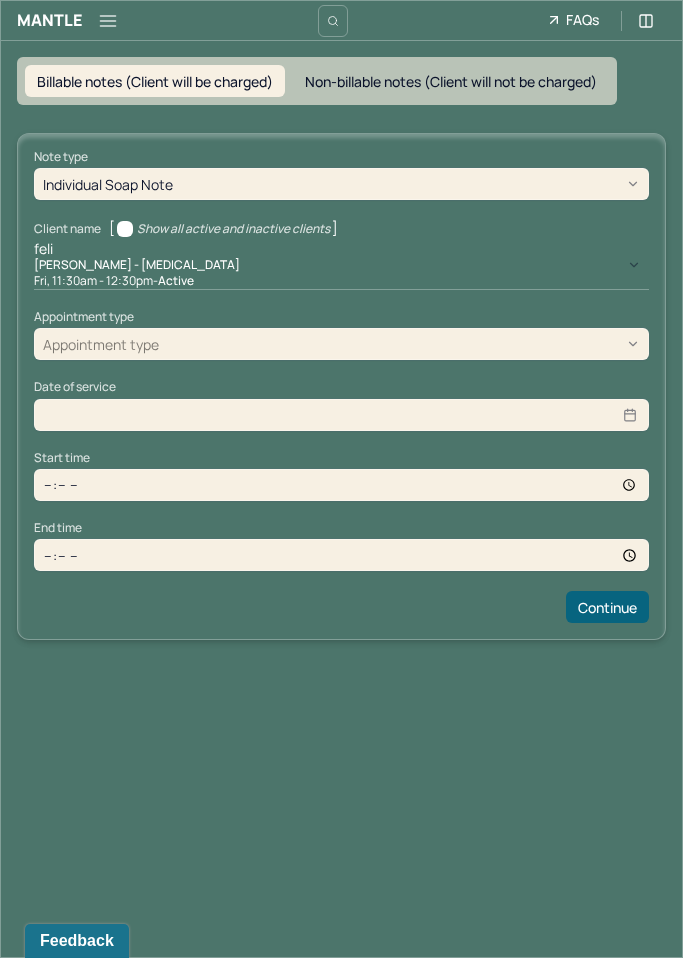 click on "[PERSON_NAME] - [MEDICAL_DATA]" at bounding box center [137, 265] 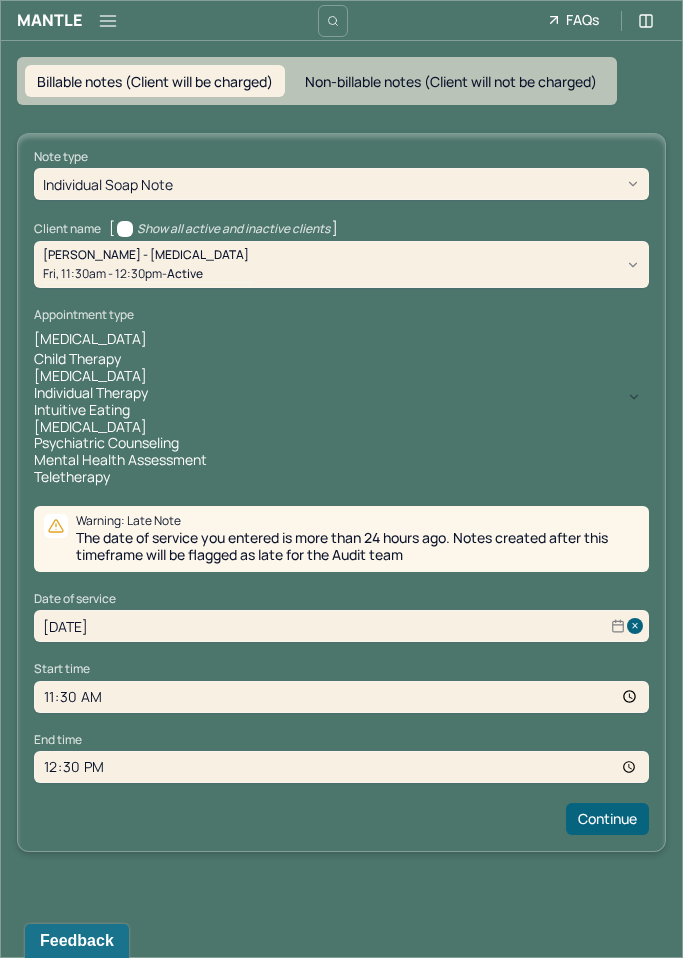 click at bounding box center (154, 339) 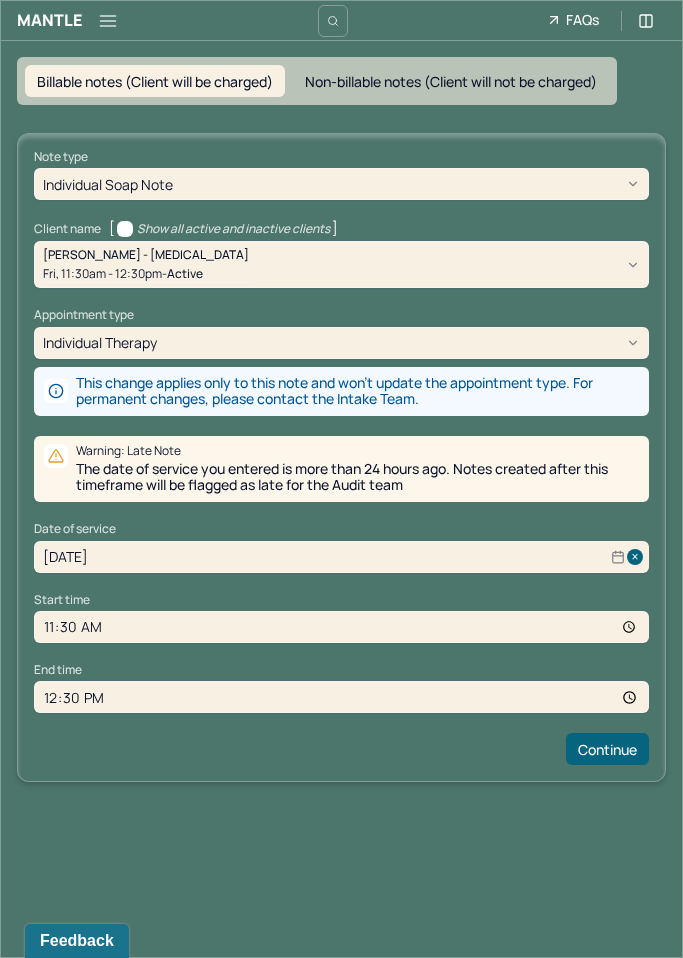 click on "[DATE]" at bounding box center (341, 557) 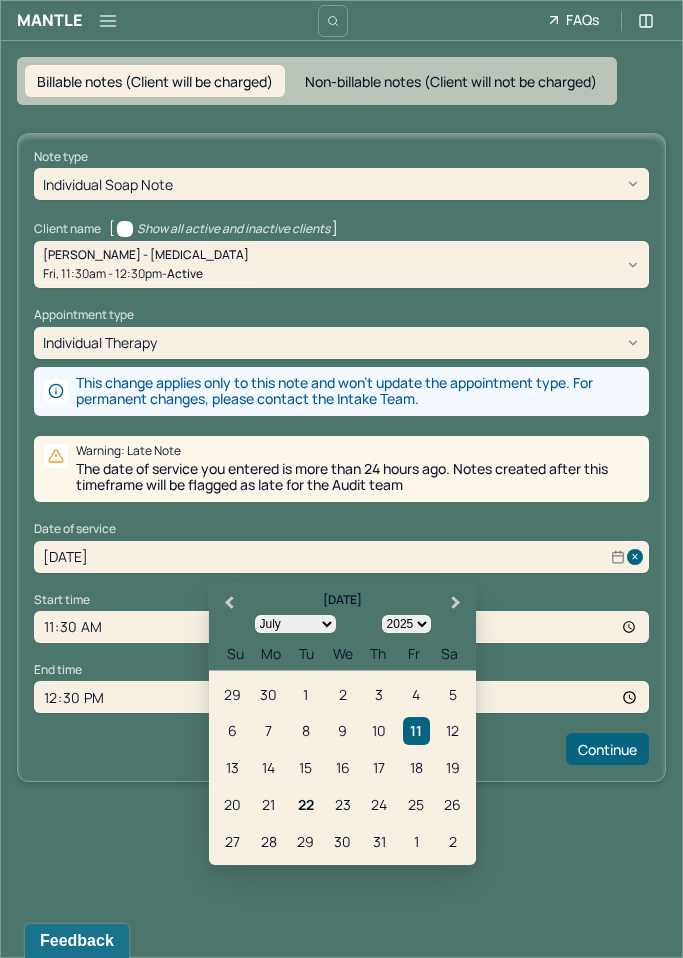 click on "22" at bounding box center [305, 804] 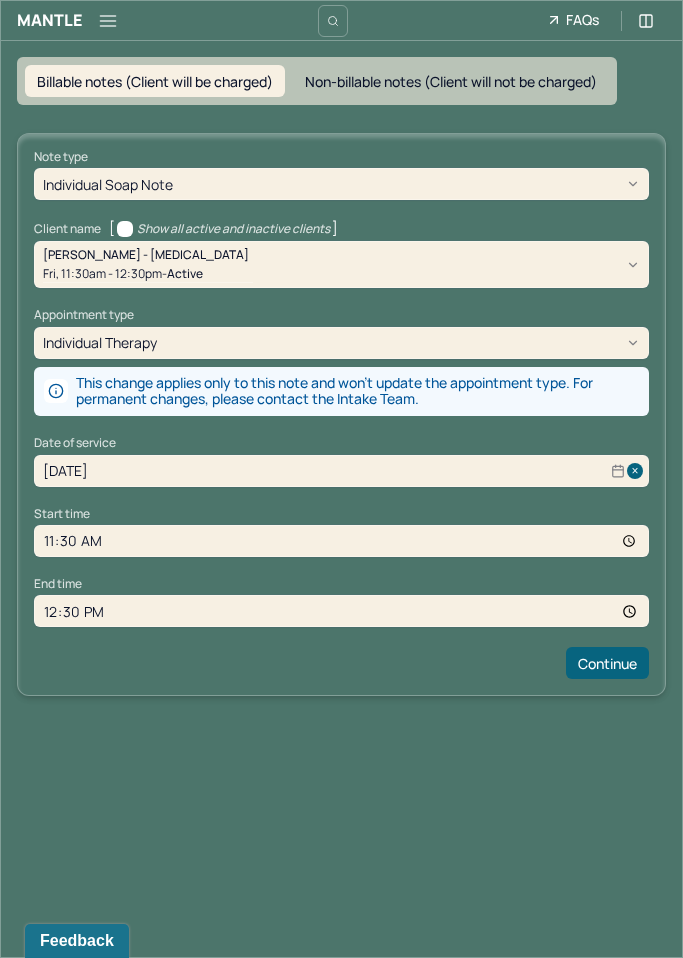 click on "11:30" at bounding box center (341, 541) 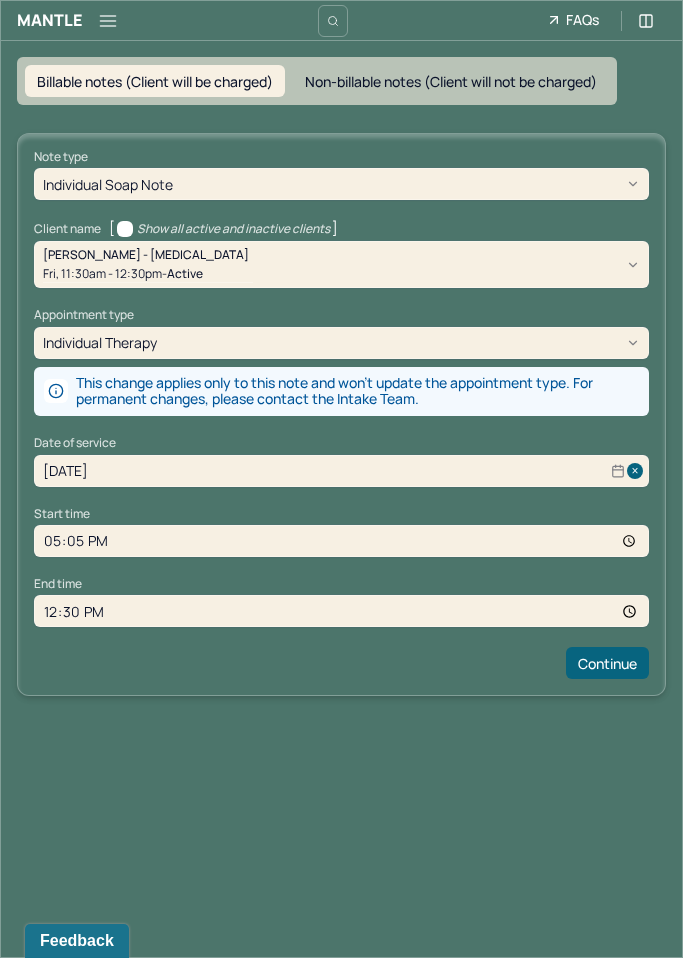 type on "17:04" 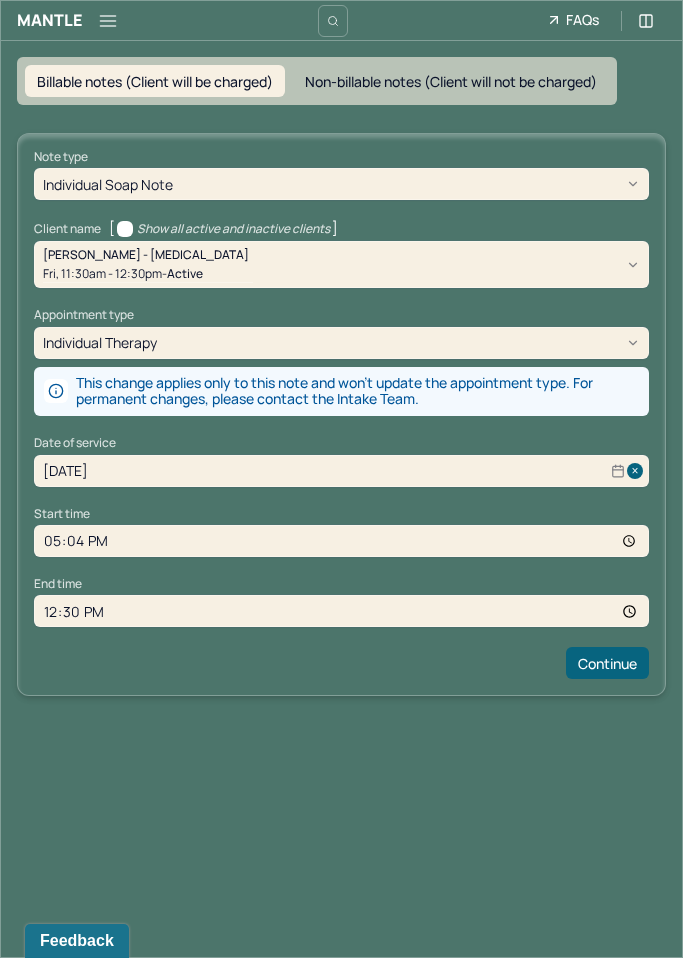 click on "12:30" at bounding box center (341, 611) 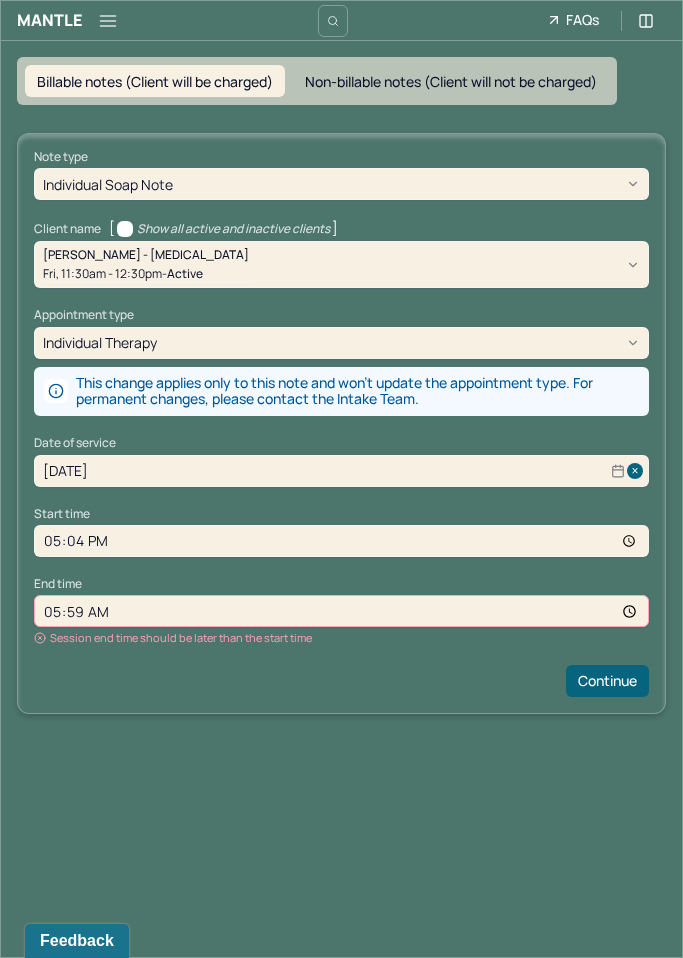 type on "17:59" 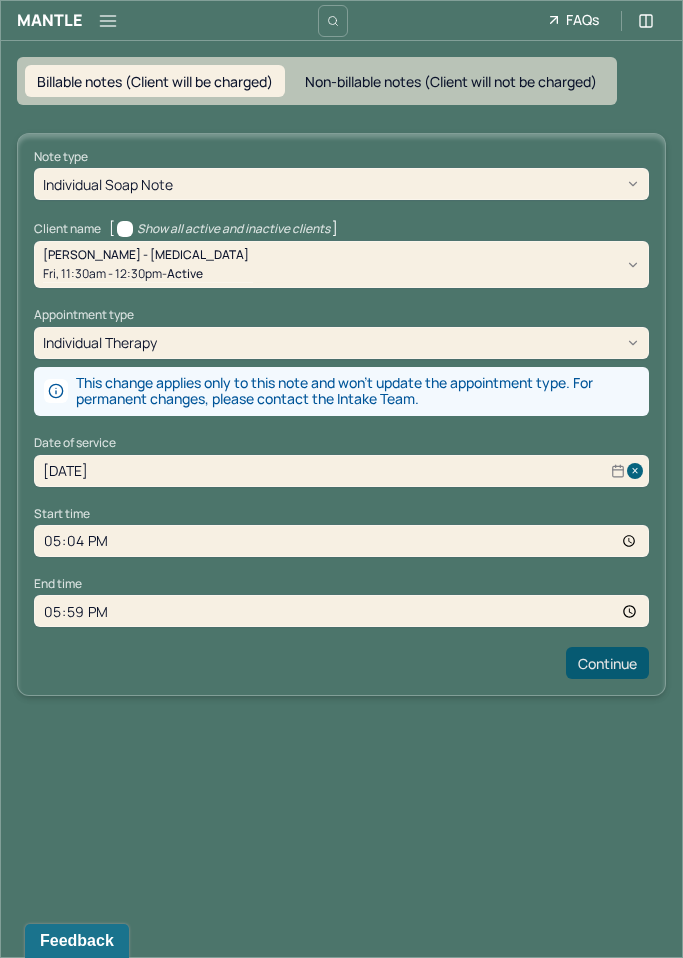 click on "Continue" at bounding box center (607, 663) 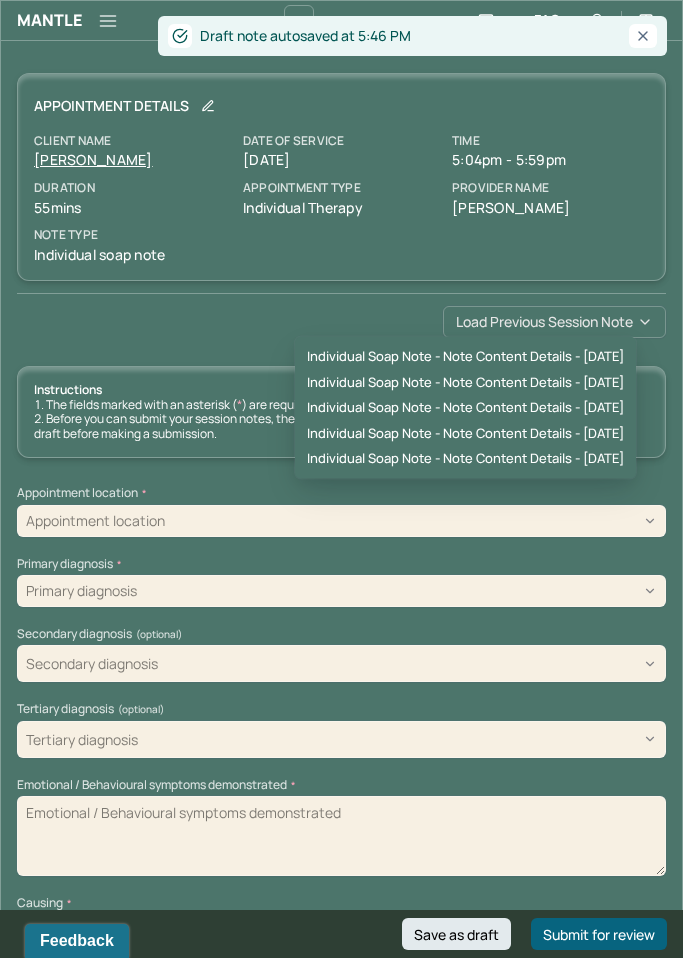 click on "Load previous session note" at bounding box center [554, 322] 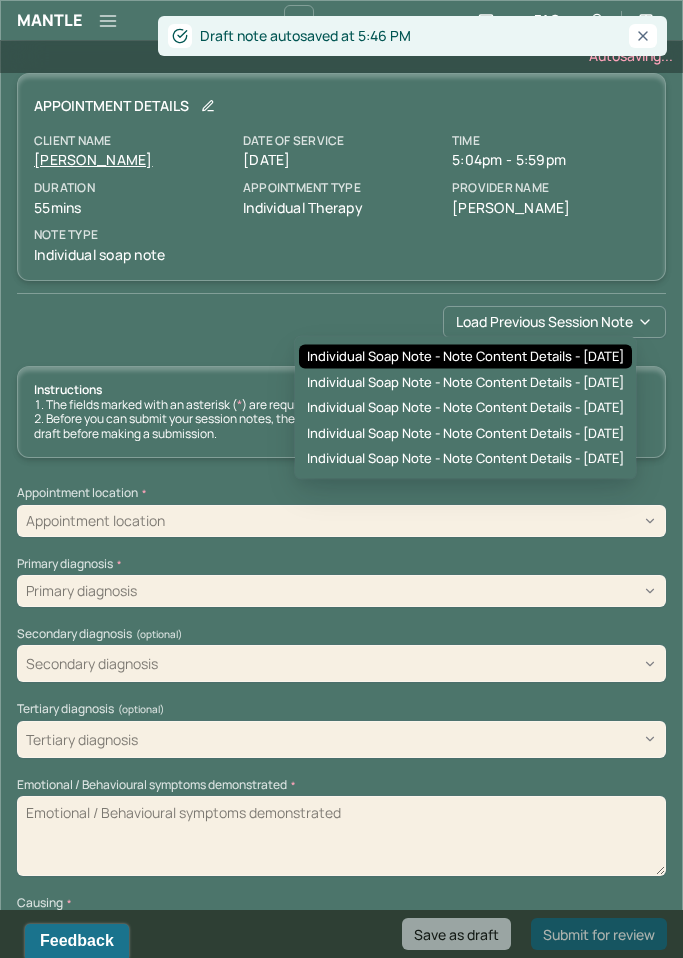 click on "Individual soap note   - Note content Details -   [DATE]" at bounding box center (465, 357) 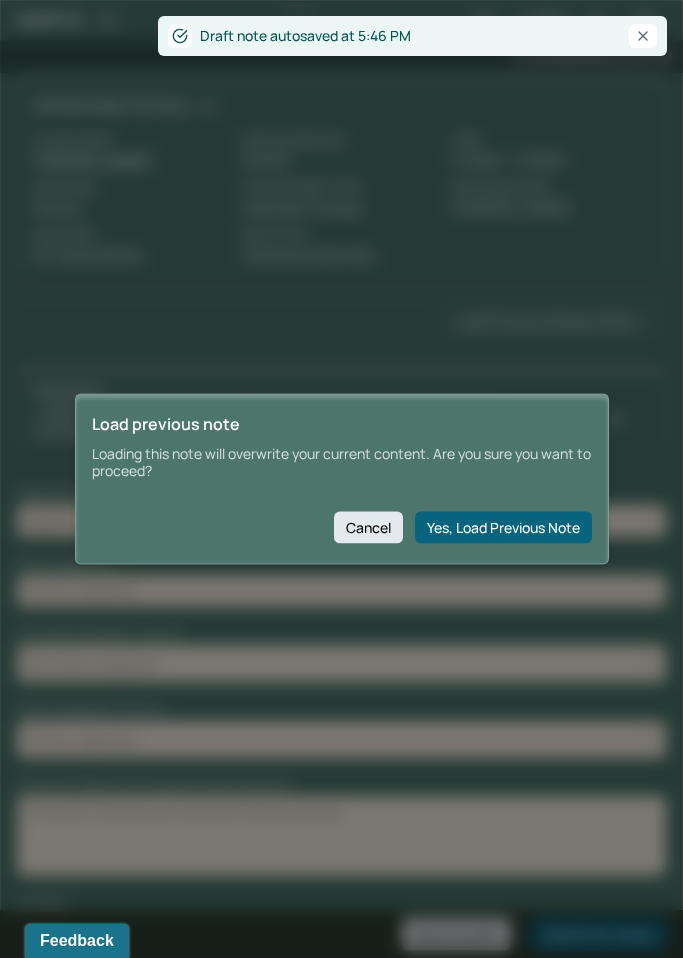 click on "Yes, Load Previous Note" at bounding box center (503, 527) 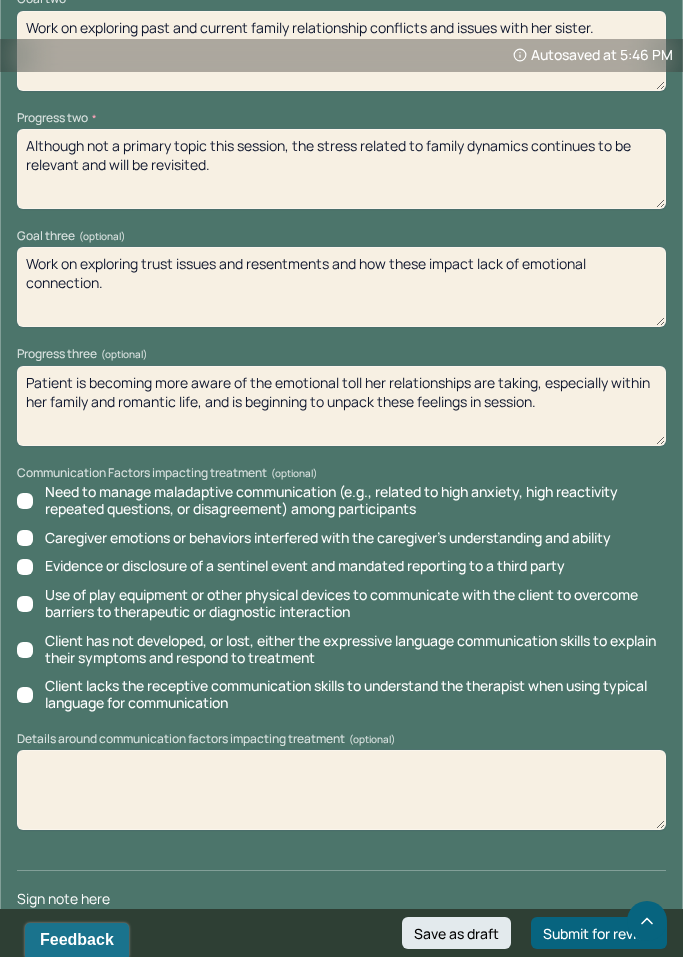 drag, startPoint x: 175, startPoint y: 905, endPoint x: 175, endPoint y: 974, distance: 69 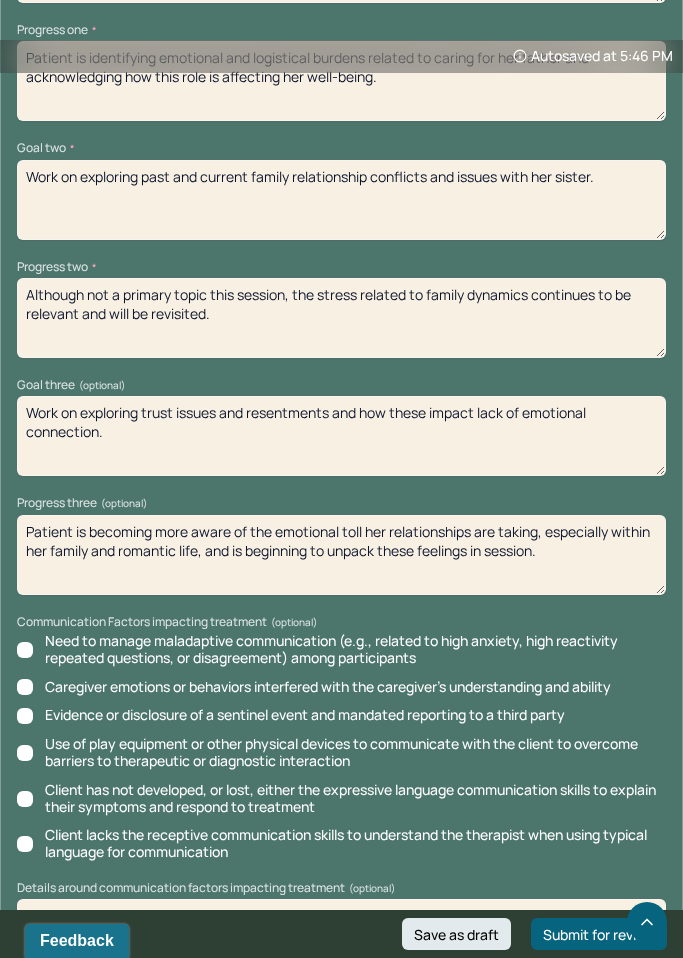 scroll, scrollTop: 3189, scrollLeft: 0, axis: vertical 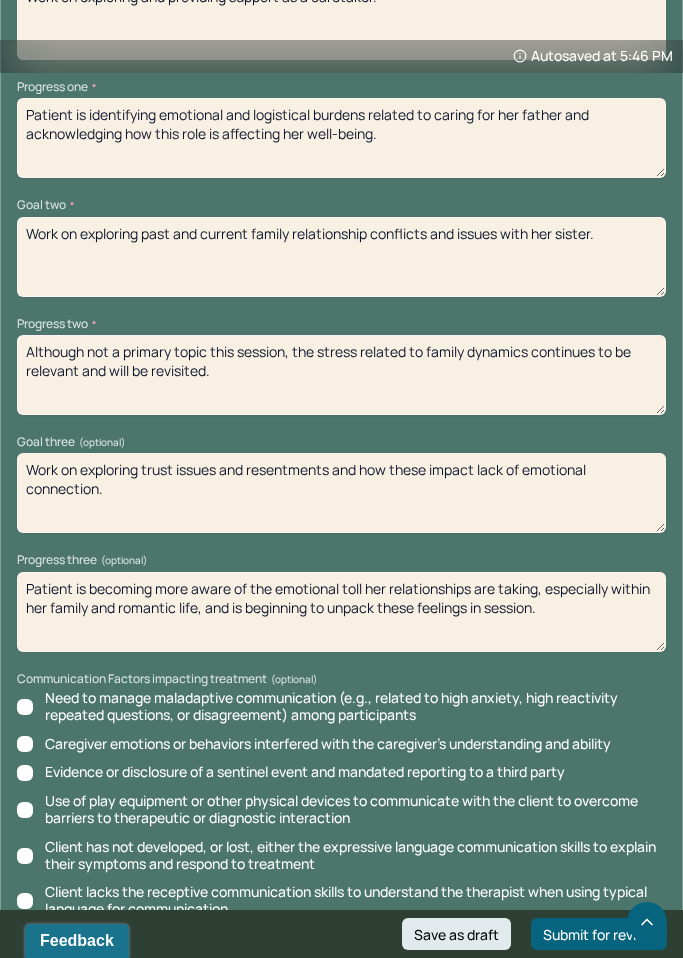 type on "SA" 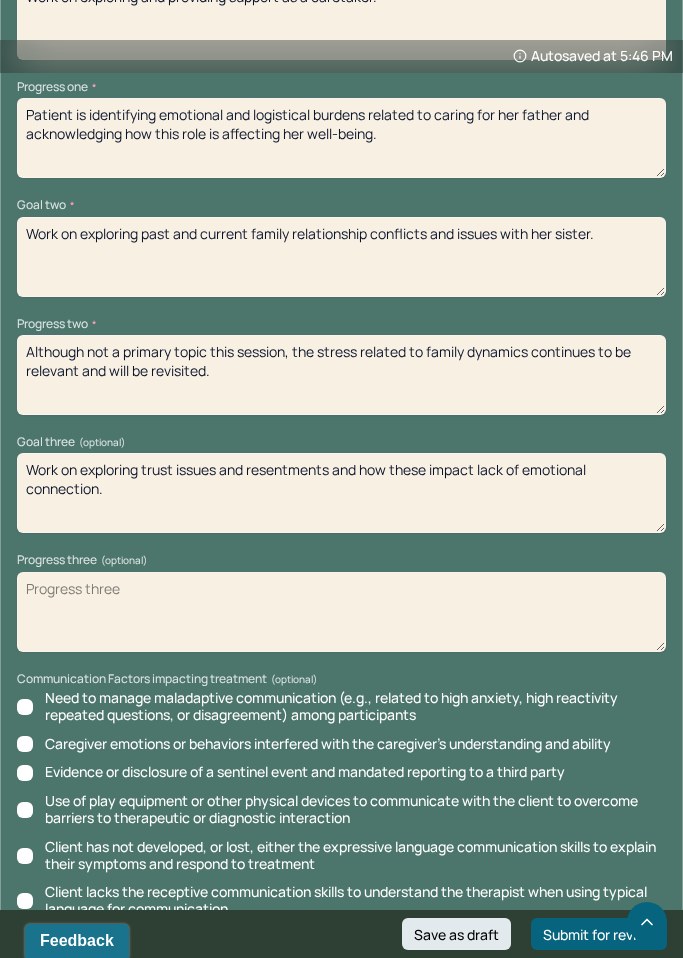 type 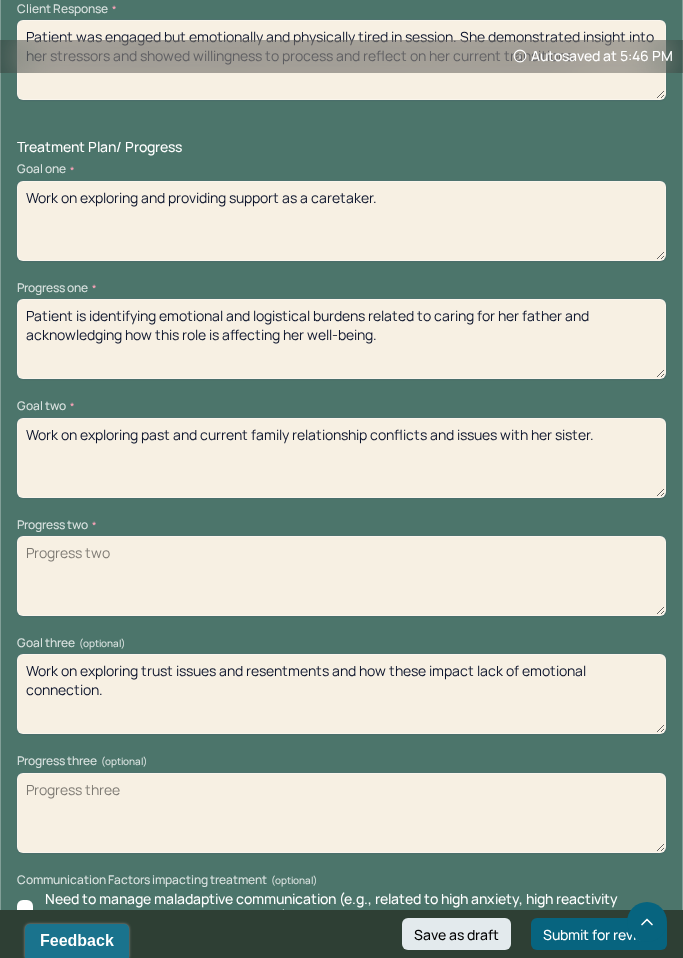 scroll, scrollTop: 2973, scrollLeft: 0, axis: vertical 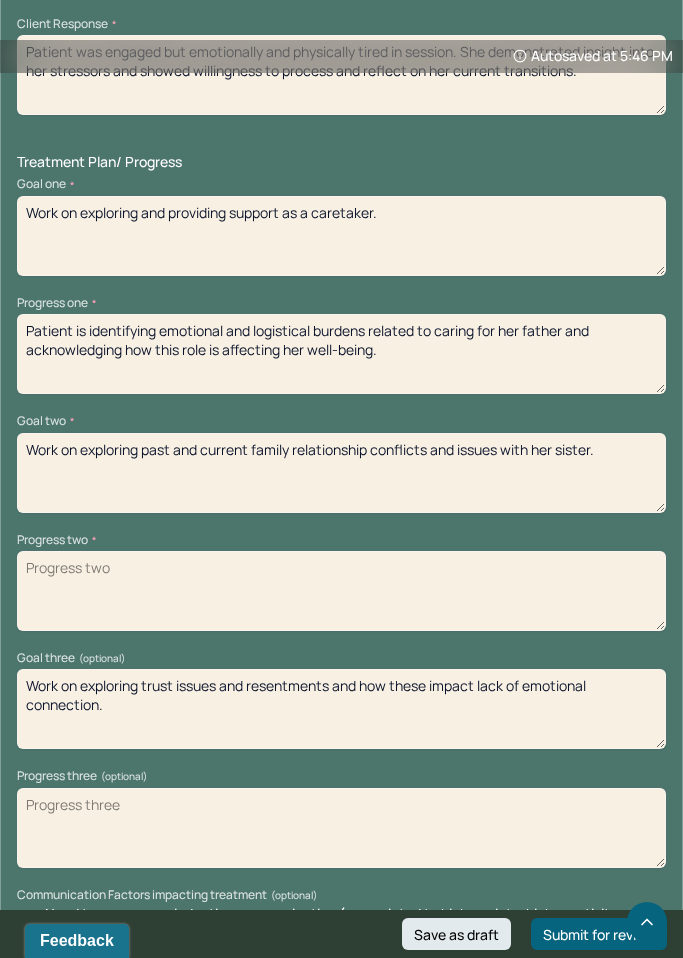 type 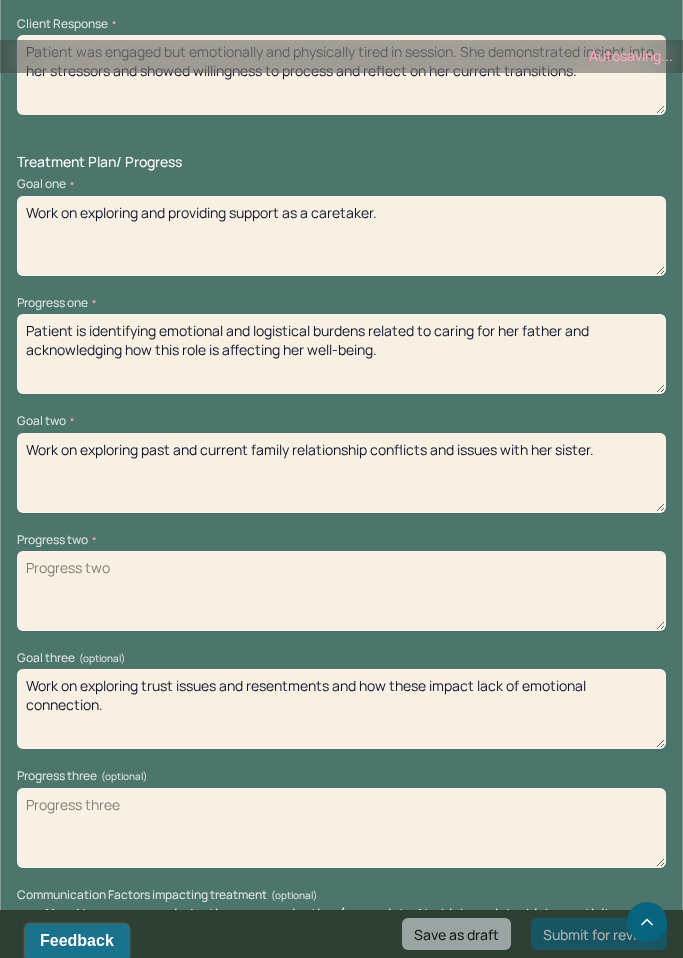 click on "Patient is identifying emotional and logistical burdens related to caring for her father and acknowledging how this role is affecting her well-being." at bounding box center [341, 354] 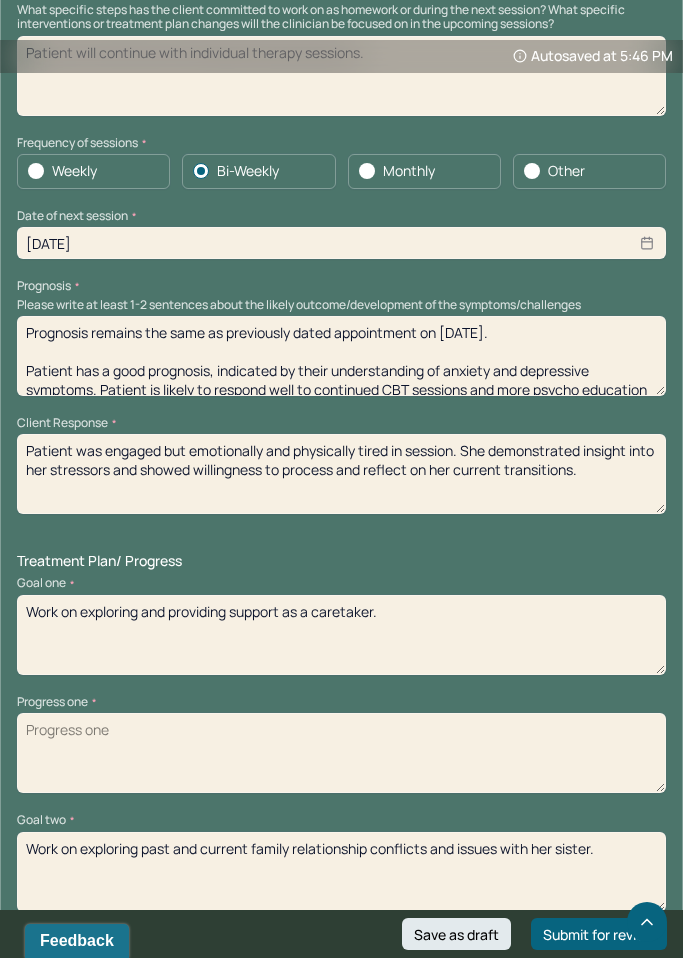 scroll, scrollTop: 2567, scrollLeft: 0, axis: vertical 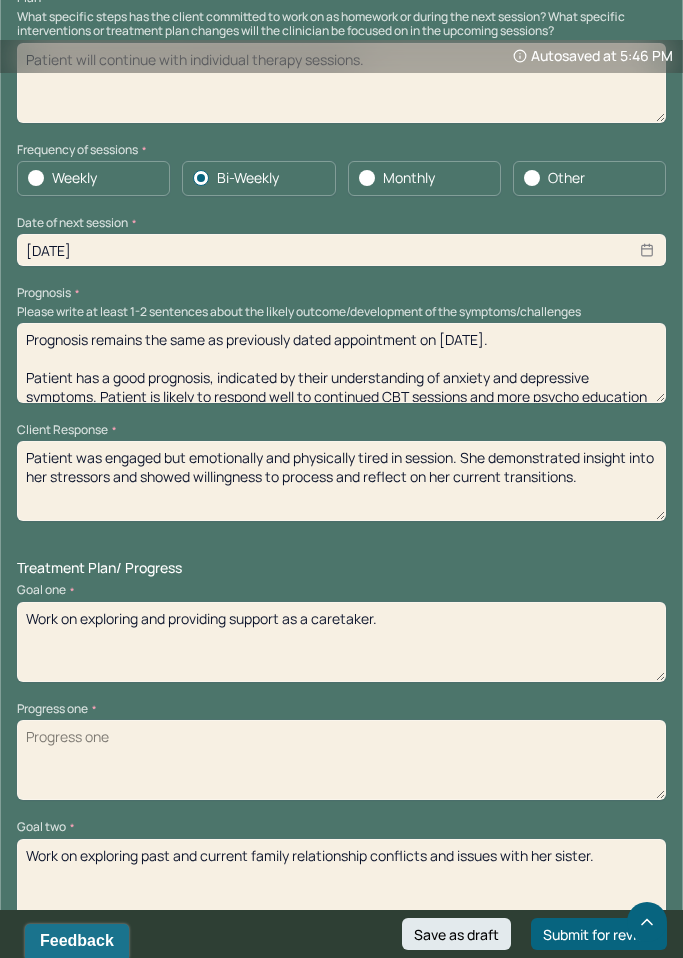type 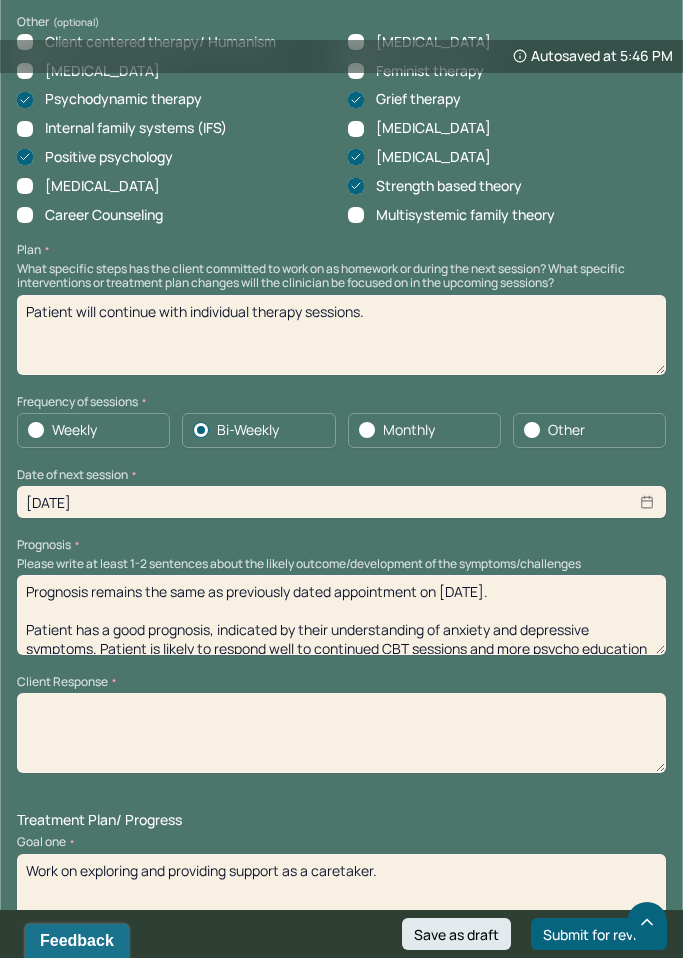 scroll, scrollTop: 2313, scrollLeft: 0, axis: vertical 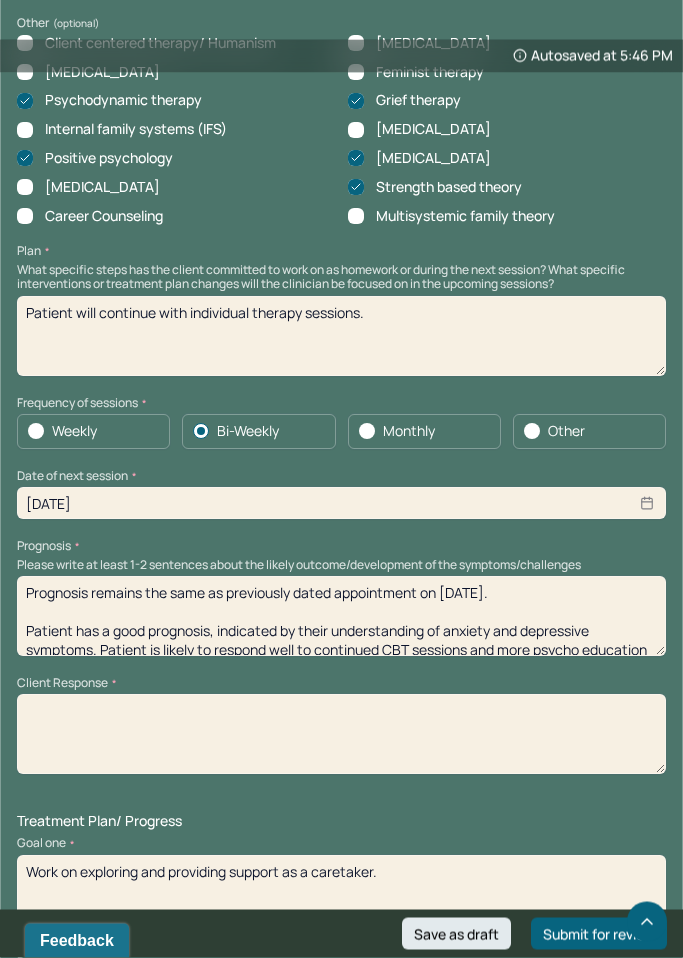 type 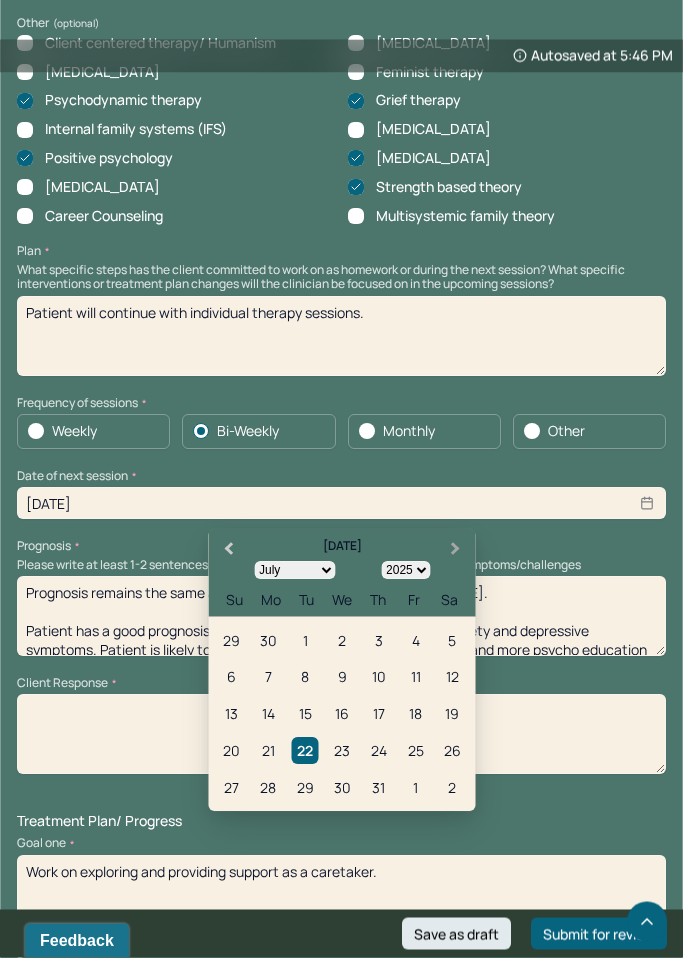 click on "Next Month" at bounding box center [458, 551] 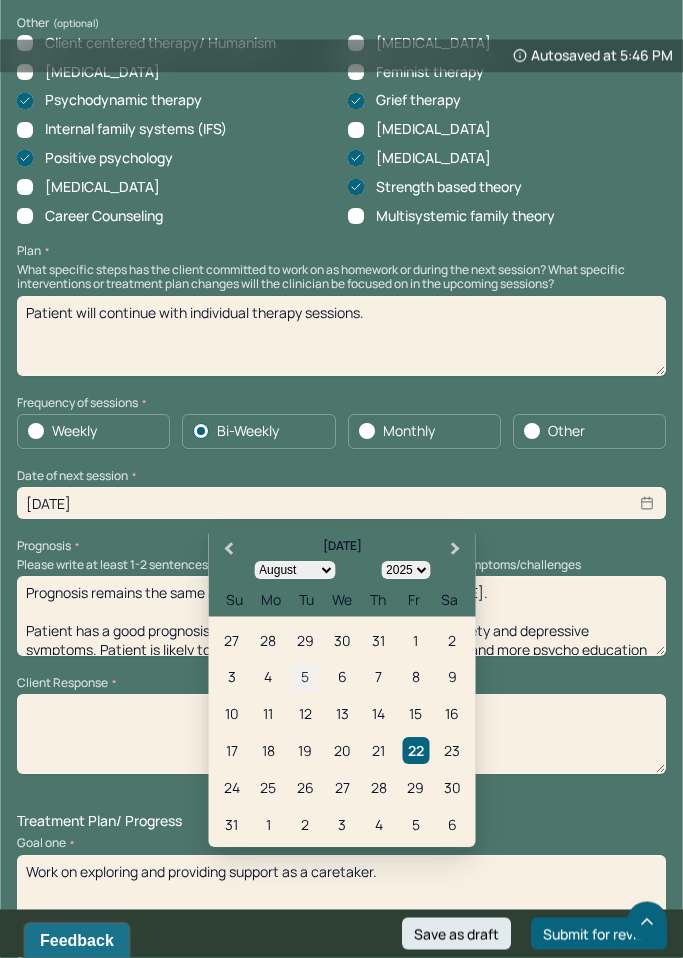 scroll, scrollTop: 2314, scrollLeft: 0, axis: vertical 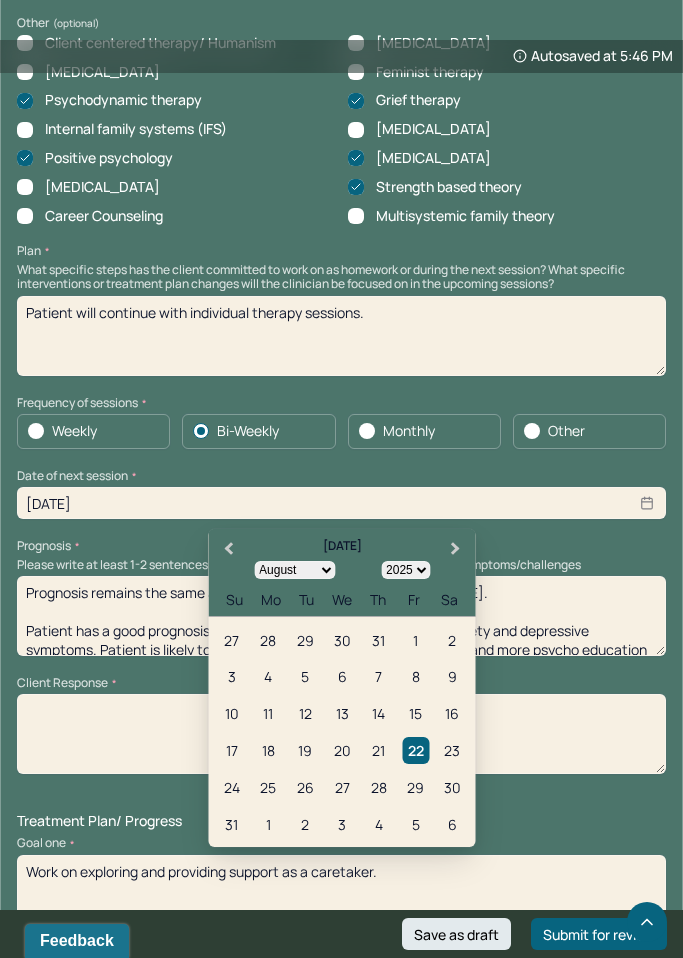 click on "5" at bounding box center [305, 677] 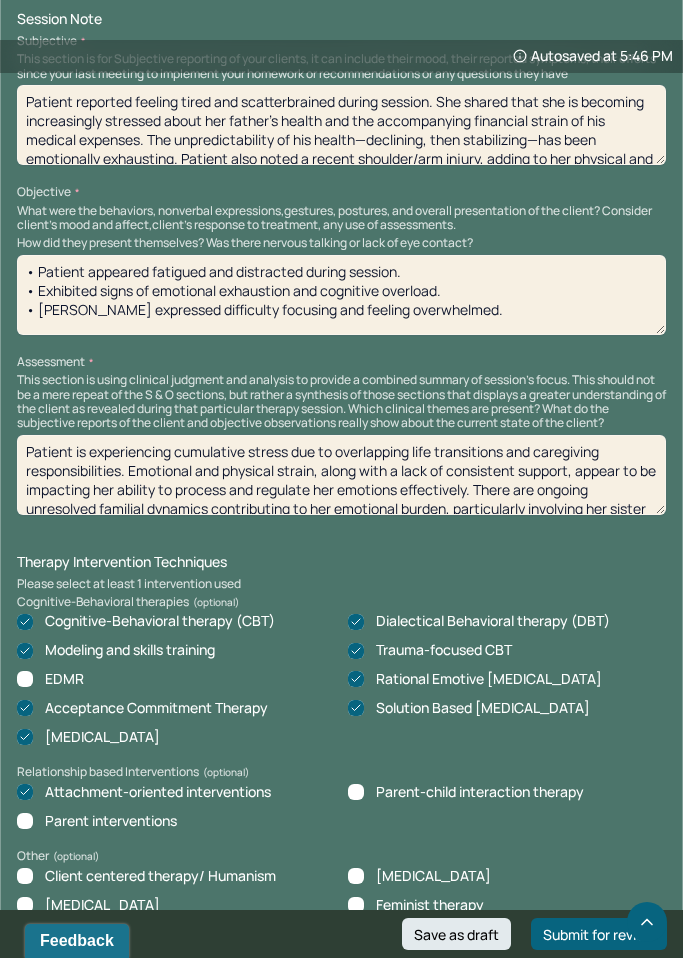 scroll, scrollTop: 1477, scrollLeft: 0, axis: vertical 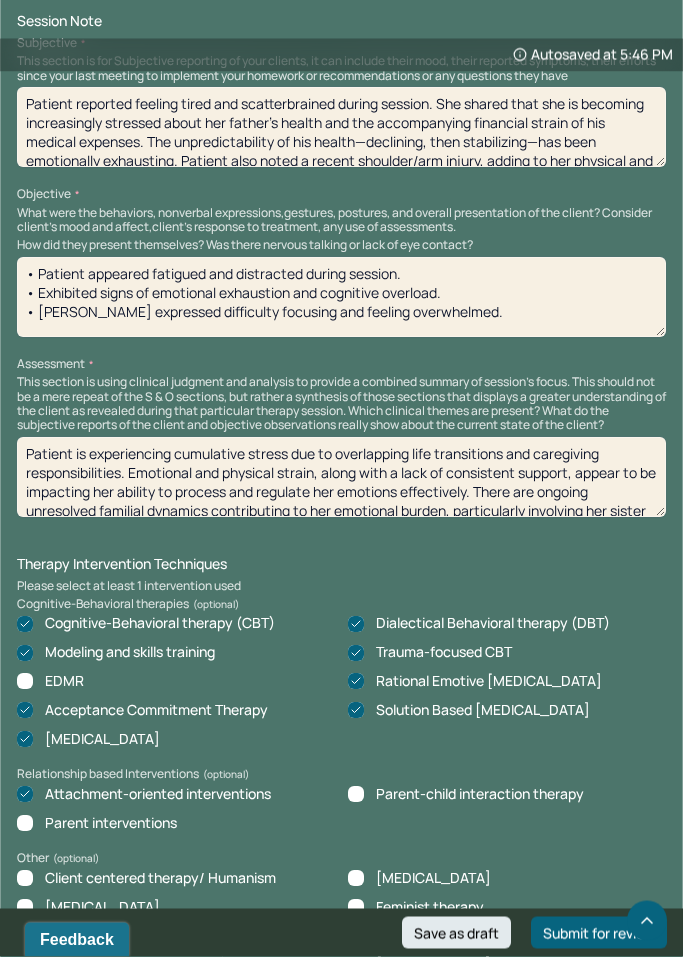 click on "Patient is experiencing cumulative stress due to overlapping life transitions and caregiving responsibilities. Emotional and physical strain, along with a lack of consistent support, appear to be impacting her ability to process and regulate her emotions effectively. There are ongoing unresolved familial dynamics contributing to her emotional burden, particularly involving her sister and father. Patient’s emotional and physical fatigue may be contributing to reduced coping capacity." at bounding box center (341, 479) 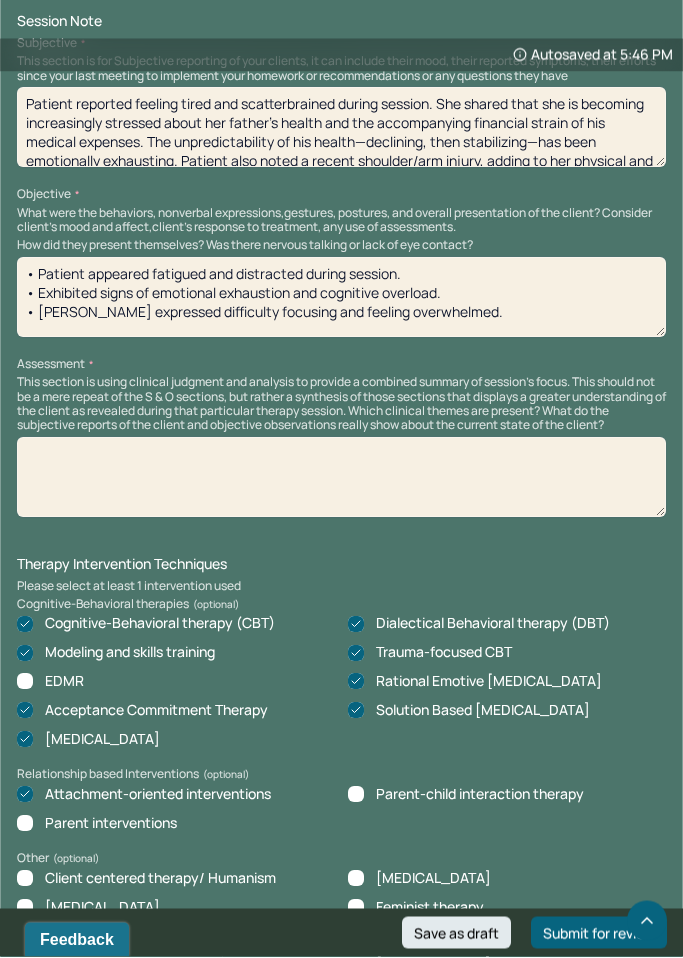 type 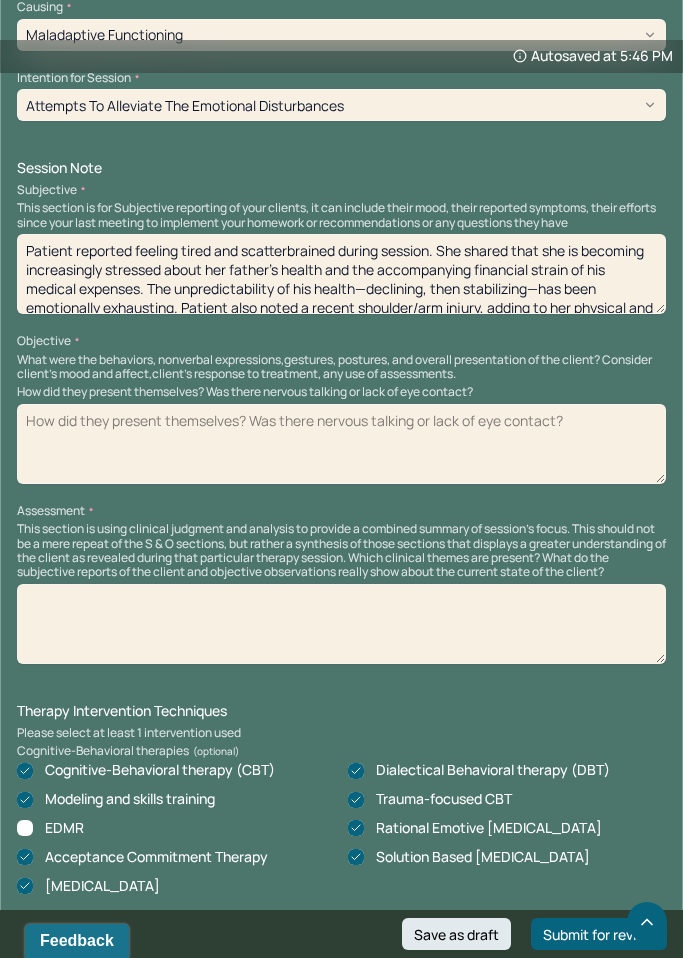 scroll, scrollTop: 1330, scrollLeft: 0, axis: vertical 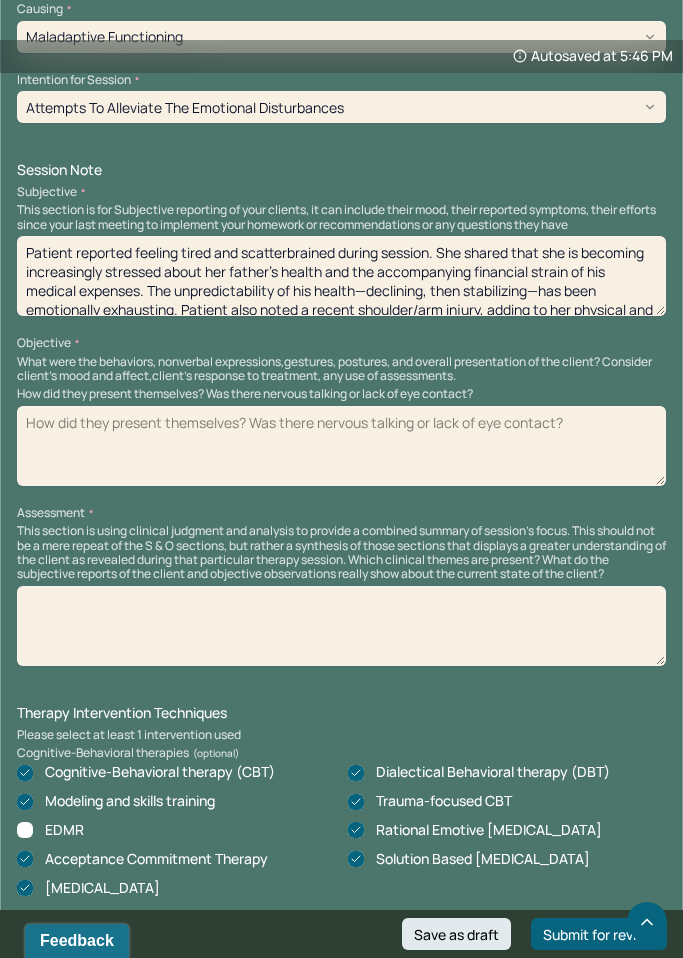 type 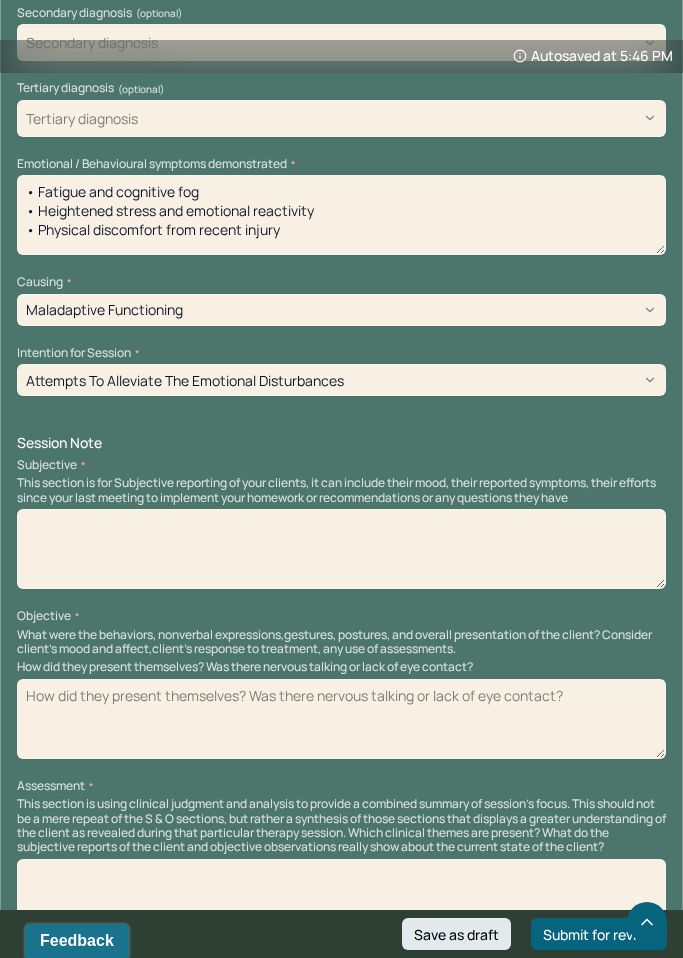 scroll, scrollTop: 1039, scrollLeft: 0, axis: vertical 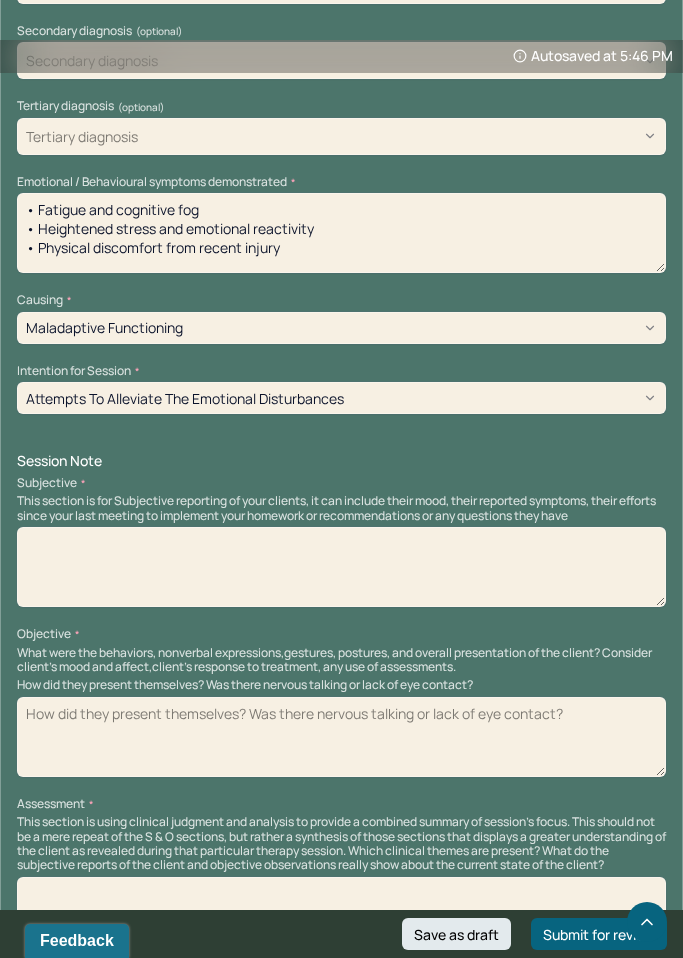type 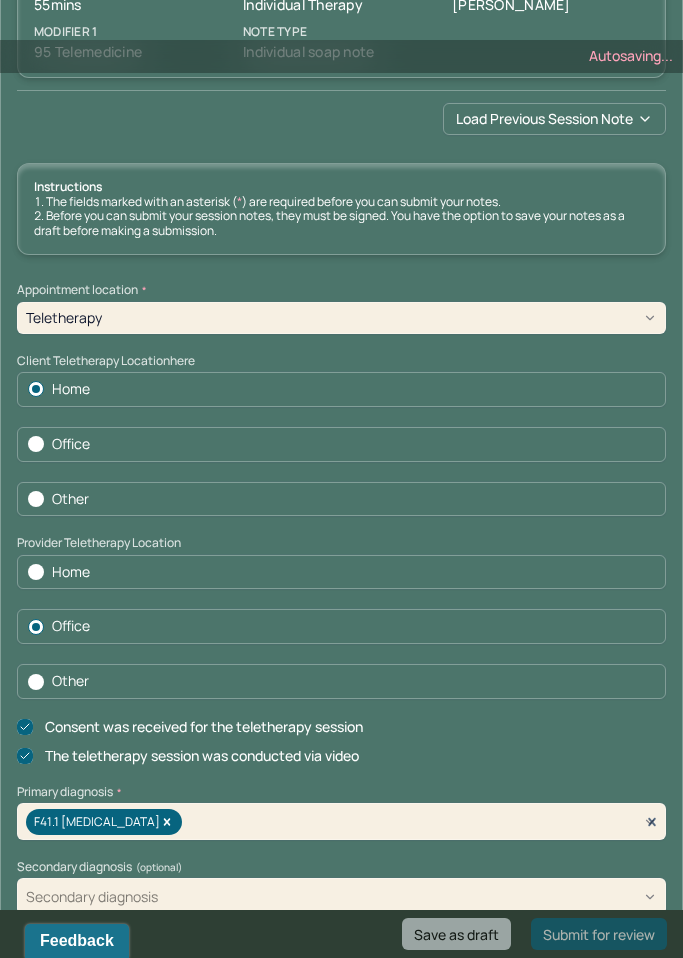 scroll, scrollTop: 133, scrollLeft: 0, axis: vertical 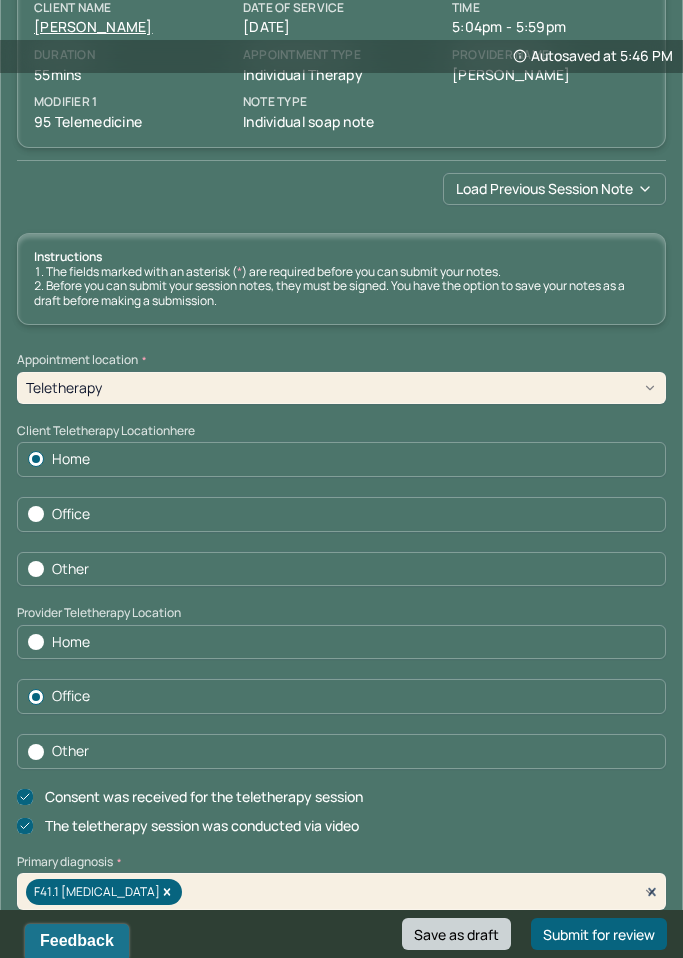 type 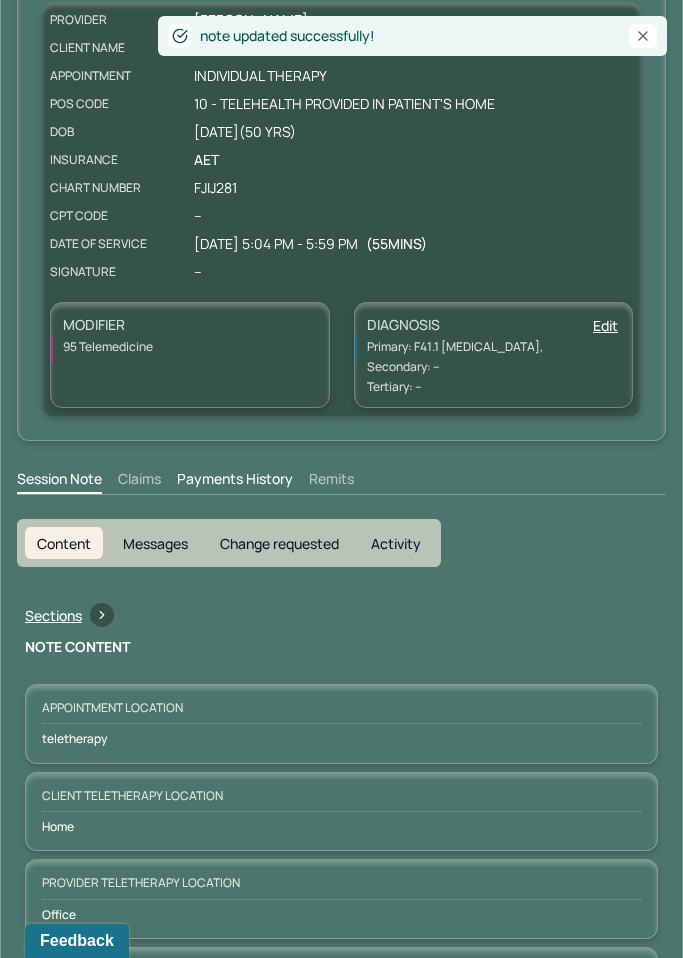 scroll, scrollTop: 0, scrollLeft: 0, axis: both 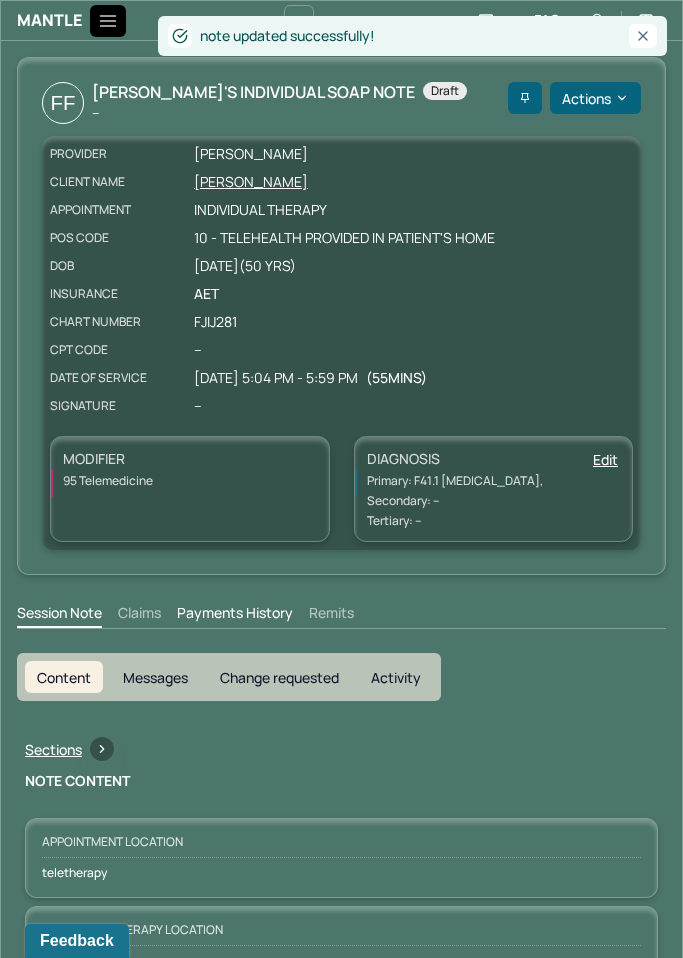 click 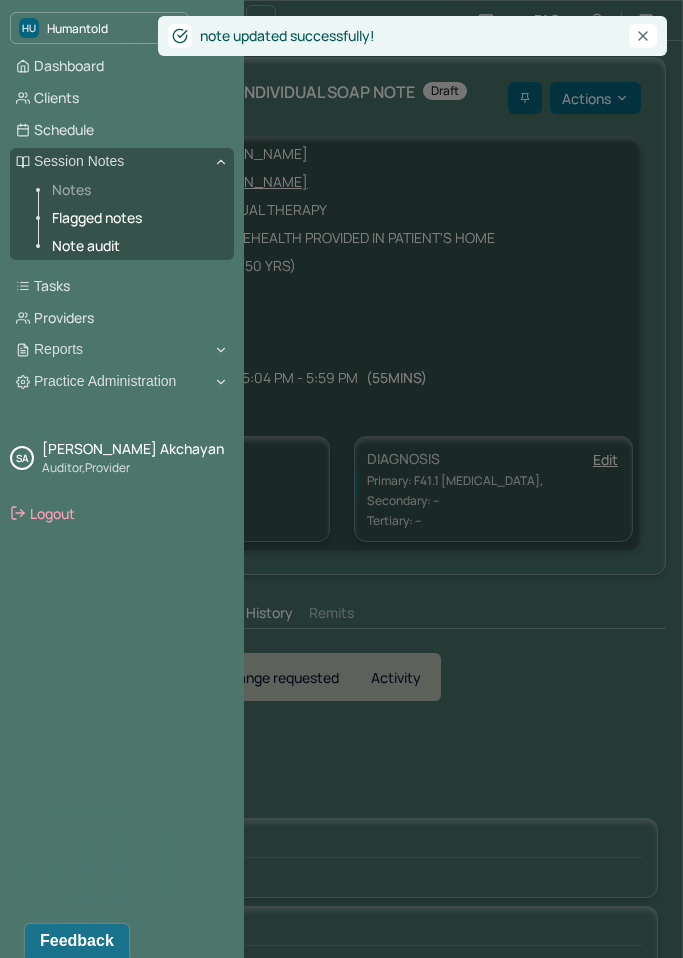 click on "Notes" at bounding box center [135, 190] 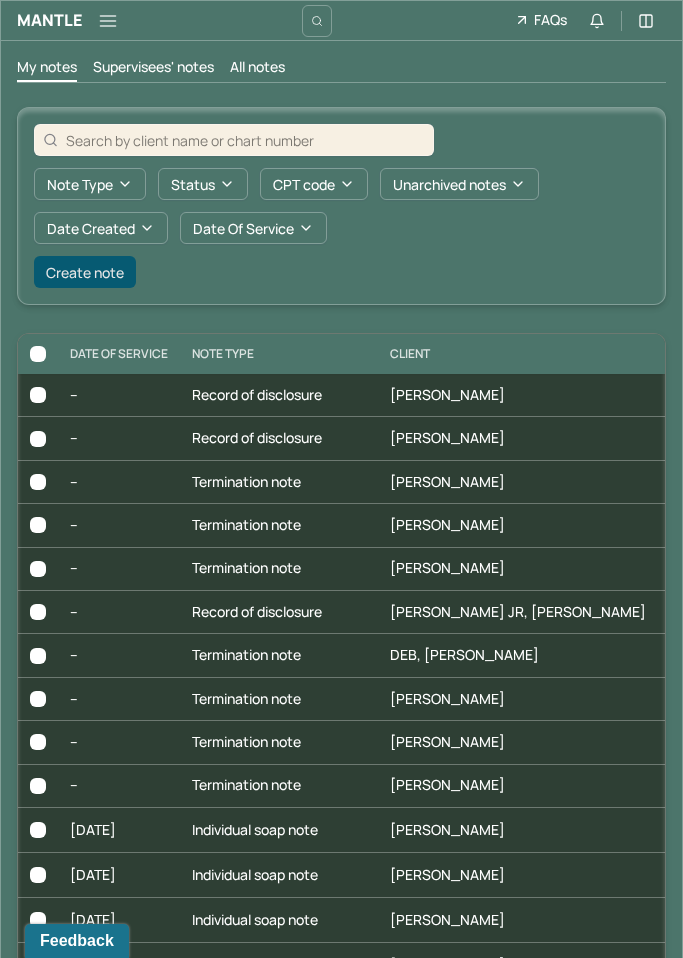 click on "Create note" at bounding box center (85, 272) 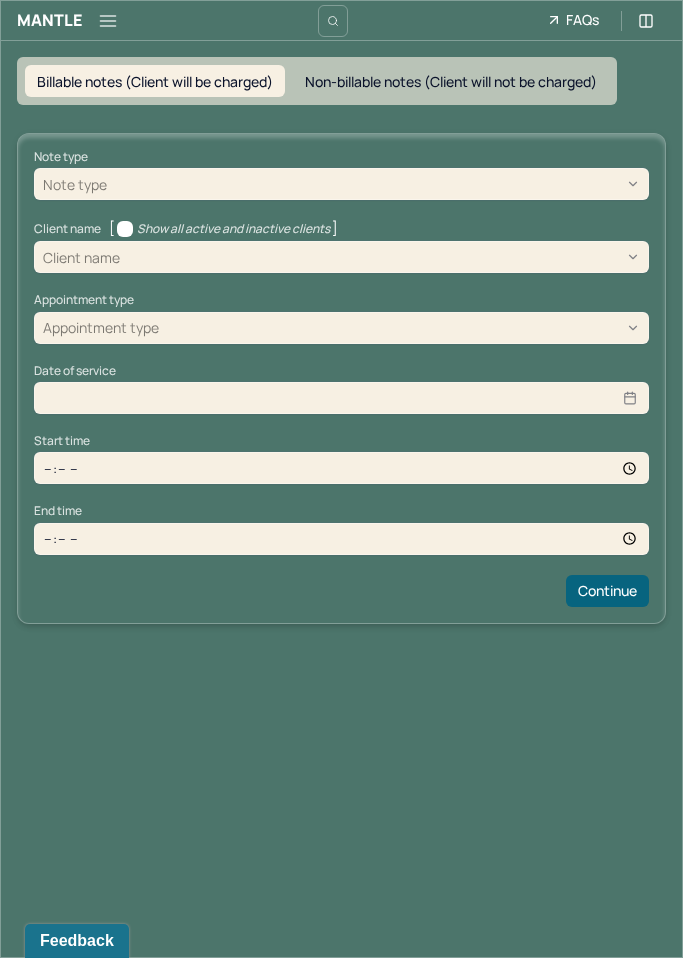 click on "Note type Note type Client name [ Show all active and inactive clients ] Client name Appointment type Appointment type Date of service Start time End time Continue" at bounding box center [341, 378] 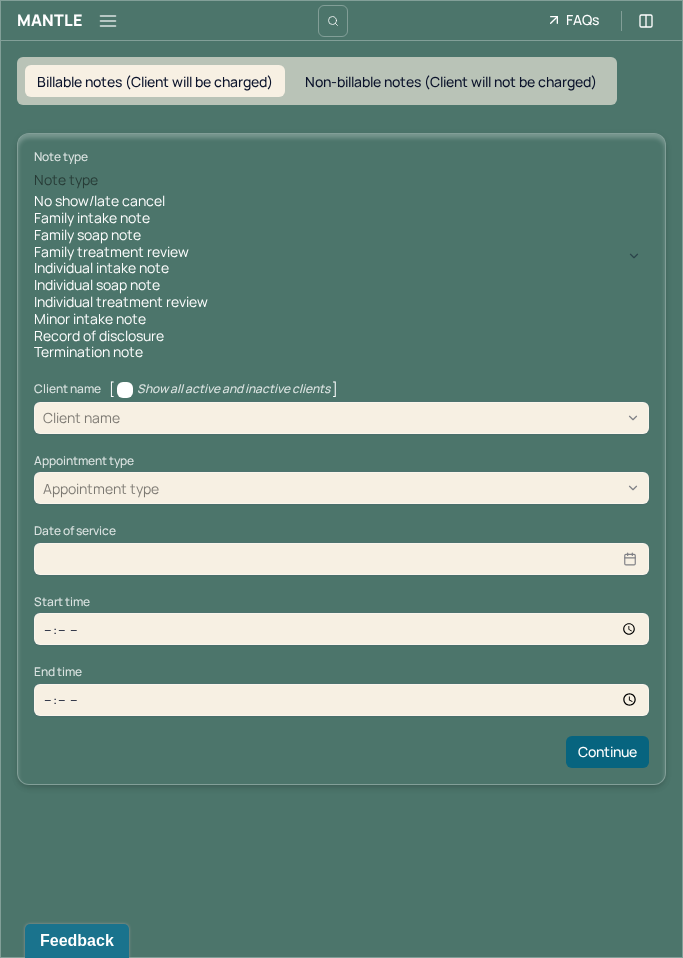 click at bounding box center [375, 180] 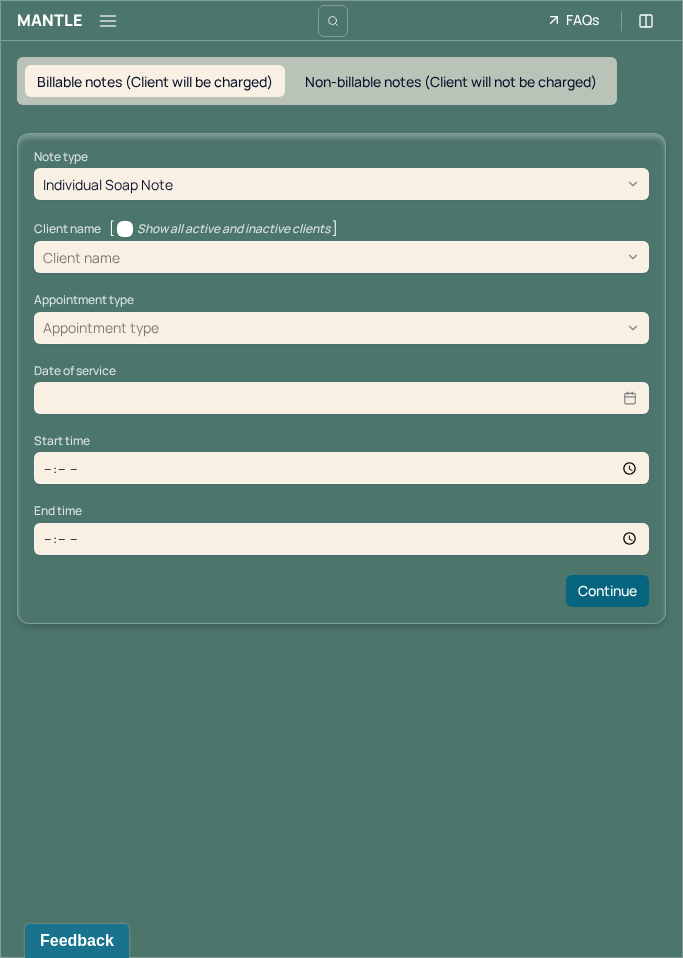 click at bounding box center [382, 257] 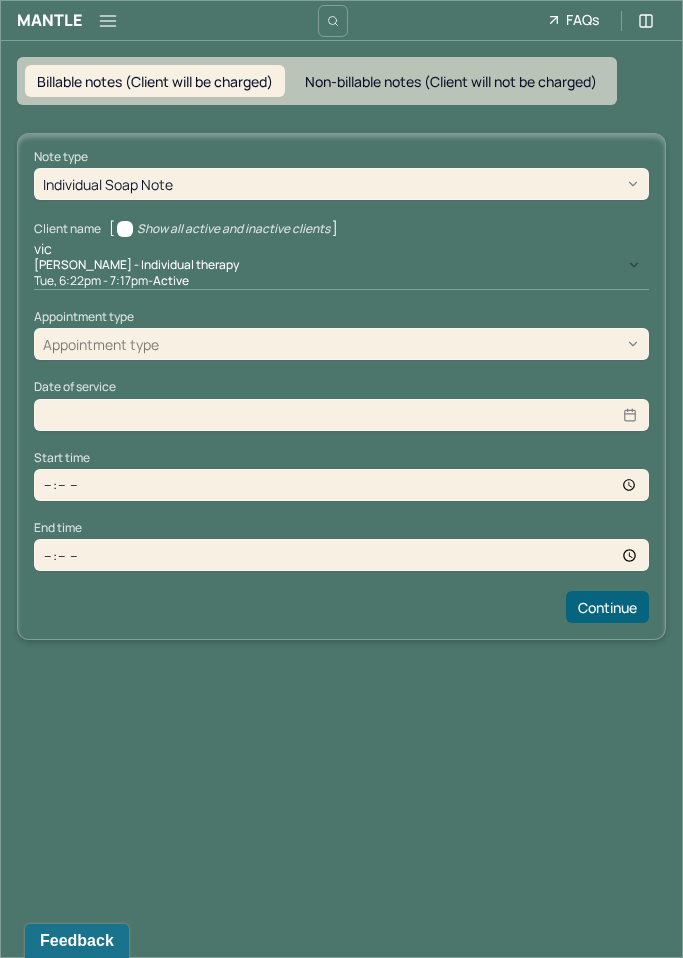 click on "Tue, 6:22pm - 7:17pm  -  active" at bounding box center (341, 281) 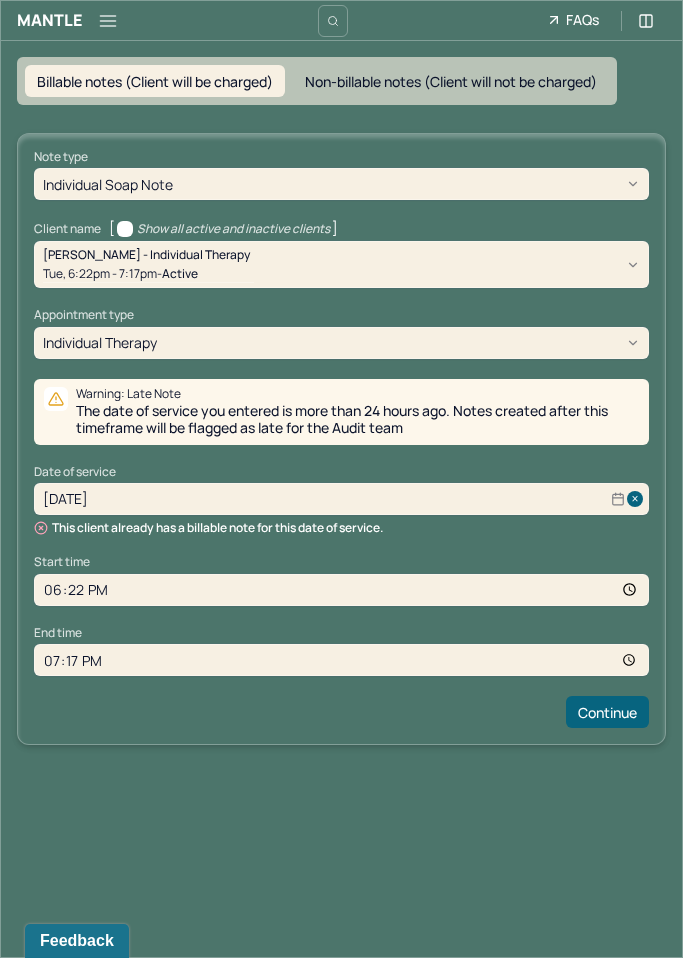 click on "[DATE]" at bounding box center (341, 499) 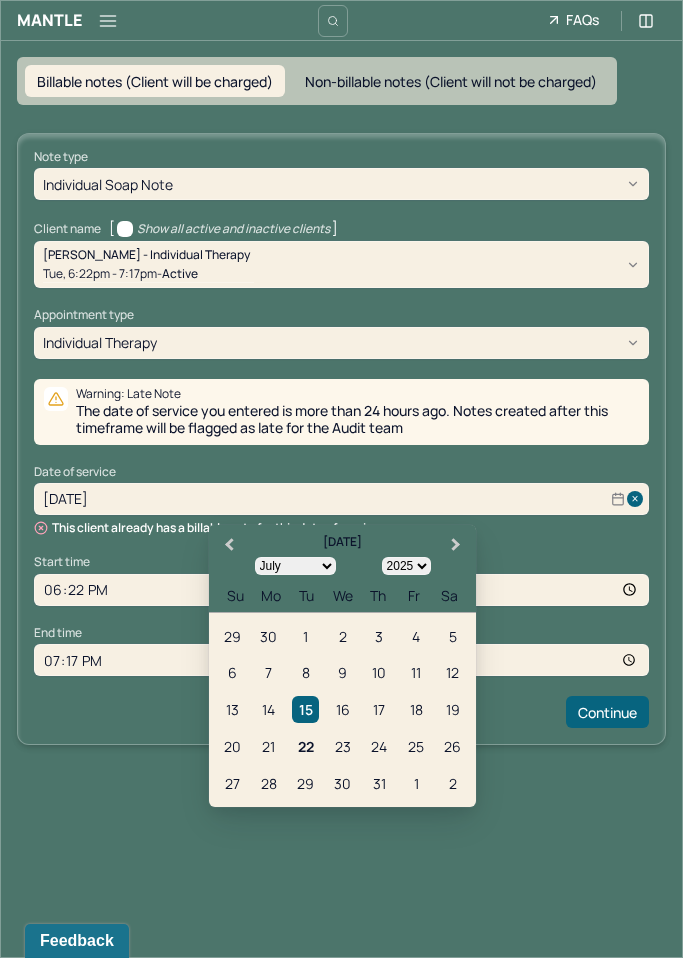 click on "22" at bounding box center [305, 746] 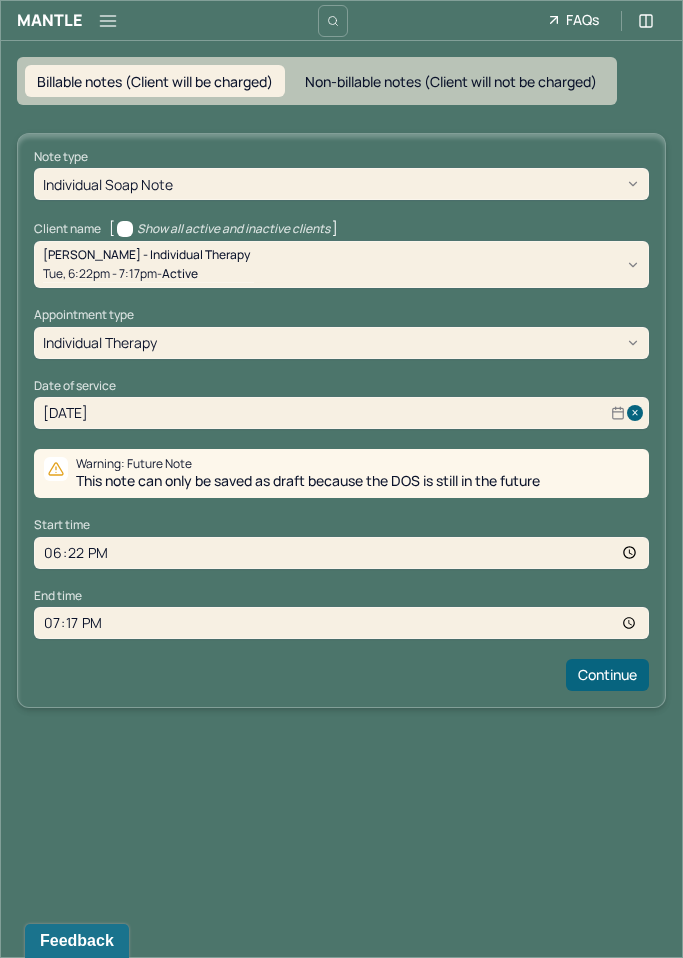 click on "18:22" at bounding box center [341, 553] 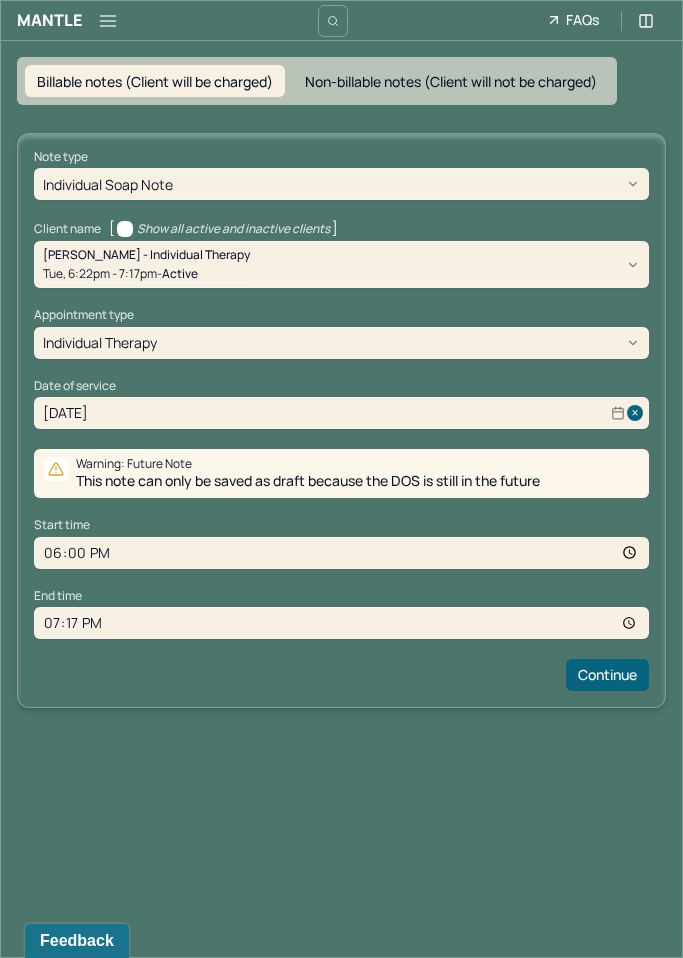 click on "19:17" at bounding box center [341, 623] 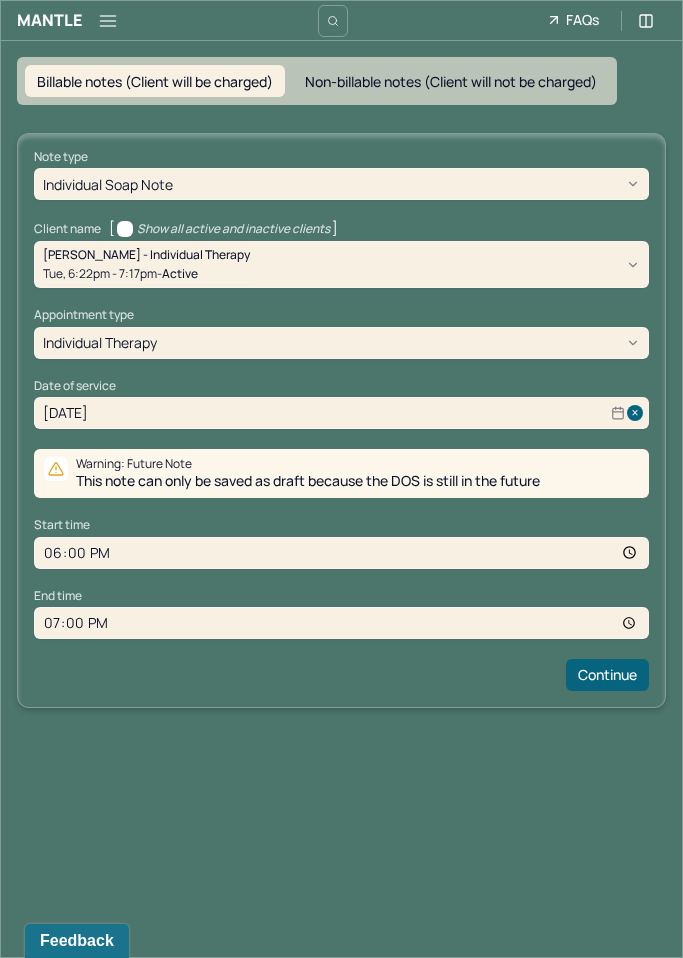 click on "Note type Individual soap note Client name [ Show all active and inactive clients ] [PERSON_NAME] - Individual therapy Tue, 6:22pm - 7:17pm  -  active Supervisee name [PERSON_NAME] Appointment type individual therapy Date of service [DATE] Warning: Future Note This note can only be saved as draft because the DOS is still in the future Start time 18:00 End time 19:00 Continue" at bounding box center (341, 420) 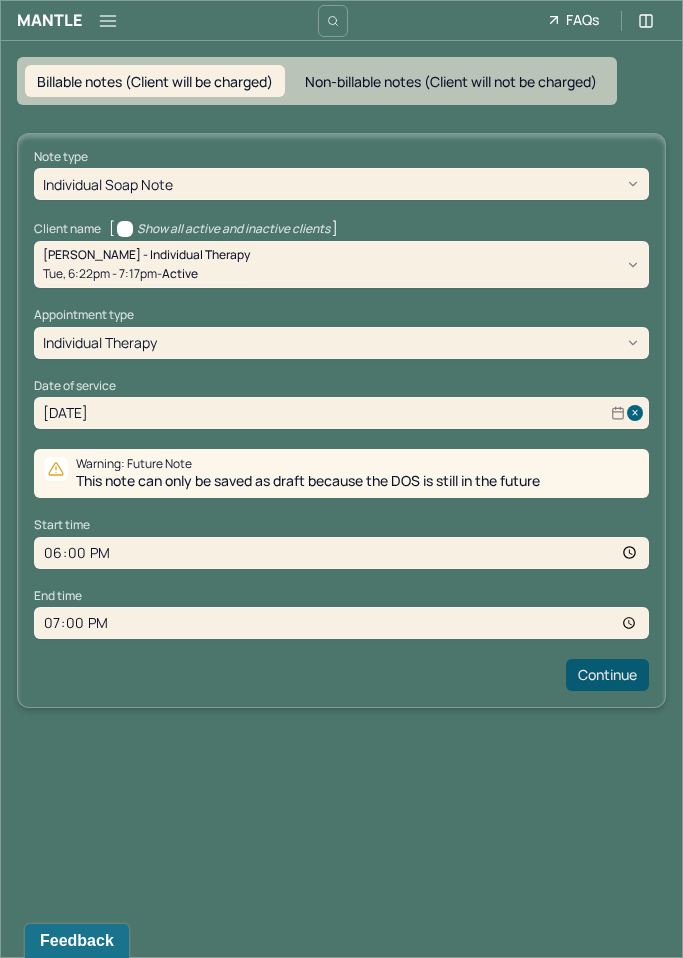 click on "Continue" at bounding box center [607, 675] 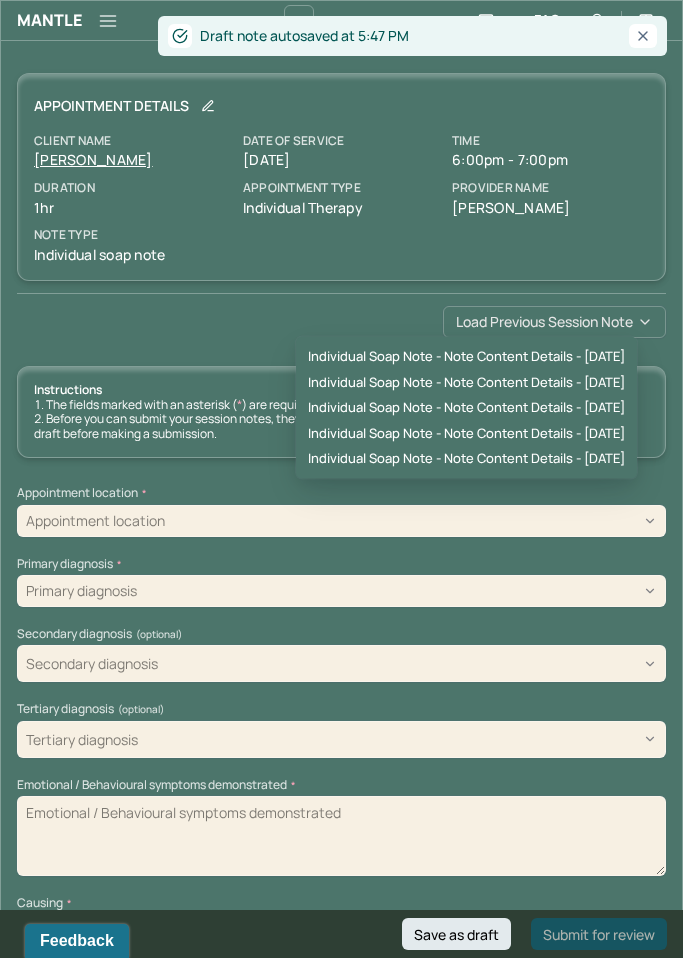 click on "Load previous session note" at bounding box center (554, 322) 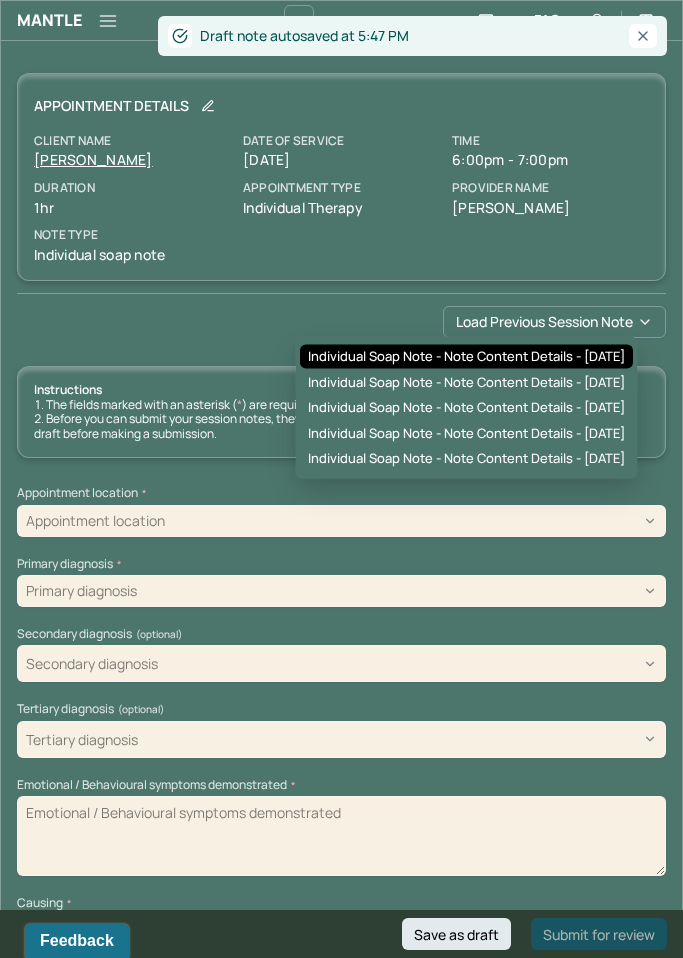 click on "Individual soap note   - Note content Details -   [DATE]" at bounding box center (466, 357) 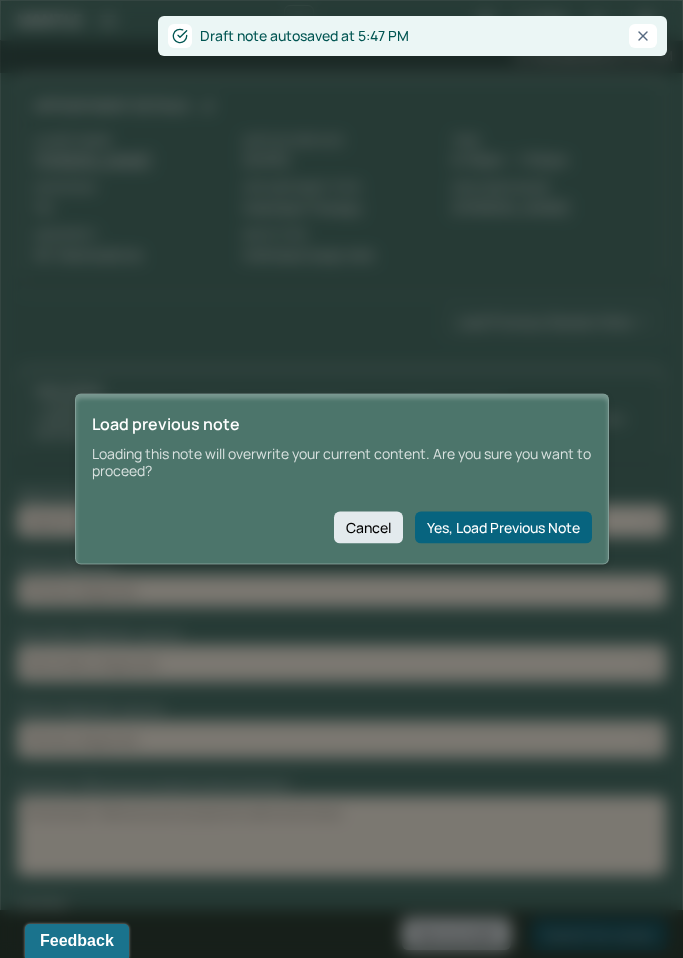click on "Yes, Load Previous Note" at bounding box center (503, 527) 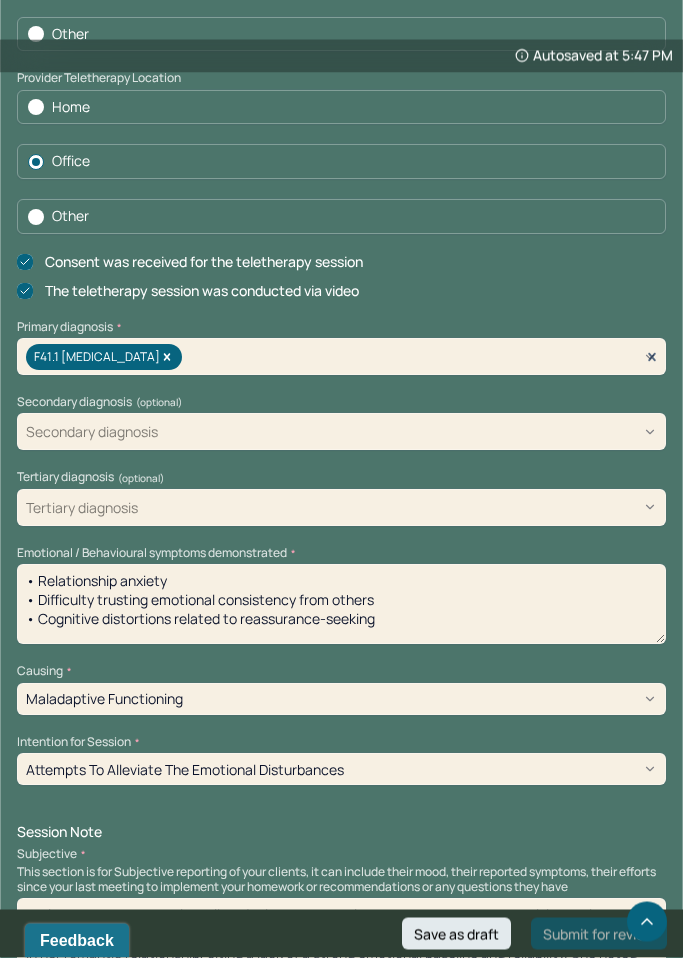 scroll, scrollTop: 668, scrollLeft: 0, axis: vertical 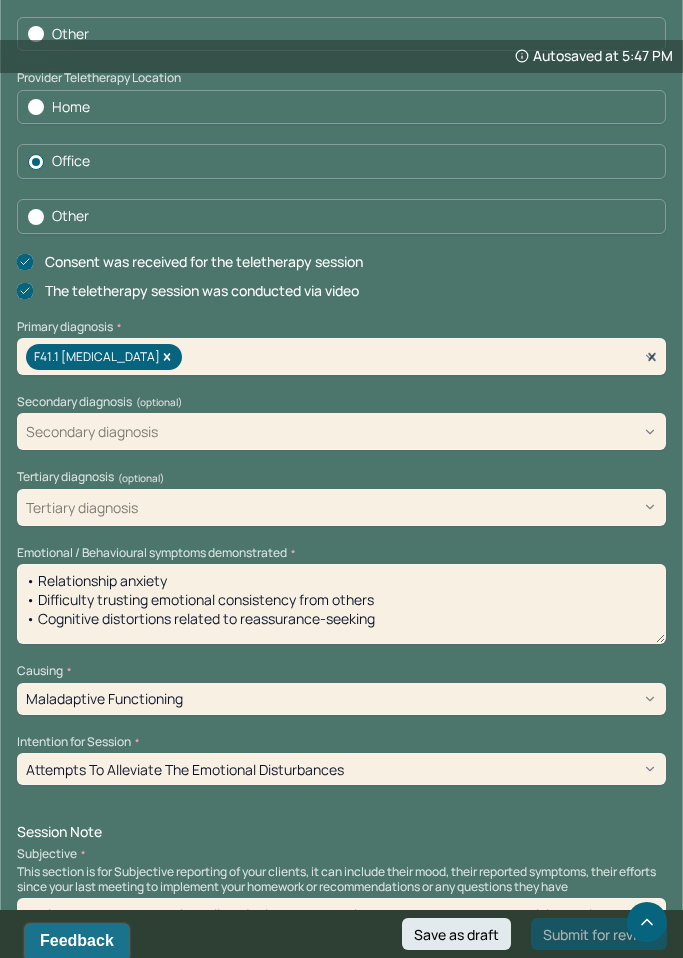 click on "• Relationship anxiety
• Difficulty trusting emotional consistency from others
• Cognitive distortions related to reassurance-seeking" at bounding box center (341, 604) 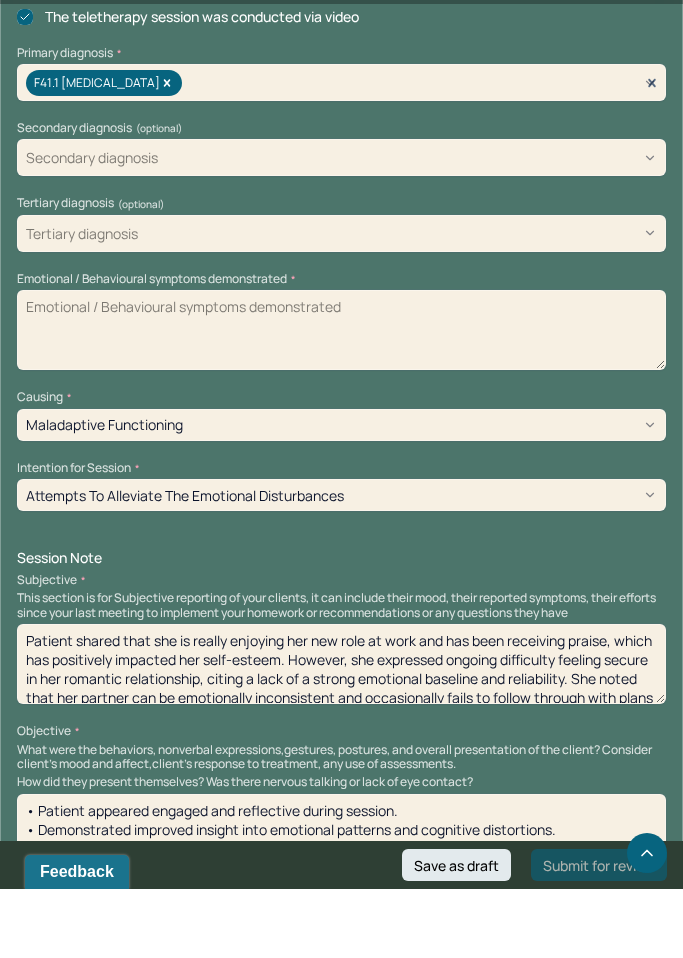 scroll, scrollTop: 904, scrollLeft: 0, axis: vertical 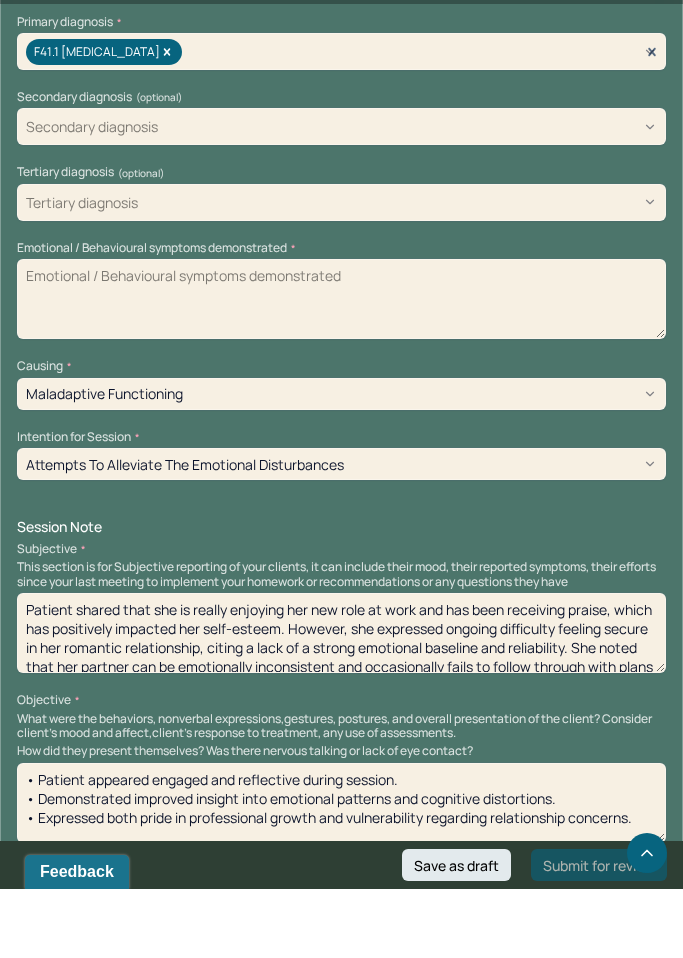 click on "Patient shared that she is really enjoying her new role at work and has been receiving praise, which has positively impacted her self-esteem. However, she expressed ongoing difficulty feeling secure in her romantic relationship, citing a lack of a strong emotional baseline and reliability. She noted that her partner can be emotionally inconsistent and occasionally fails to follow through with plans or promises. Patient acknowledged that while some of her thoughts are based in reality, others may be cognitive distortions rooted in anxiety. She reported that her anxiety tends to “fill in the gaps” when she feels uncertain, which increases her distress." at bounding box center (341, 702) 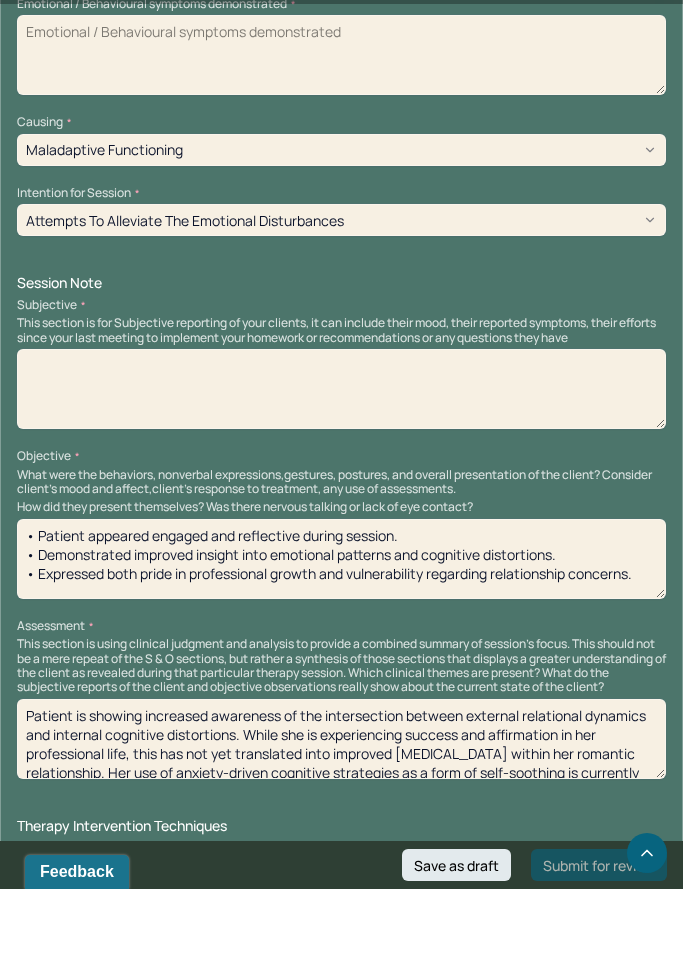 scroll, scrollTop: 1151, scrollLeft: 0, axis: vertical 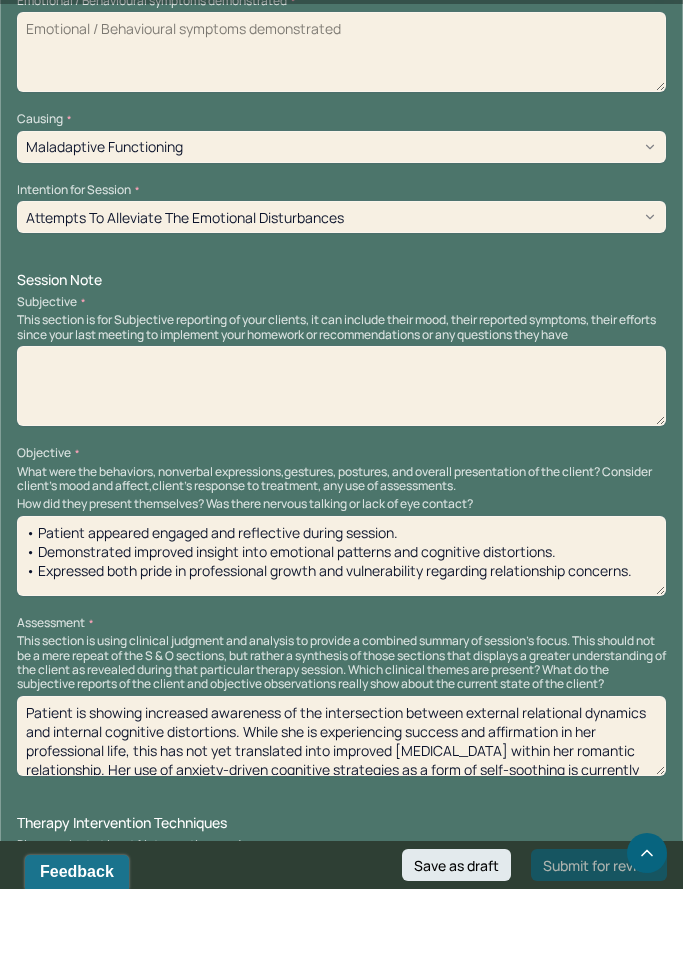 click on "• Patient appeared engaged and reflective during session.
• Demonstrated improved insight into emotional patterns and cognitive distortions.
• Expressed both pride in professional growth and vulnerability regarding relationship concerns." at bounding box center (341, 625) 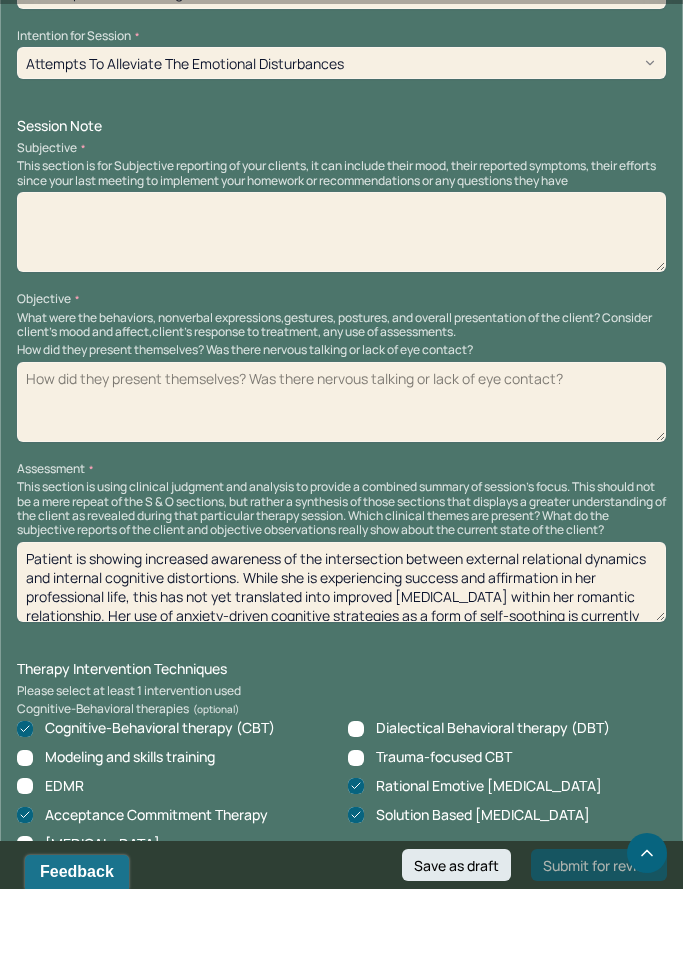 scroll, scrollTop: 1313, scrollLeft: 0, axis: vertical 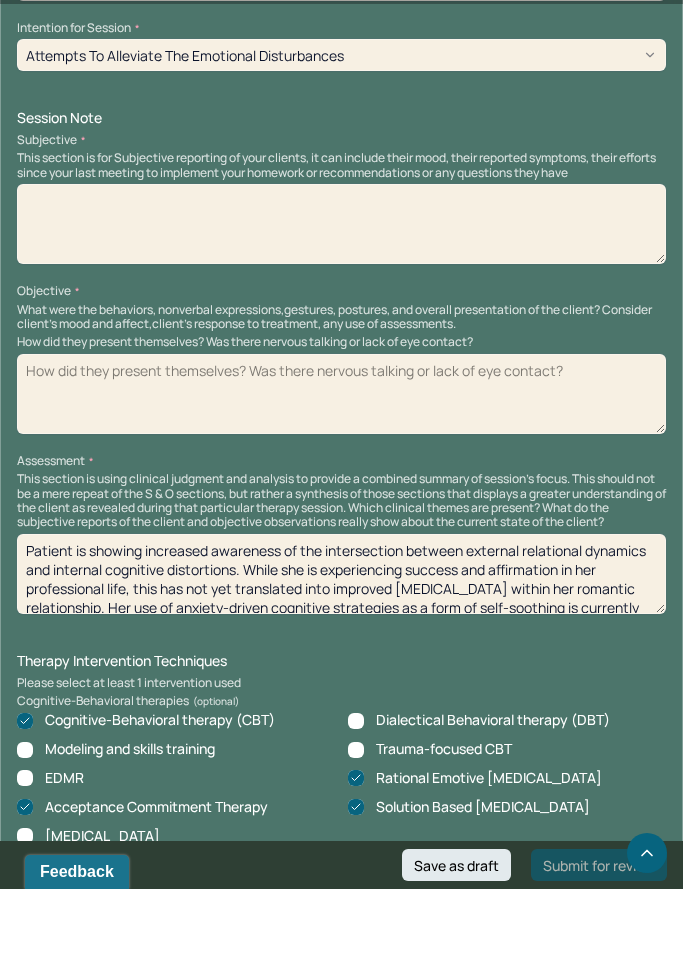 click on "Patient is showing increased awareness of the intersection between external relational dynamics and internal cognitive distortions. While she is experiencing success and affirmation in her professional life, this has not yet translated into improved [MEDICAL_DATA] within her romantic relationship. Her use of anxiety-driven cognitive strategies as a form of self-soothing is currently ineffective and contributes to [MEDICAL_DATA]. Continued focus on emotional processing and communication is indicated." at bounding box center (341, 643) 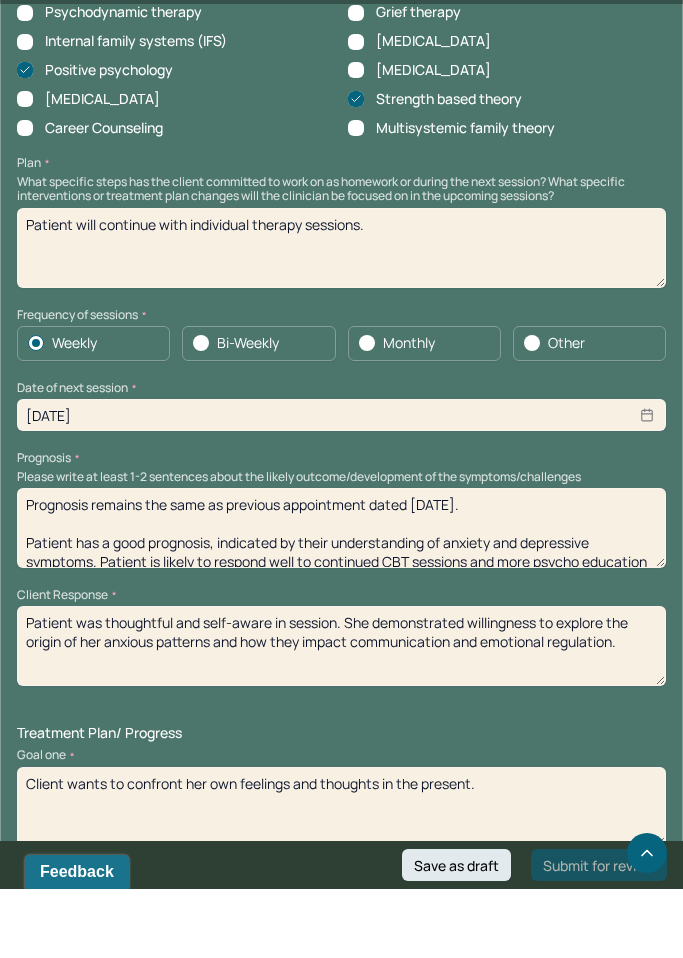 scroll, scrollTop: 2335, scrollLeft: 0, axis: vertical 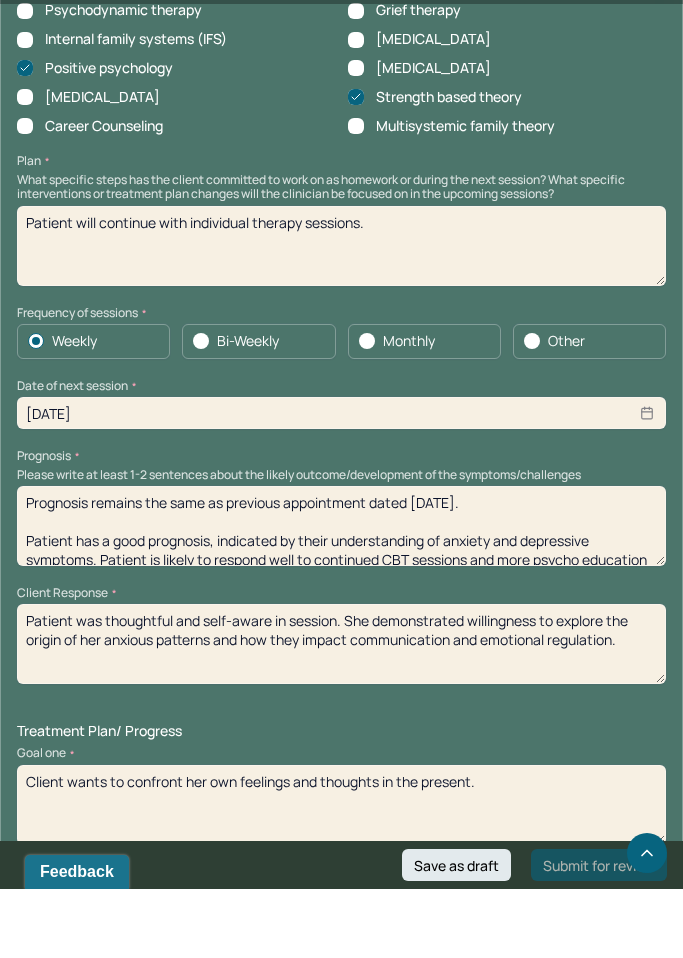 click on "[DATE]" at bounding box center (341, 482) 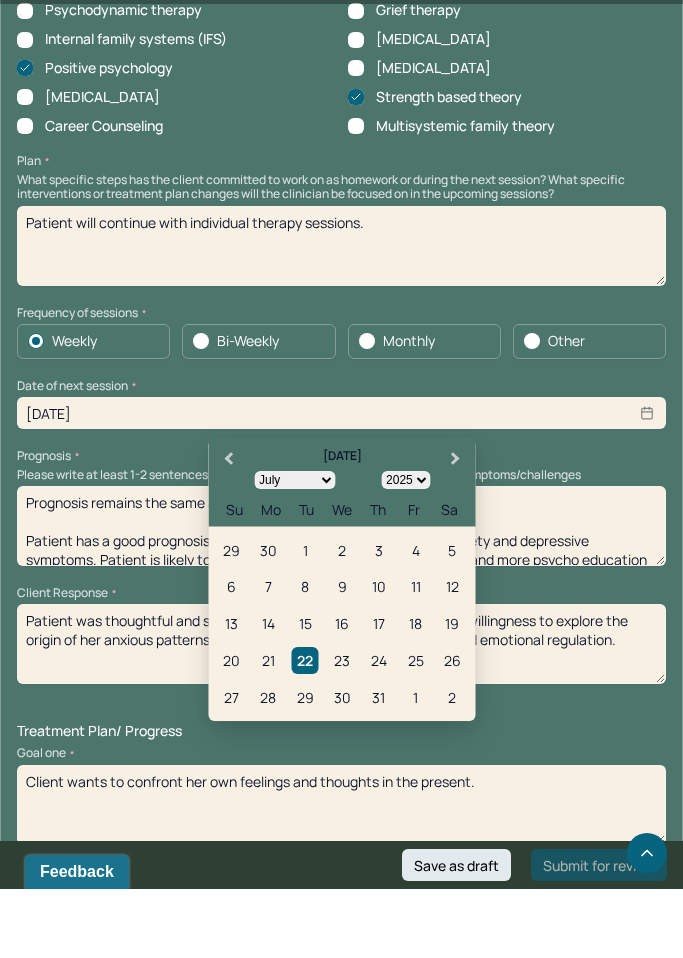 click on "29" at bounding box center [305, 766] 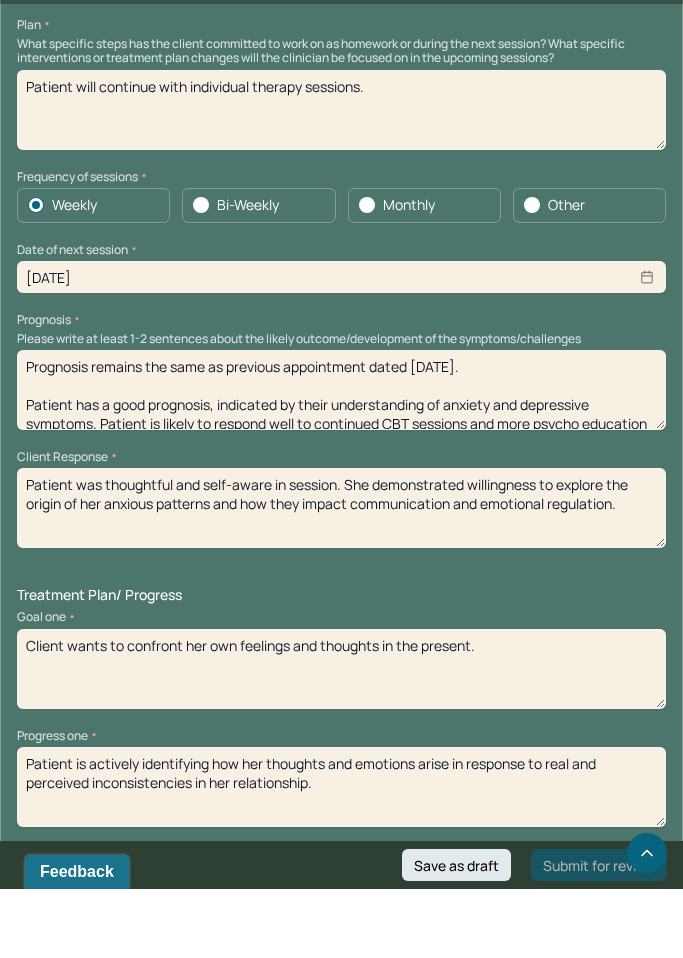 scroll, scrollTop: 2499, scrollLeft: 0, axis: vertical 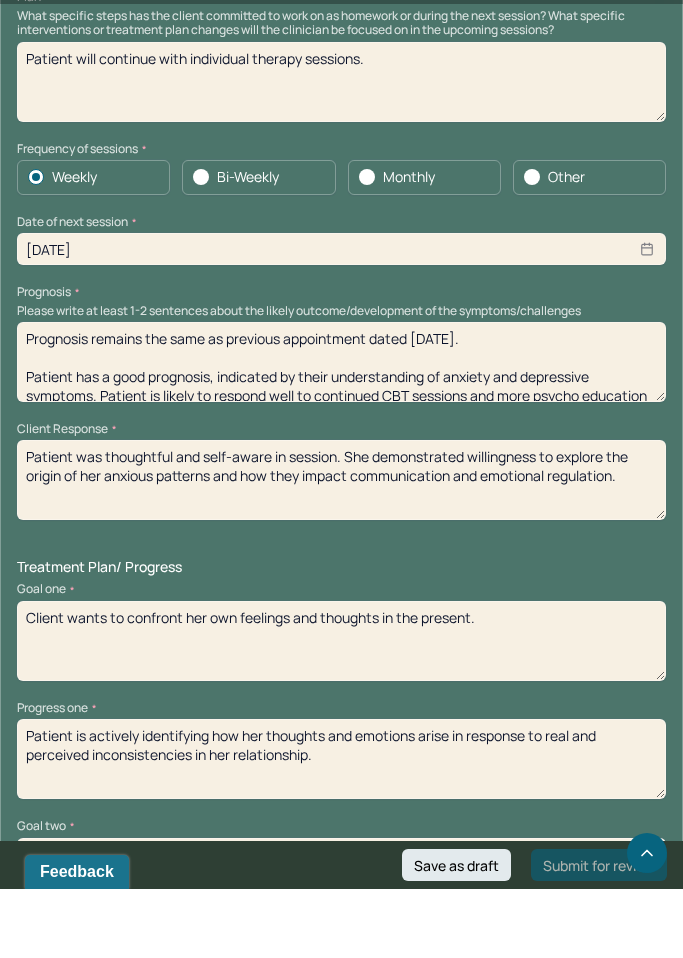 click on "Patient was thoughtful and self-aware in session. She demonstrated willingness to explore the origin of her anxious patterns and how they impact communication and emotional regulation." at bounding box center (341, 549) 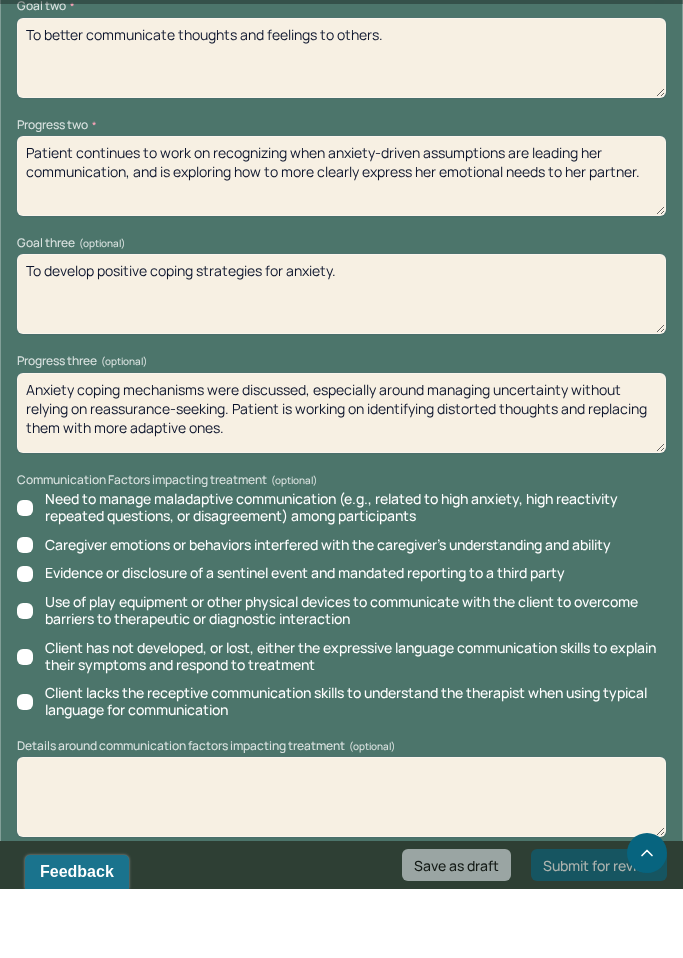 scroll, scrollTop: 3320, scrollLeft: 0, axis: vertical 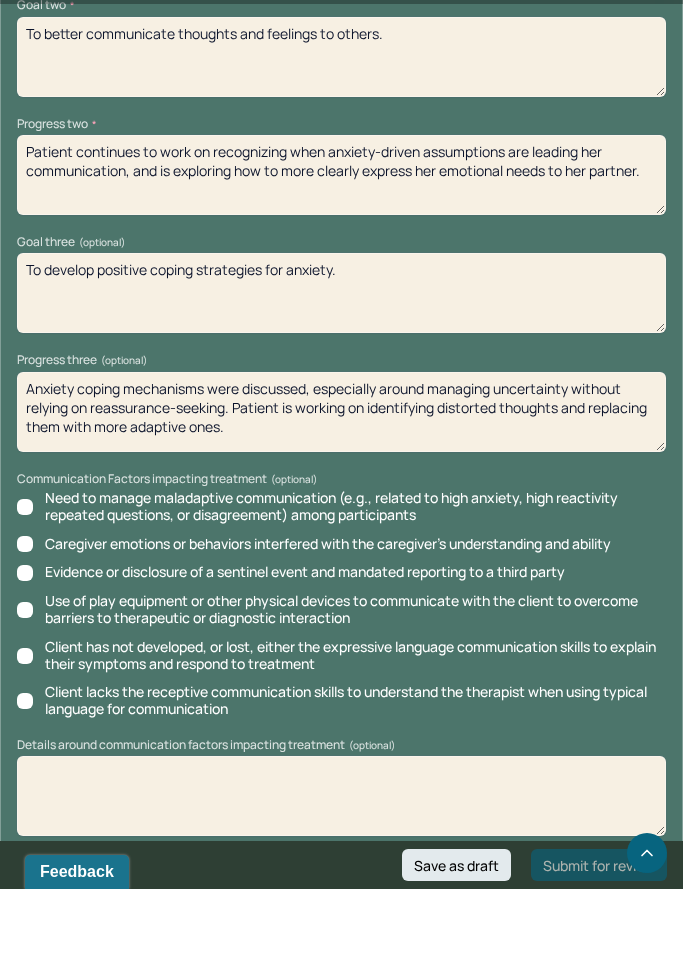 click on "Anxiety coping mechanisms were discussed, especially around managing uncertainty without relying on reassurance-seeking. Patient is working on identifying distorted thoughts and replacing them with more adaptive ones." at bounding box center (341, 481) 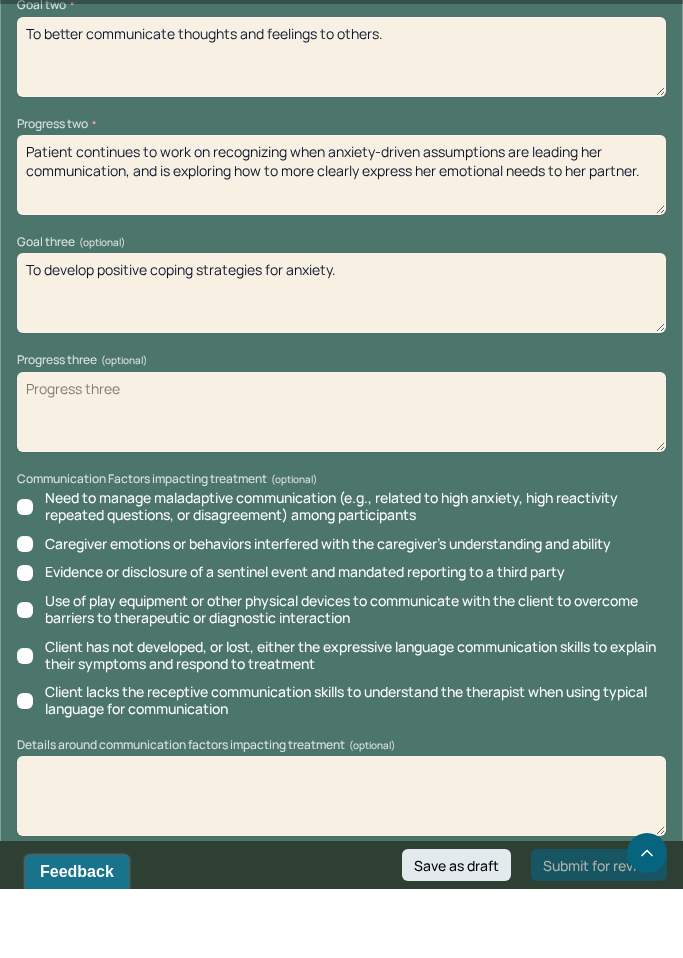 click on "To develop positive coping strategies for anxiety." at bounding box center (341, 362) 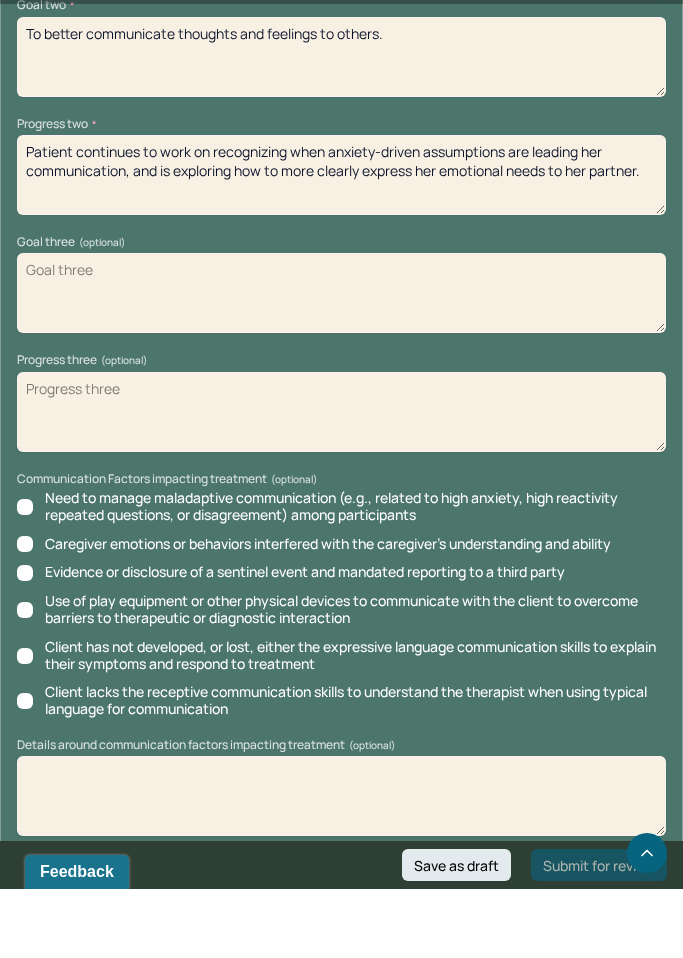 click on "Patient continues to work on recognizing when anxiety-driven assumptions are leading her communication, and is exploring how to more clearly express her emotional needs to her partner." at bounding box center [341, 244] 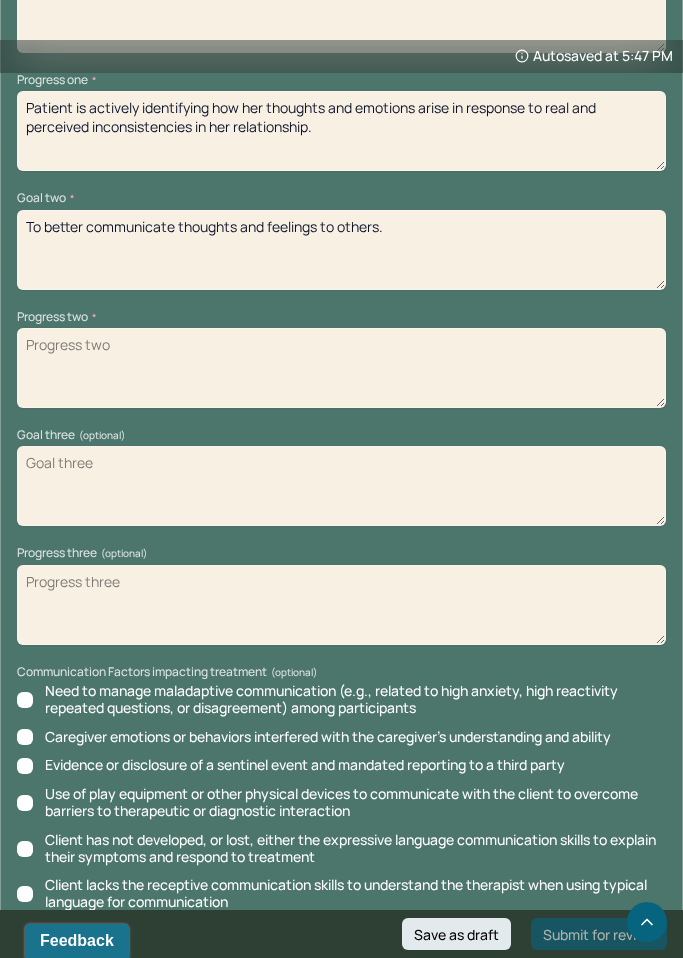 scroll, scrollTop: 3184, scrollLeft: 0, axis: vertical 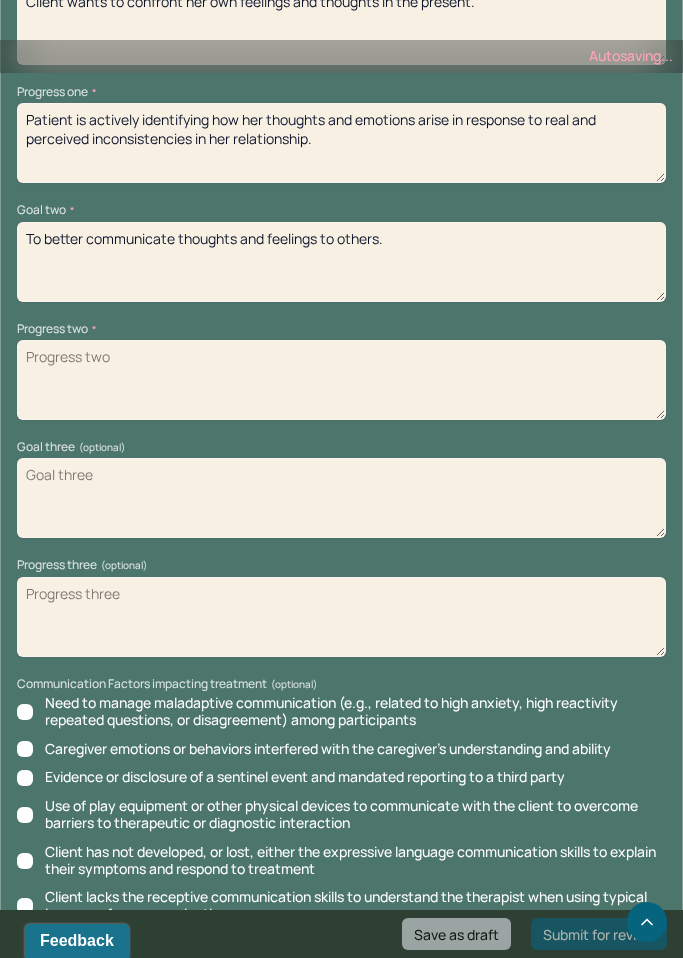 click on "To better communicate thoughts and feelings to others." at bounding box center [341, 262] 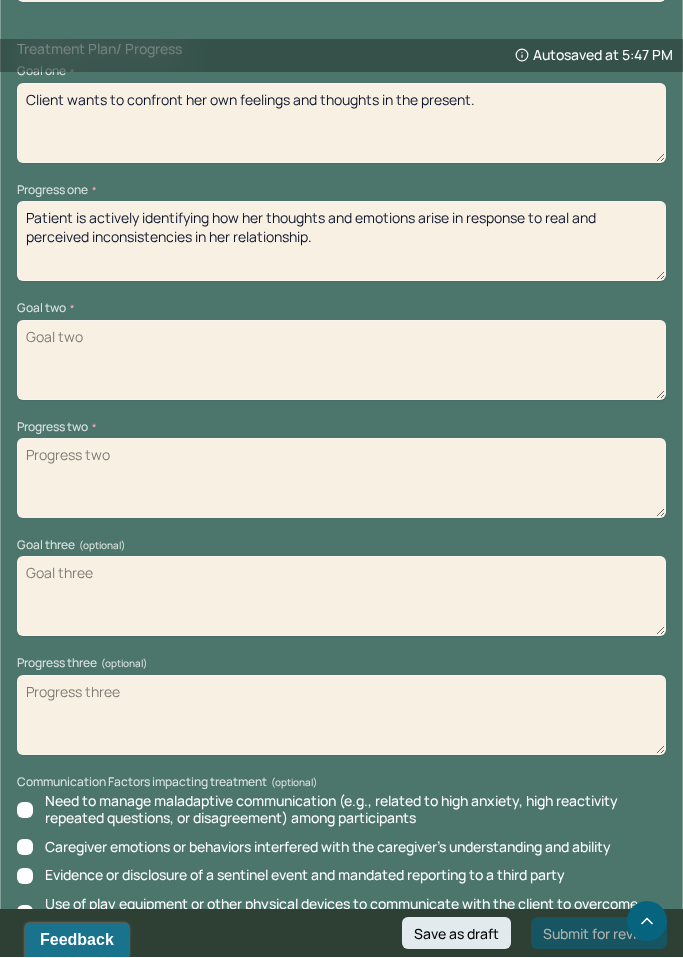 click on "Patient is actively identifying how her thoughts and emotions arise in response to real and perceived inconsistencies in her relationship." at bounding box center (341, 242) 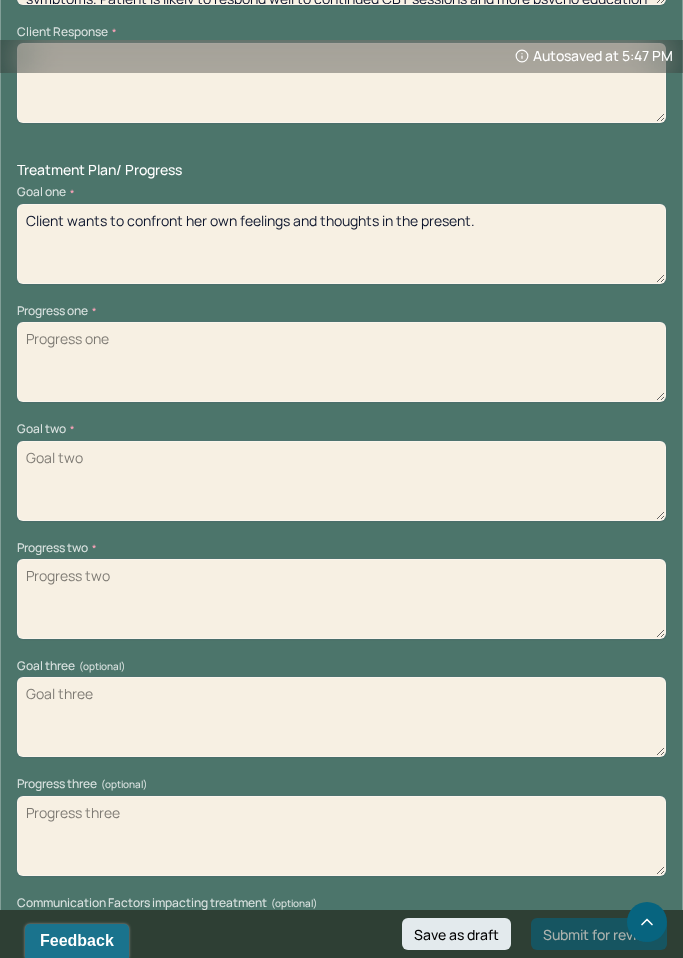 click on "Client wants to confront her own feelings and thoughts in the present." at bounding box center (341, 244) 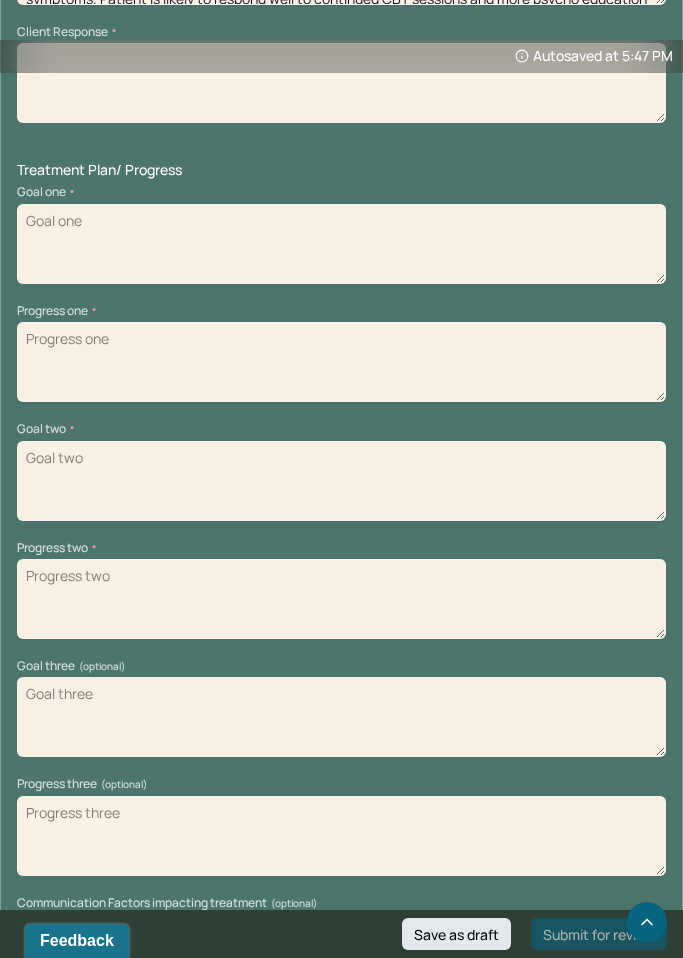scroll, scrollTop: 3425, scrollLeft: 0, axis: vertical 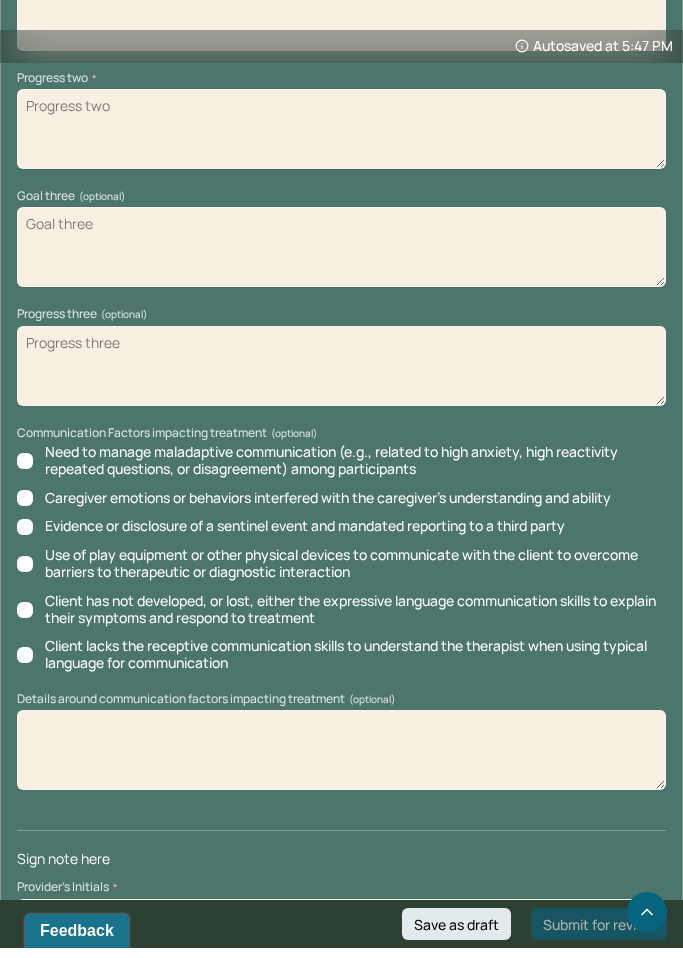 click at bounding box center [341, 925] 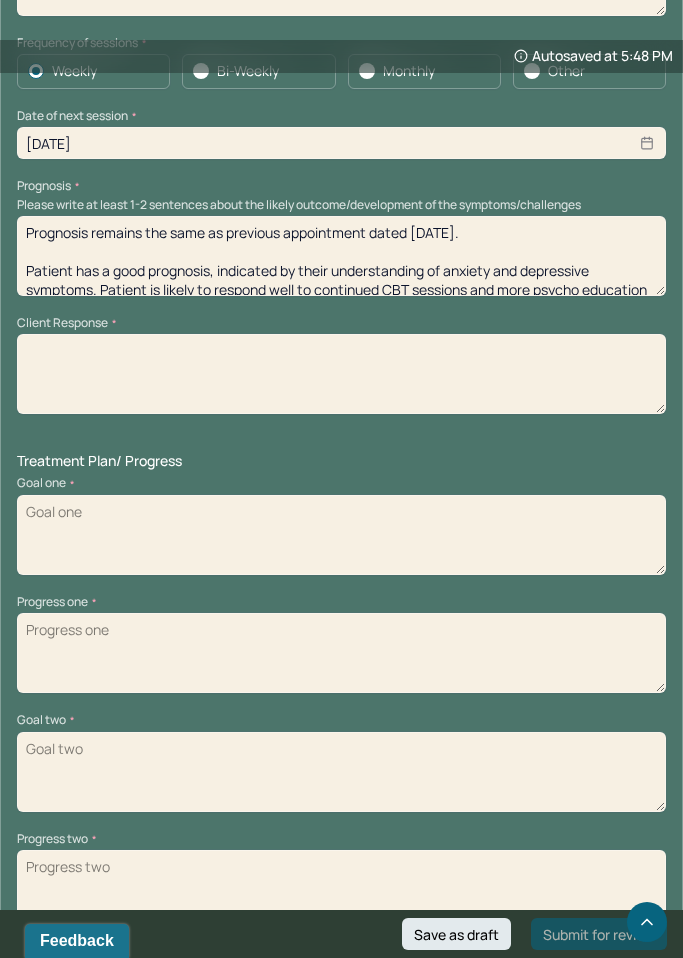 scroll, scrollTop: 2672, scrollLeft: 0, axis: vertical 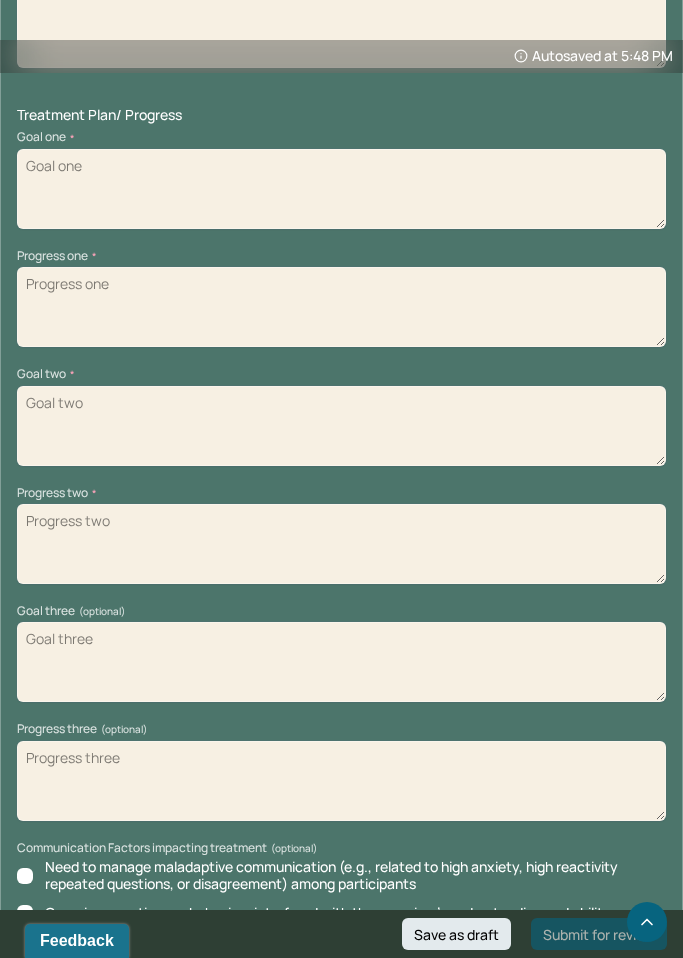 click on "Goal one *" at bounding box center (341, 189) 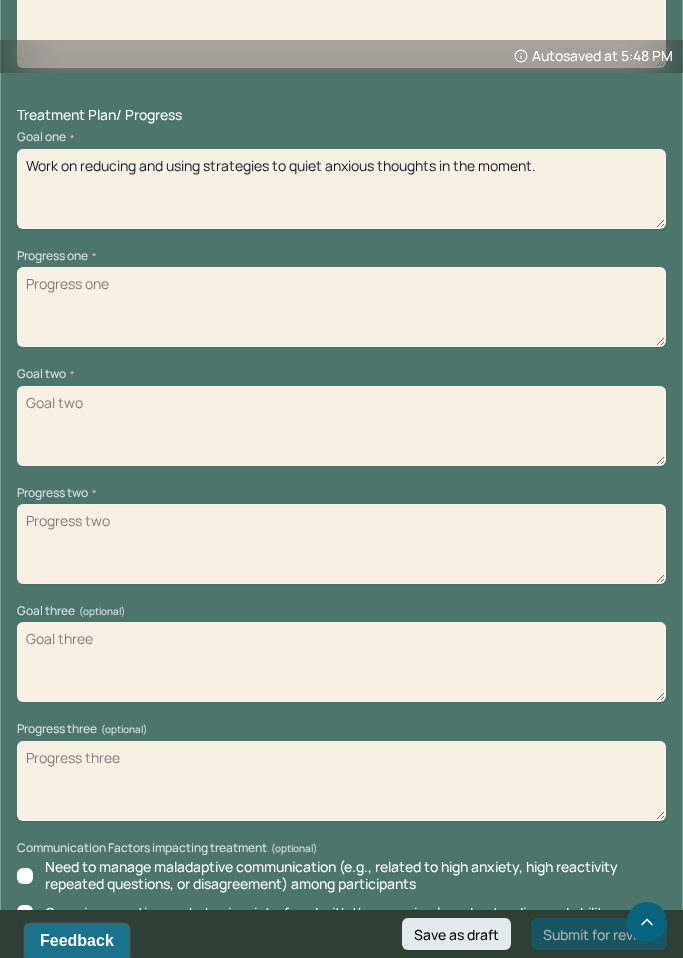 click on "Goal two *" at bounding box center [341, 426] 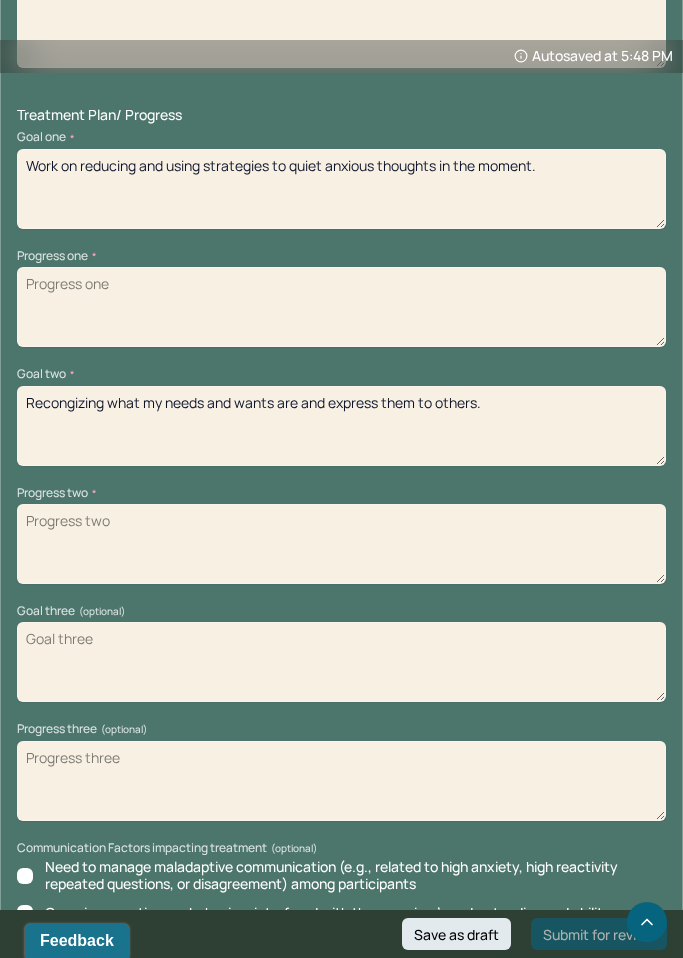 click on "Goal three (optional)" at bounding box center (341, 662) 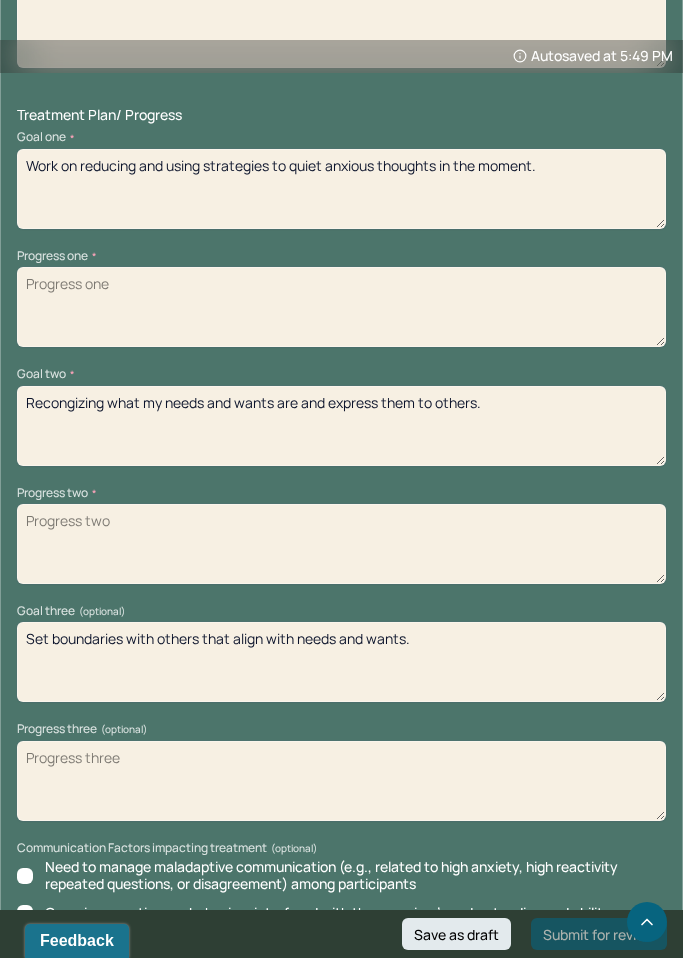 click on "Recongizing what my needs and wants are and express them to others." at bounding box center [341, 426] 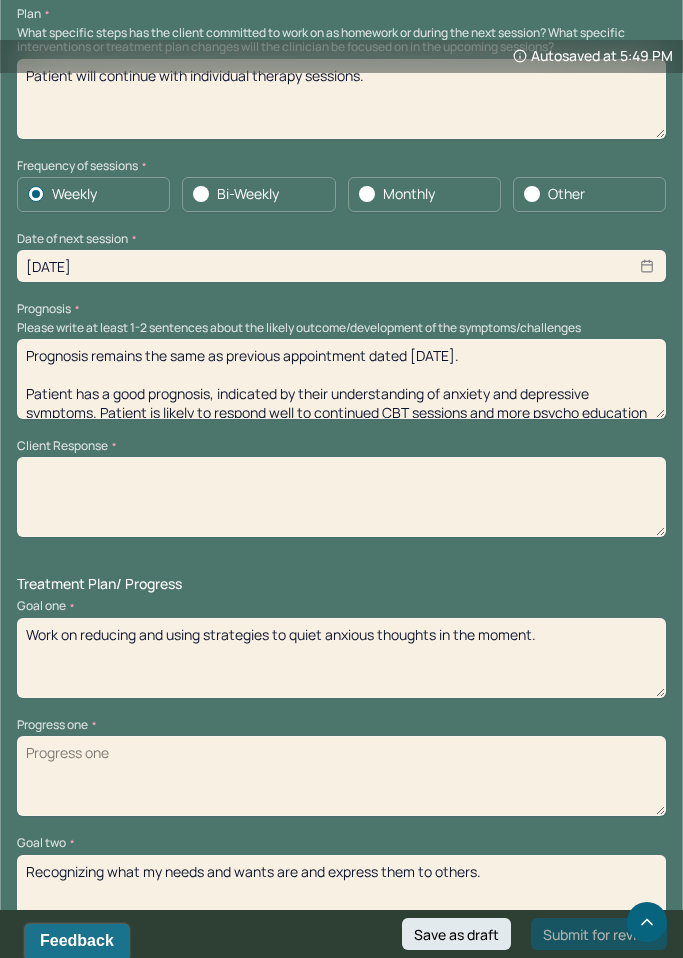 scroll, scrollTop: 2549, scrollLeft: 0, axis: vertical 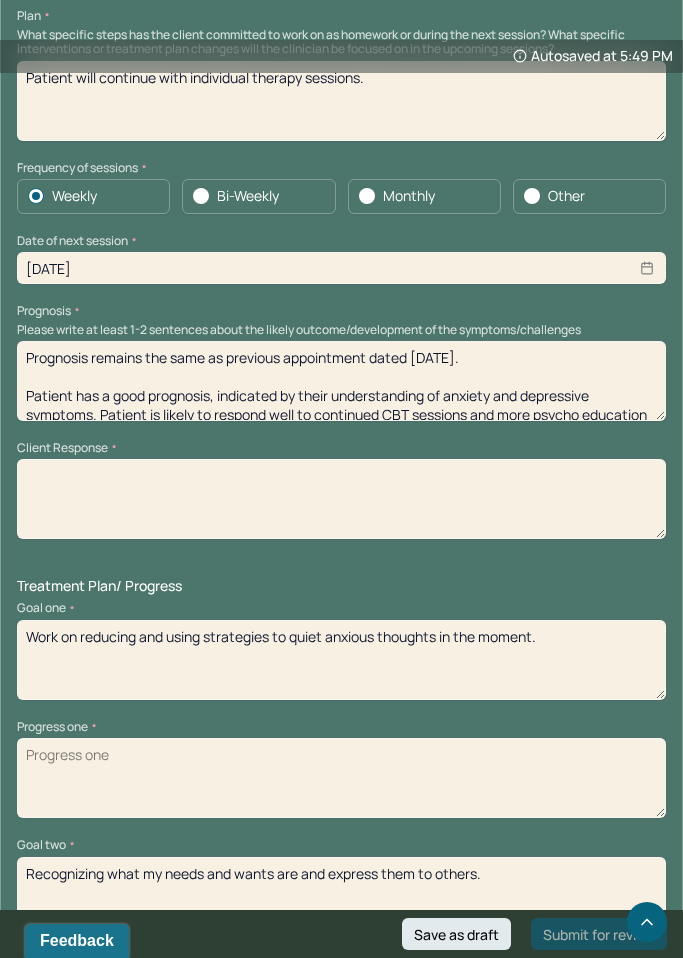 drag, startPoint x: 25, startPoint y: 362, endPoint x: 258, endPoint y: 589, distance: 325.29678 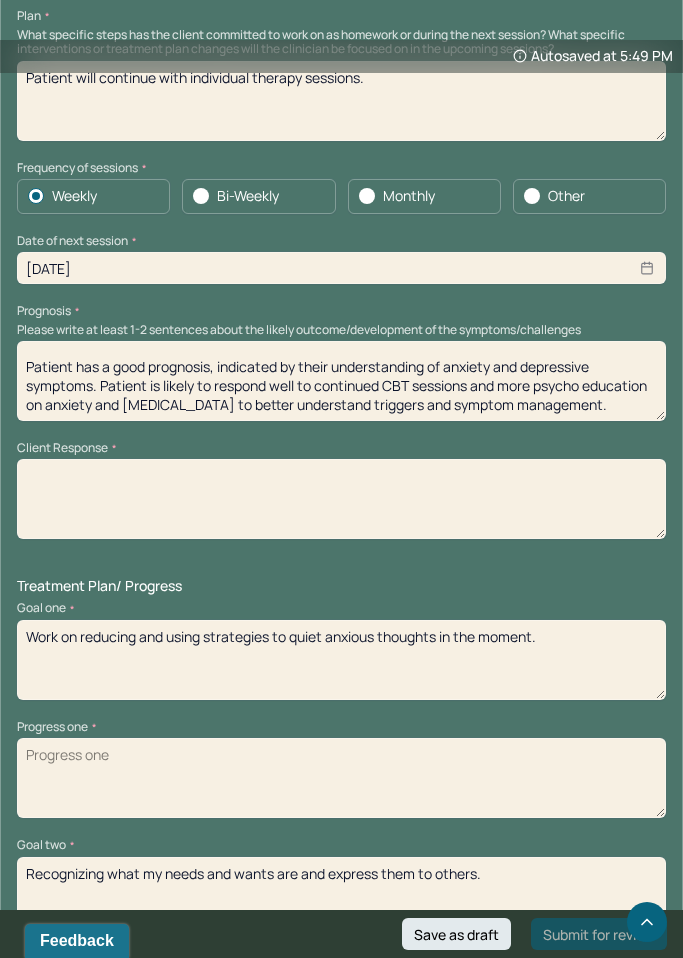 drag, startPoint x: 22, startPoint y: 364, endPoint x: 316, endPoint y: 655, distance: 413.6629 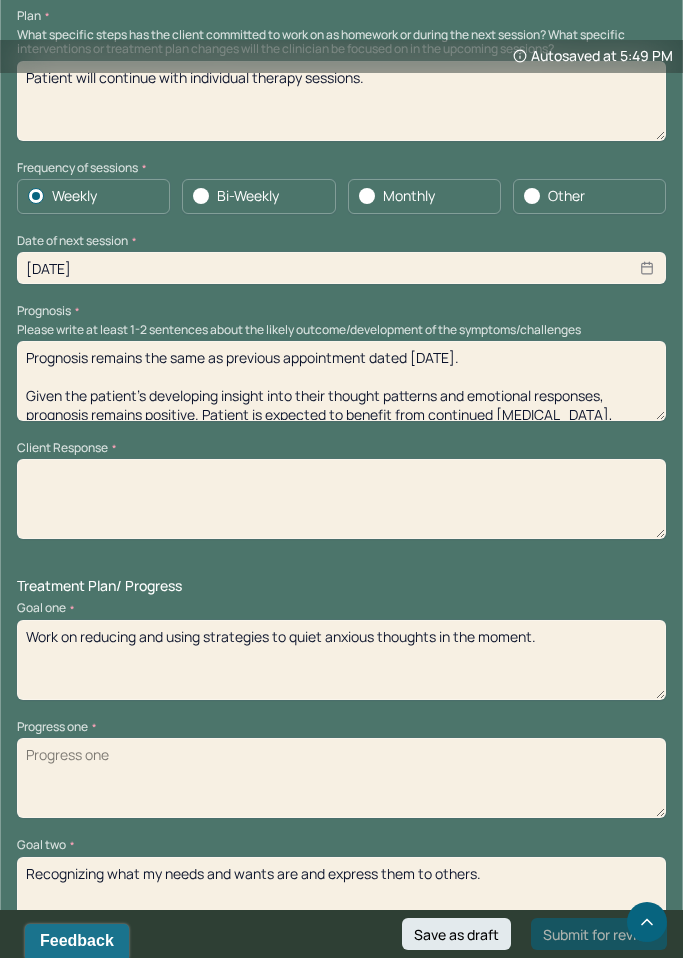 scroll, scrollTop: 0, scrollLeft: 0, axis: both 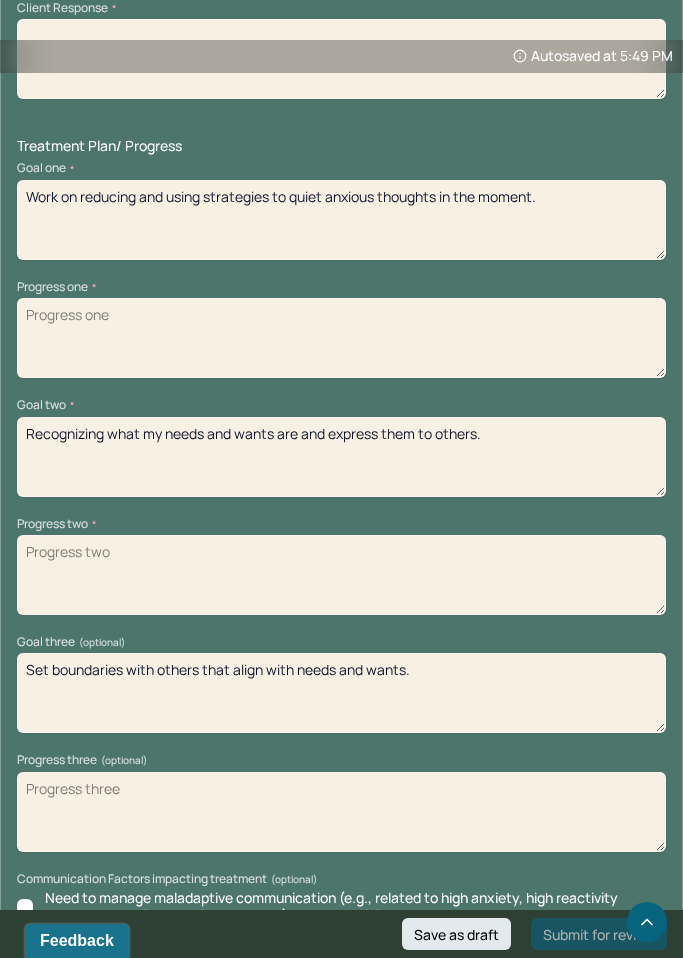 click on "Work on reducing and using strategies to quiet anxious thoughts in the moment." at bounding box center [341, 220] 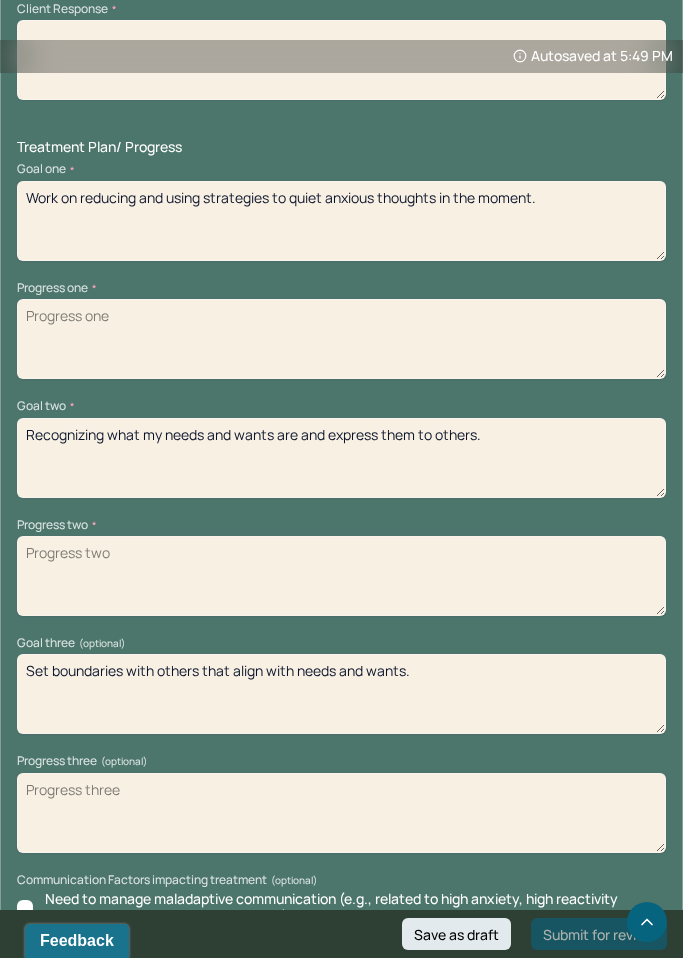 click on "Recognizing what my needs and wants are and express them to others." at bounding box center [341, 458] 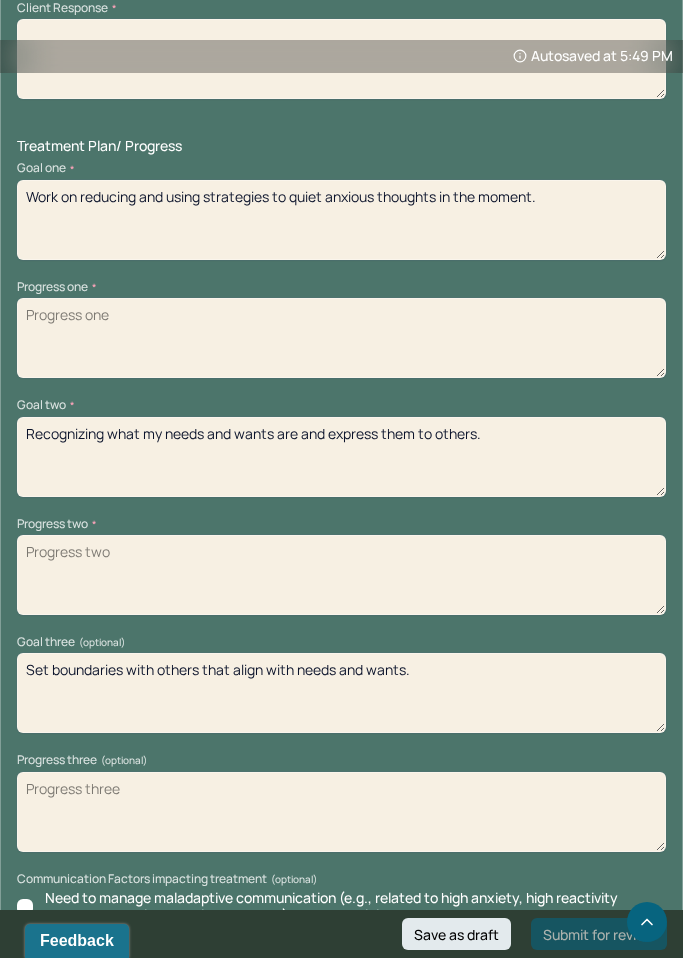 click on "Work on reducing and using strategies to quiet anxious thoughts in the moment." at bounding box center [341, 220] 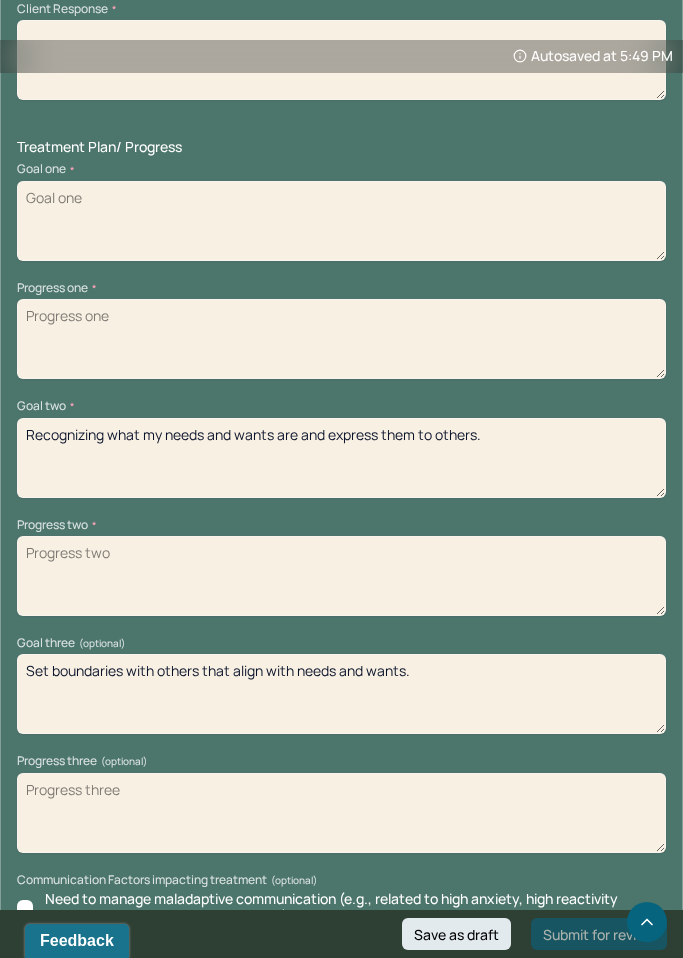 paste on "Develop and implement coping strategies to manage and reduce anxious thoughts in the moment." 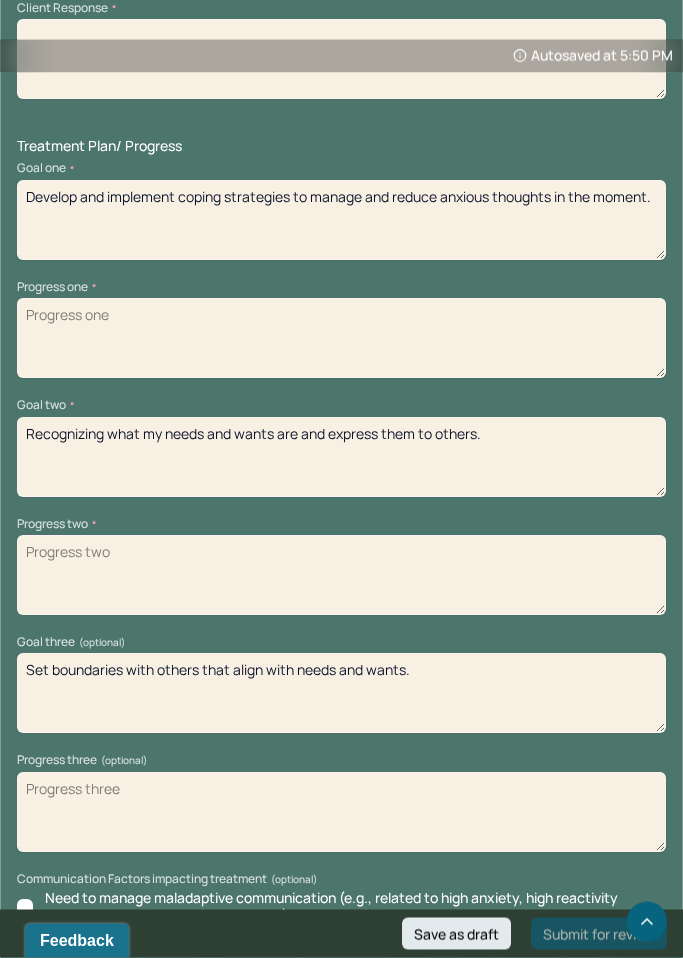 click on "Recognizing what my needs and wants are and express them to others." at bounding box center (341, 458) 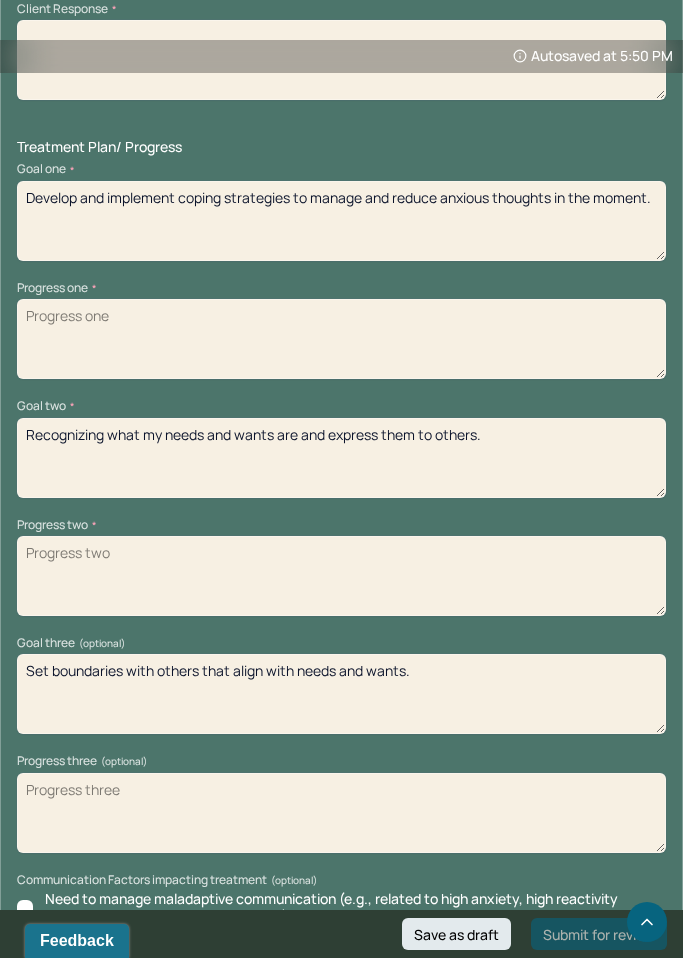 click on "Recognizing what my needs and wants are and express them to others." at bounding box center (341, 458) 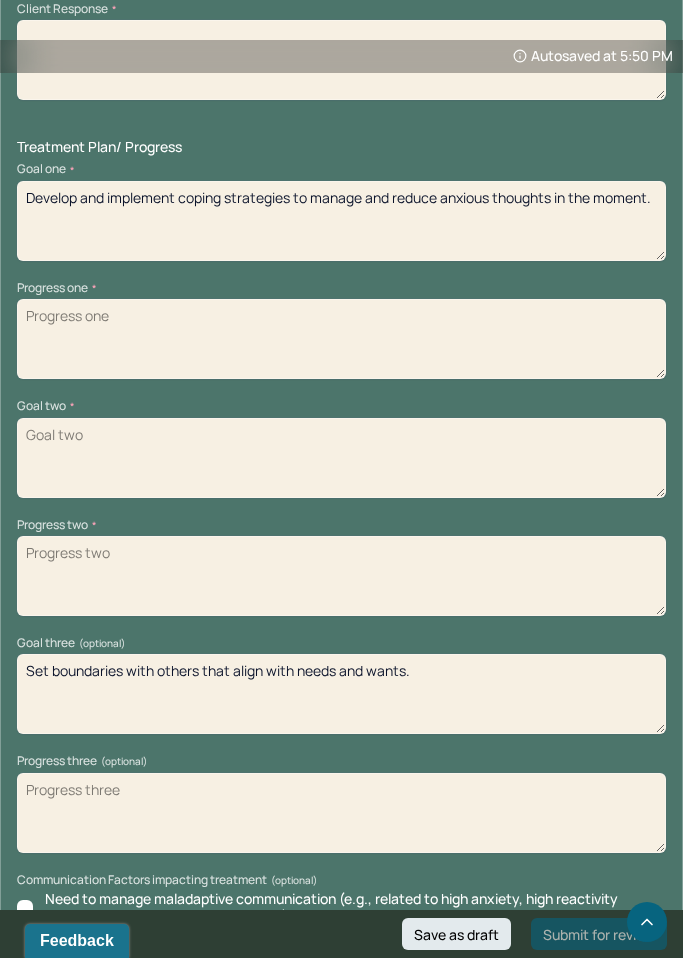 paste on "Increase awareness of personal needs and desires, and strengthen the ability to communicate them effectively to others." 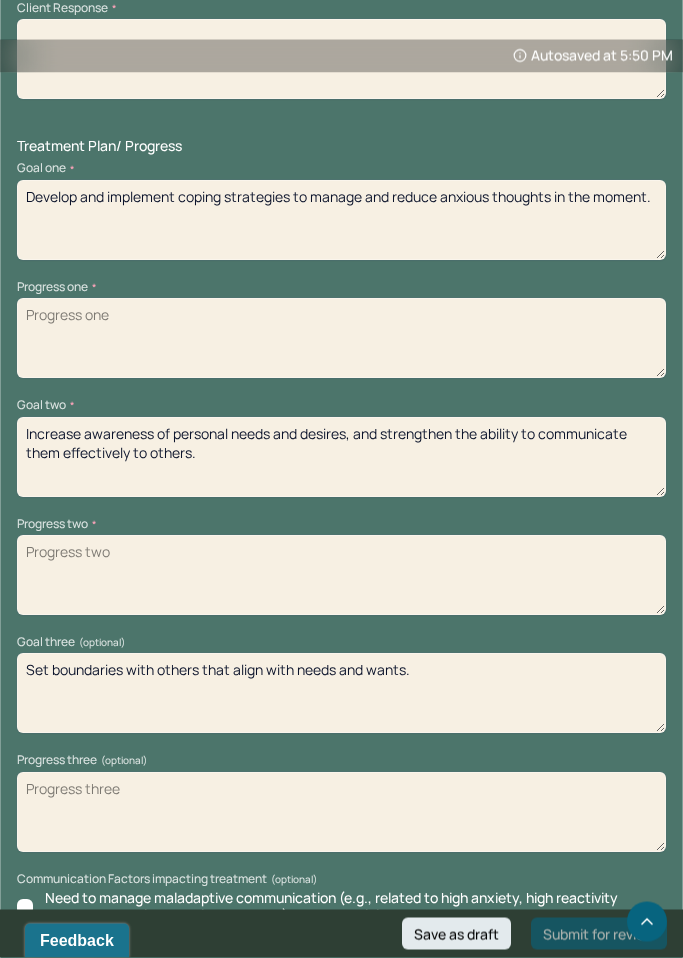 click on "Set boundaries with others that align with needs and wants." at bounding box center [341, 694] 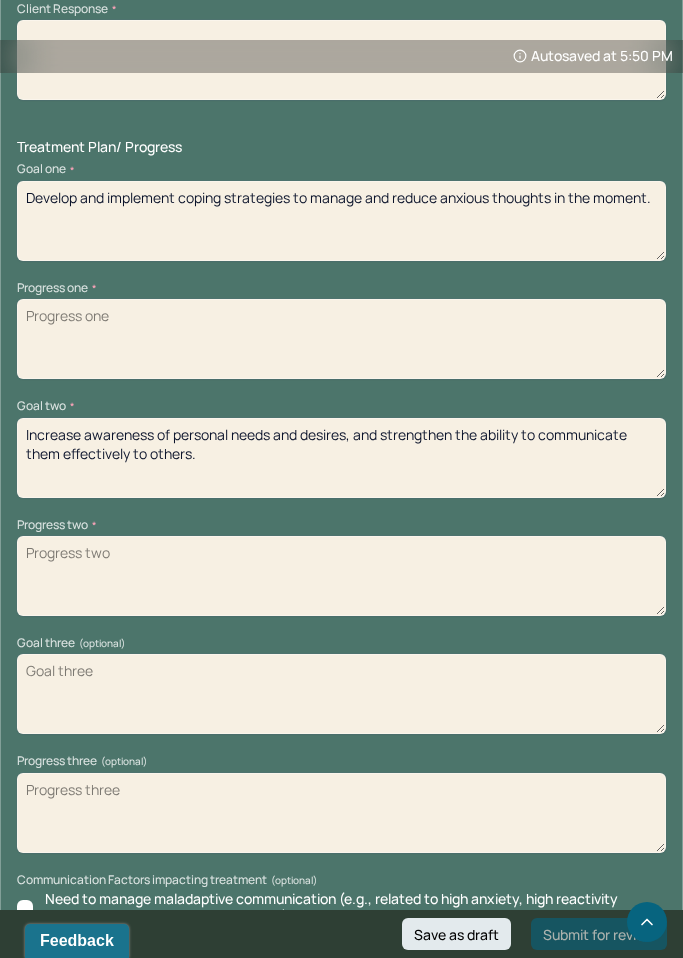 paste on "Establish and maintain healthy boundaries with others that reflect personal values, needs, and emotional well-being." 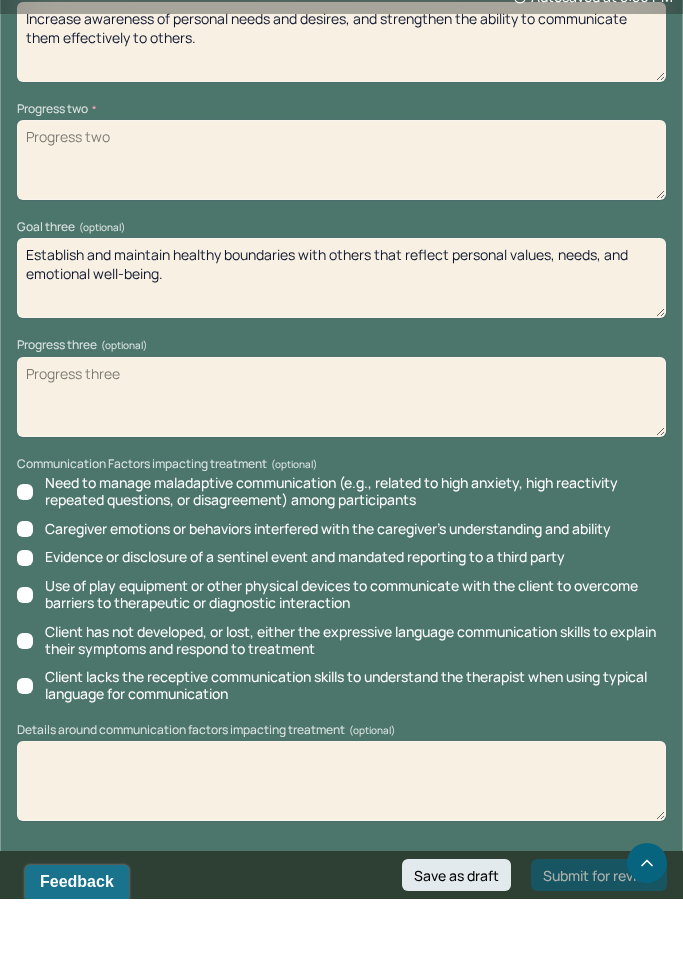 scroll, scrollTop: 3425, scrollLeft: 0, axis: vertical 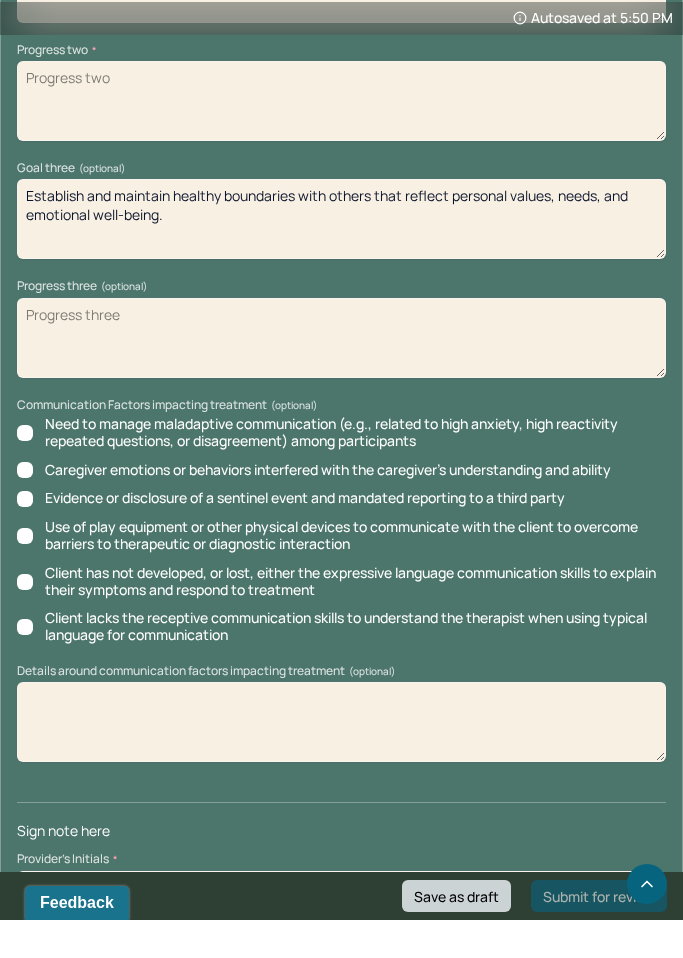 click on "Save as draft" at bounding box center [456, 934] 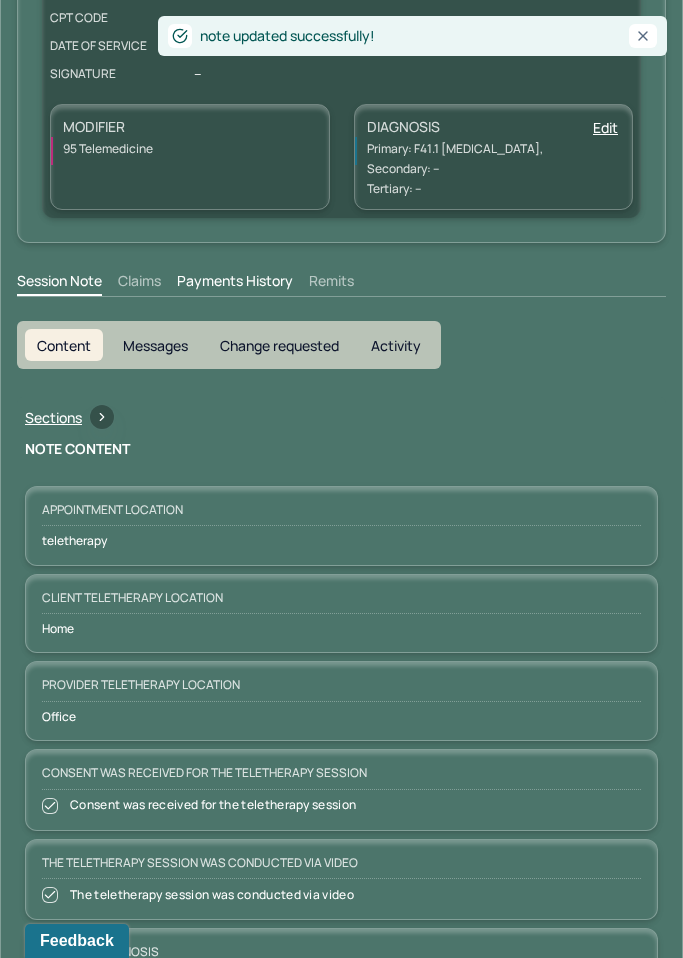 scroll, scrollTop: 0, scrollLeft: 0, axis: both 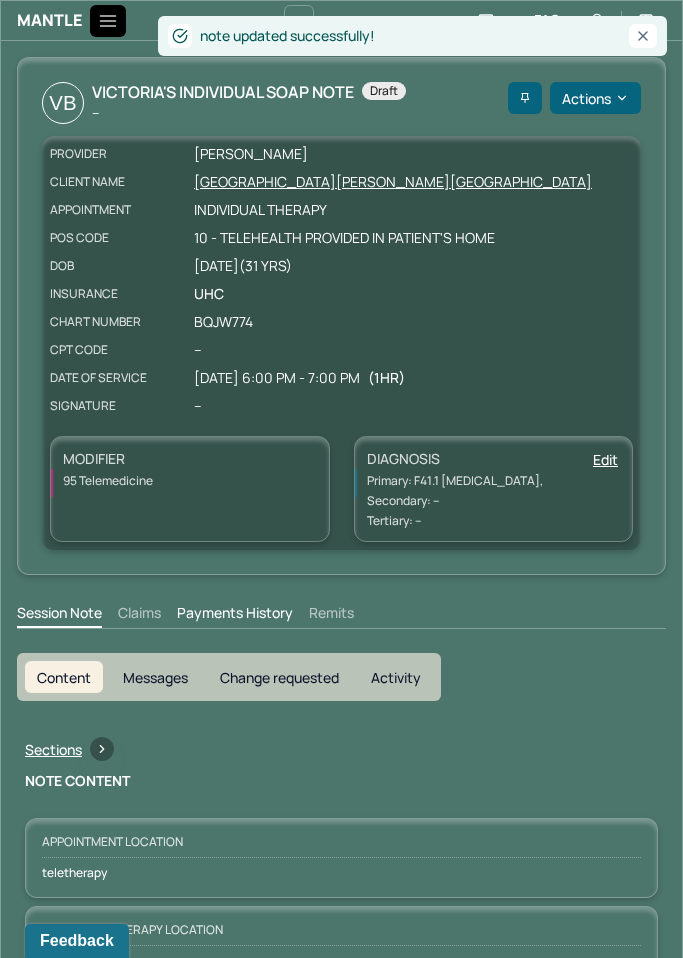 click 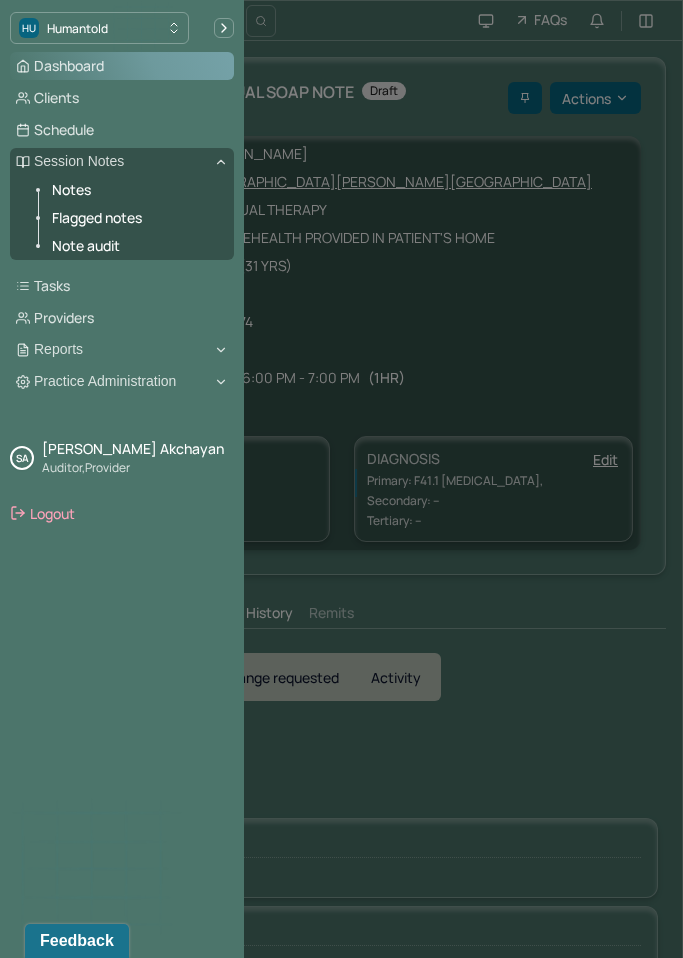 click on "Dashboard" at bounding box center (122, 66) 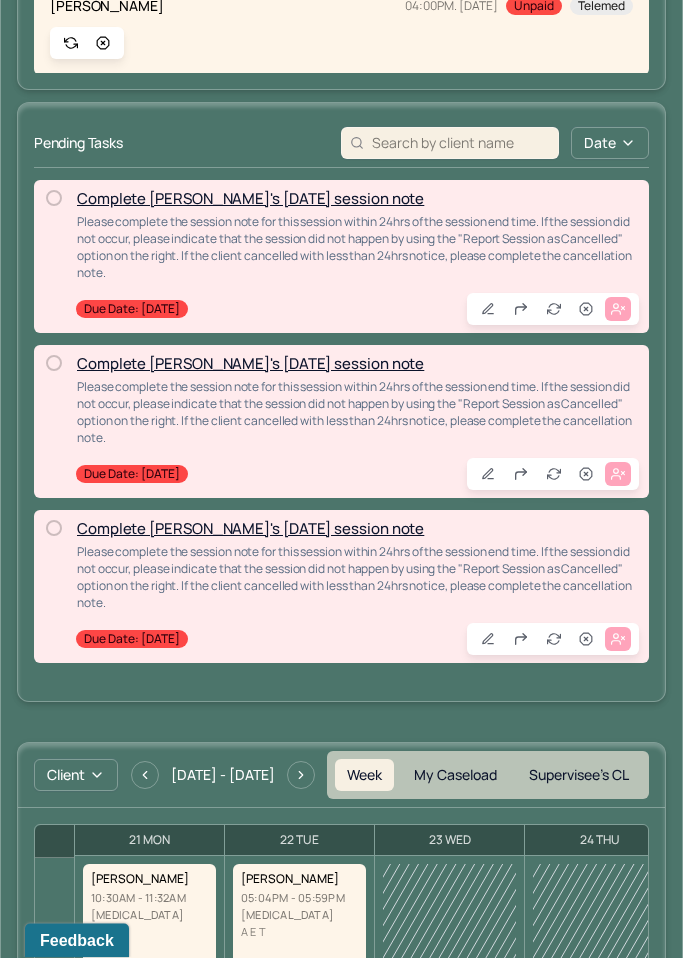 scroll, scrollTop: 0, scrollLeft: 0, axis: both 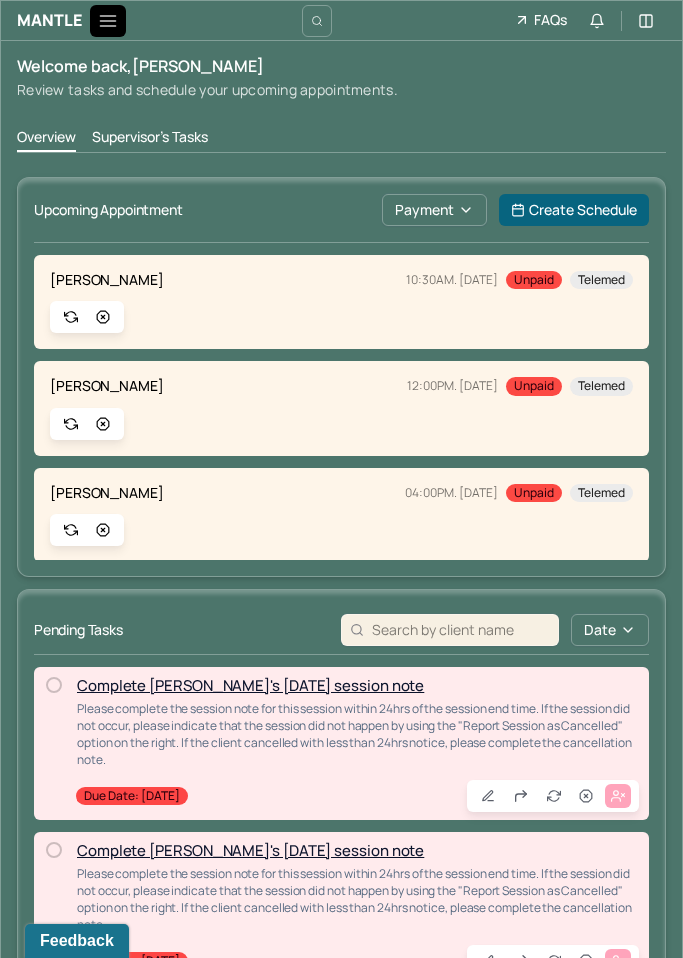 click 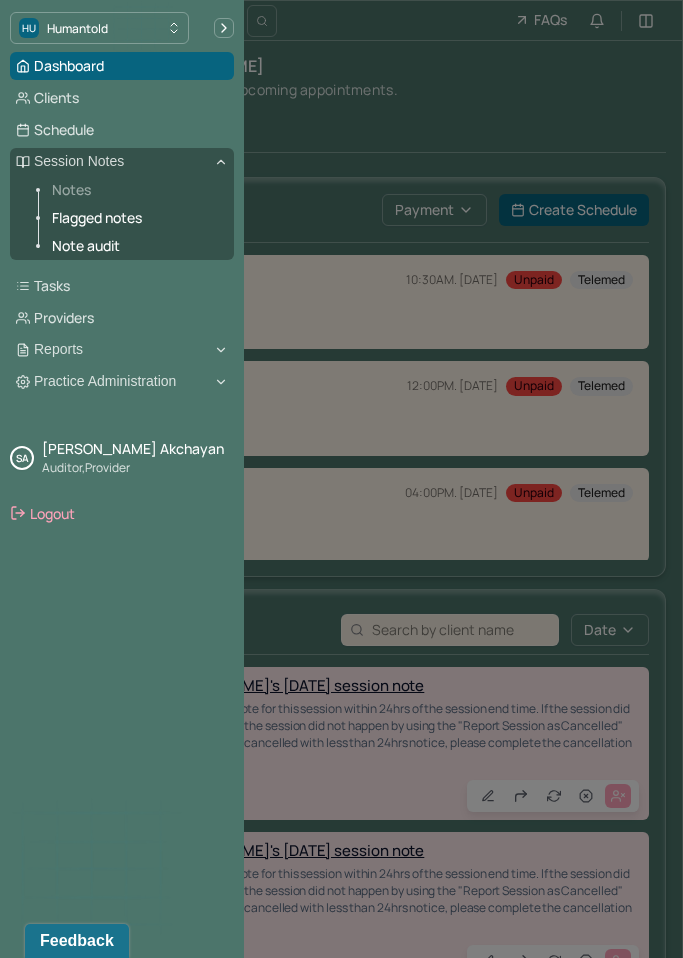 click on "Notes" at bounding box center [135, 190] 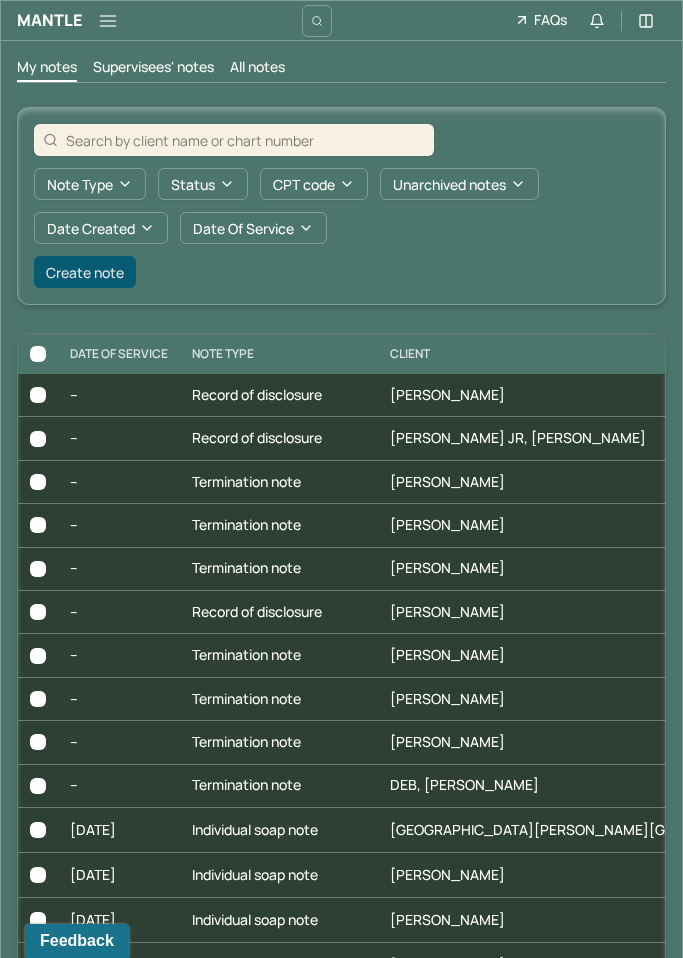 click on "Create note" at bounding box center (85, 272) 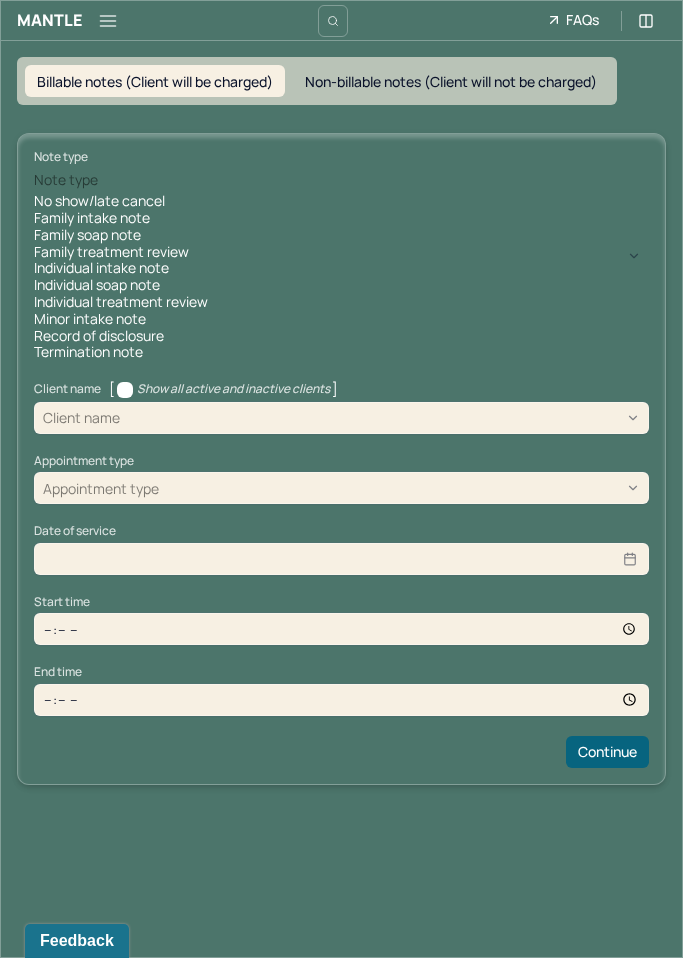click at bounding box center (375, 180) 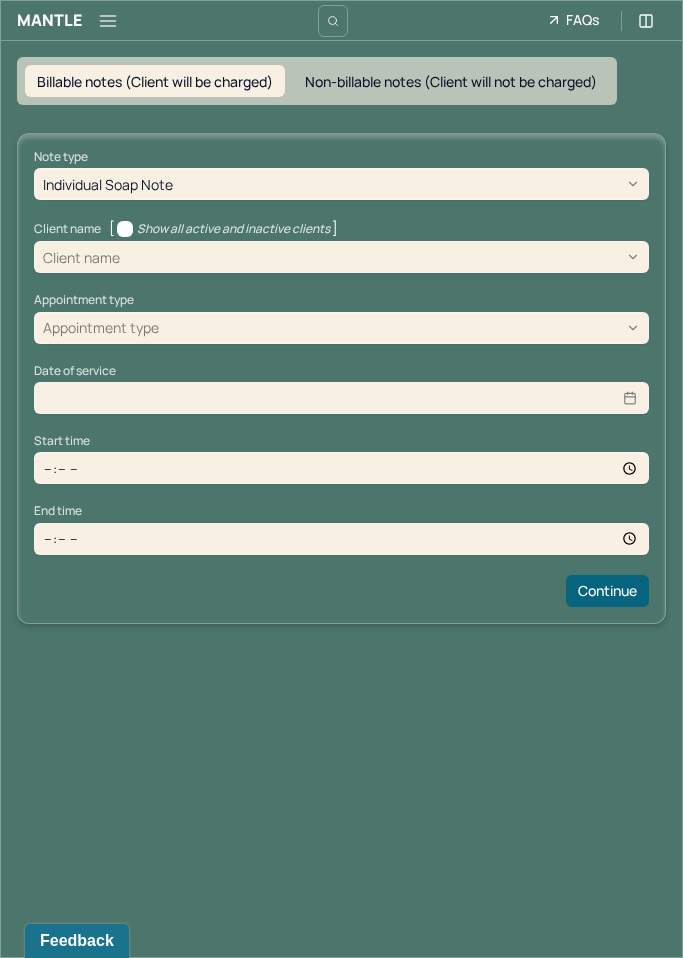 click at bounding box center [382, 257] 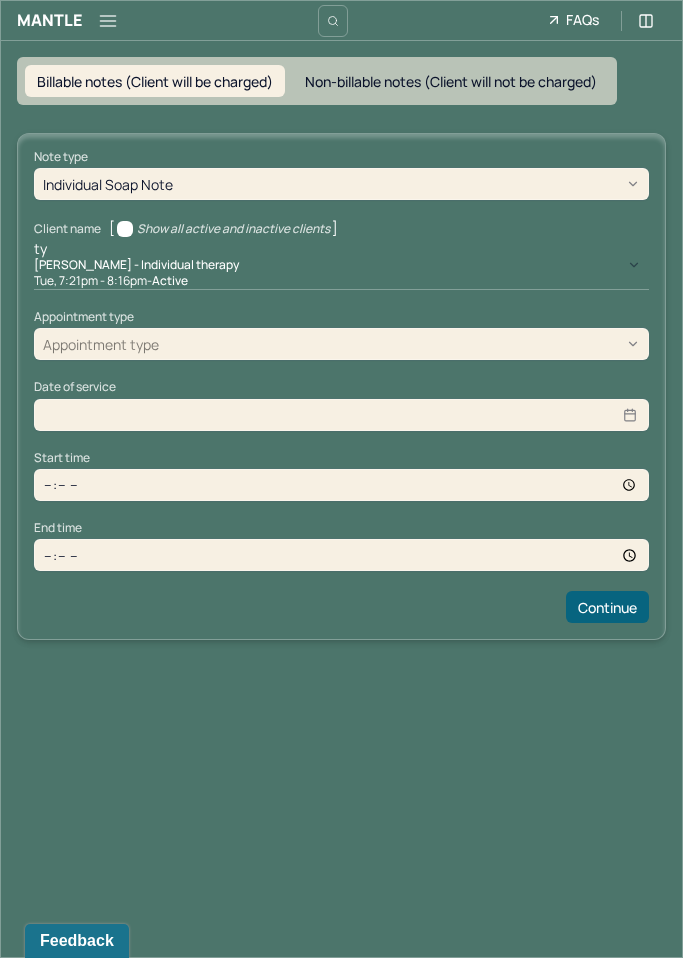 click on "Tue, 7:21pm - 8:16pm  -  active" at bounding box center (341, 281) 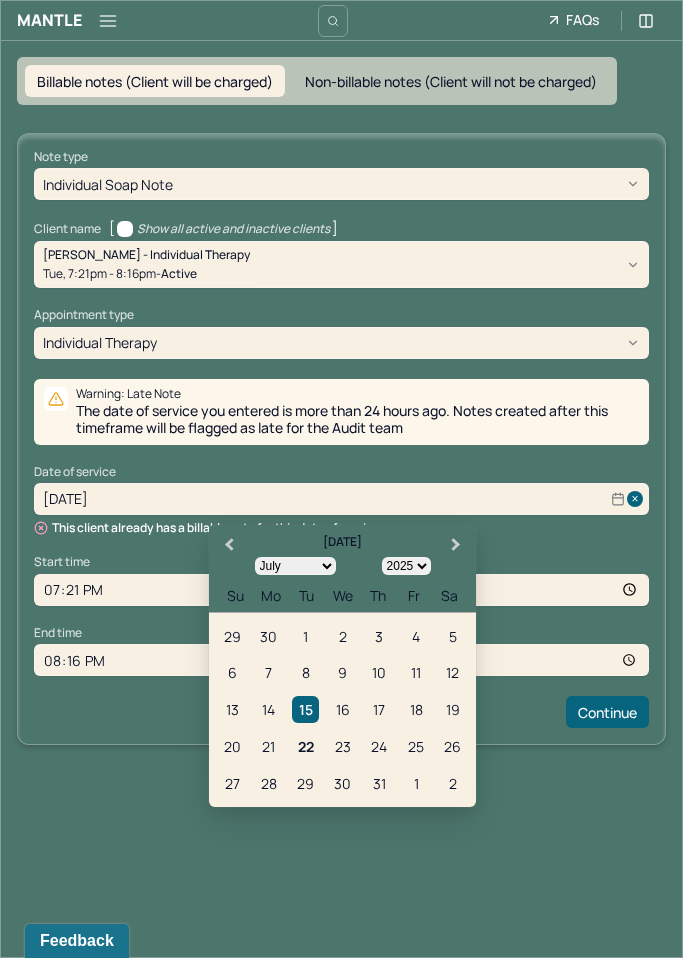 click on "[DATE]" at bounding box center (341, 499) 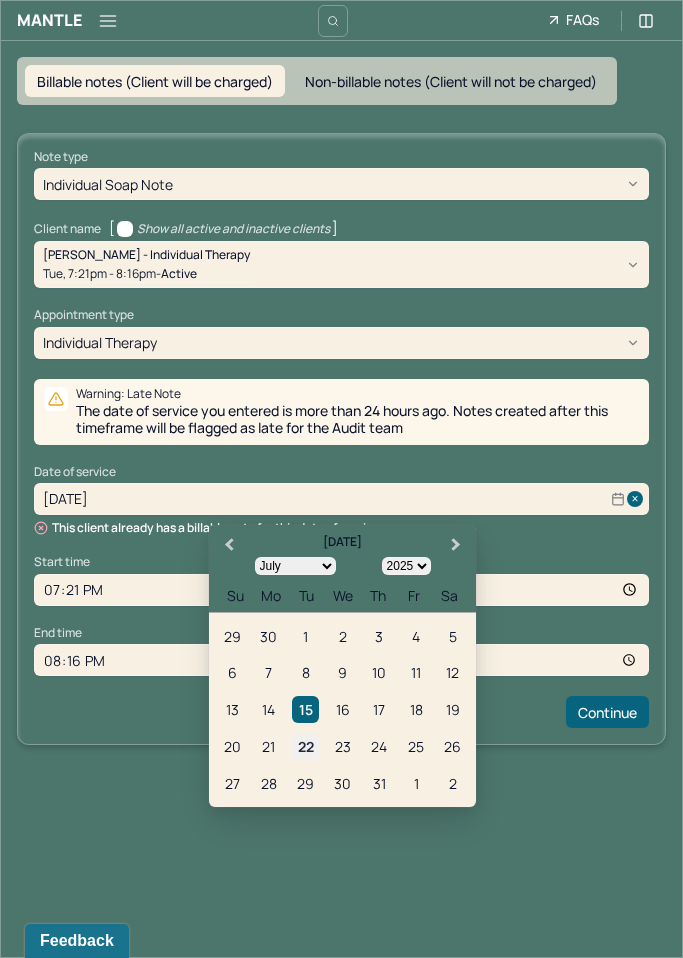 click on "22" at bounding box center [305, 746] 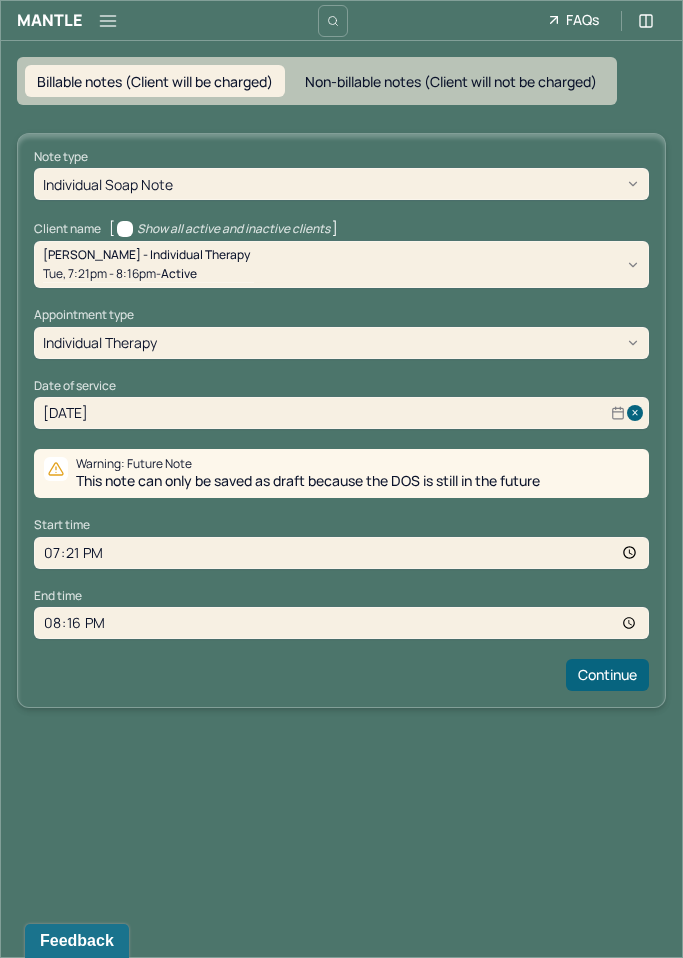 click on "19:21" at bounding box center (341, 553) 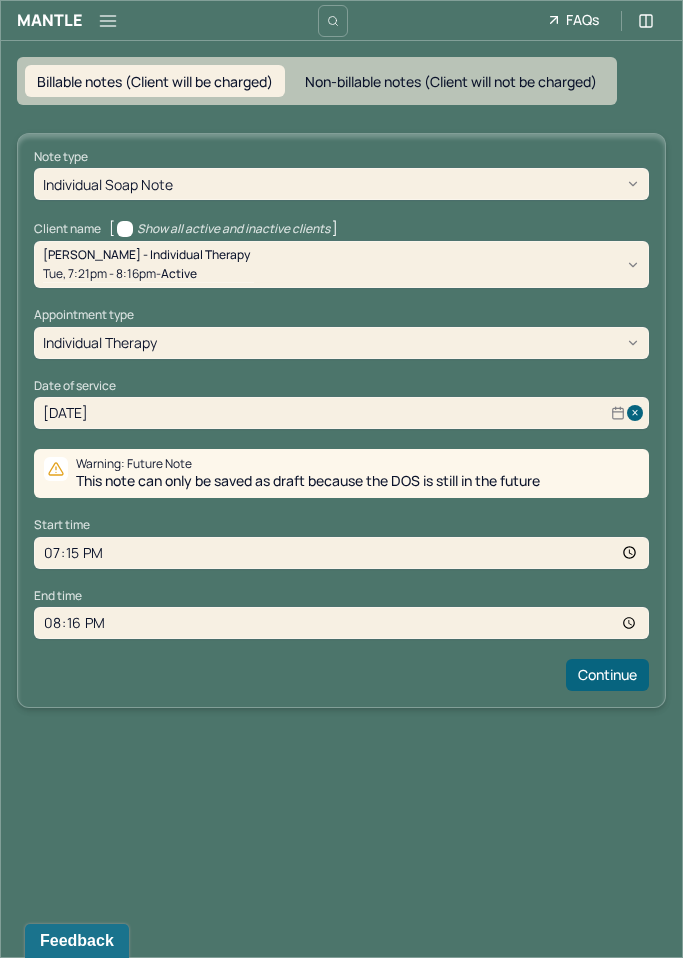 click on "20:16" at bounding box center [341, 623] 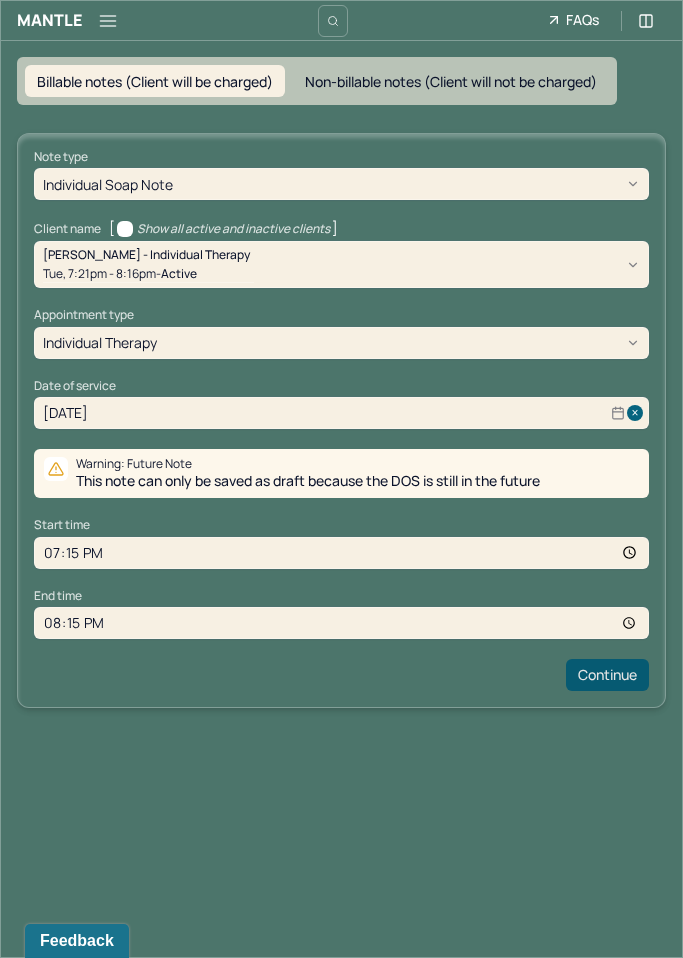 click on "Continue" at bounding box center [607, 675] 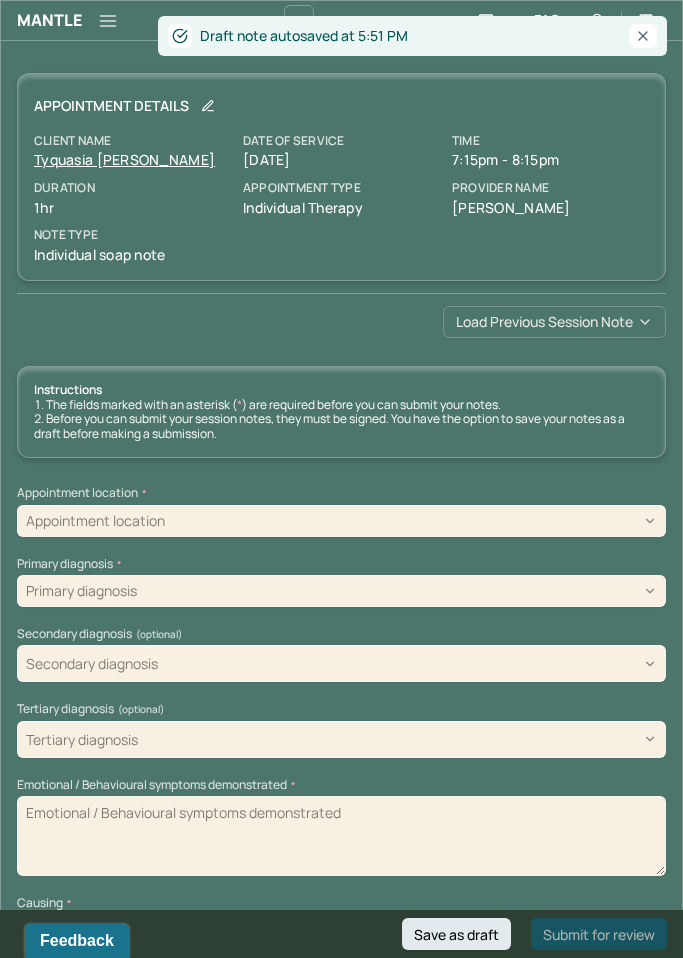 click on "Load previous session note" at bounding box center (554, 322) 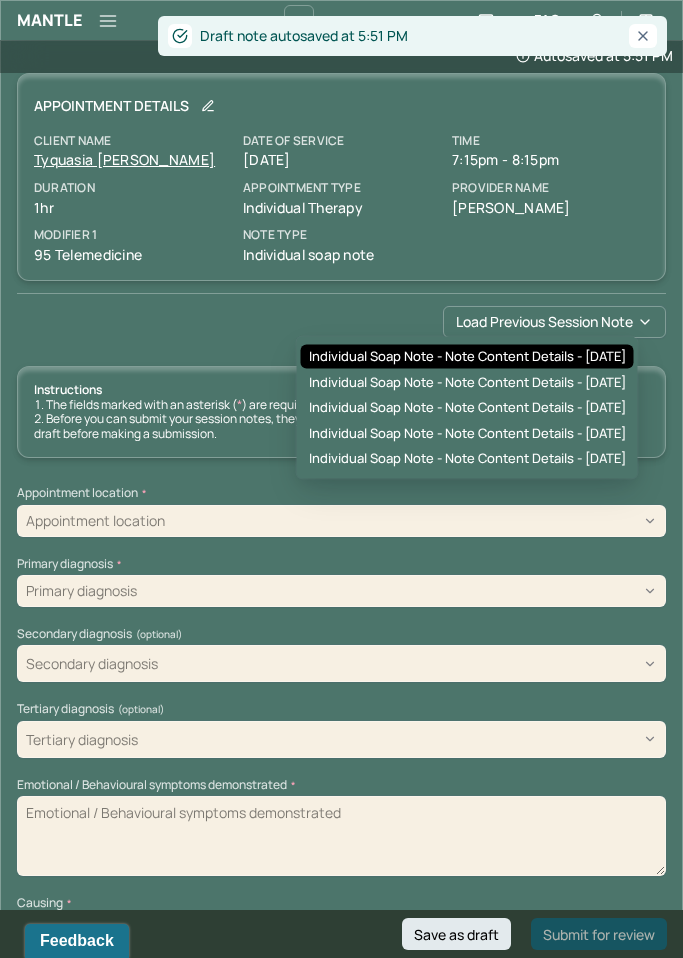 click on "Individual soap note   - Note content Details -   [DATE]" at bounding box center (467, 357) 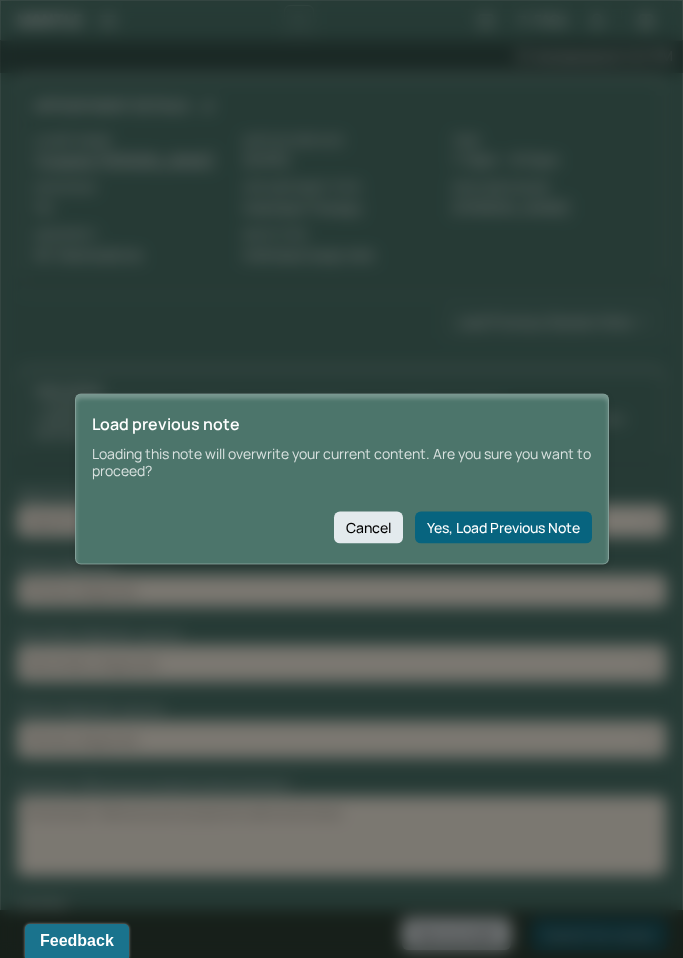 click on "Load previous note Loading this note will overwrite your current content. Are you sure you want to proceed? Cancel Yes, Load Previous Note" at bounding box center (342, 479) 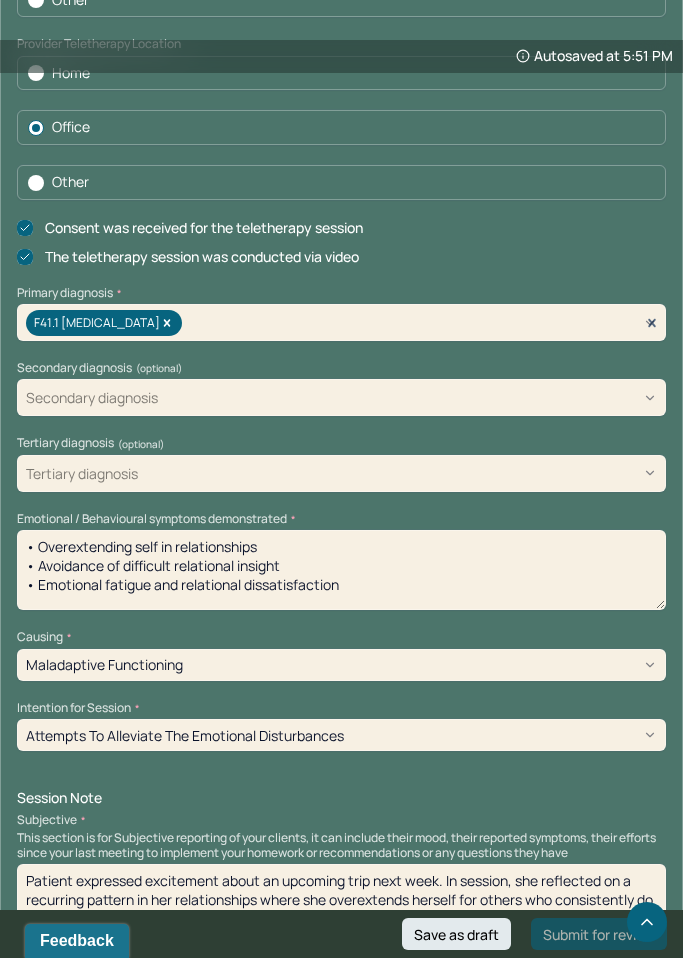 click on "• Overextending self in relationships
• Avoidance of difficult relational insight
• Emotional fatigue and relational dissatisfaction" at bounding box center (341, 570) 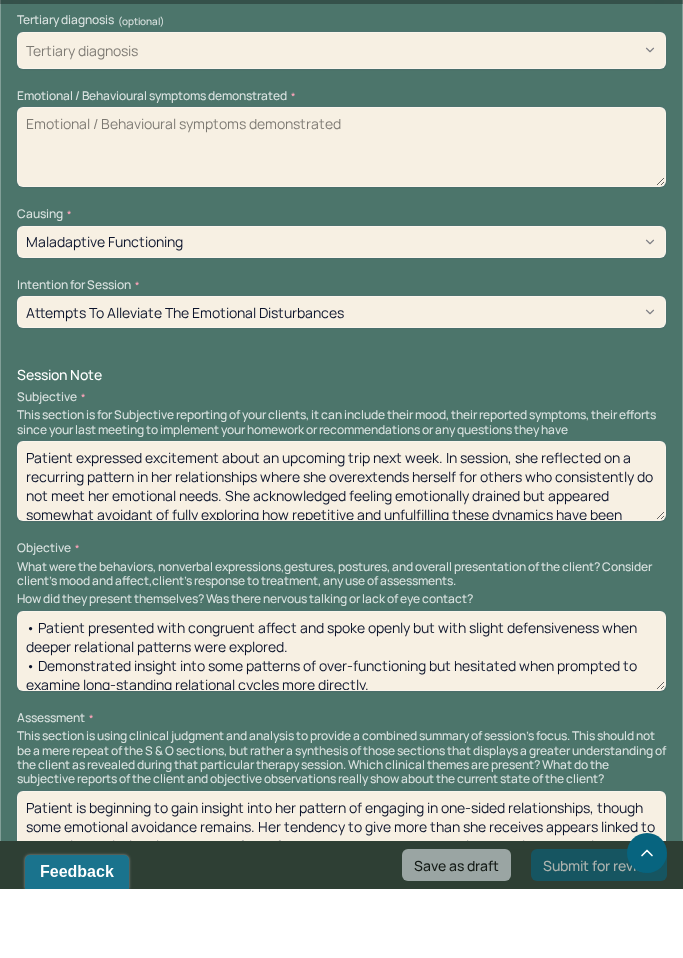 click on "Session Note Subjective This section is for Subjective reporting of your clients, it can include their mood, their reported symptoms, their efforts since your last meeting to implement your homework or recommendations or any questions they have Patient expressed excitement about an upcoming trip next week. In session, she reflected on a recurring pattern in her relationships where she overextends herself for others who consistently do not meet her emotional needs. She acknowledged feeling emotionally drained but appeared somewhat avoidant of fully exploring how repetitive and unfulfilling these dynamics have been throughout her life. Objective What were the behaviors, nonverbal expressions,gestures, postures, and overall presentation of the client? Consider client's mood and affect,client's response to treatment, any use of assessments. How did they present themselves? Was there nervous talking or lack of eye contact? Assessment" at bounding box center (341, 688) 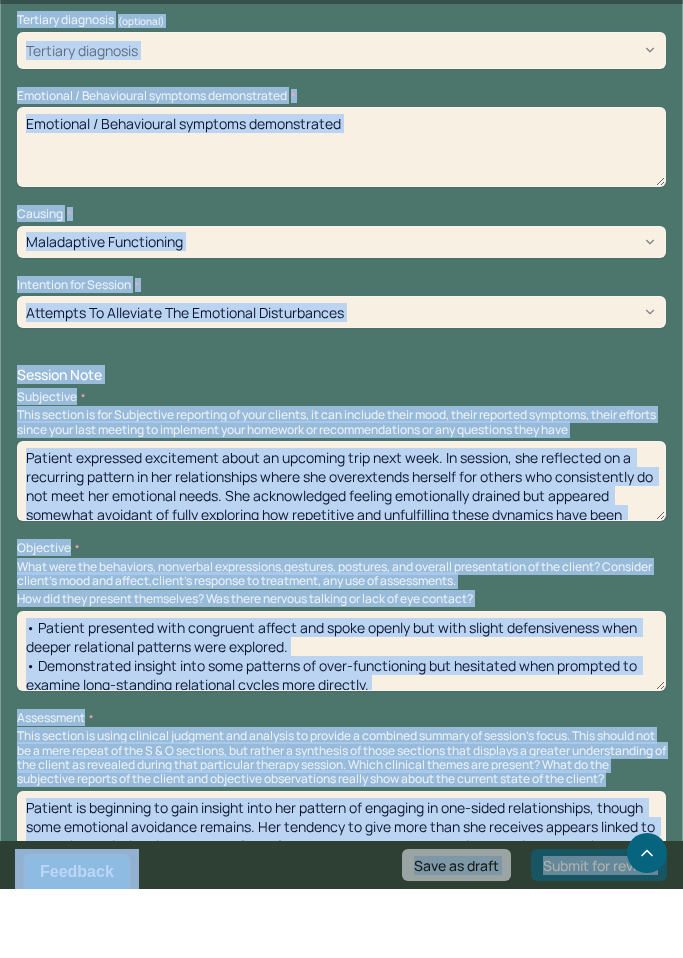 scroll, scrollTop: 1125, scrollLeft: 0, axis: vertical 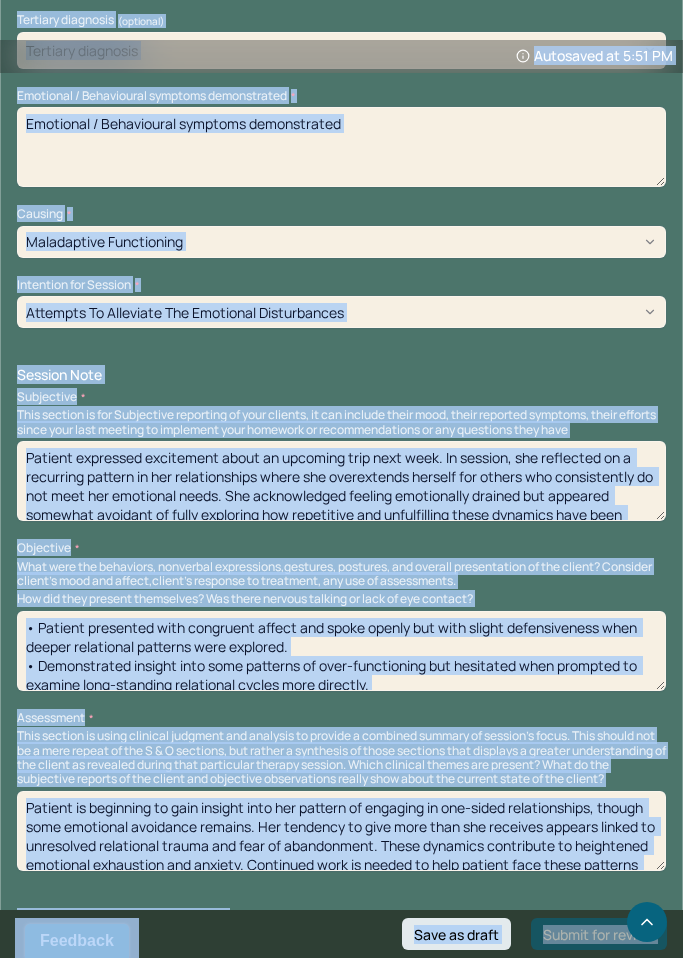 click on "Patient expressed excitement about an upcoming trip next week. In session, she reflected on a recurring pattern in her relationships where she overextends herself for others who consistently do not meet her emotional needs. She acknowledged feeling emotionally drained but appeared somewhat avoidant of fully exploring how repetitive and unfulfilling these dynamics have been throughout her life." at bounding box center [341, 481] 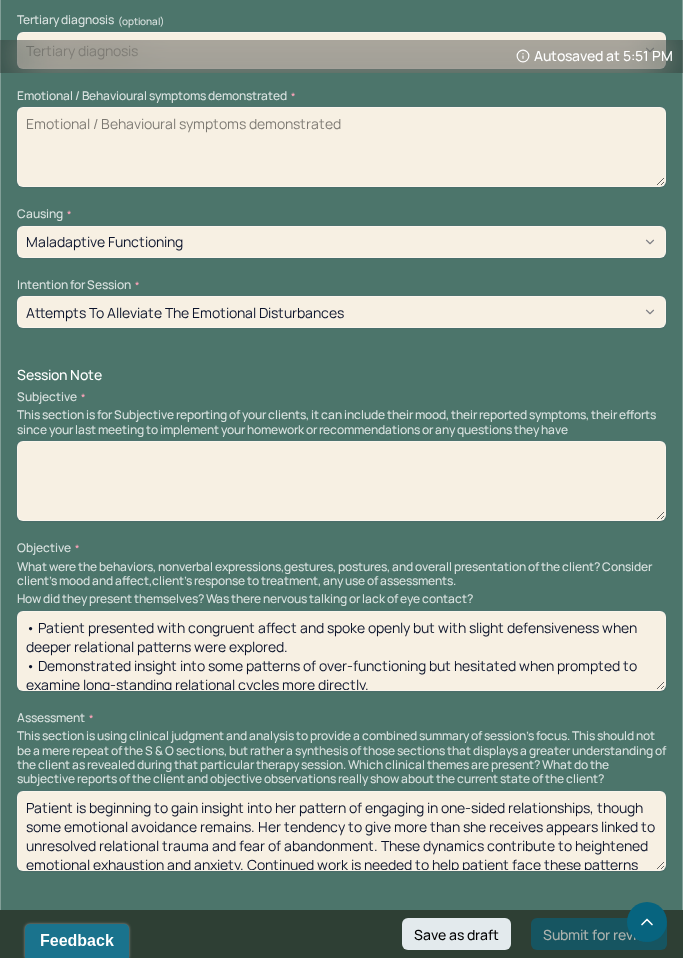 click on "• Patient presented with congruent affect and spoke openly but with slight defensiveness when deeper relational patterns were explored.
• Demonstrated insight into some patterns of over-functioning but hesitated when prompted to examine long-standing relational cycles more directly." at bounding box center (341, 651) 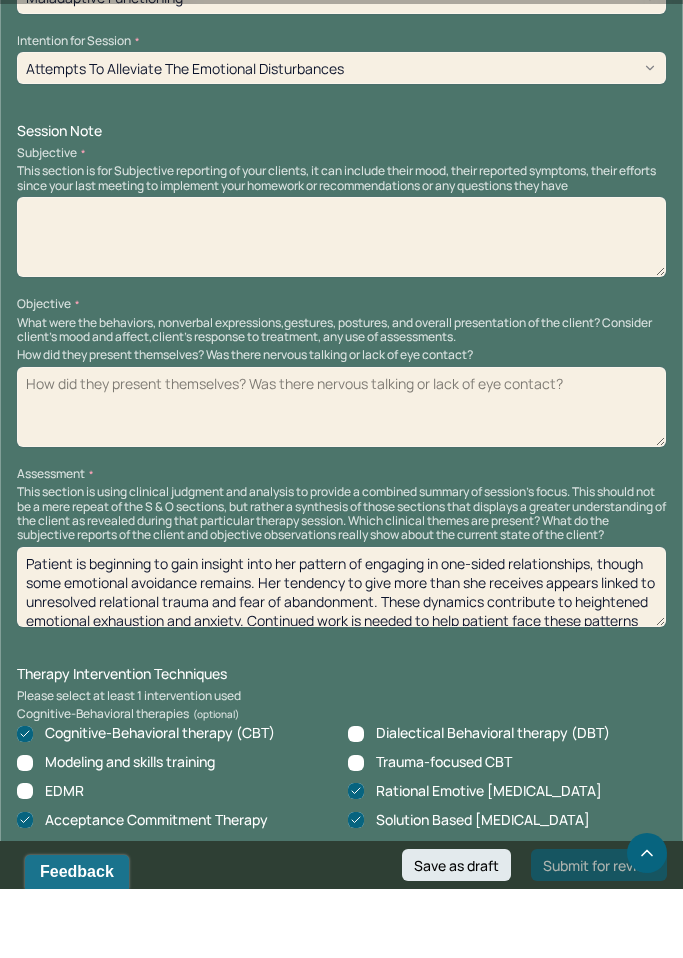 scroll, scrollTop: 1317, scrollLeft: 0, axis: vertical 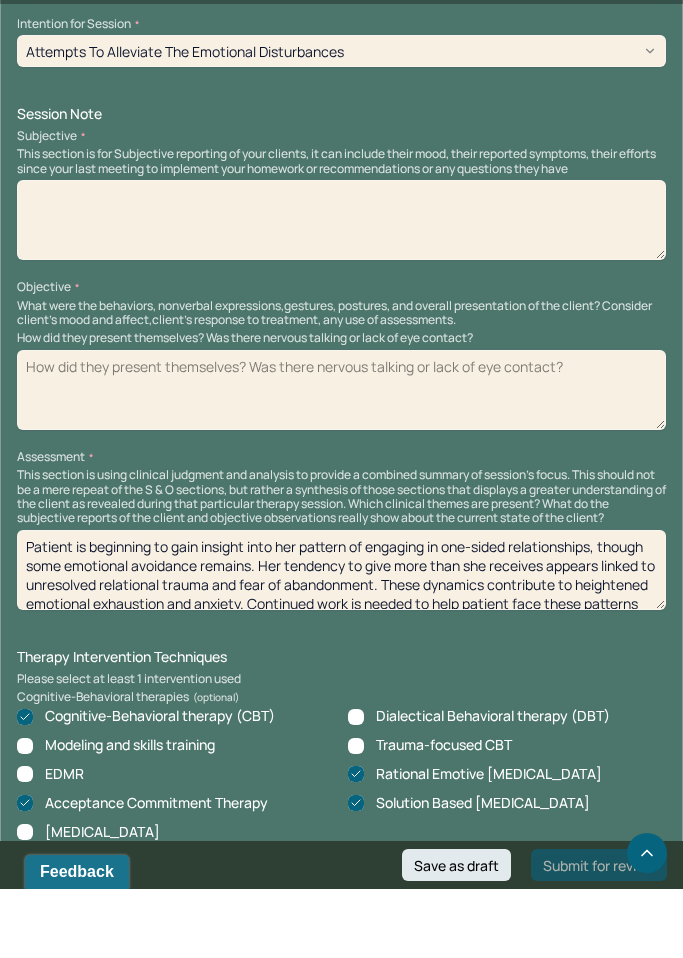 click on "Patient is beginning to gain insight into her pattern of engaging in one-sided relationships, though some emotional avoidance remains. Her tendency to give more than she receives appears linked to unresolved relational trauma and fear of abandonment. These dynamics contribute to heightened emotional exhaustion and anxiety. Continued work is needed to help patient face these patterns more directly and begin breaking the cycle." at bounding box center (341, 639) 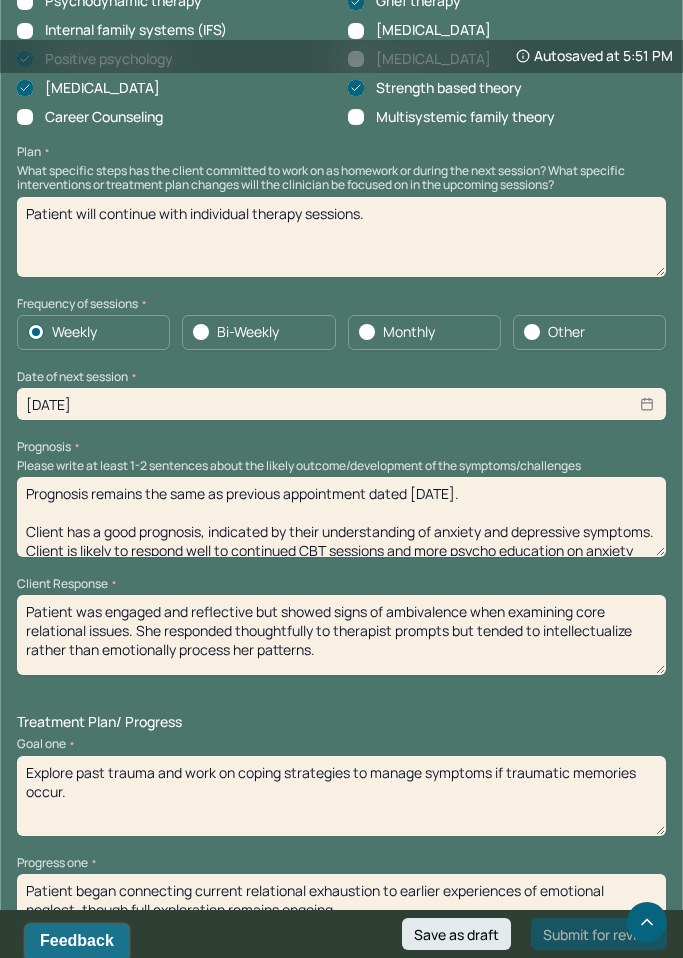scroll, scrollTop: 2412, scrollLeft: 0, axis: vertical 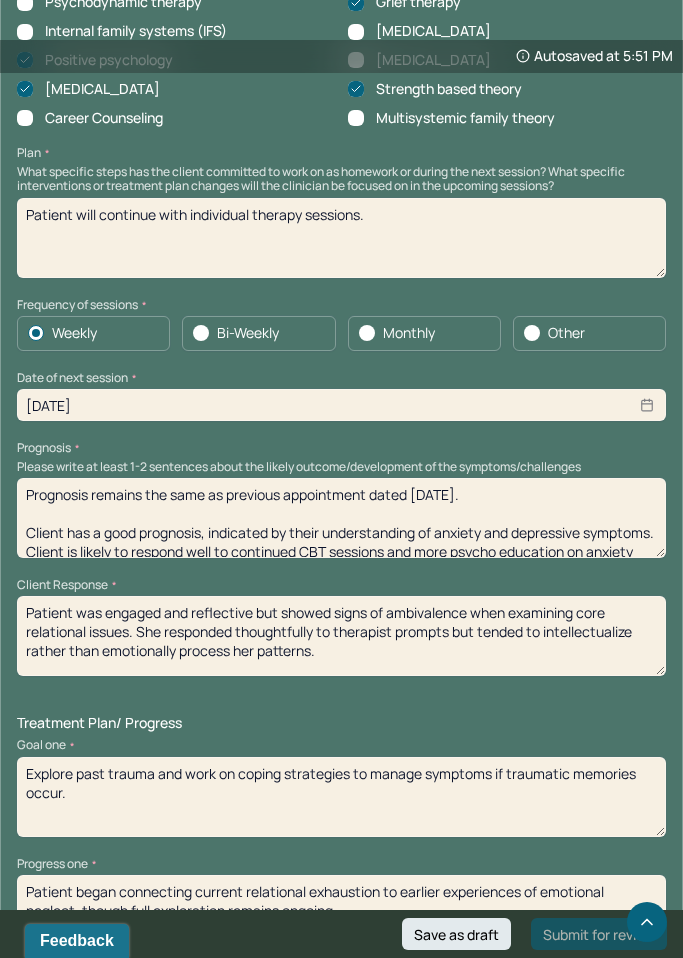 click on "Patient was engaged and reflective but showed signs of ambivalence when examining core relational issues. She responded thoughtfully to therapist prompts but tended to intellectualize rather than emotionally process her patterns." at bounding box center (341, 636) 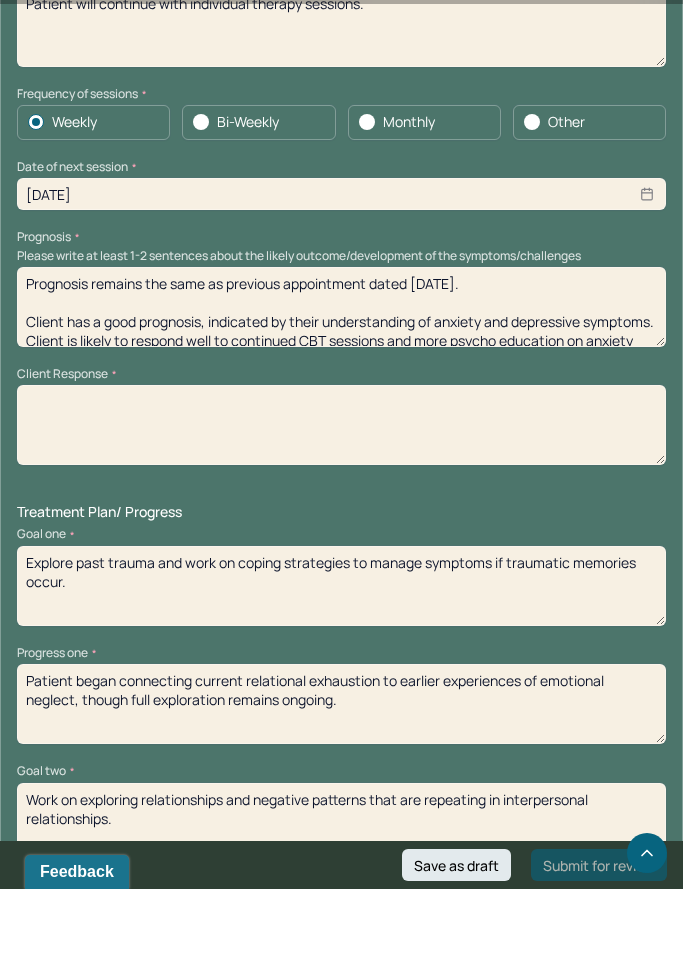 scroll, scrollTop: 2601, scrollLeft: 0, axis: vertical 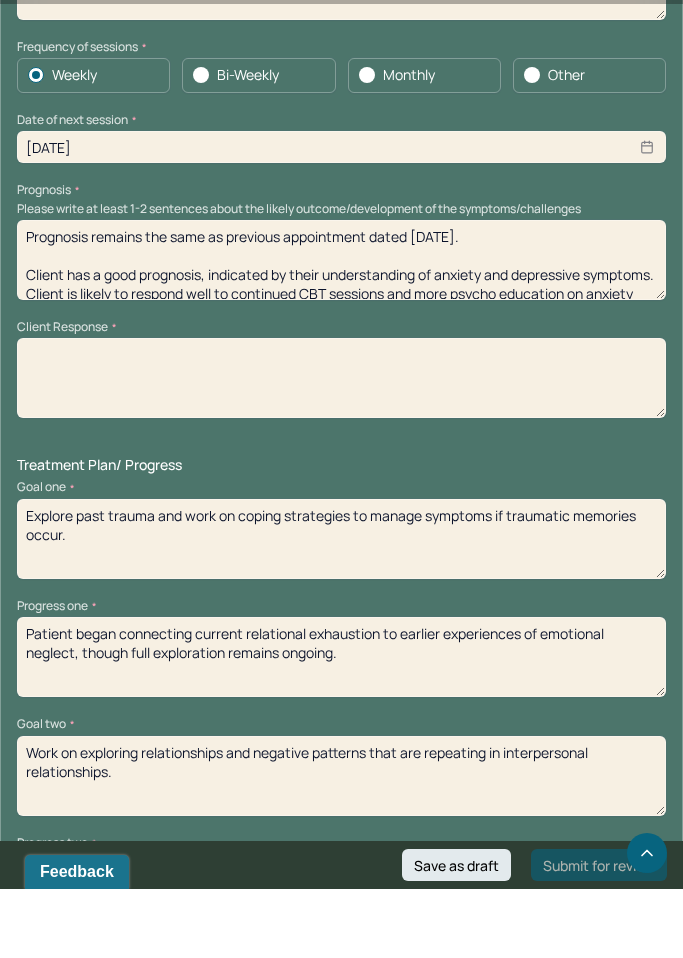 click on "Patient began connecting current relational exhaustion to earlier experiences of emotional neglect, though full exploration remains ongoing." at bounding box center [341, 726] 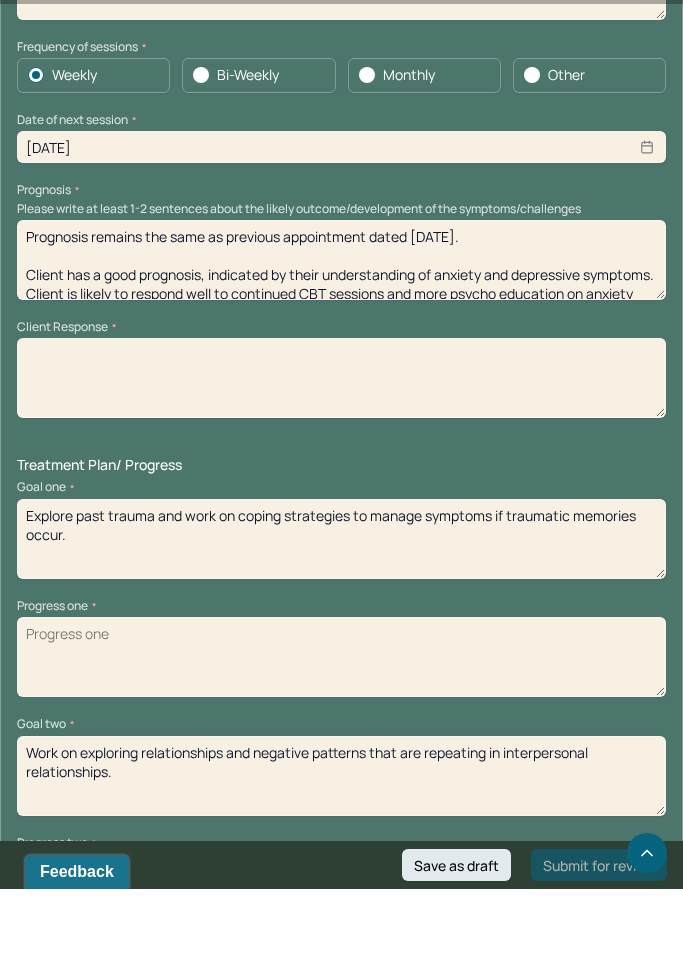 click on "Explore past trauma and work on coping strategies to manage symptoms if traumatic memories occur." at bounding box center (341, 608) 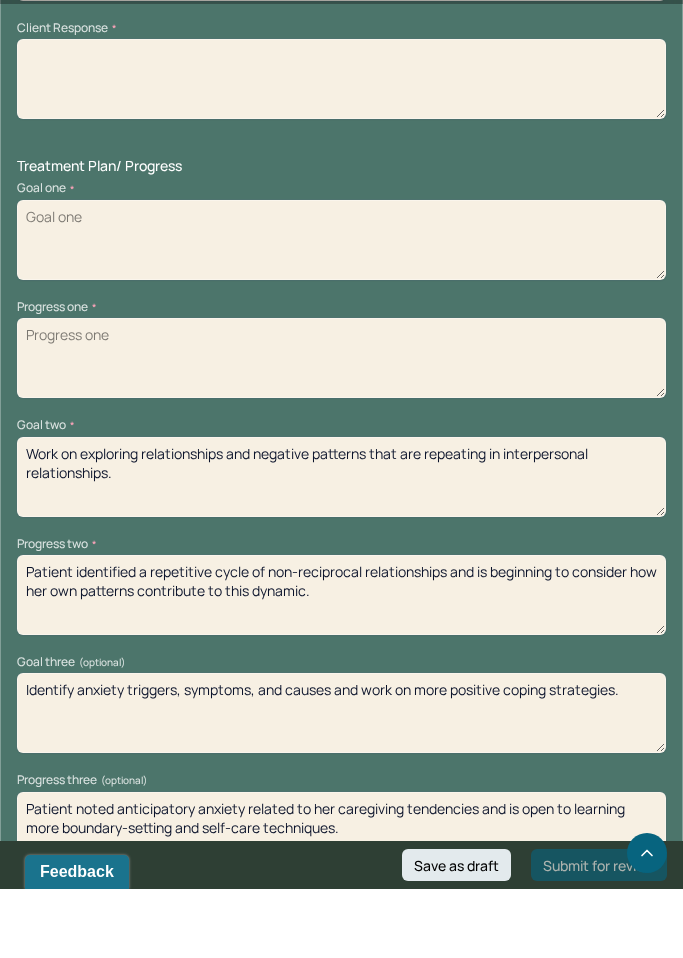 scroll, scrollTop: 2901, scrollLeft: 0, axis: vertical 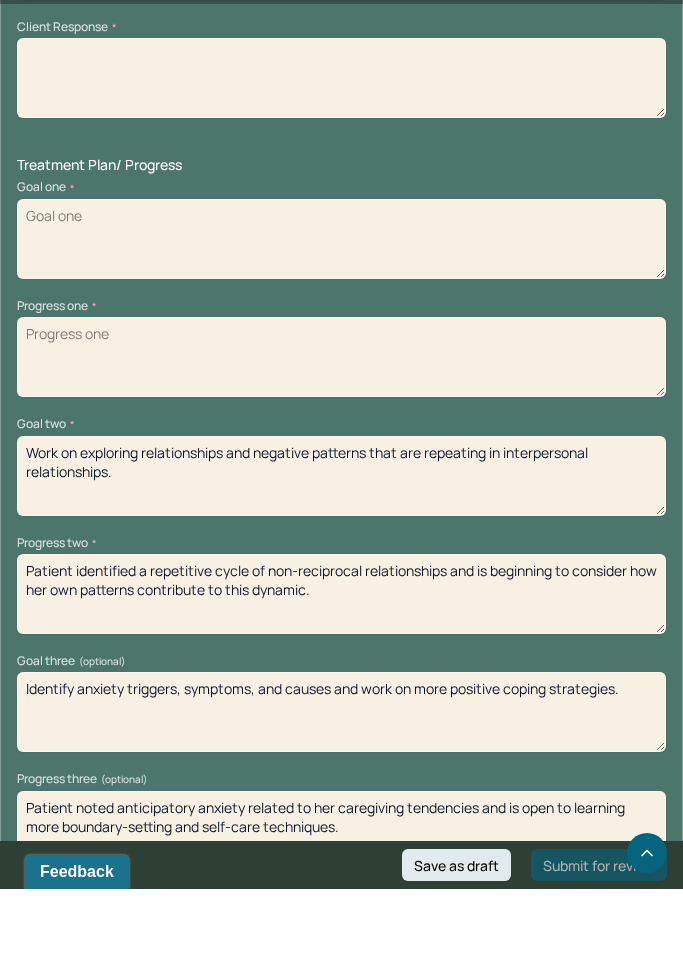 click on "Work on exploring relationships and negative patterns that are repeating in interpersonal relationships." at bounding box center (341, 545) 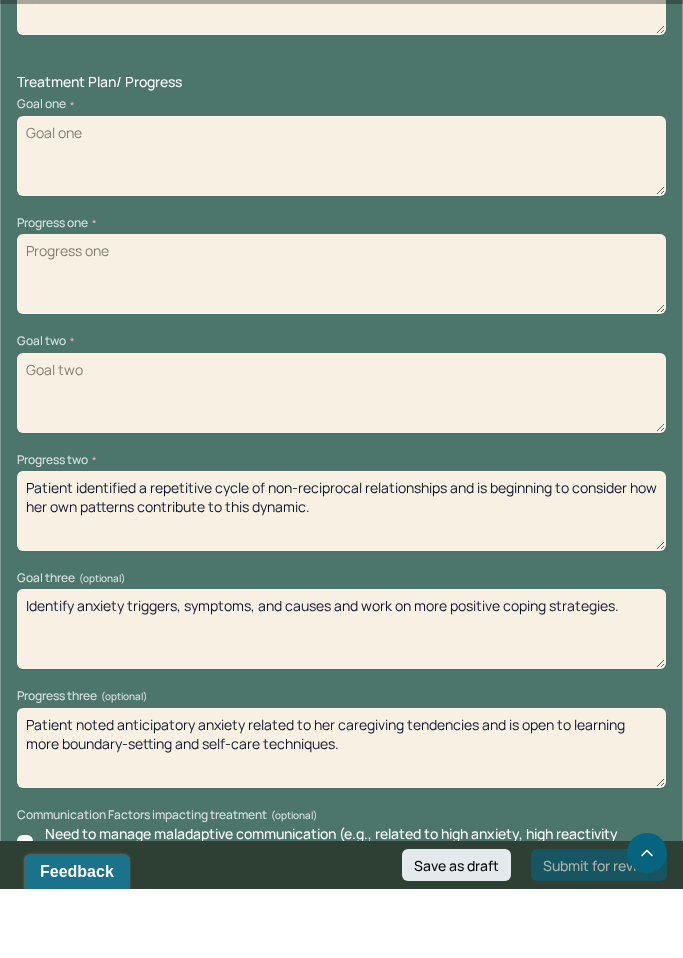 click on "Patient identified a repetitive cycle of non-reciprocal relationships and is beginning to consider how her own patterns contribute to this dynamic." at bounding box center [341, 580] 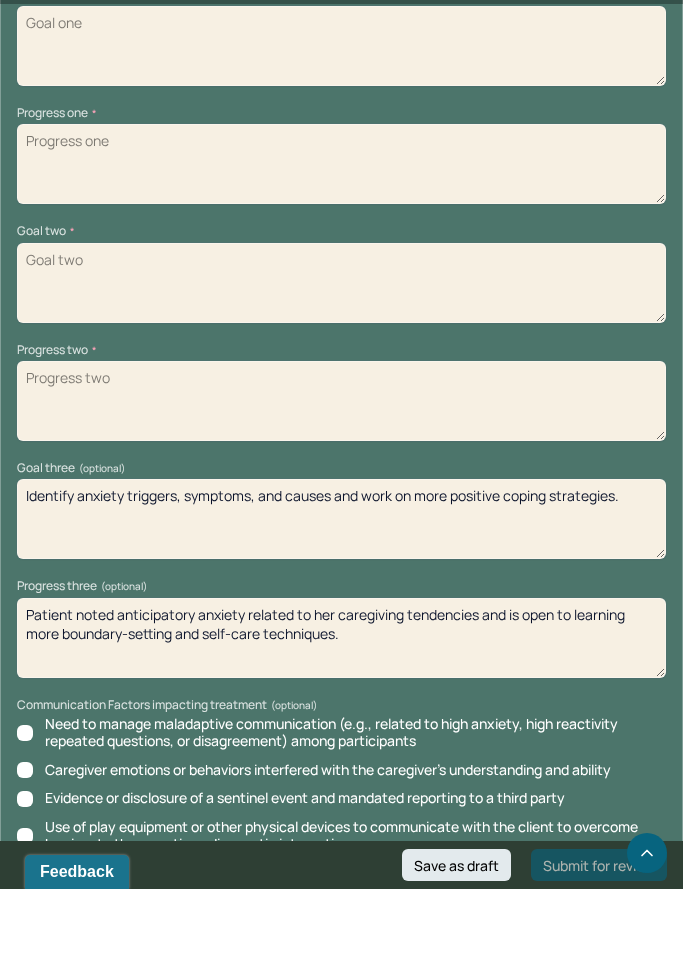click on "Identify anxiety triggers, symptoms, and causes and work on more positive coping strategies." at bounding box center (341, 588) 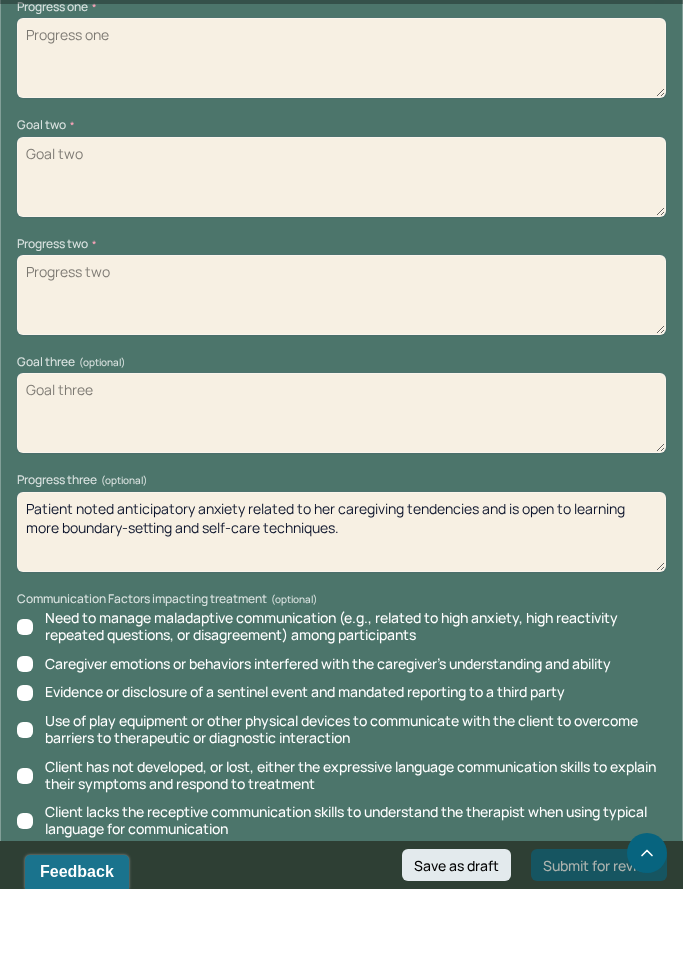 scroll, scrollTop: 3208, scrollLeft: 0, axis: vertical 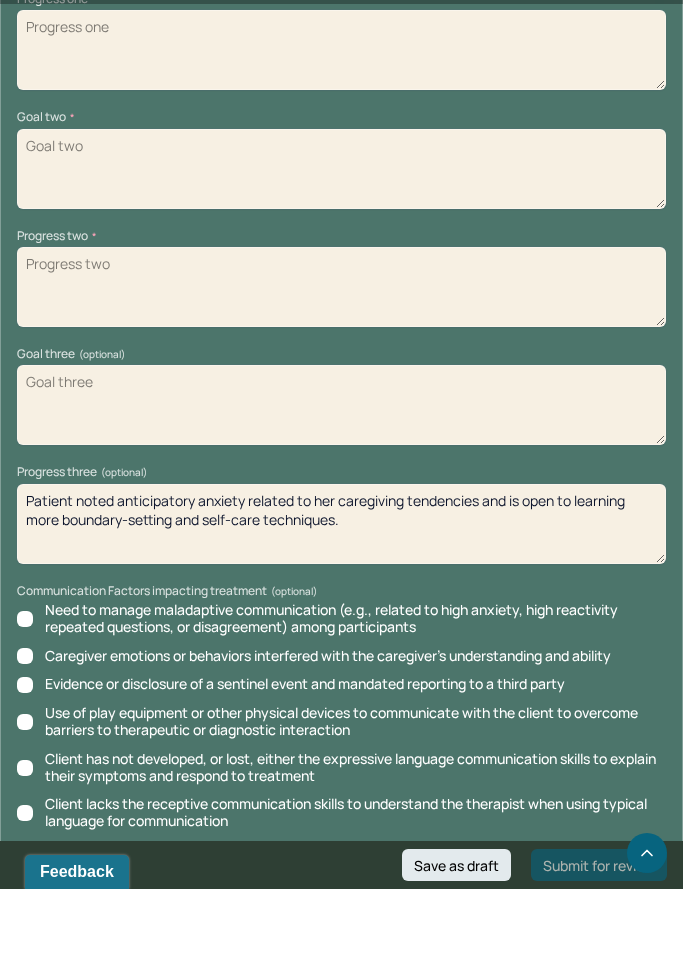 click on "Patient noted anticipatory anxiety related to her caregiving tendencies and is open to learning more boundary-setting and self-care techniques." at bounding box center [341, 593] 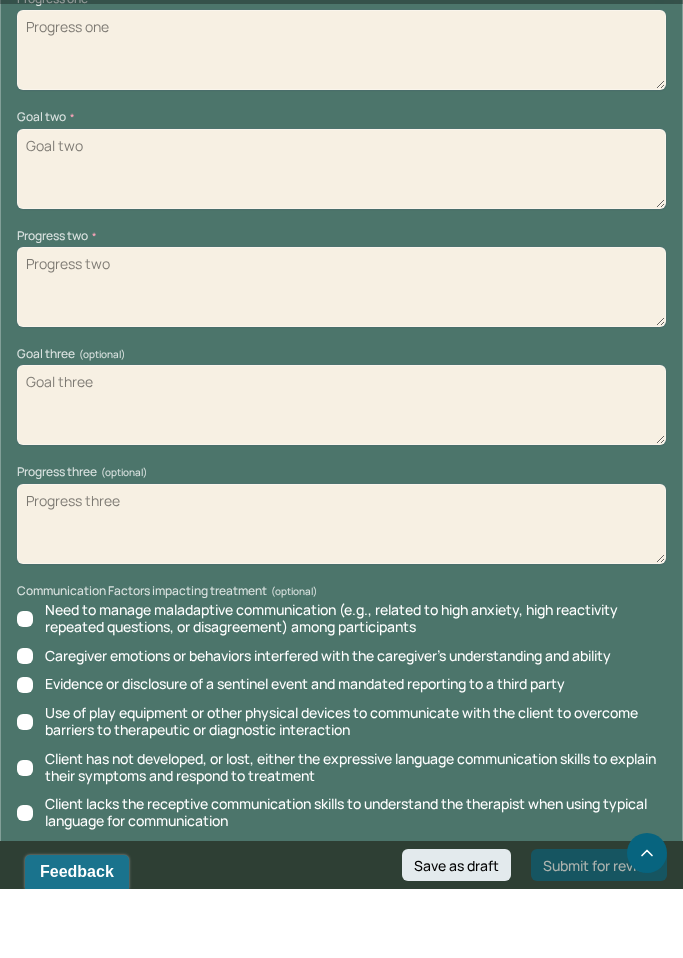 scroll, scrollTop: 3425, scrollLeft: 0, axis: vertical 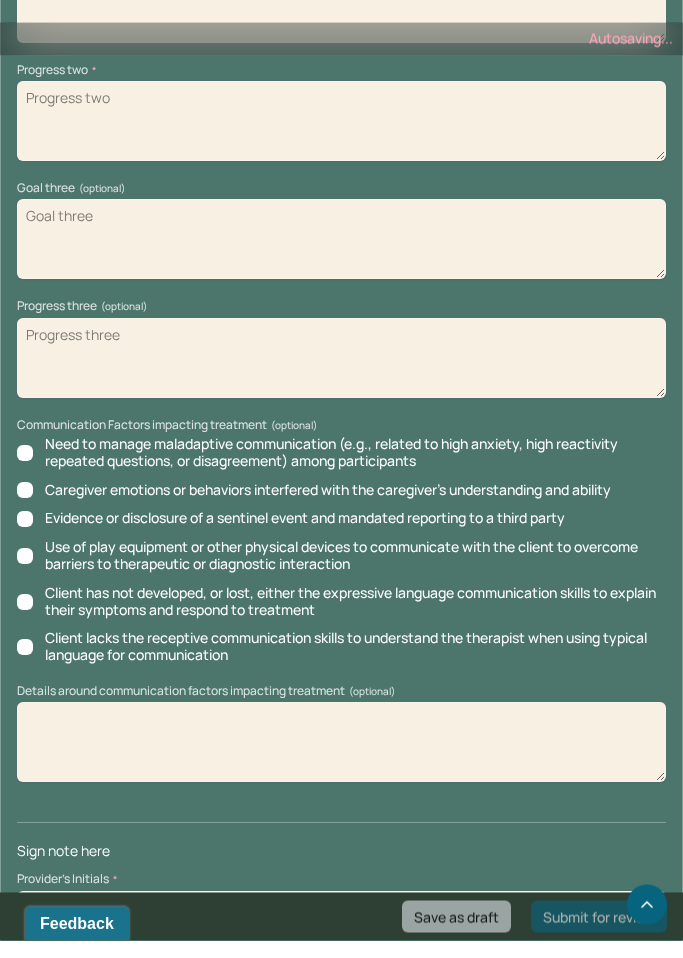 click at bounding box center (341, 925) 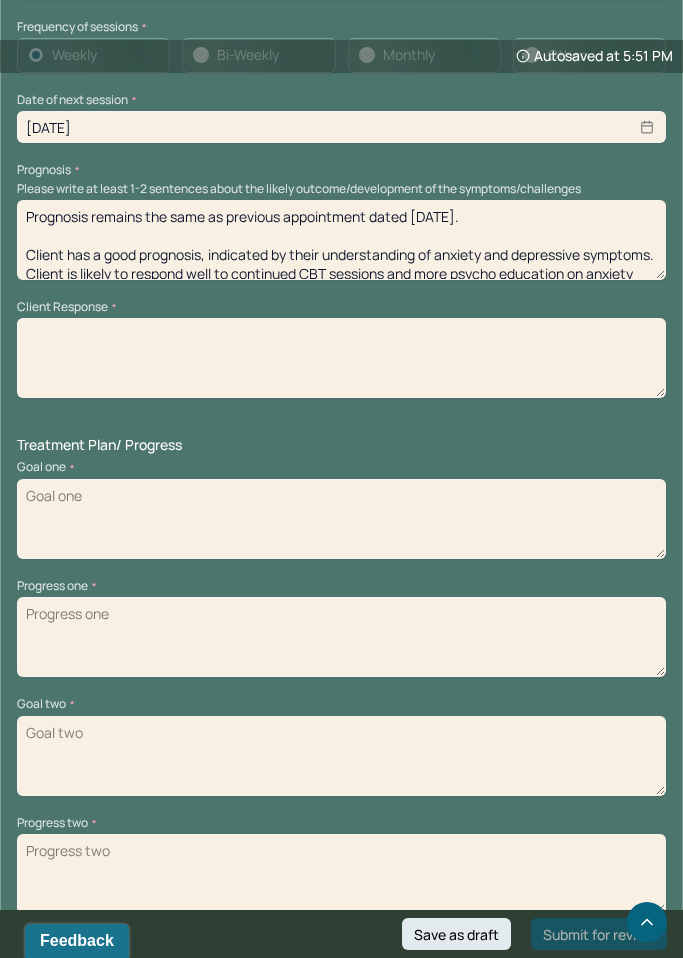 scroll, scrollTop: 2663, scrollLeft: 0, axis: vertical 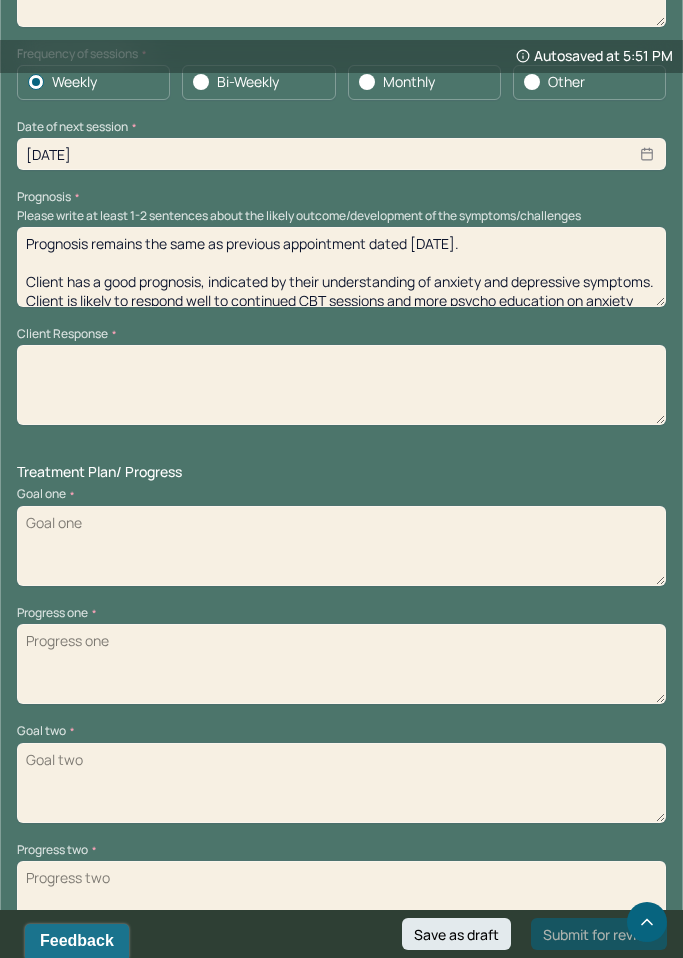 drag, startPoint x: 181, startPoint y: 262, endPoint x: 179, endPoint y: 272, distance: 10.198039 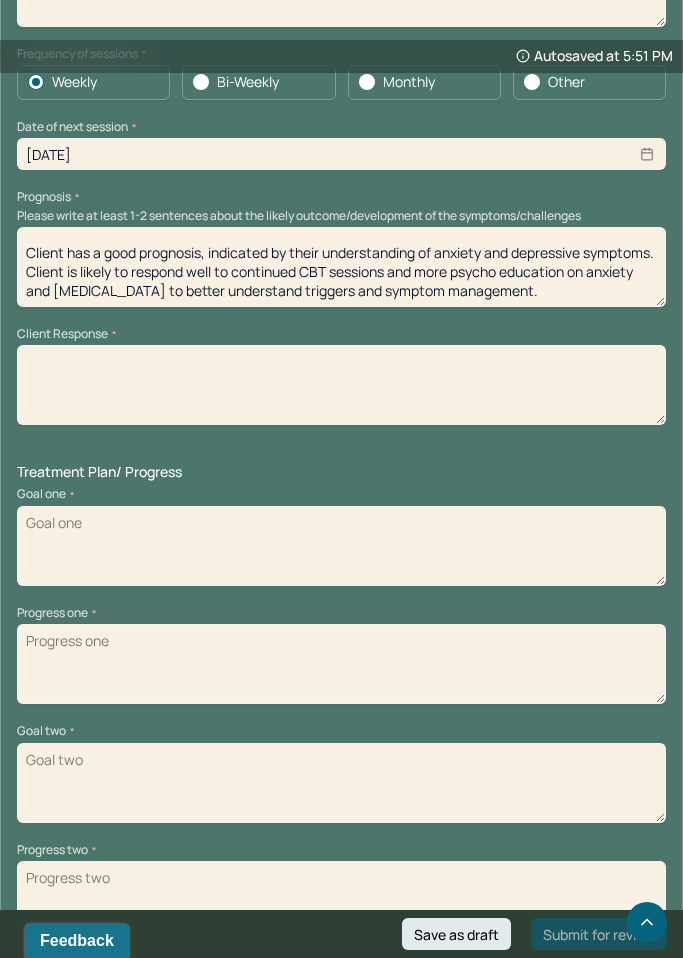 drag, startPoint x: 22, startPoint y: 253, endPoint x: 355, endPoint y: 452, distance: 387.93042 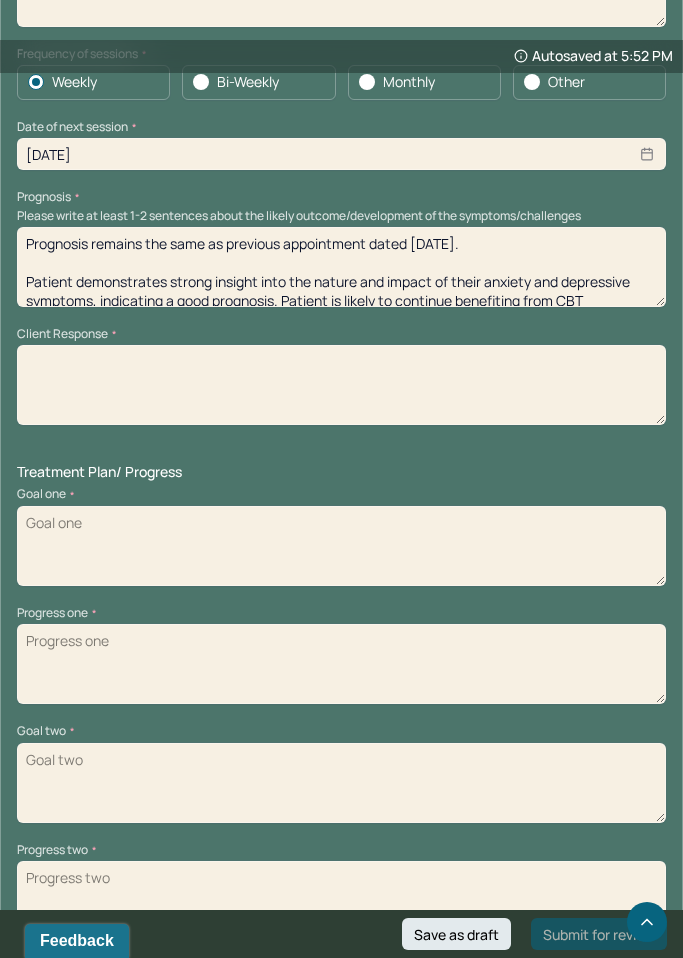 scroll, scrollTop: 0, scrollLeft: 0, axis: both 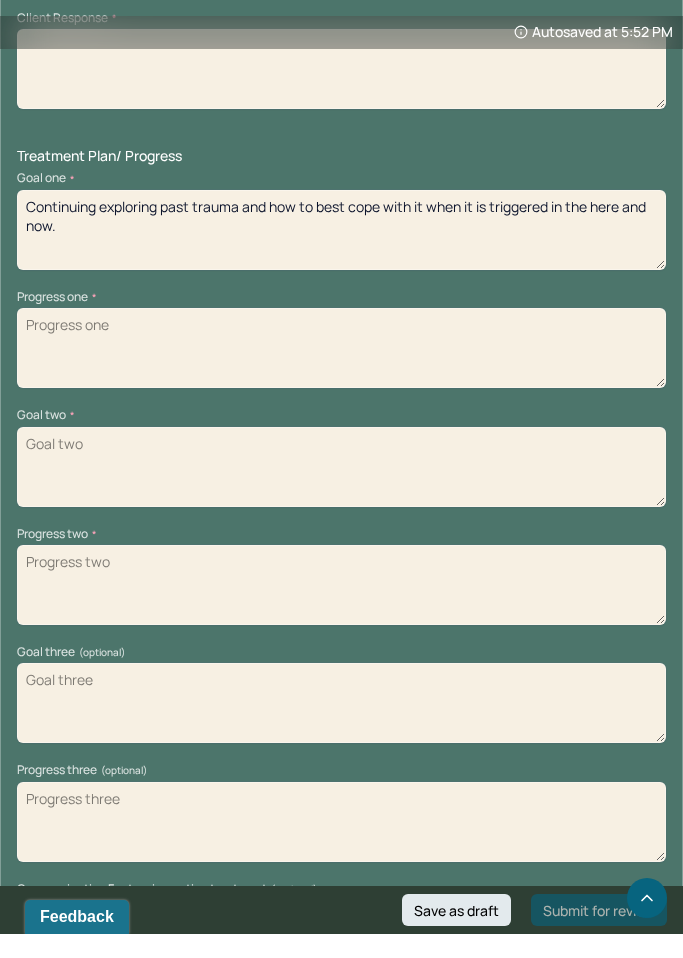 click on "Goal two *" at bounding box center [341, 491] 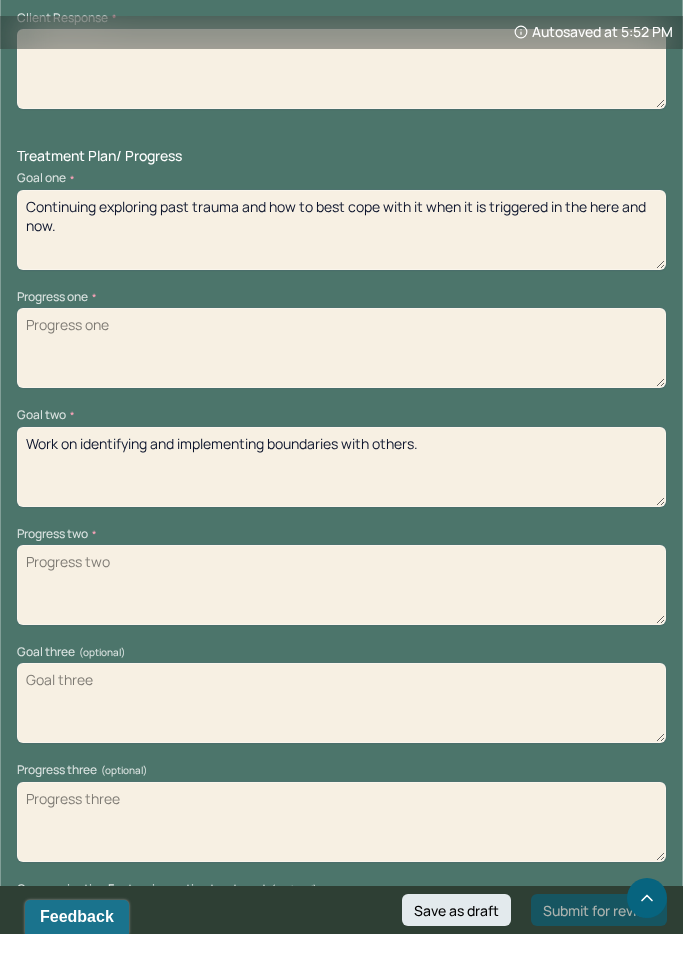 click on "Goal three (optional)" at bounding box center [341, 727] 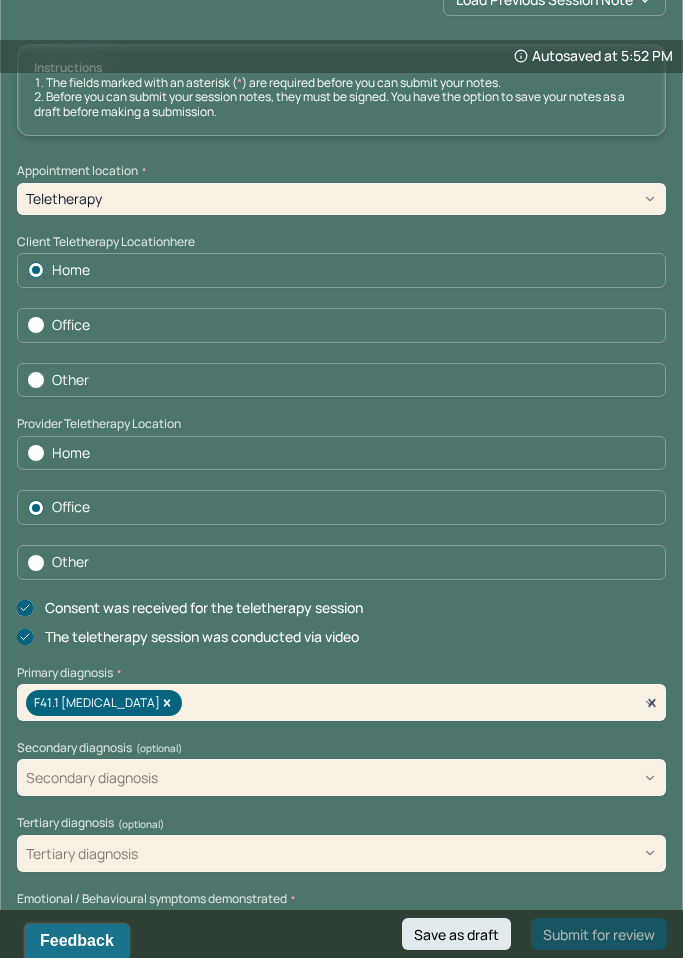 scroll, scrollTop: 0, scrollLeft: 0, axis: both 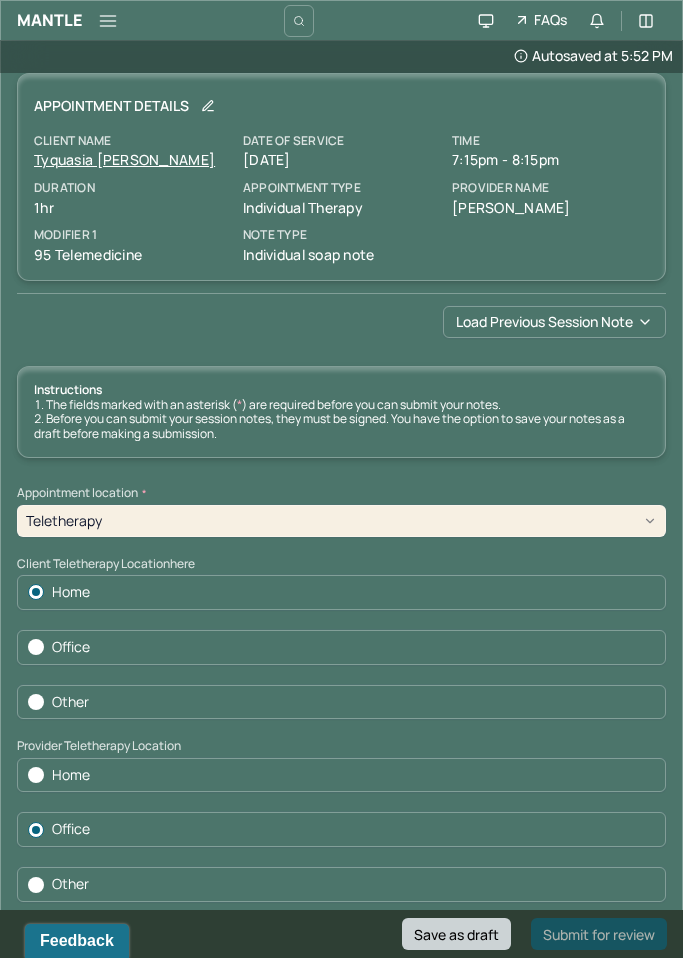 click on "Save as draft" at bounding box center [456, 934] 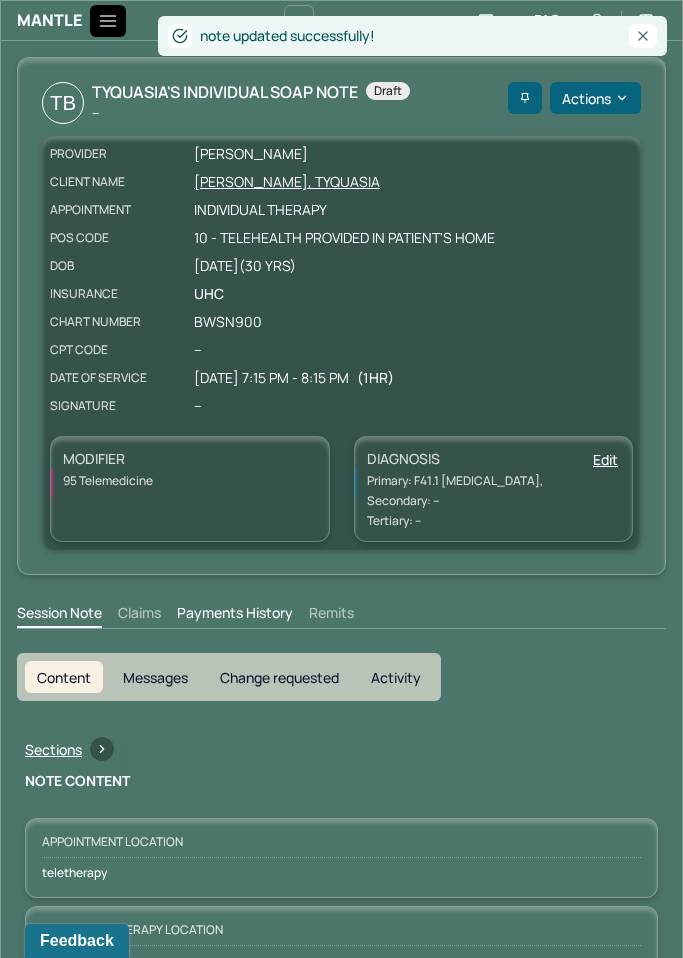 click 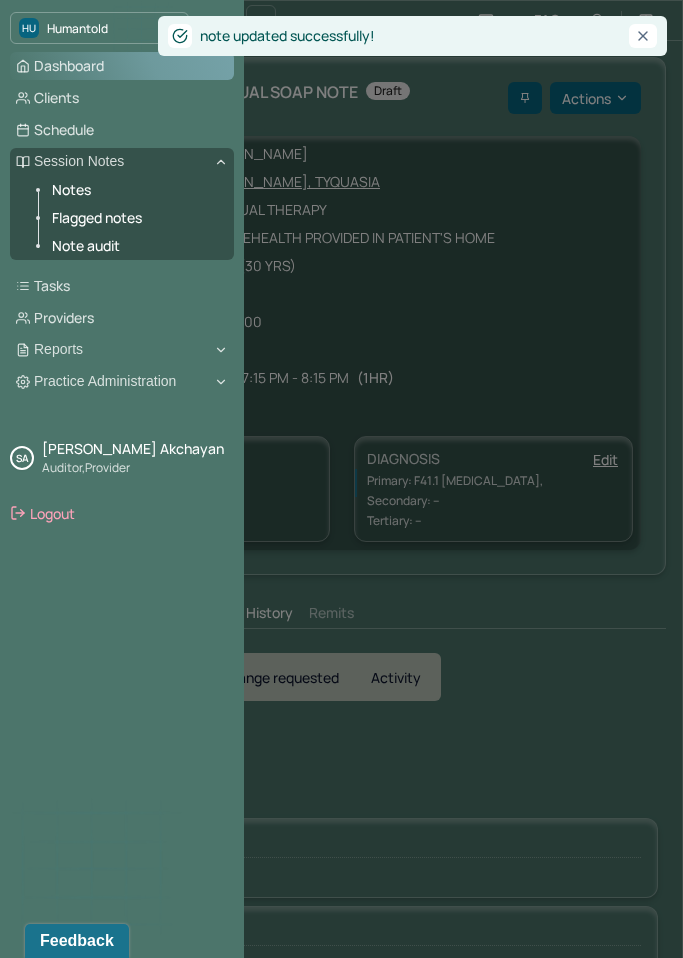 click on "Dashboard" at bounding box center (122, 66) 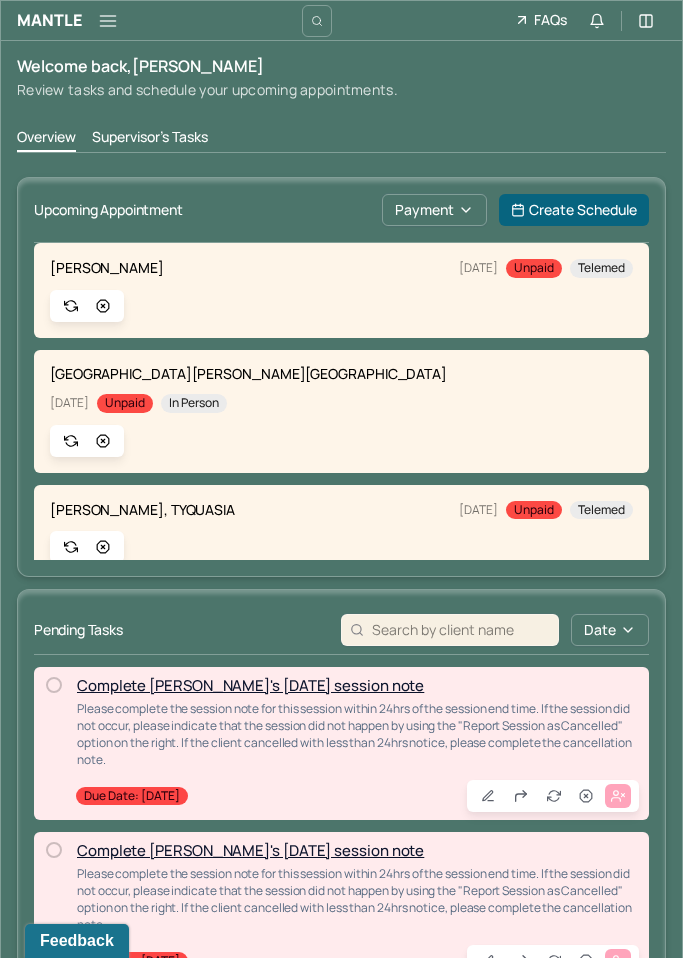 scroll, scrollTop: 330, scrollLeft: 0, axis: vertical 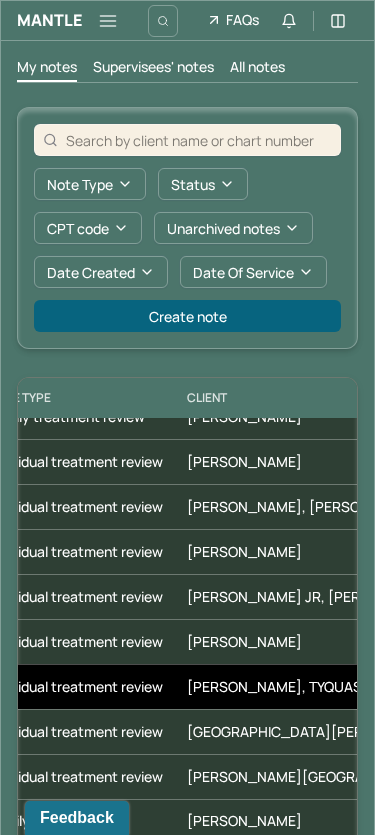 click on "[PERSON_NAME], TYQUASIA" at bounding box center [280, 686] 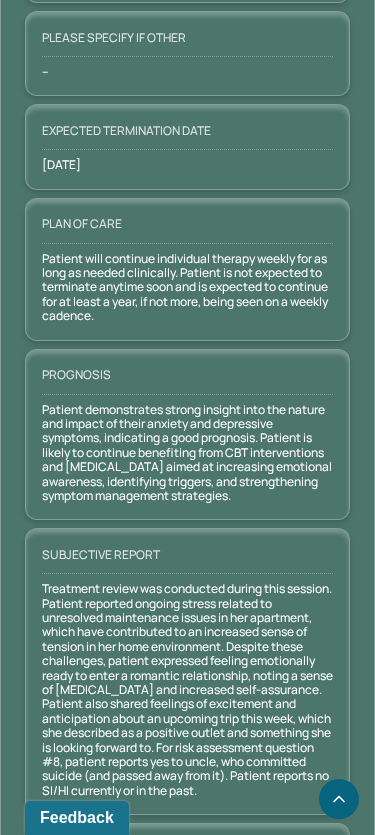 scroll, scrollTop: 7137, scrollLeft: 0, axis: vertical 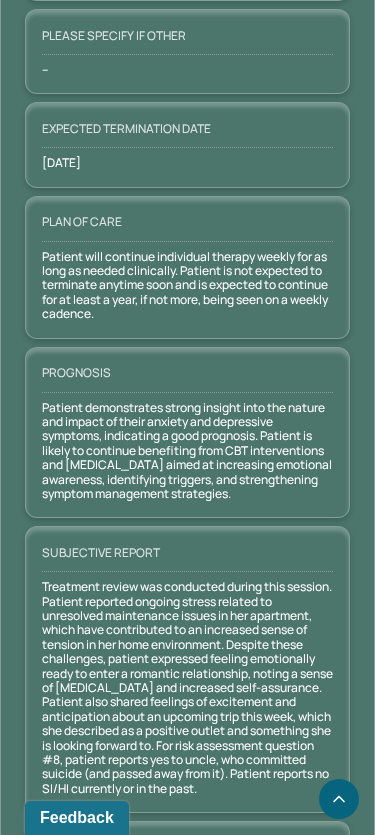 drag, startPoint x: 243, startPoint y: 328, endPoint x: 34, endPoint y: 237, distance: 227.95175 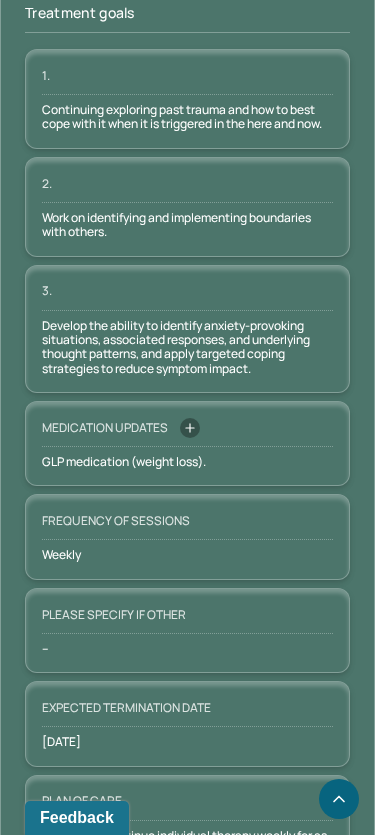 scroll, scrollTop: 6323, scrollLeft: 0, axis: vertical 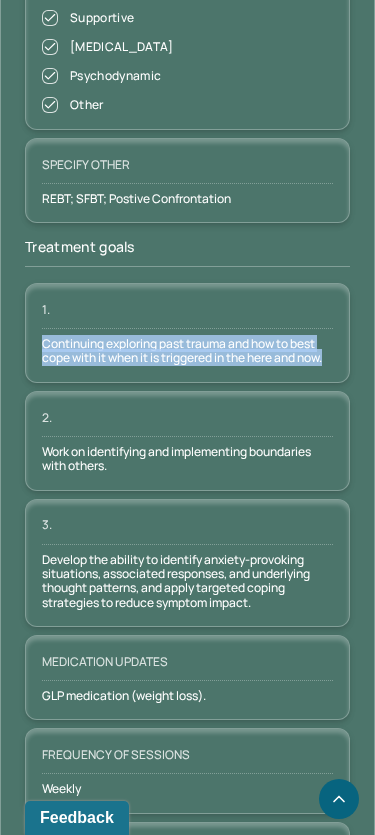 drag, startPoint x: 40, startPoint y: 181, endPoint x: 336, endPoint y: 203, distance: 296.81644 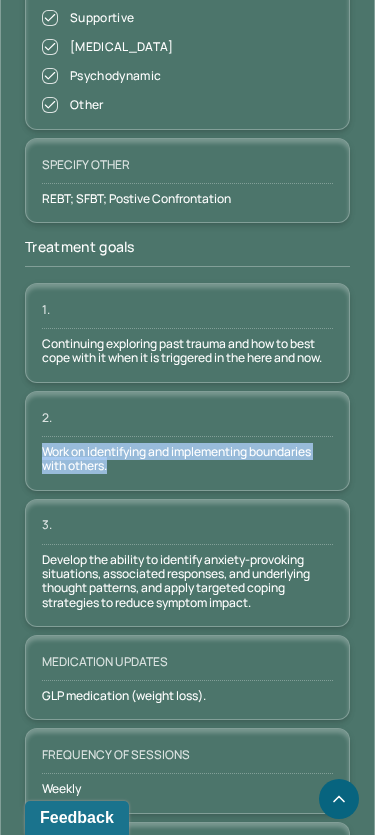 drag, startPoint x: 132, startPoint y: 306, endPoint x: 38, endPoint y: 286, distance: 96.10411 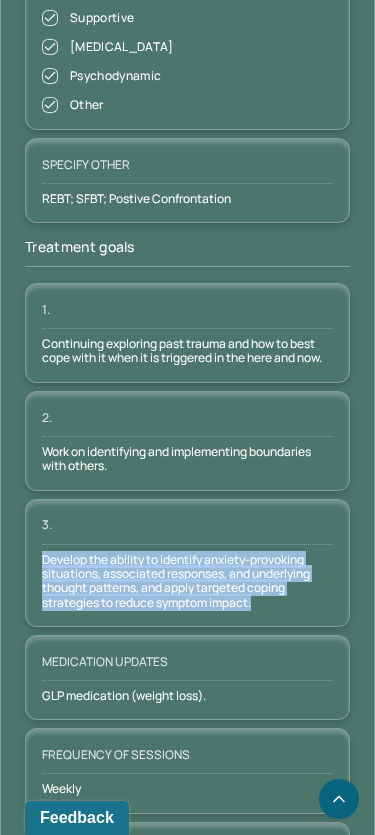 drag, startPoint x: 266, startPoint y: 444, endPoint x: 31, endPoint y: 397, distance: 239.65392 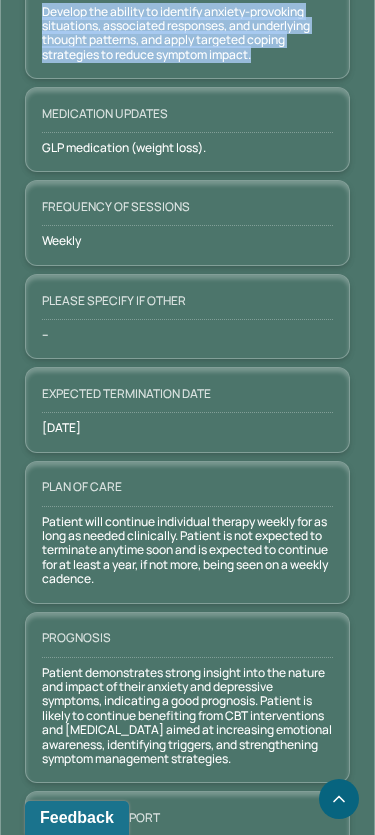 scroll, scrollTop: 7044, scrollLeft: 0, axis: vertical 